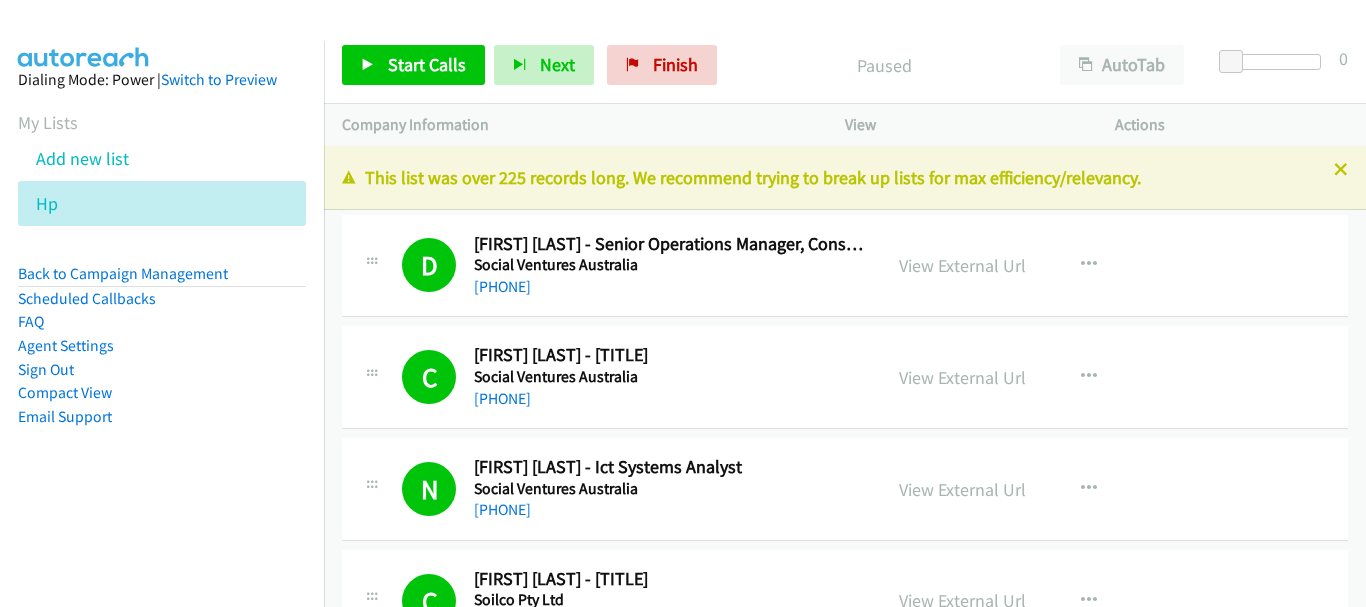 scroll, scrollTop: 0, scrollLeft: 0, axis: both 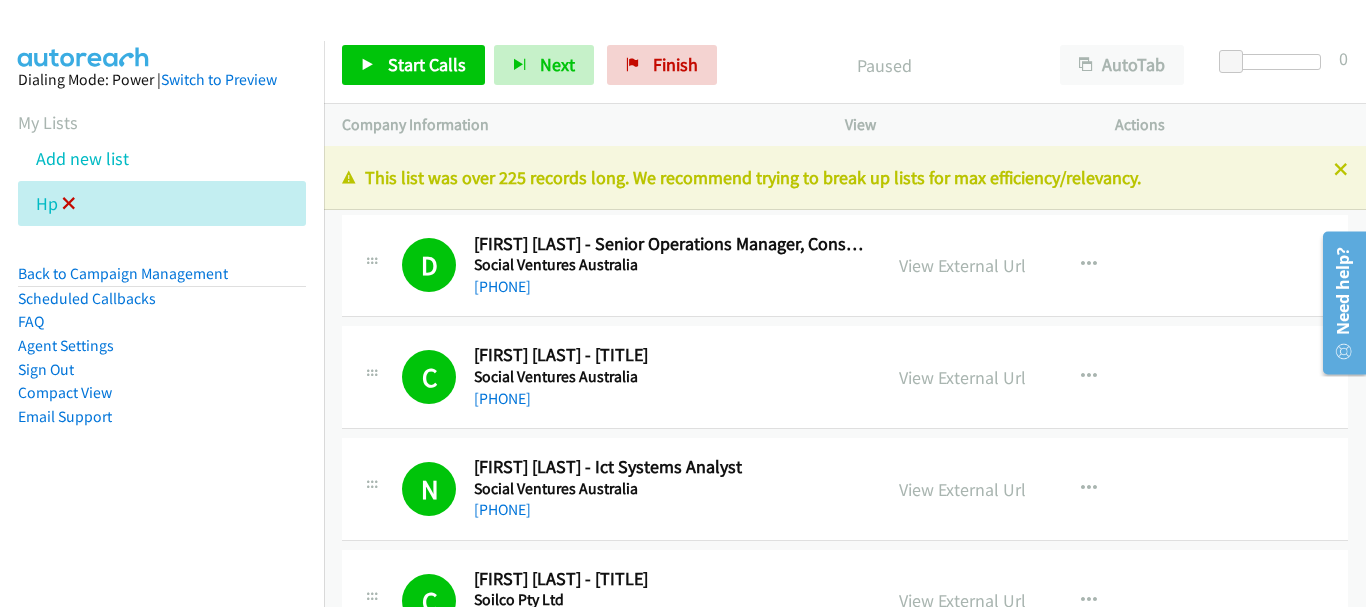 click at bounding box center [69, 205] 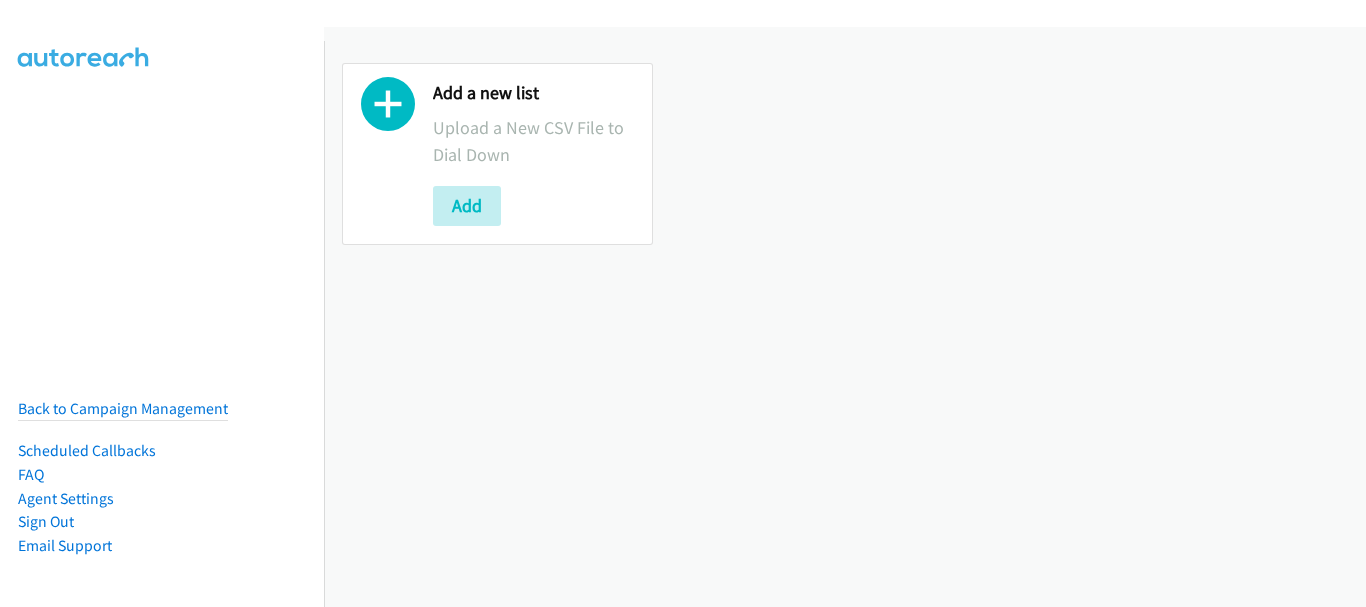 scroll, scrollTop: 0, scrollLeft: 0, axis: both 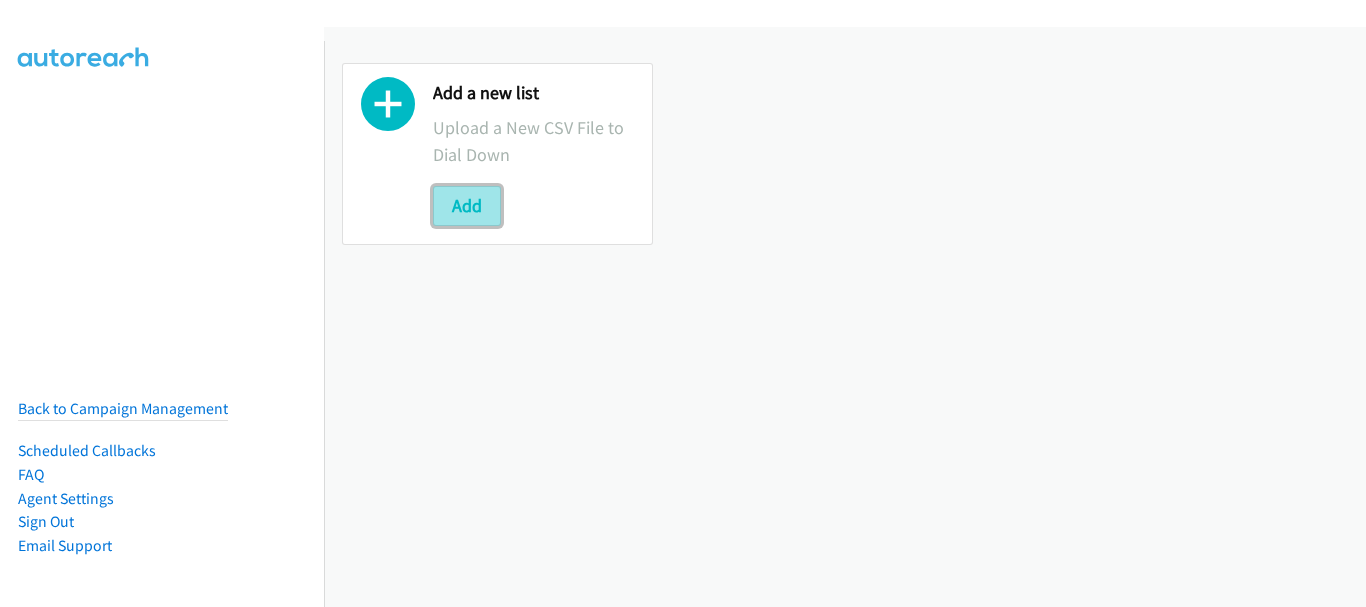 click on "Add" at bounding box center [467, 206] 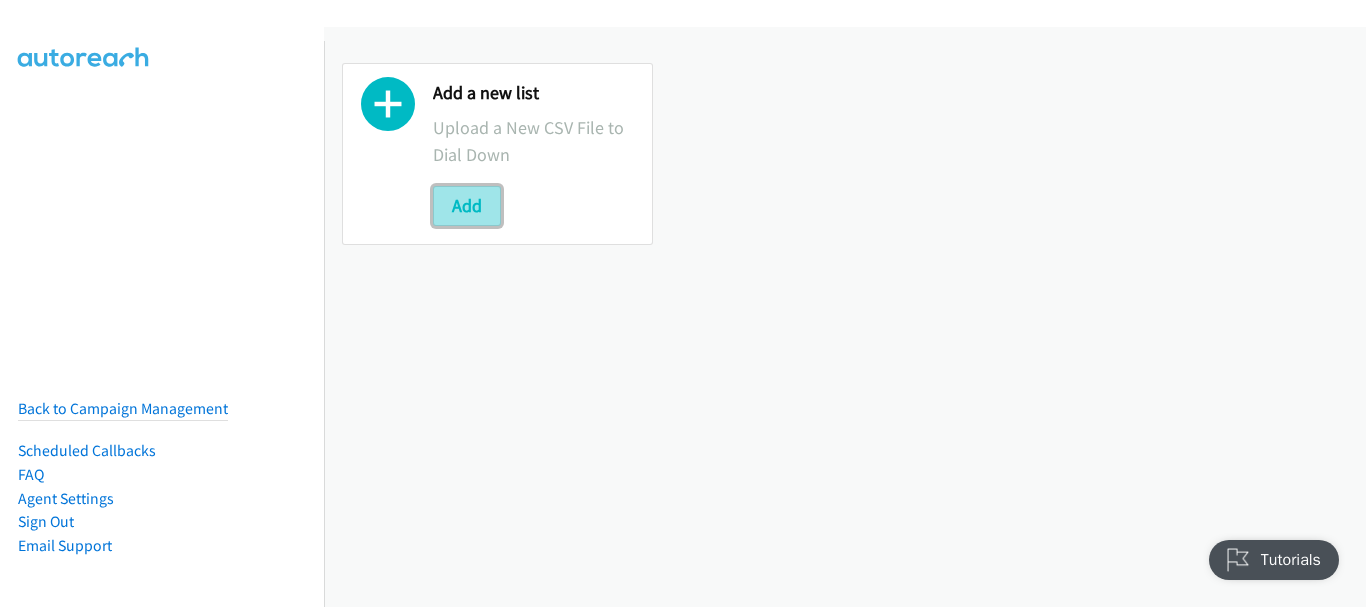 scroll, scrollTop: 0, scrollLeft: 0, axis: both 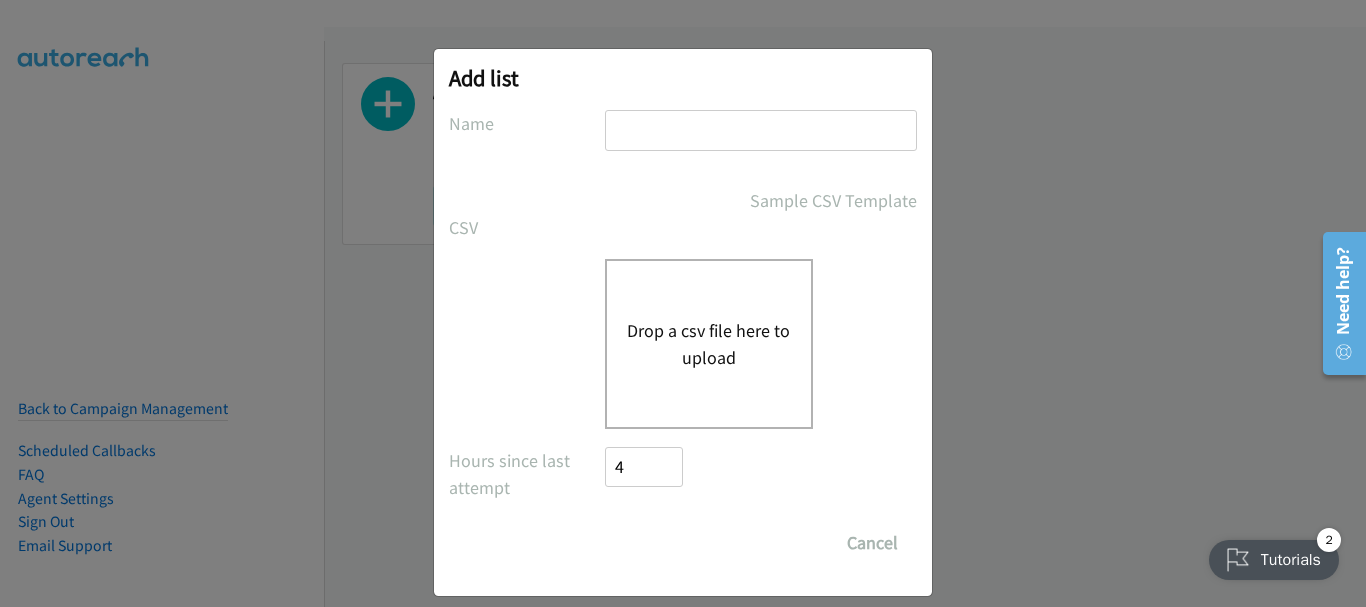 click at bounding box center (761, 130) 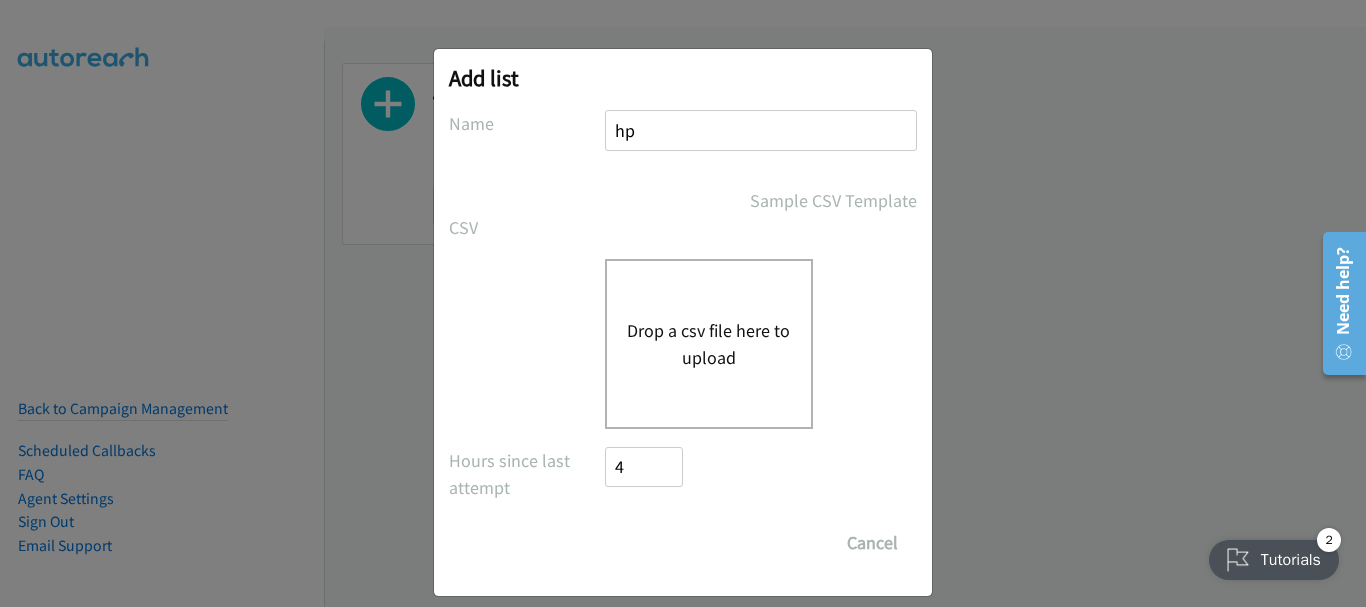 click on "Drop a csv file here to upload" at bounding box center [709, 344] 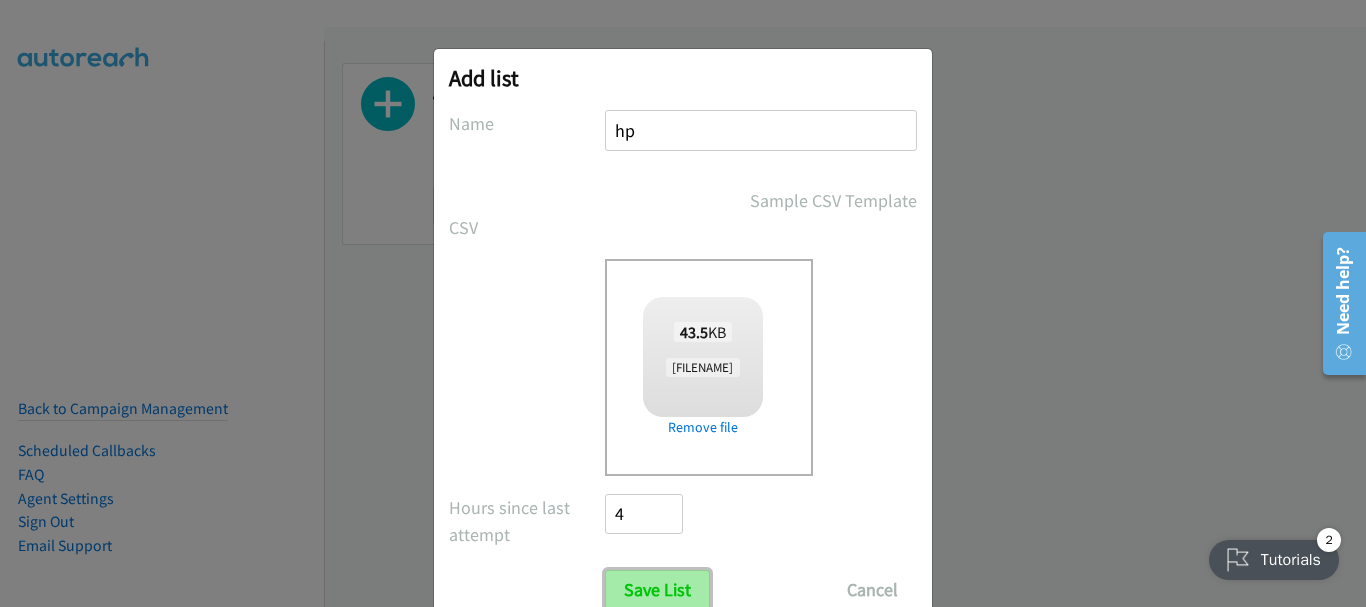 click on "Save List" at bounding box center (657, 590) 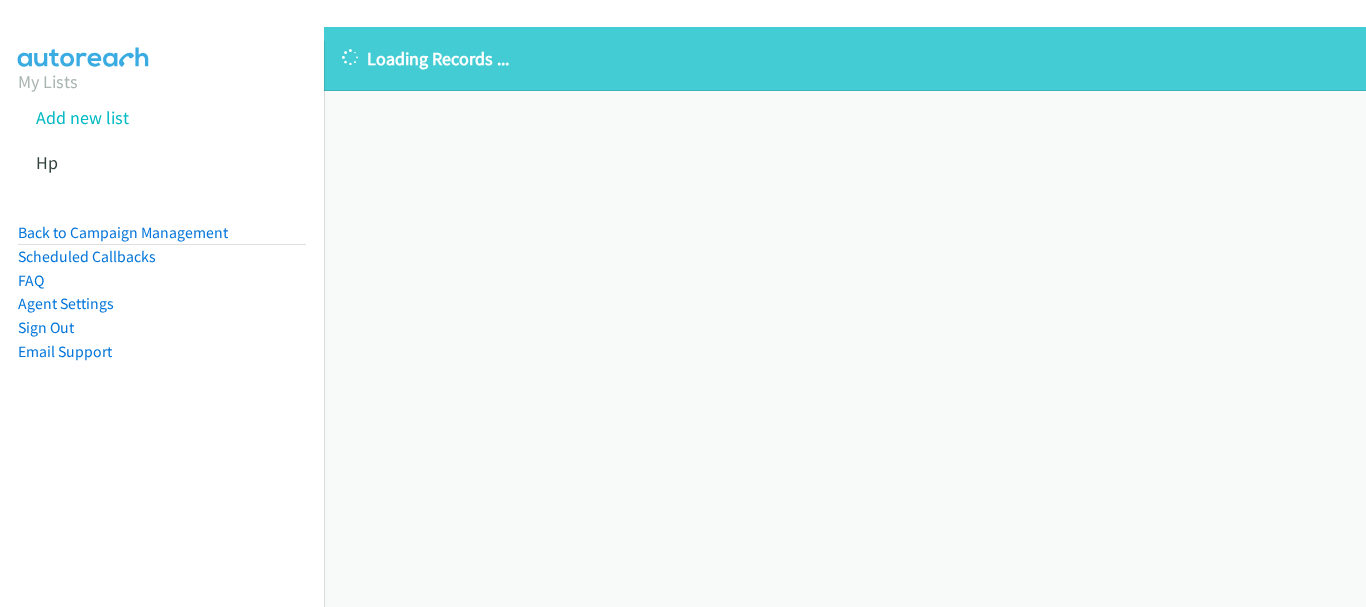 scroll, scrollTop: 0, scrollLeft: 0, axis: both 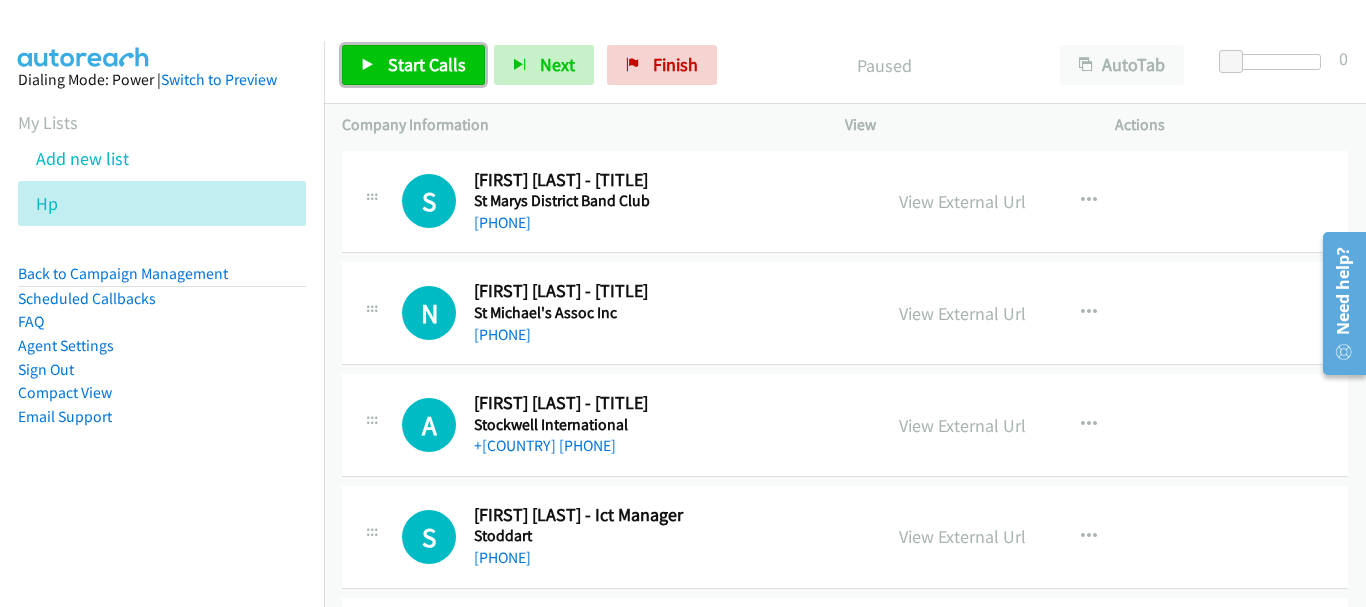 click on "Start Calls" at bounding box center (413, 65) 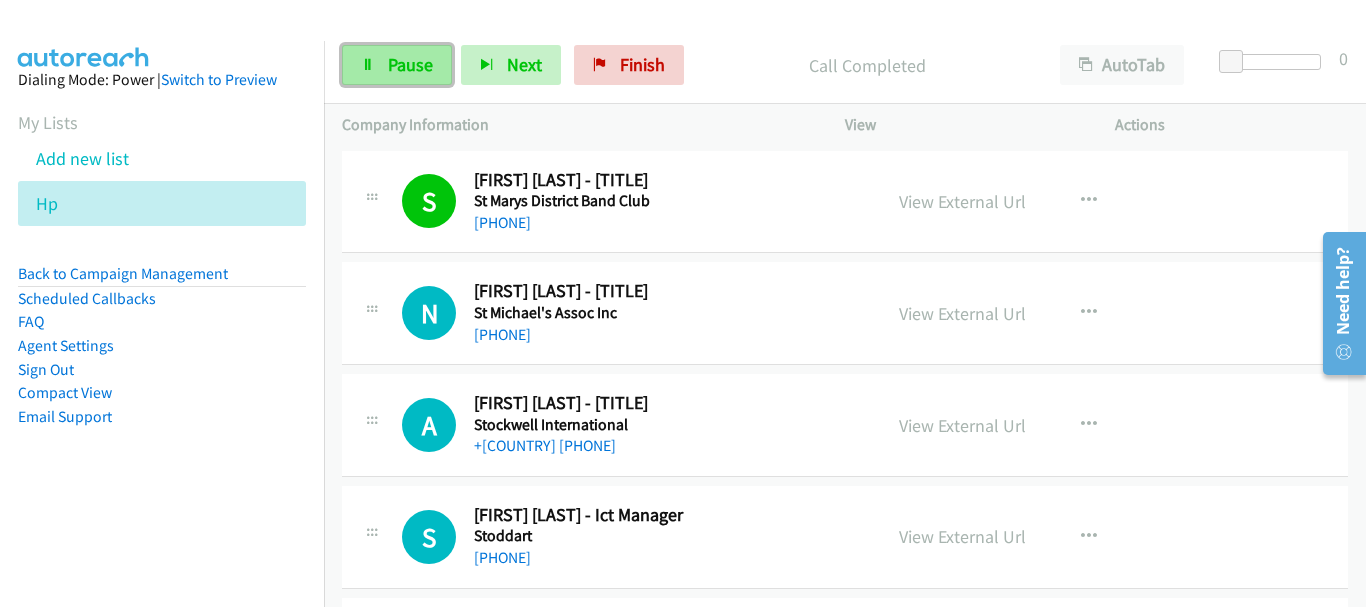 click on "Pause" at bounding box center [397, 65] 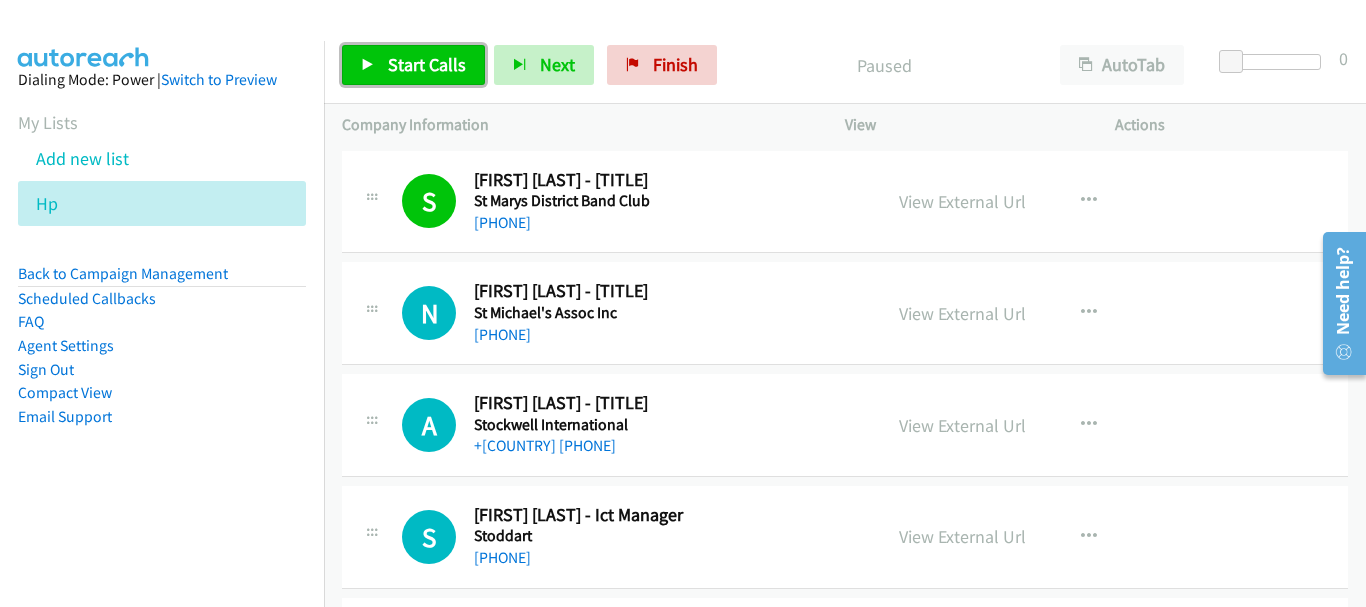 click at bounding box center [368, 66] 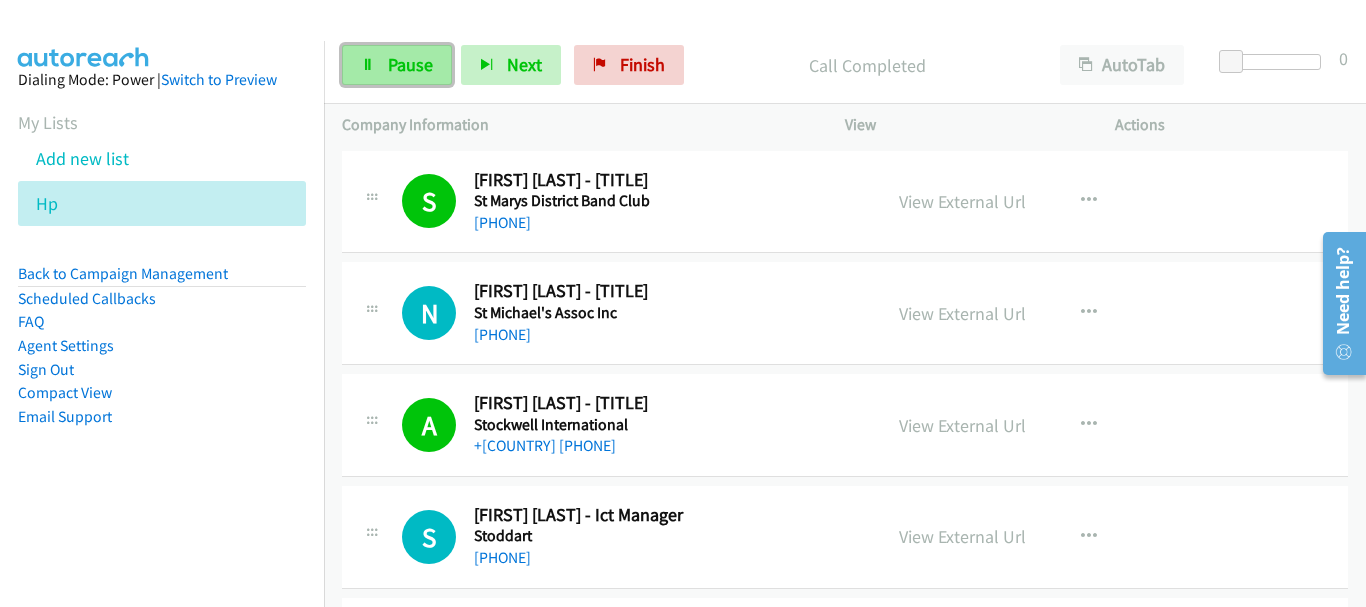 click on "Pause" at bounding box center [410, 64] 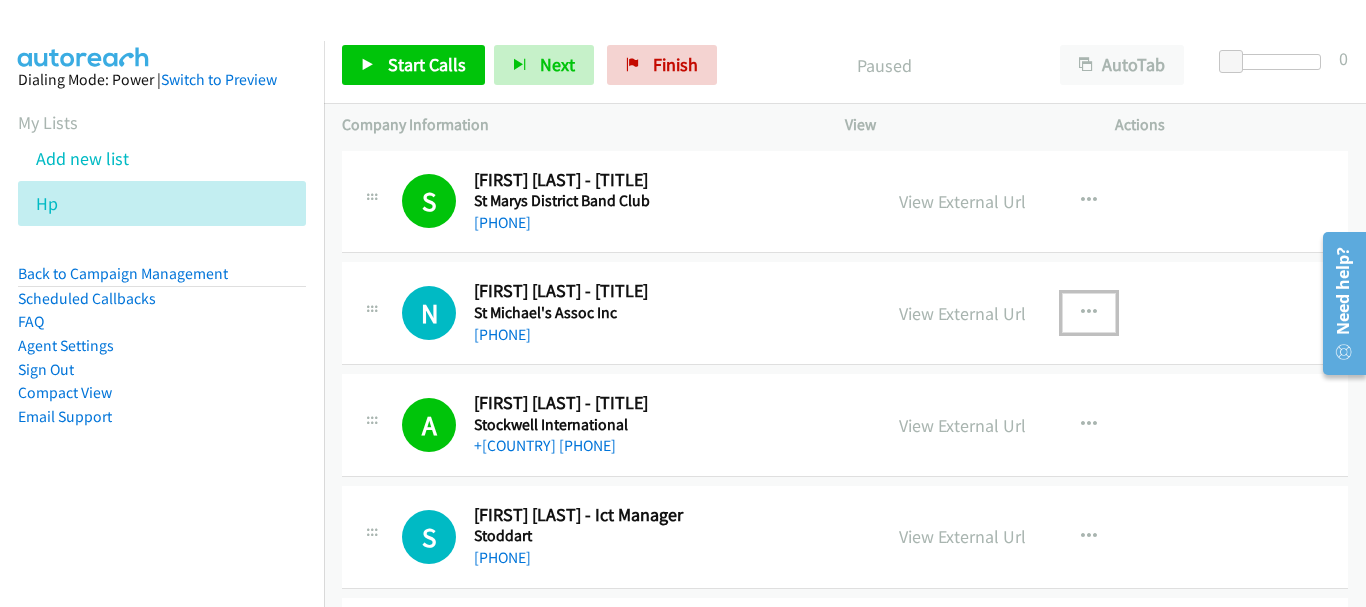 click at bounding box center [1089, 313] 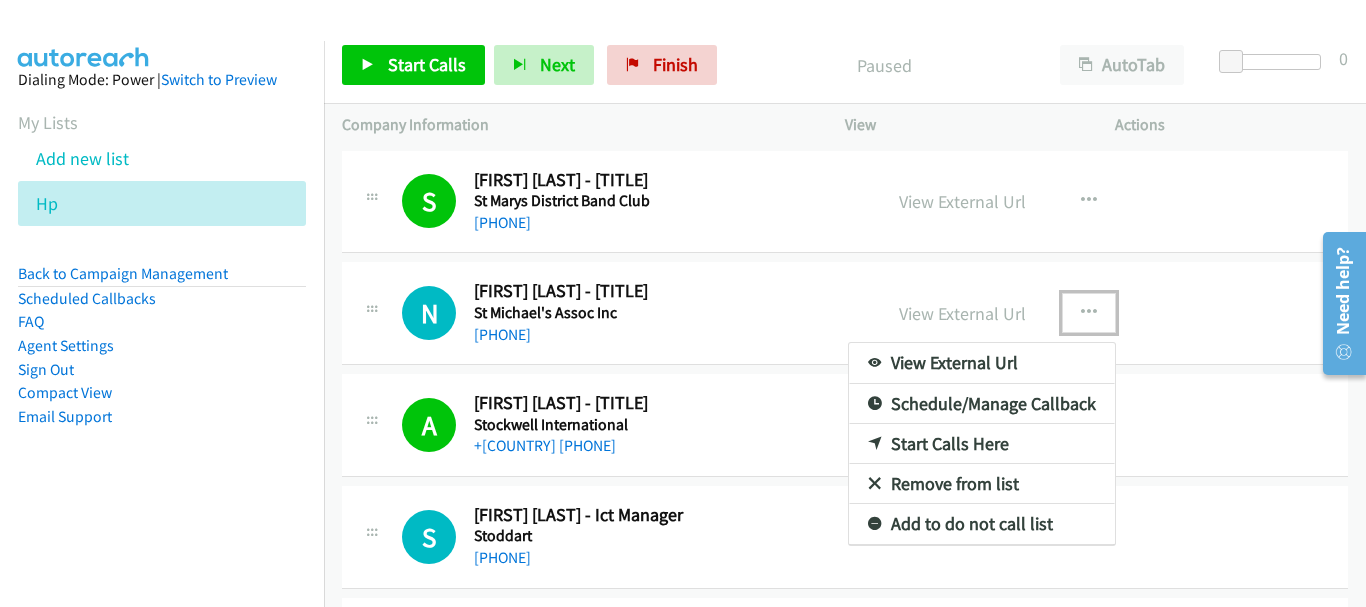 click on "Start Calls Here" at bounding box center [982, 444] 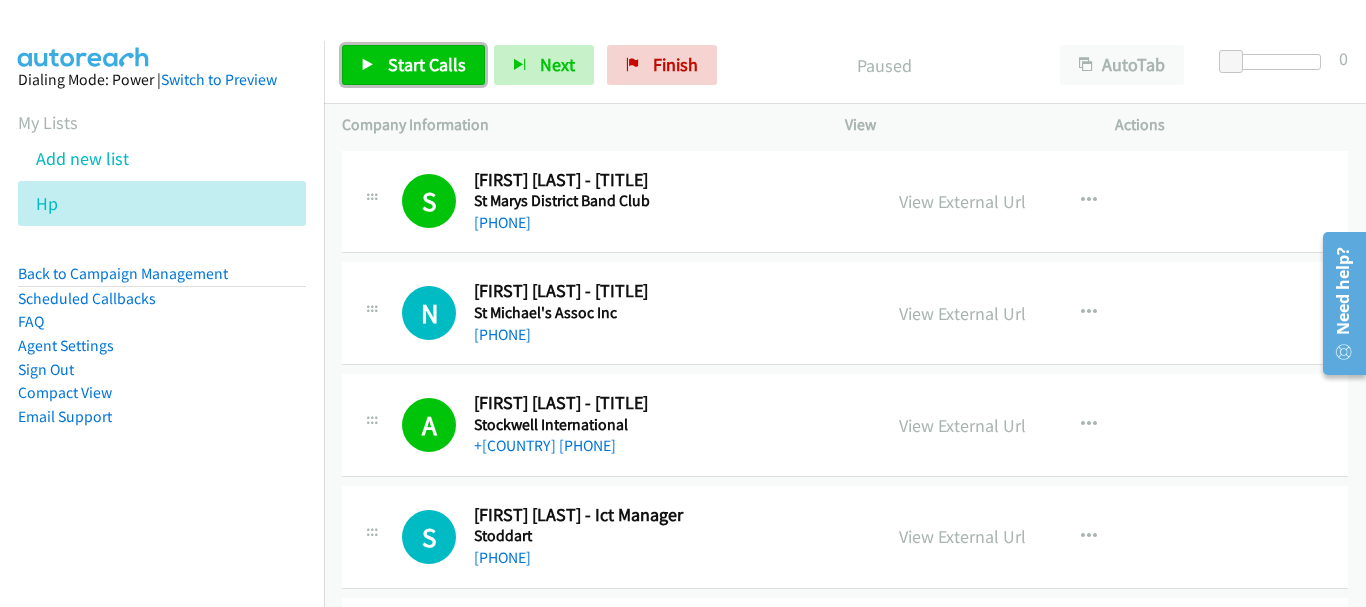 click on "Start Calls" at bounding box center [413, 65] 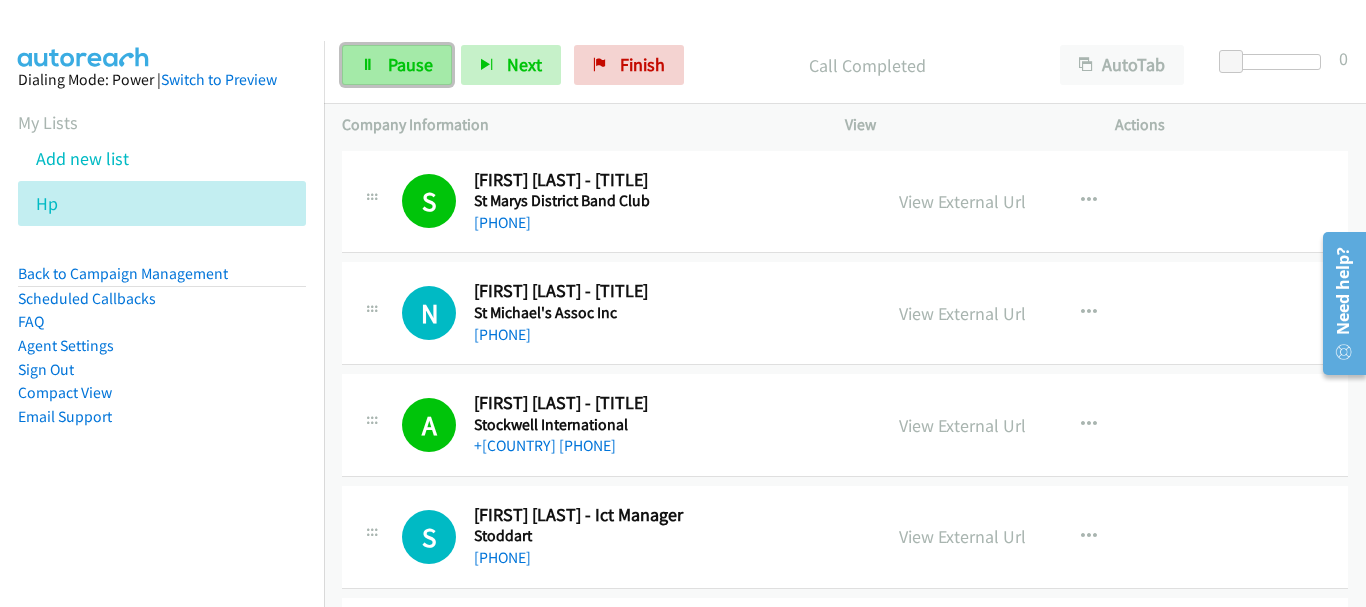click on "Pause" at bounding box center [410, 64] 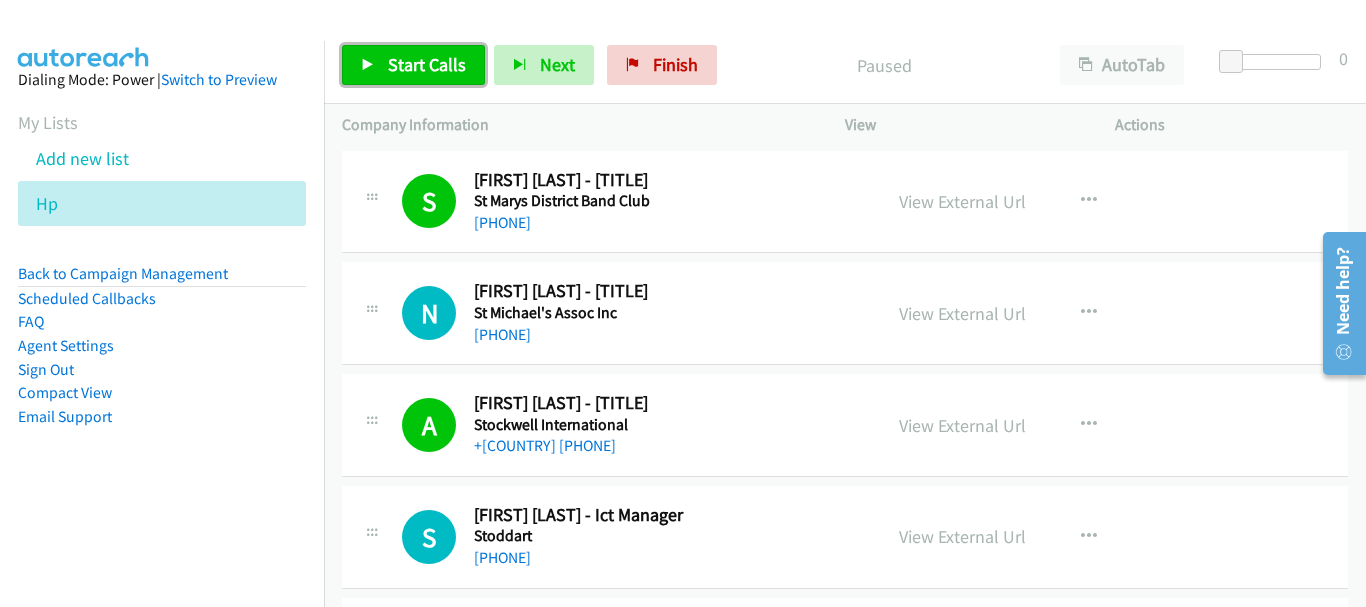 click on "Start Calls" at bounding box center [427, 64] 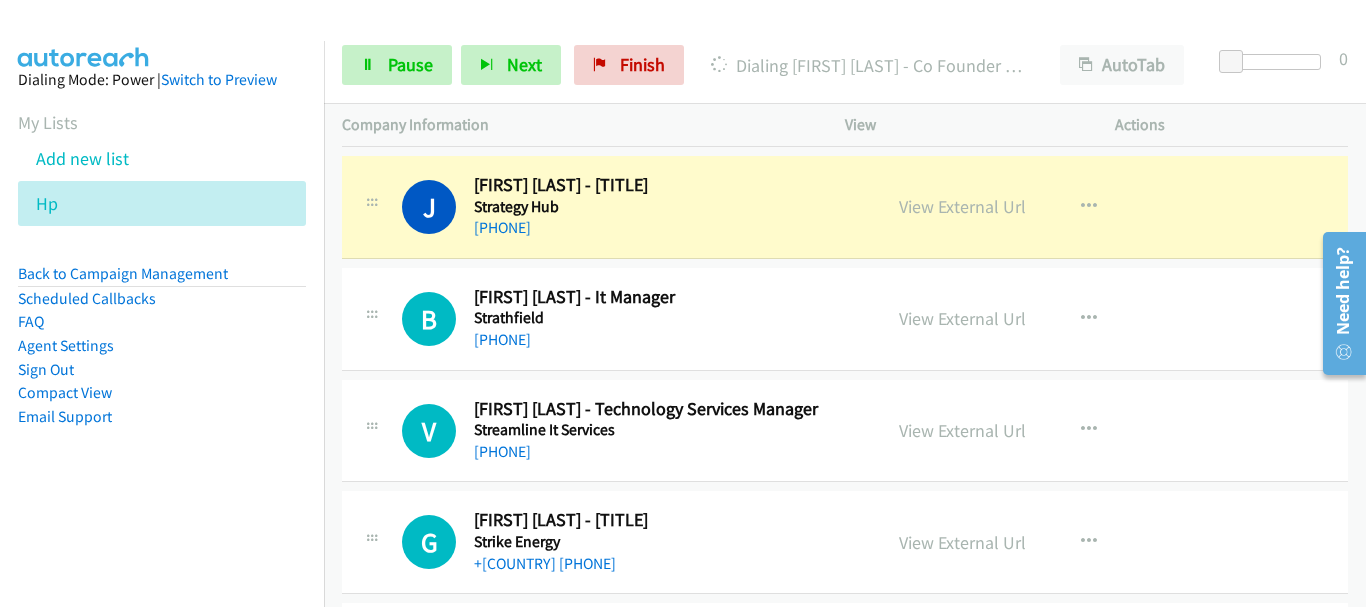 scroll, scrollTop: 900, scrollLeft: 0, axis: vertical 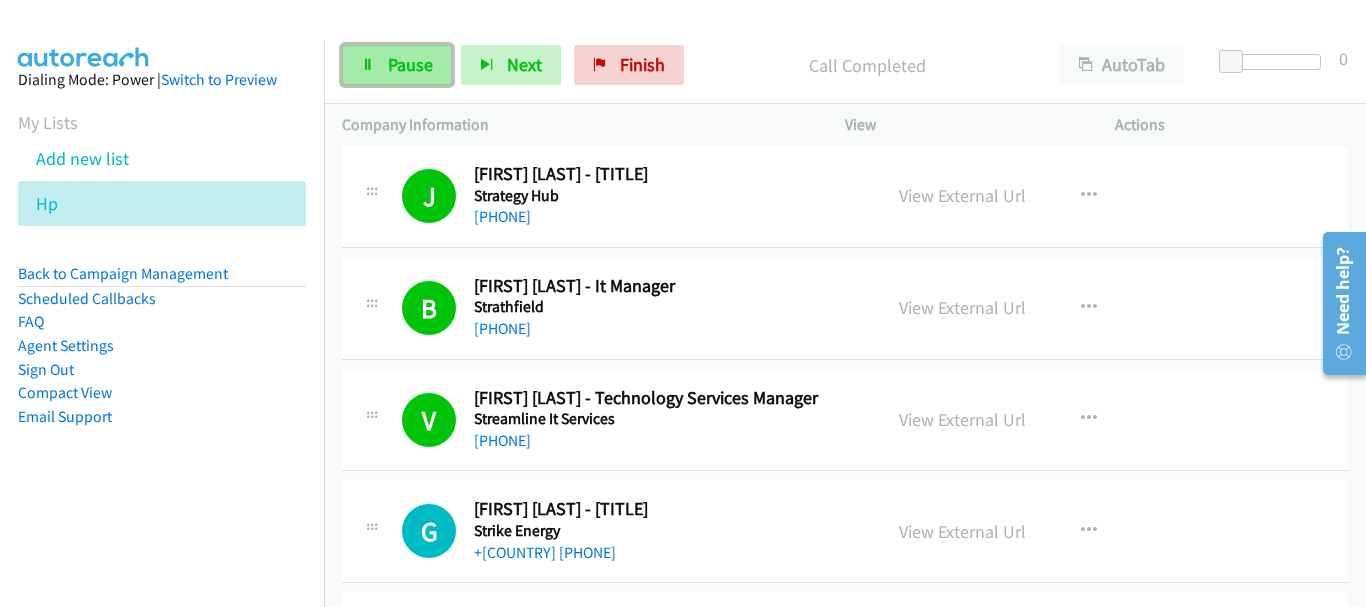 click on "Pause" at bounding box center (397, 65) 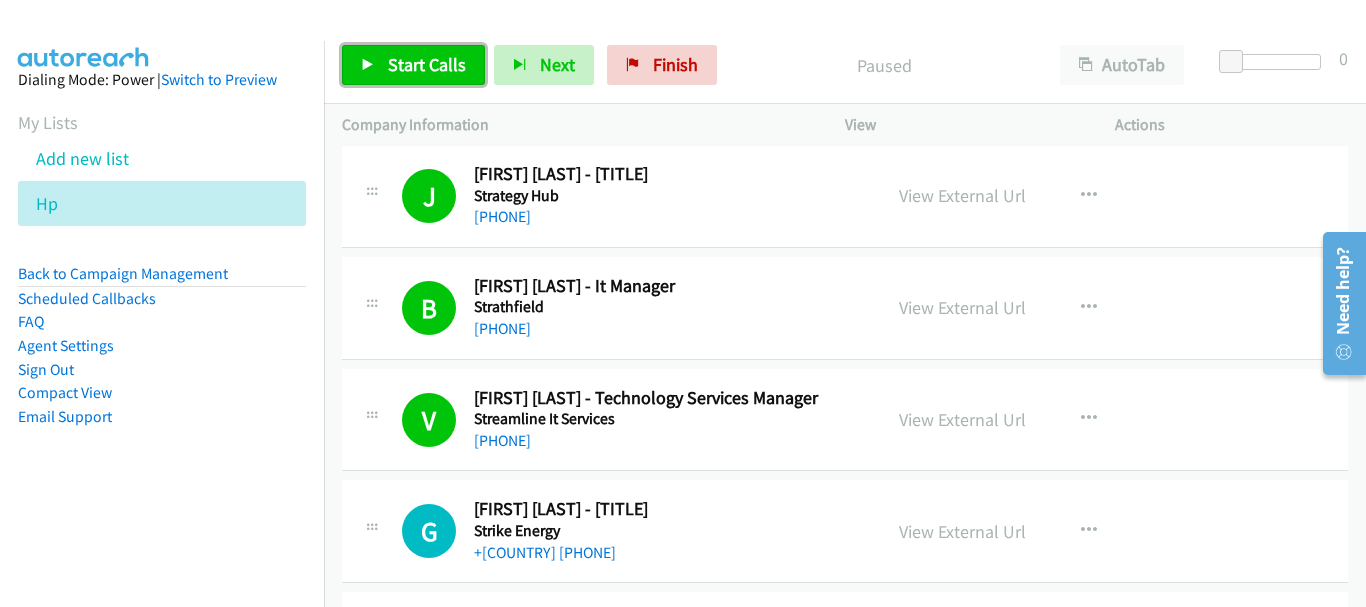 click on "Start Calls" at bounding box center (413, 65) 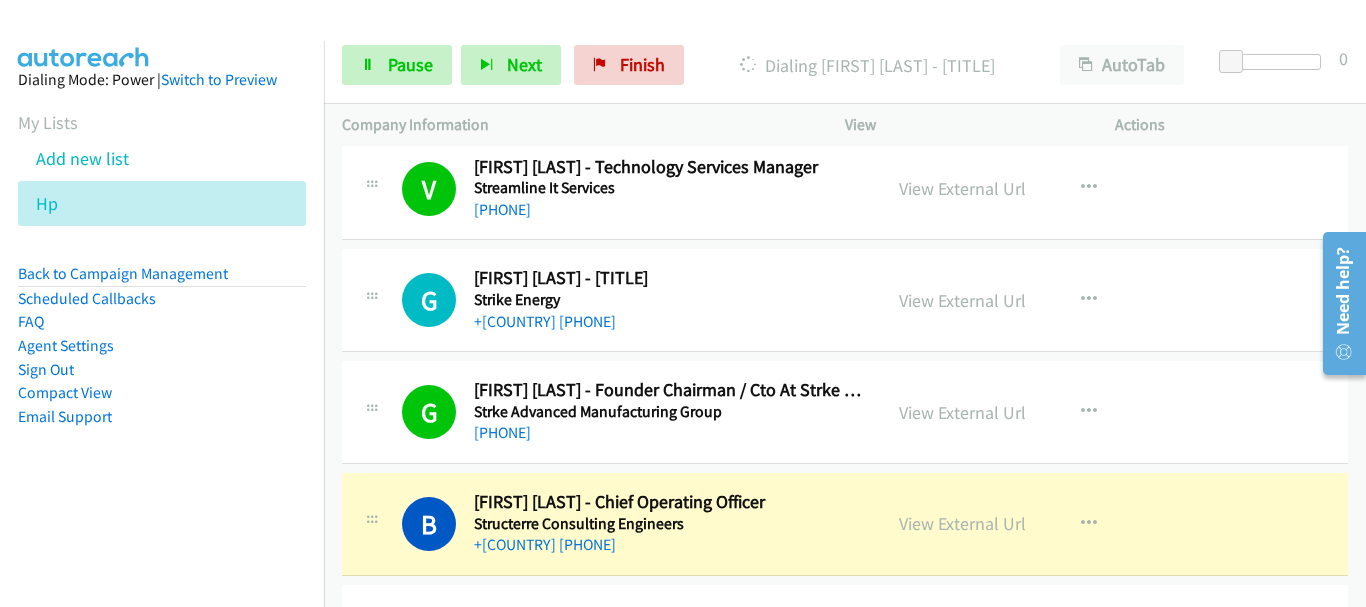 scroll, scrollTop: 1300, scrollLeft: 0, axis: vertical 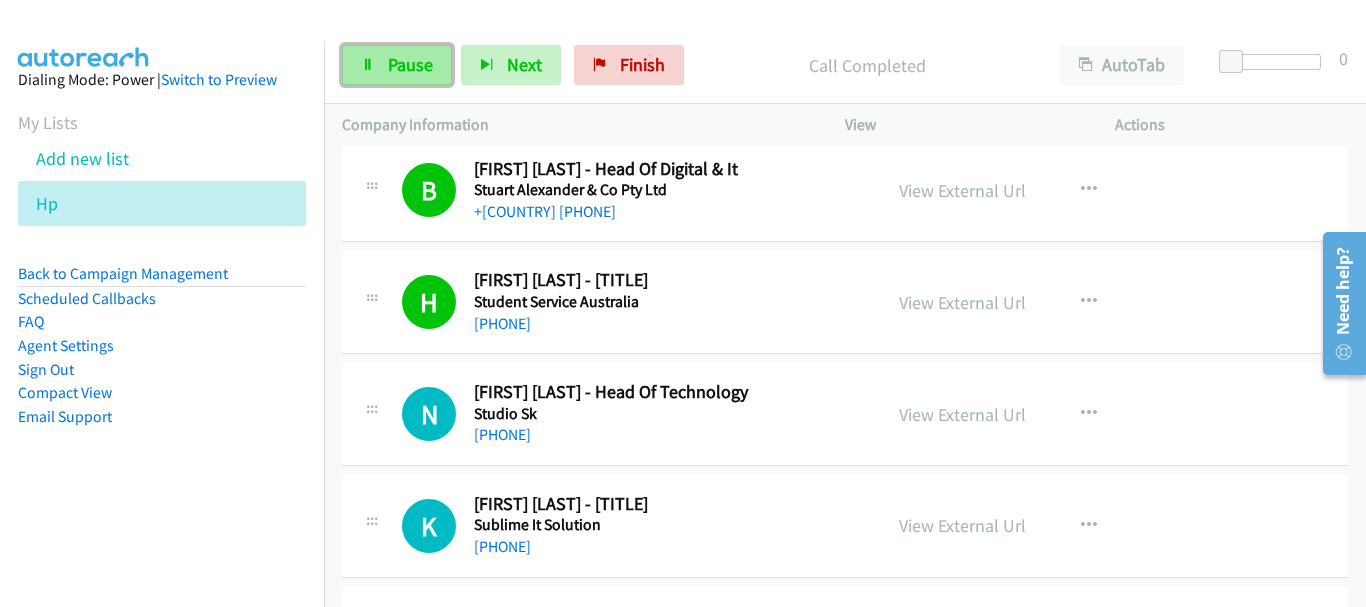 click on "Pause" at bounding box center (410, 64) 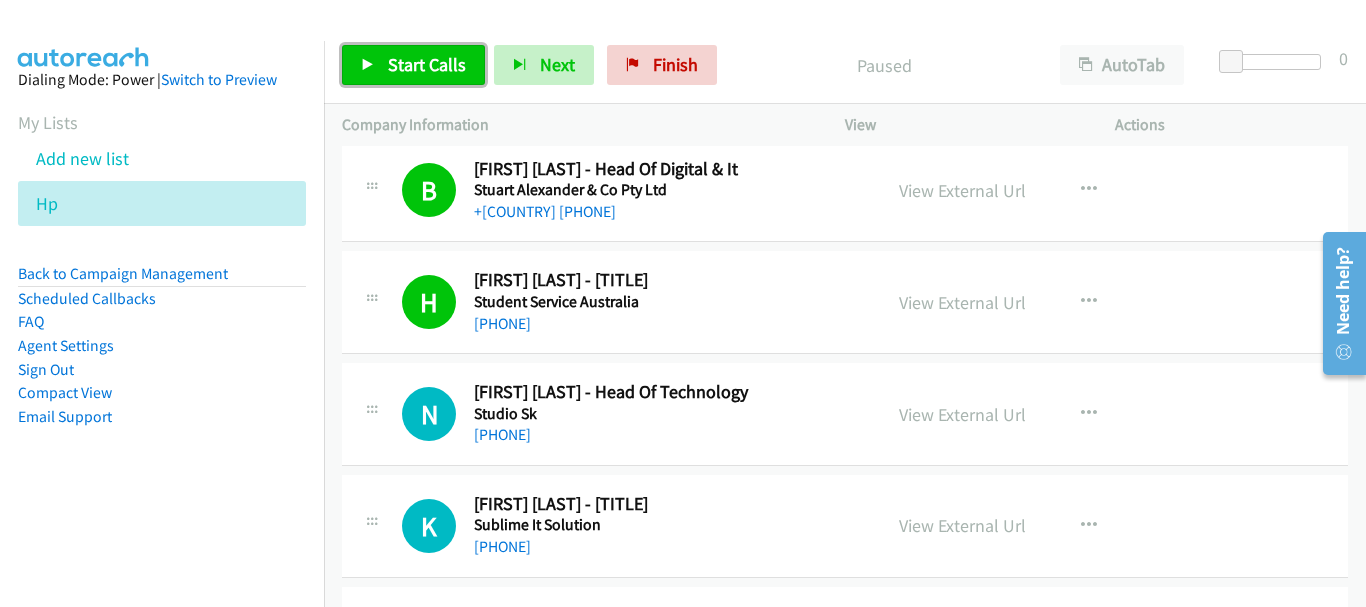 click on "Start Calls" at bounding box center (427, 64) 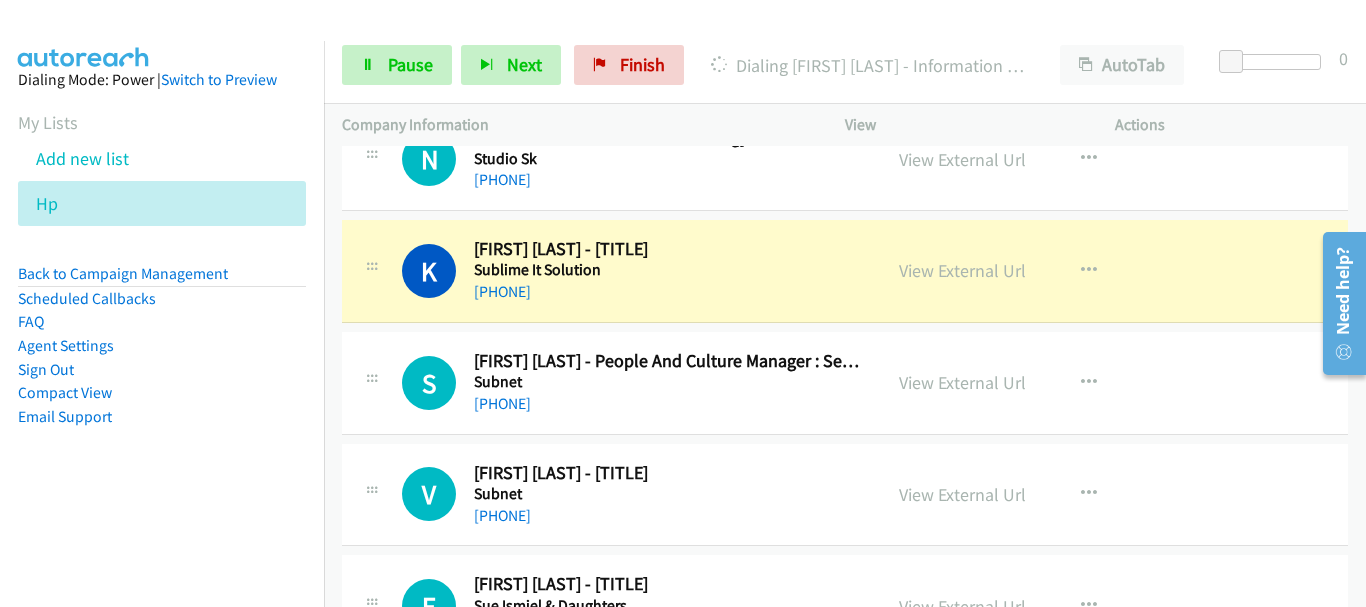 scroll, scrollTop: 2100, scrollLeft: 0, axis: vertical 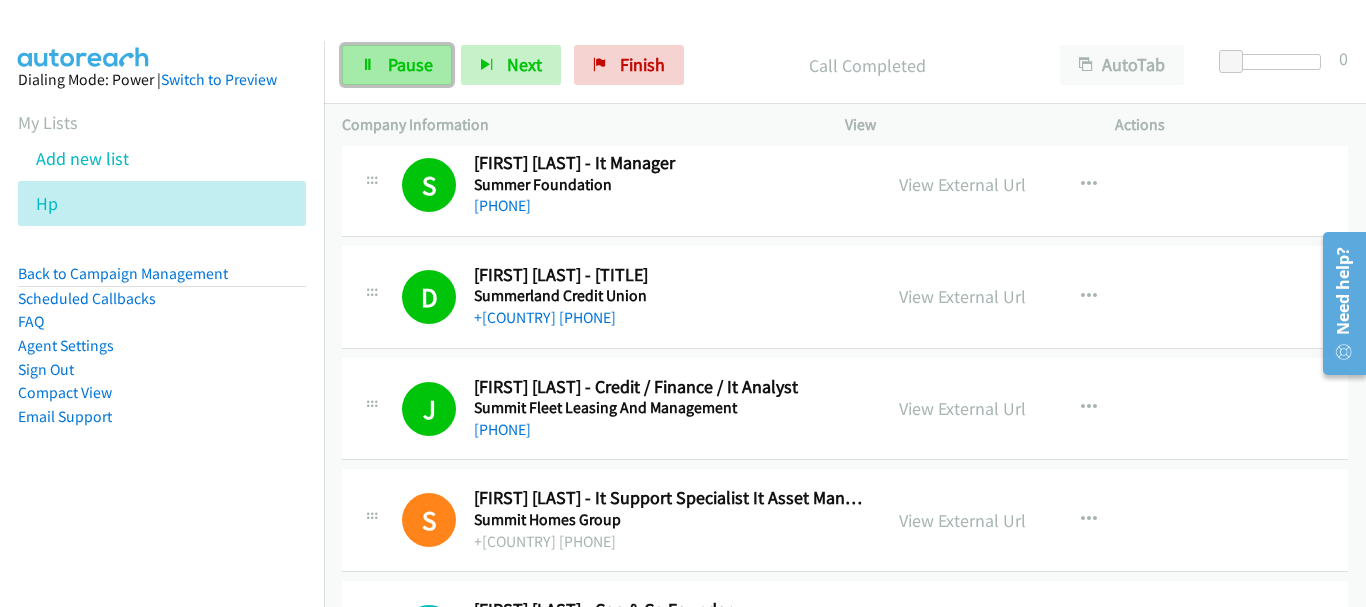 click on "Pause" at bounding box center (397, 65) 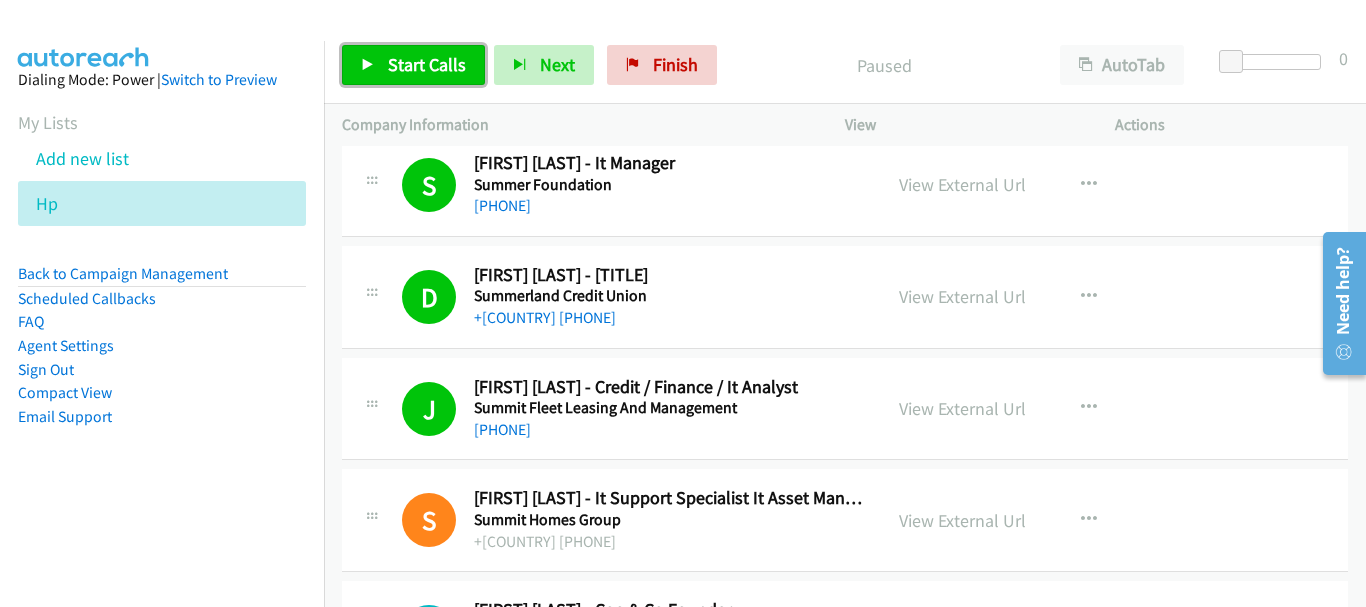 click on "Start Calls" at bounding box center [427, 64] 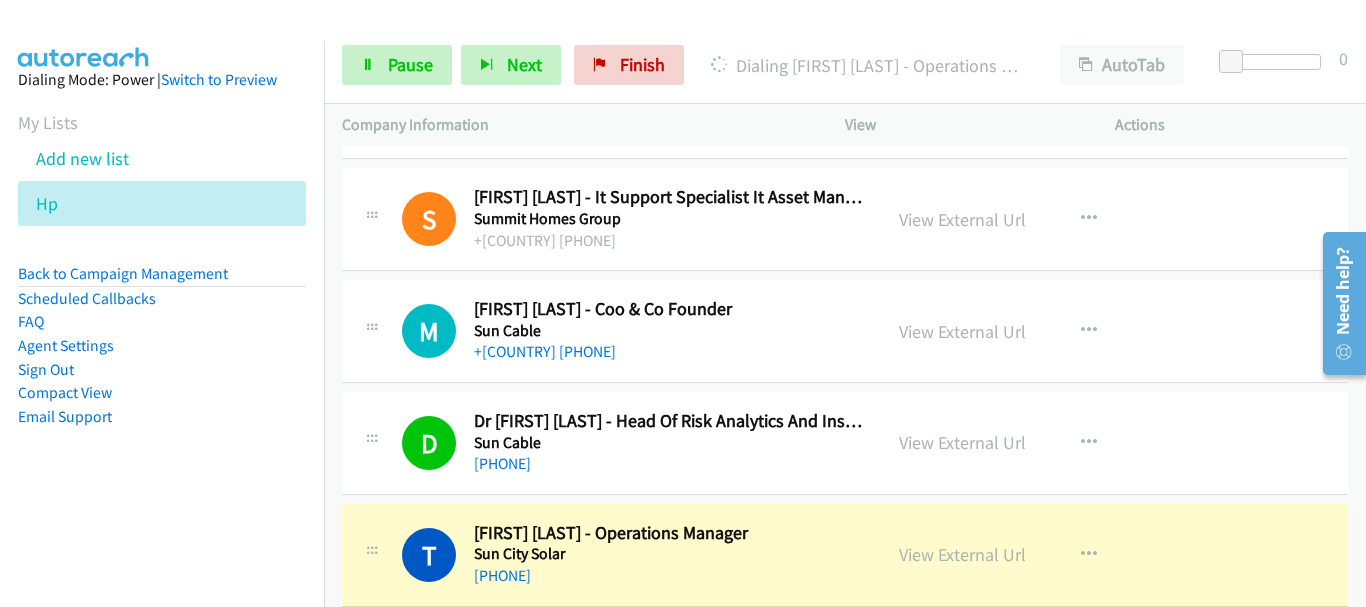 scroll, scrollTop: 3200, scrollLeft: 0, axis: vertical 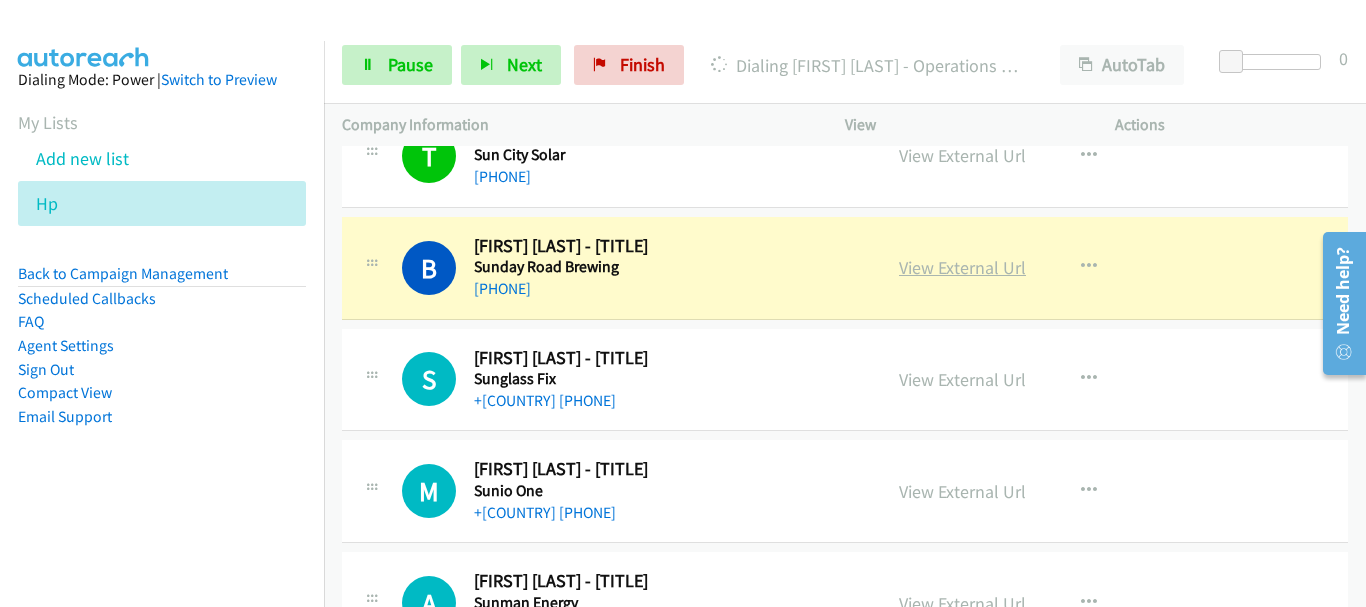 click on "View External Url" at bounding box center (962, 267) 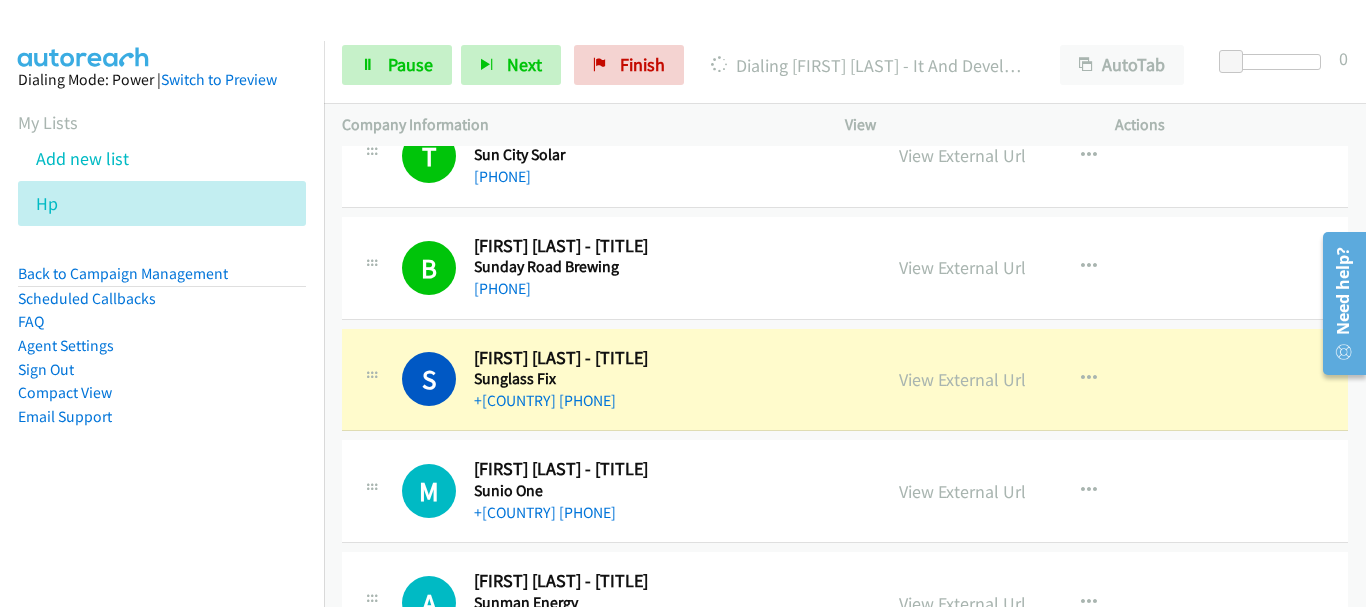 scroll, scrollTop: 3500, scrollLeft: 0, axis: vertical 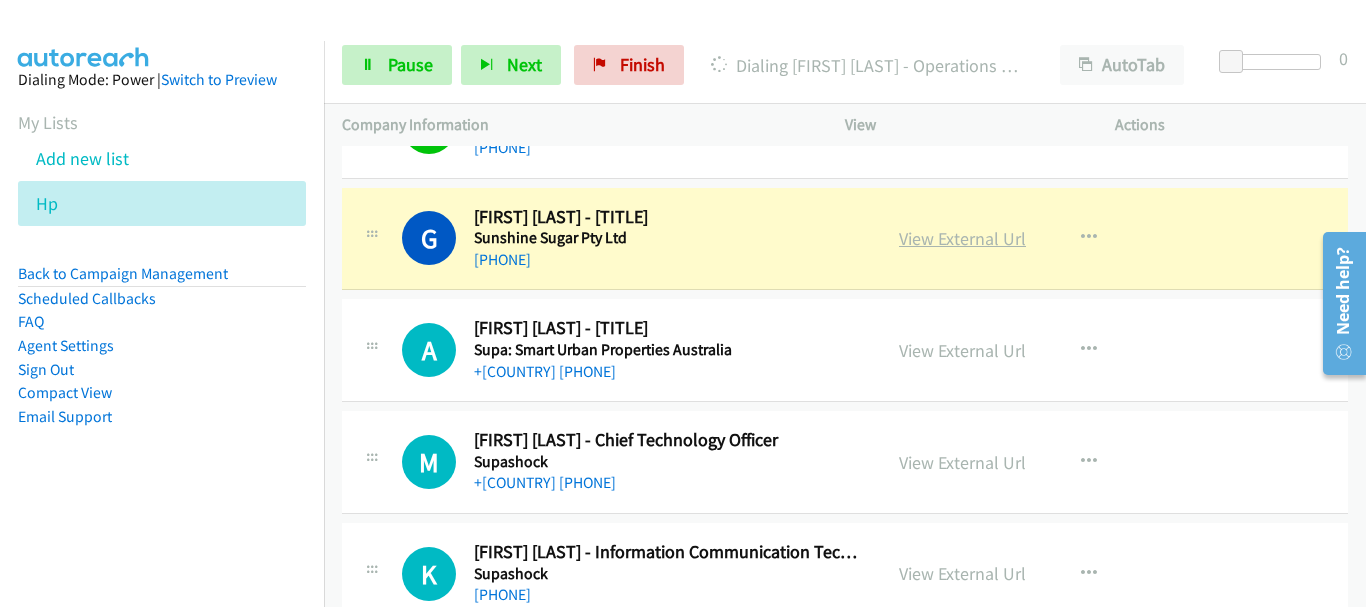 click on "View External Url" at bounding box center (962, 238) 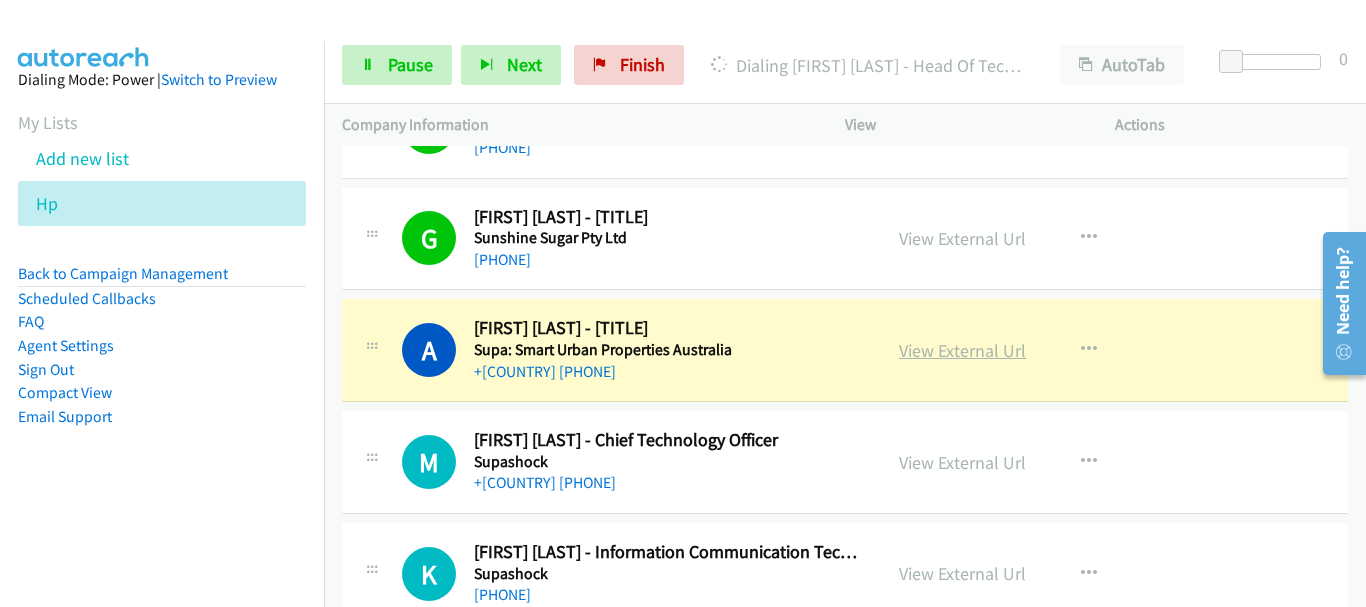 click on "View External Url" at bounding box center [962, 350] 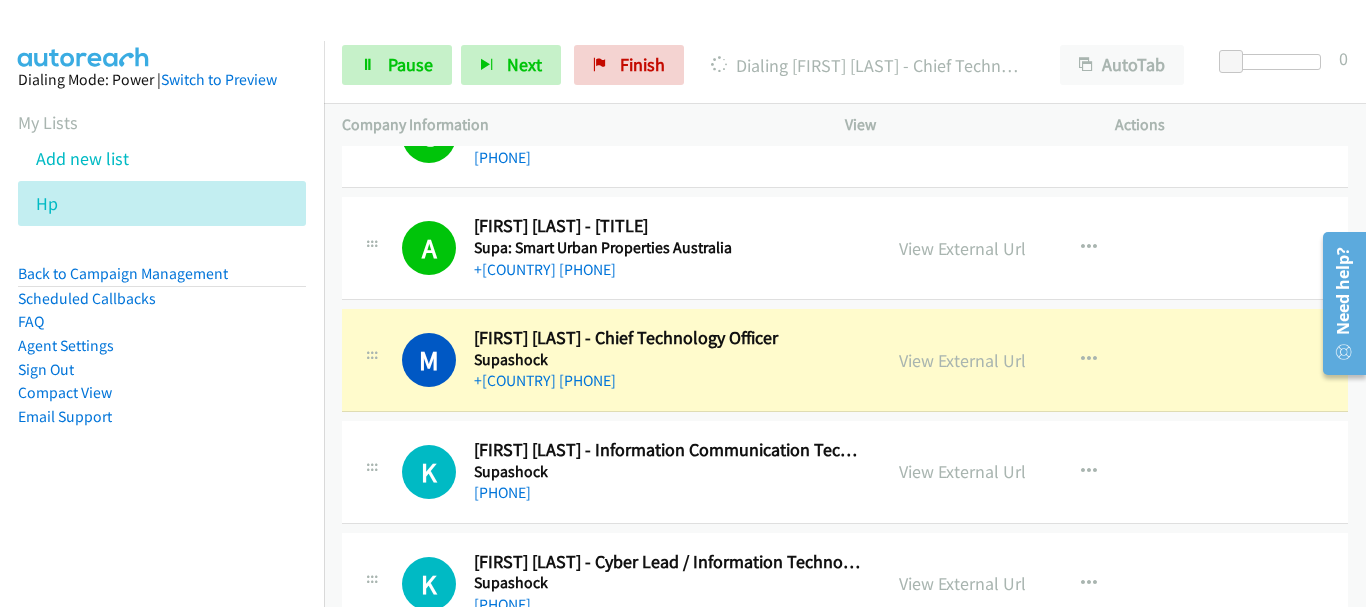 scroll, scrollTop: 4300, scrollLeft: 0, axis: vertical 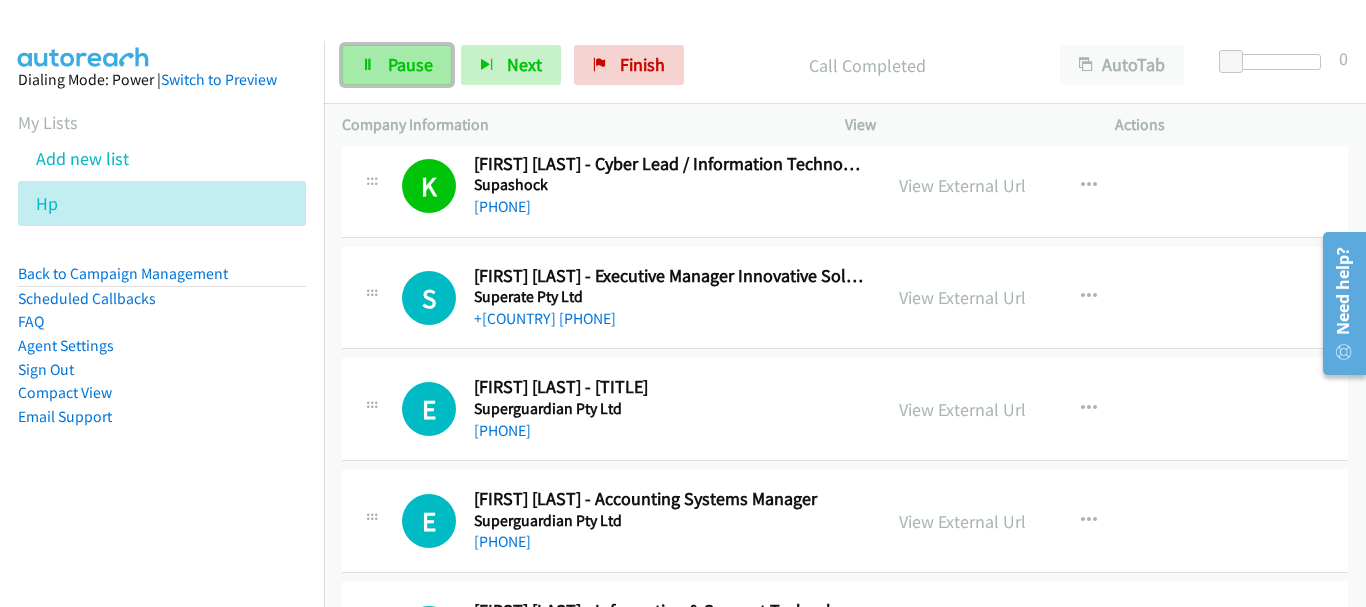 click on "Pause" at bounding box center (410, 64) 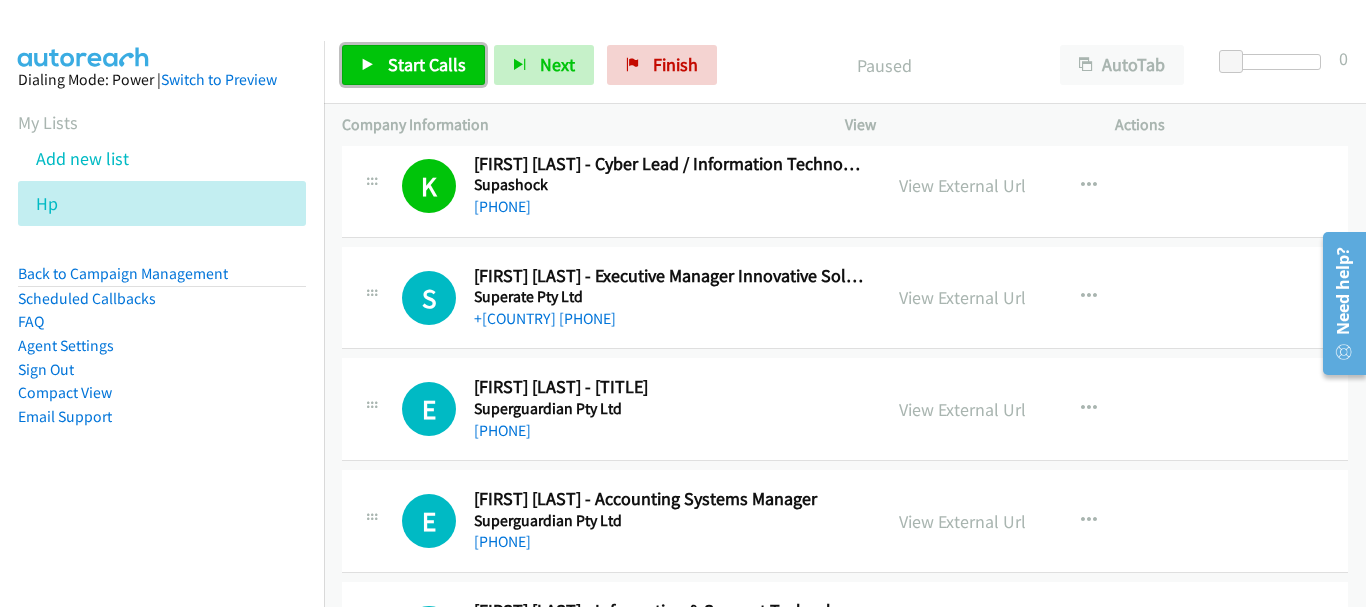 click on "Start Calls" at bounding box center (427, 64) 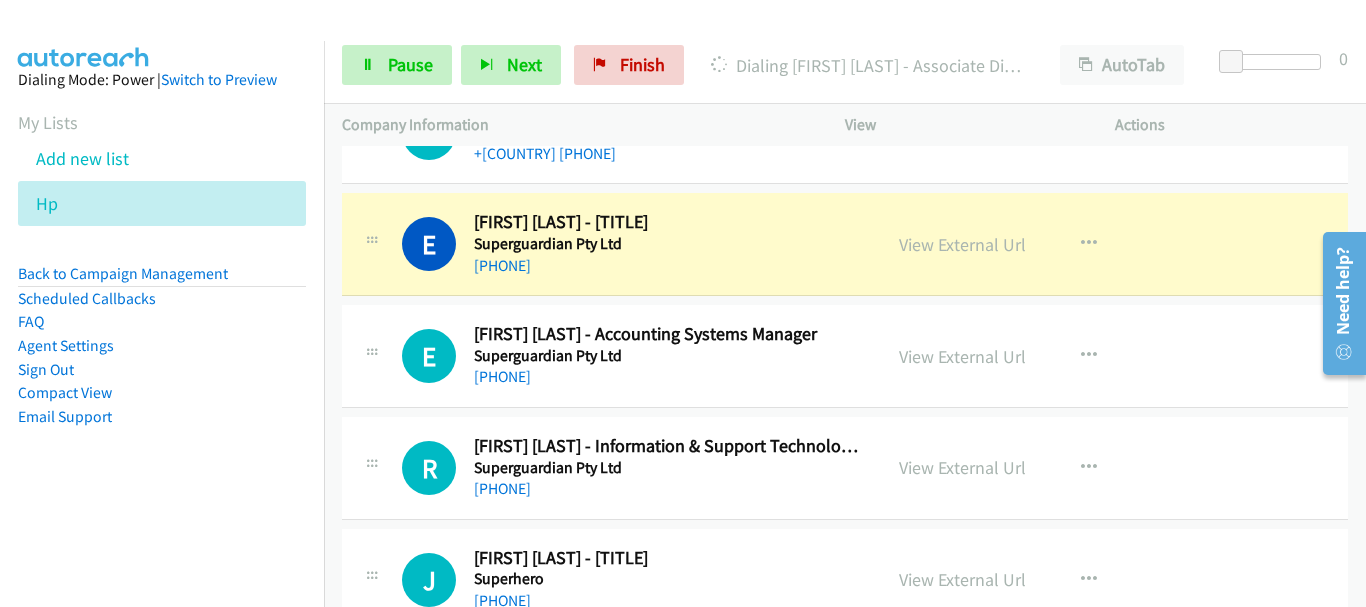 scroll, scrollTop: 4800, scrollLeft: 0, axis: vertical 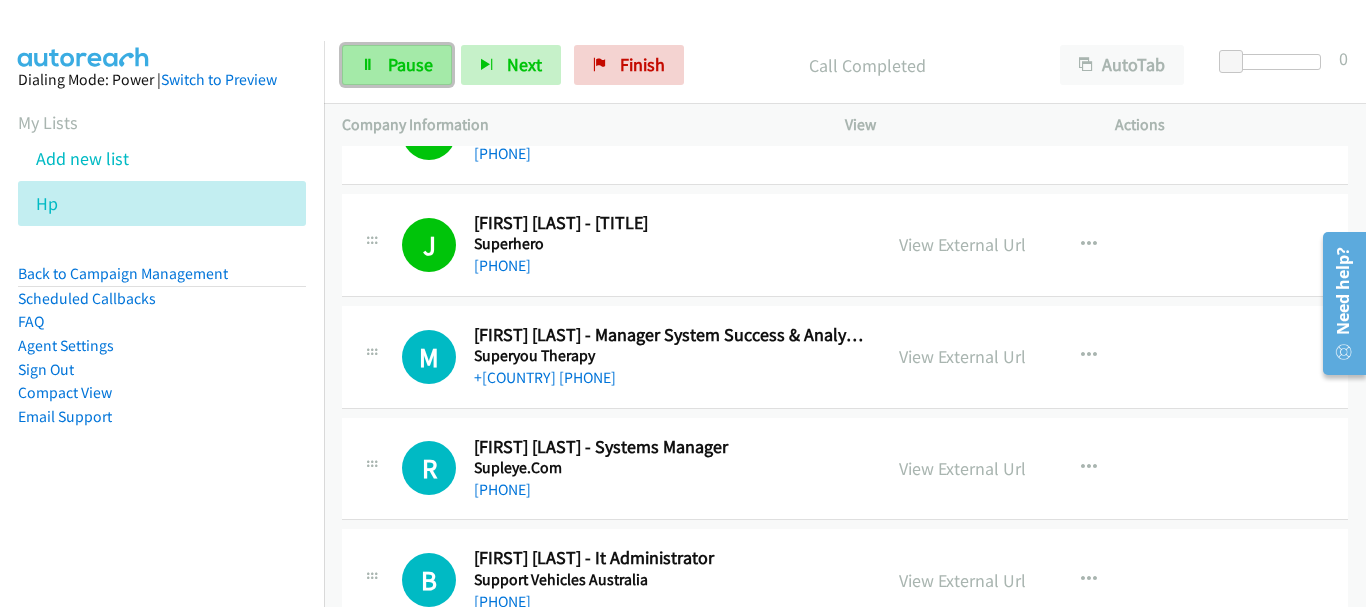 click on "Pause" at bounding box center [410, 64] 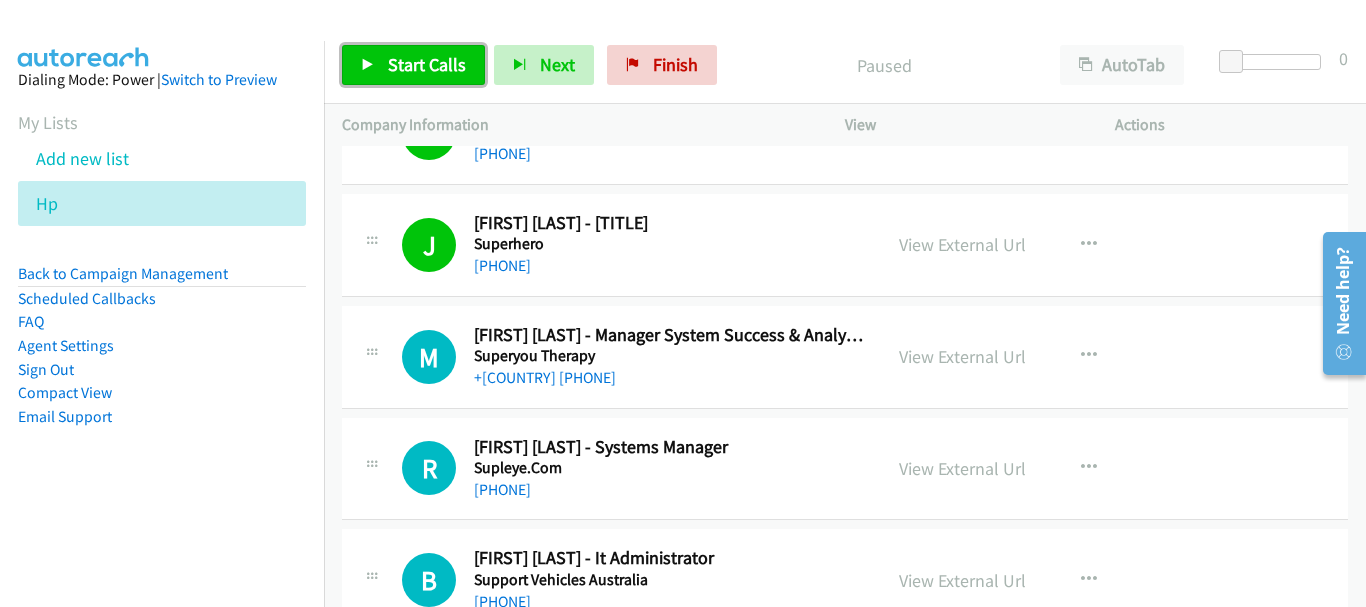 click on "Start Calls" at bounding box center [427, 64] 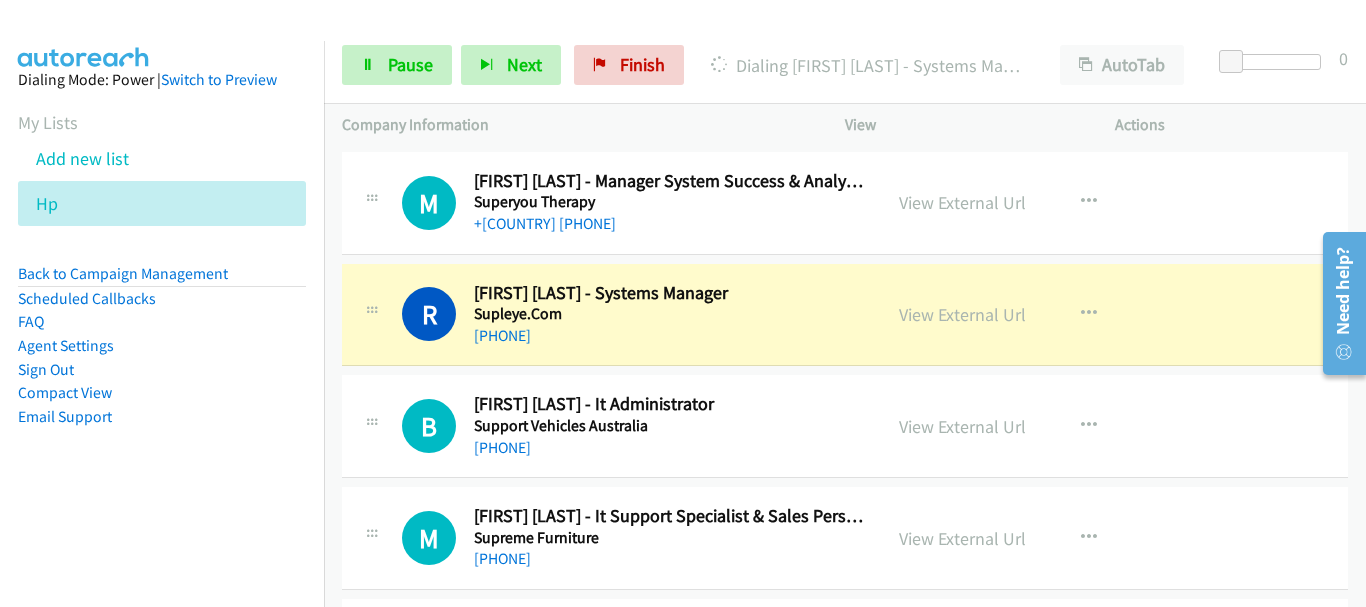 scroll, scrollTop: 5300, scrollLeft: 0, axis: vertical 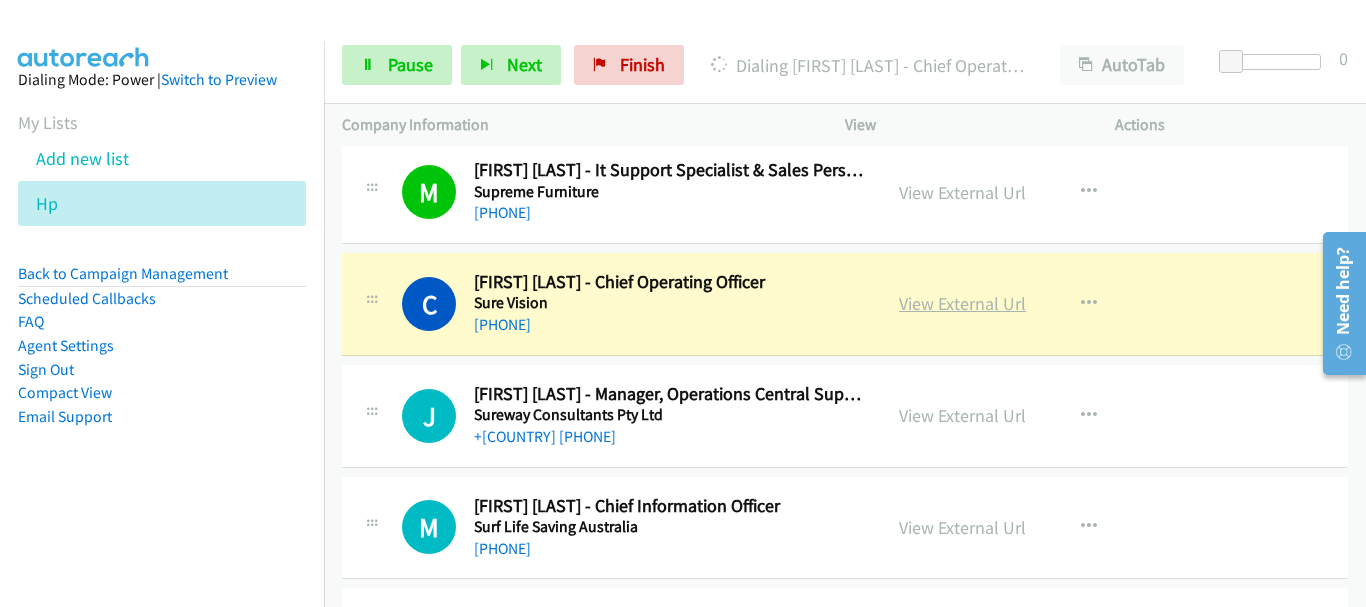 click on "View External Url" at bounding box center [962, 303] 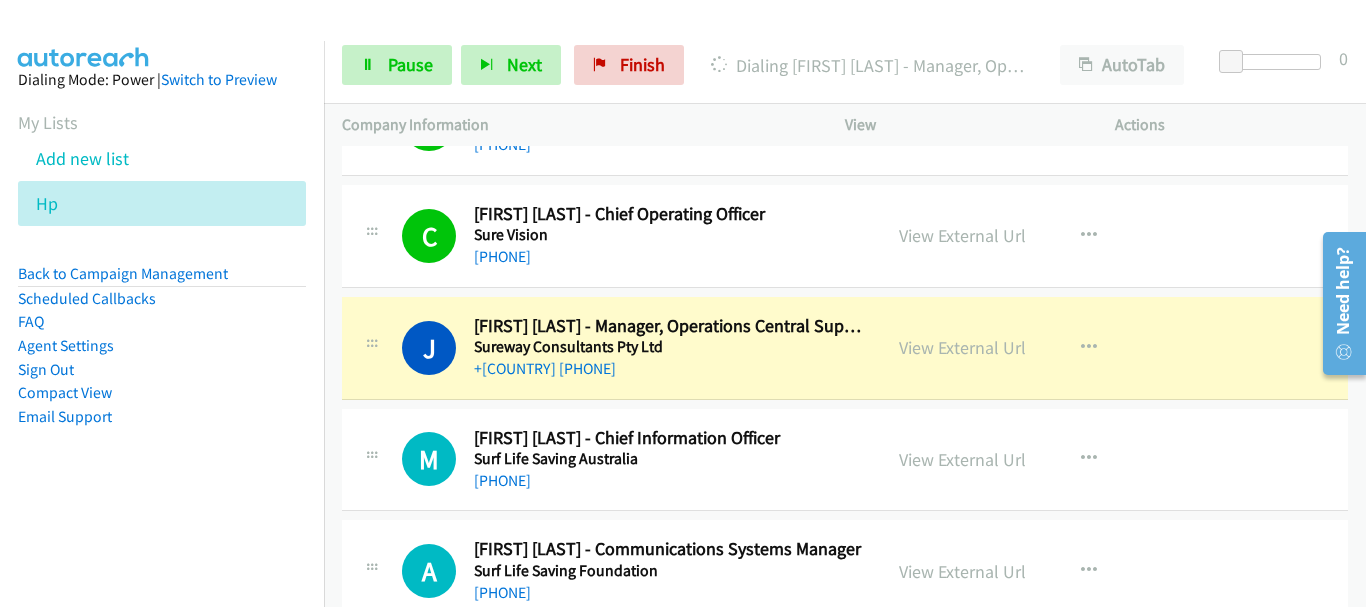 scroll, scrollTop: 5800, scrollLeft: 0, axis: vertical 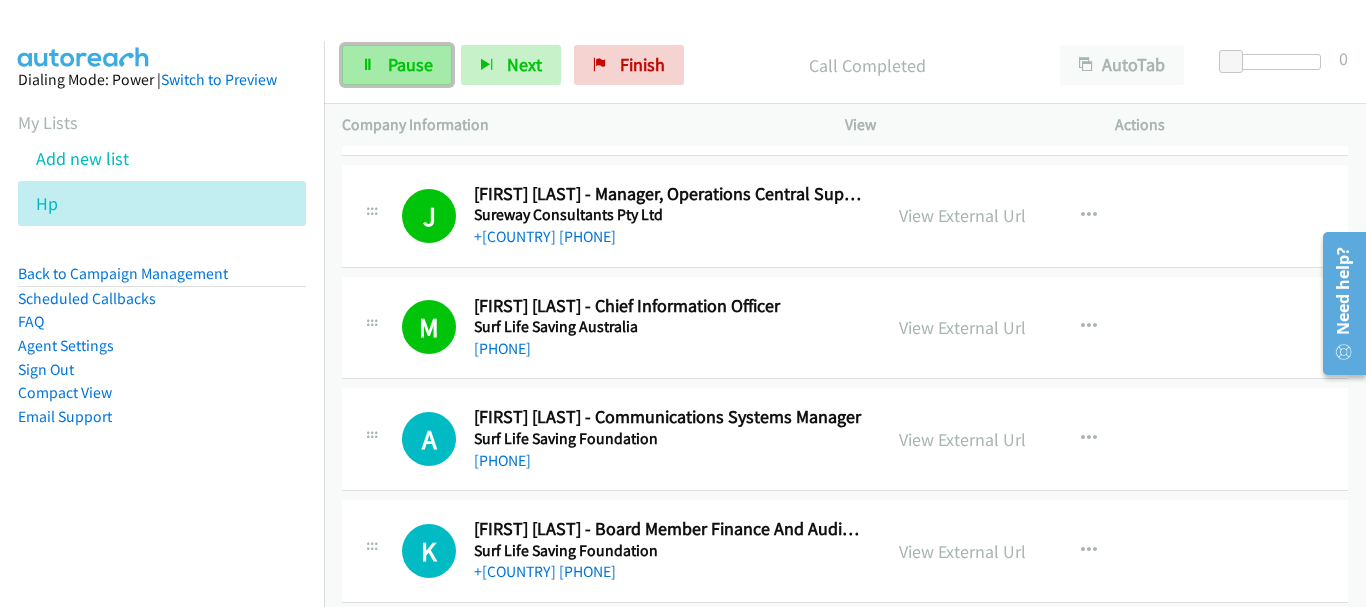 click on "Pause" at bounding box center (410, 64) 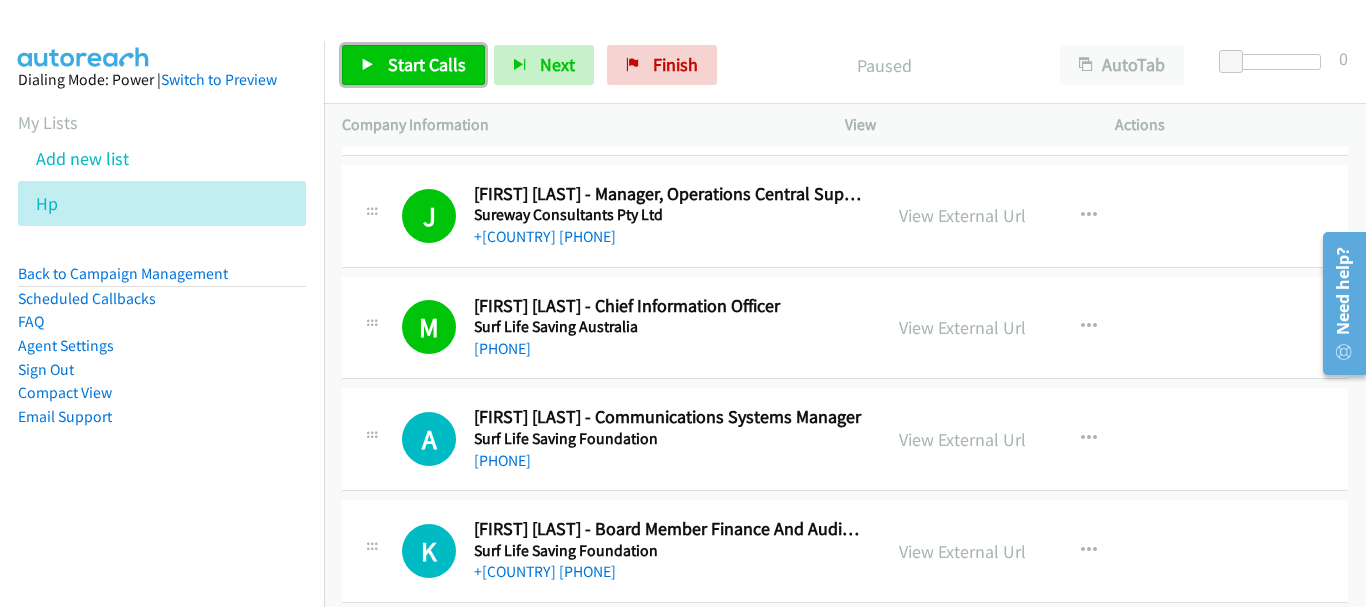click on "Start Calls" at bounding box center (413, 65) 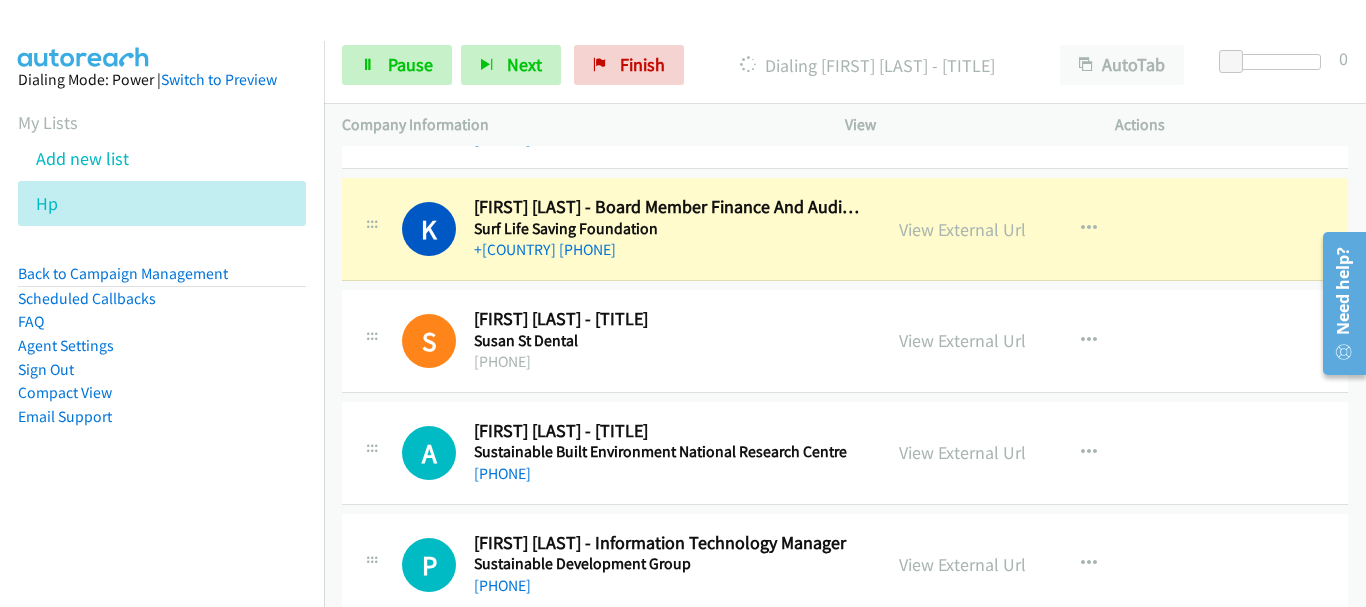 scroll, scrollTop: 6100, scrollLeft: 0, axis: vertical 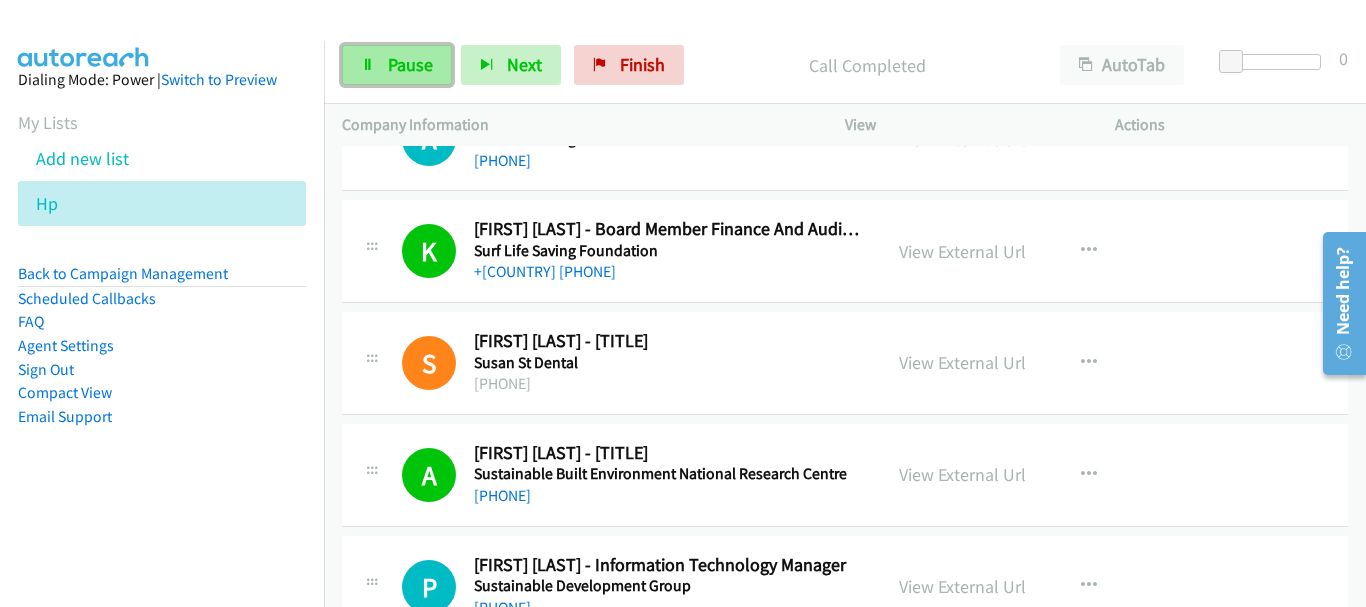 click on "Pause" at bounding box center (410, 64) 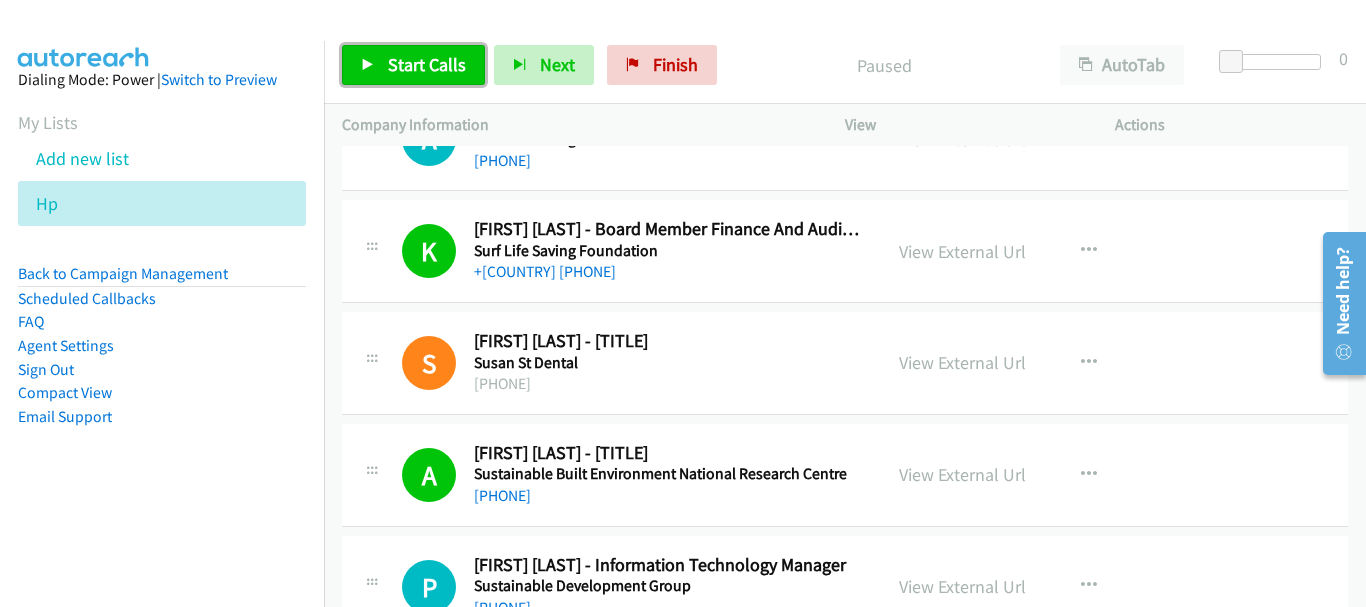click on "Start Calls" at bounding box center [427, 64] 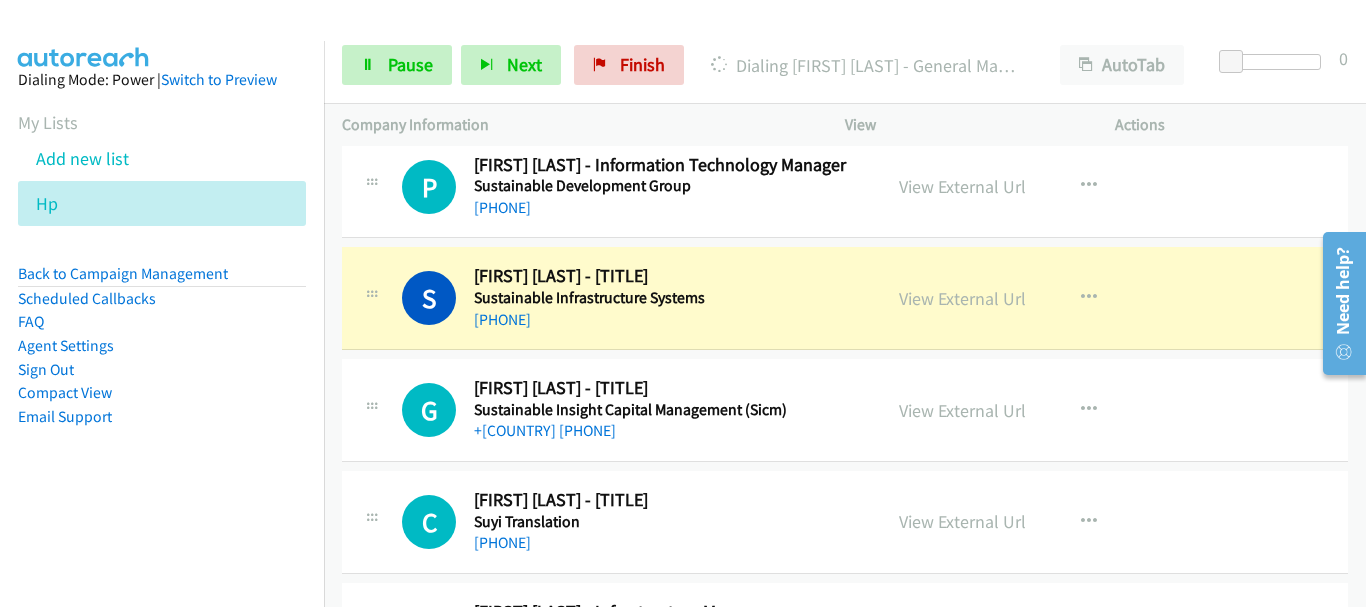 scroll, scrollTop: 6600, scrollLeft: 0, axis: vertical 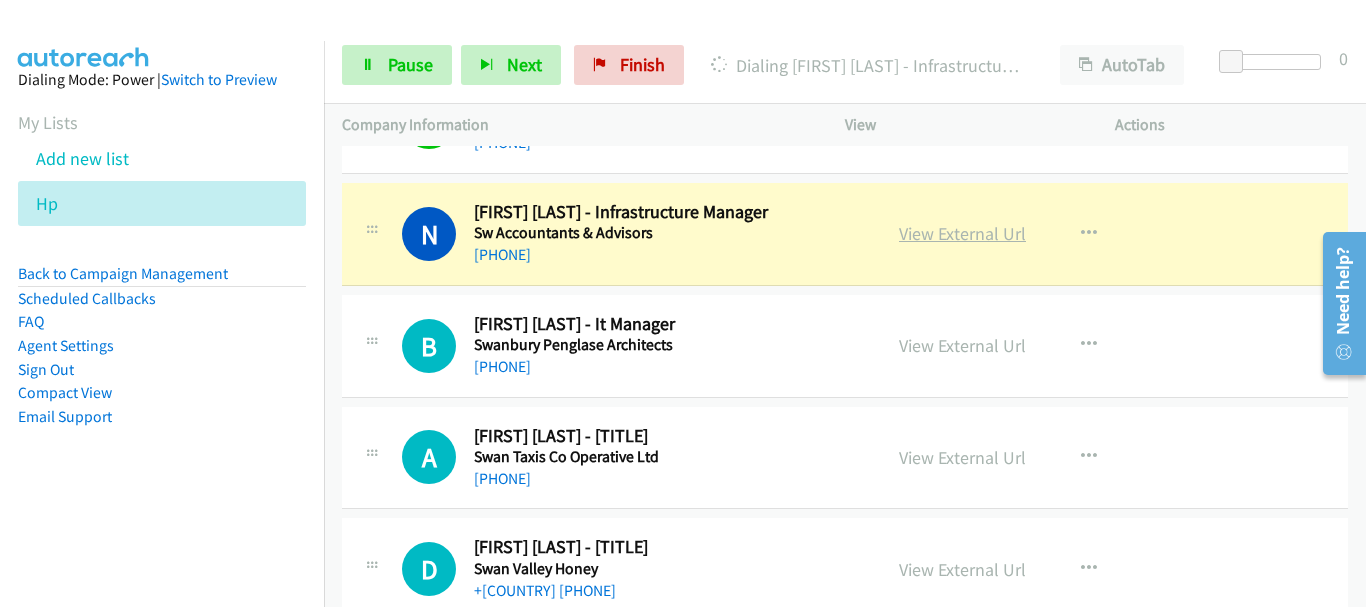 click on "View External Url" at bounding box center (962, 233) 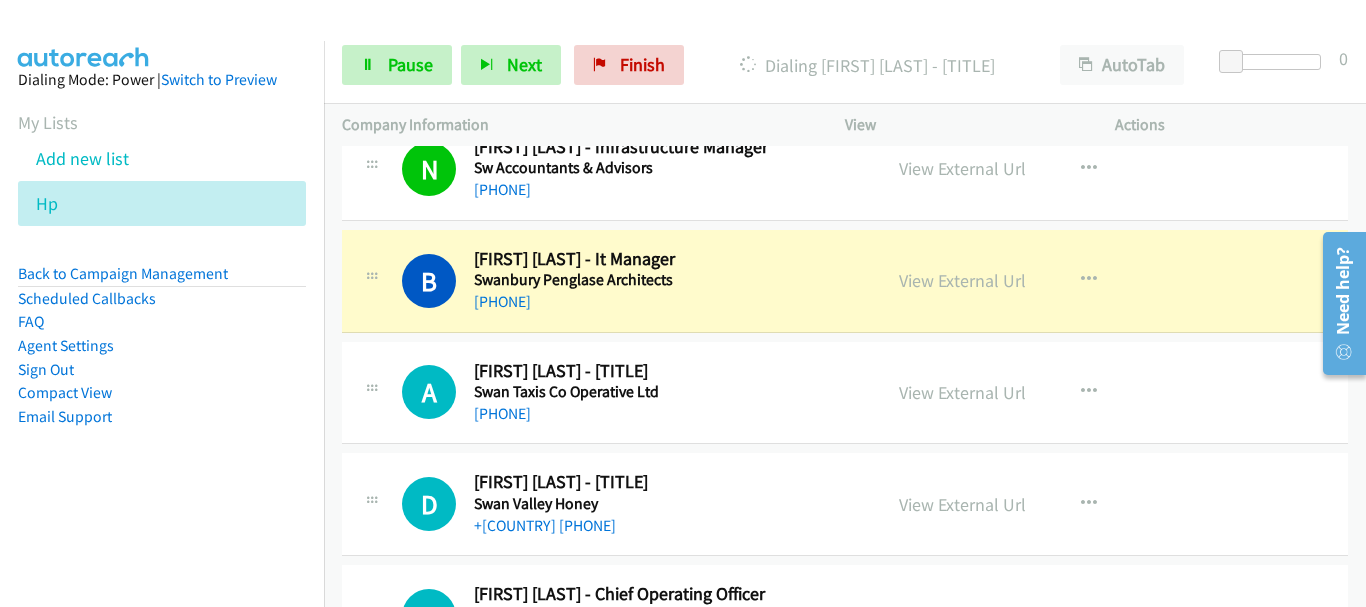 scroll, scrollTop: 7000, scrollLeft: 0, axis: vertical 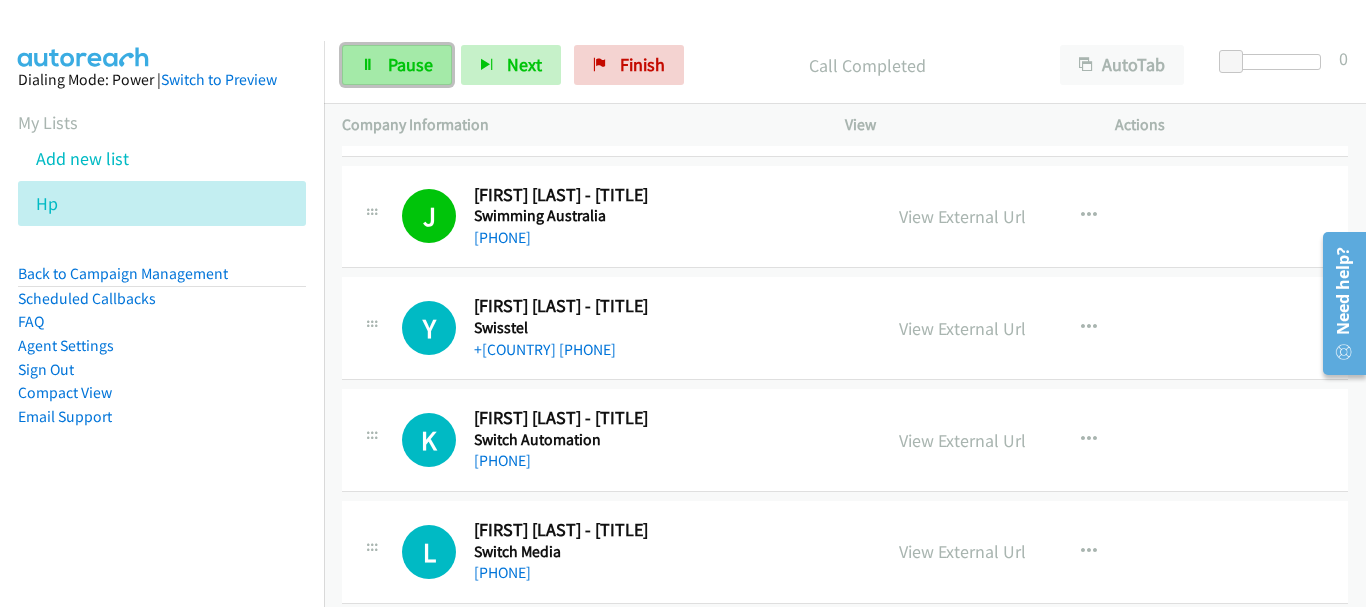 click on "Pause" at bounding box center (397, 65) 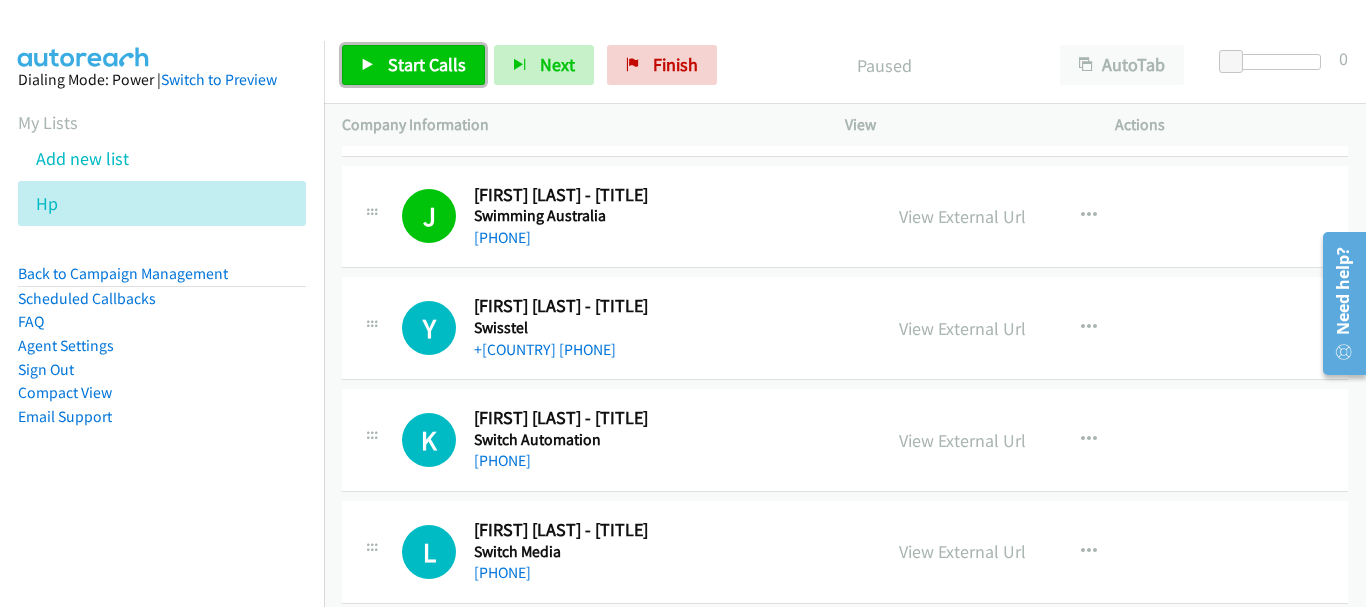 click on "Start Calls" at bounding box center (413, 65) 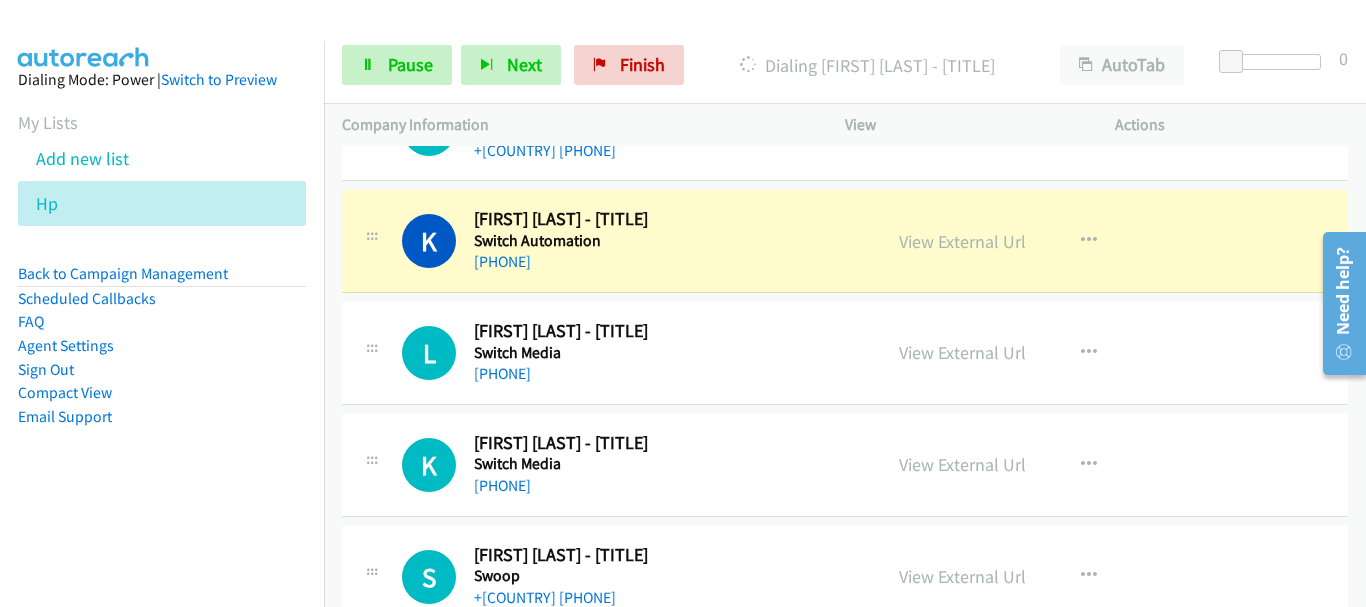 scroll, scrollTop: 7900, scrollLeft: 0, axis: vertical 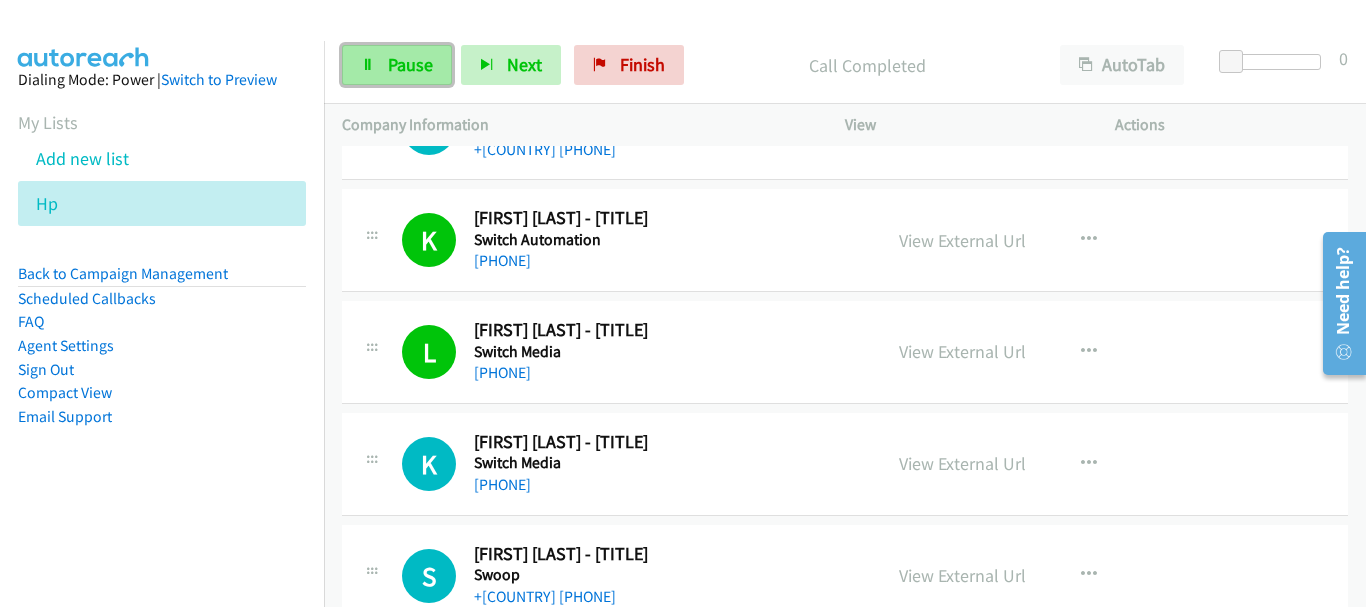 click at bounding box center [368, 66] 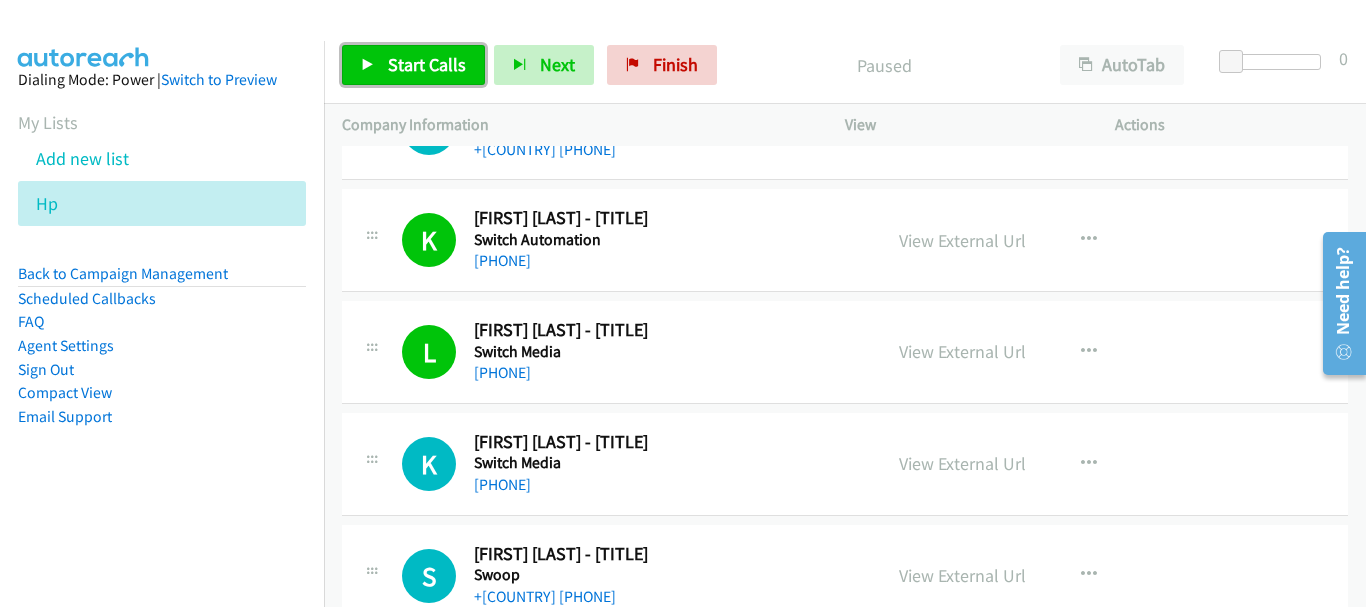 click at bounding box center [368, 66] 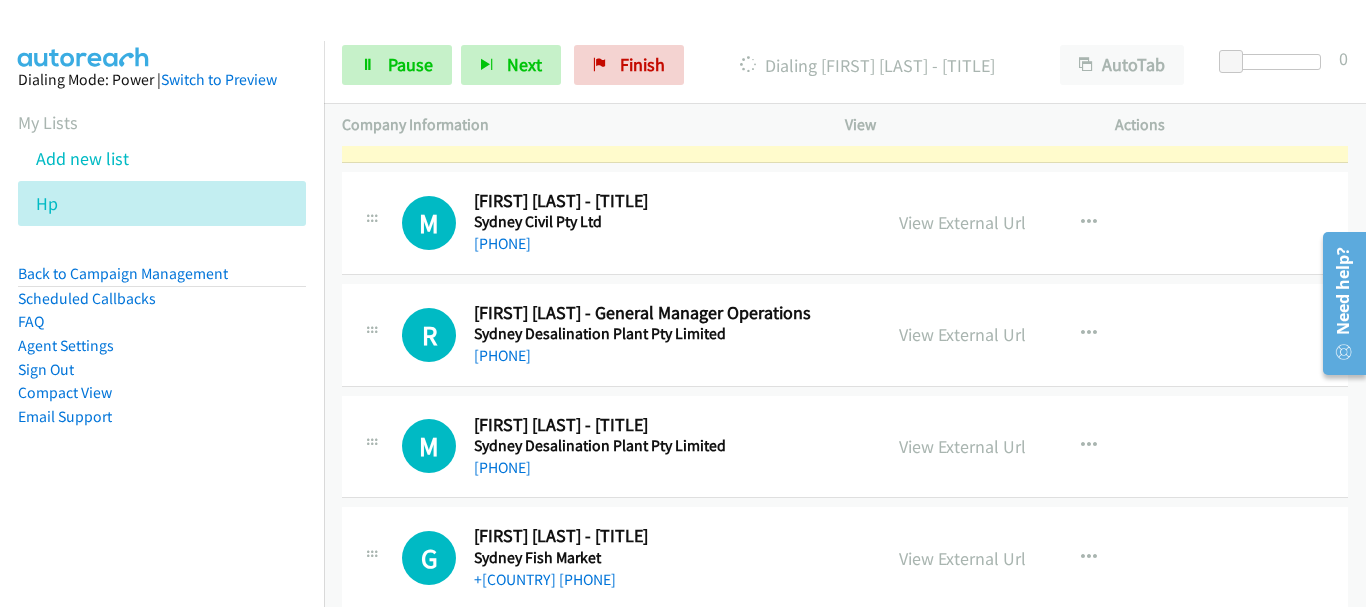 scroll, scrollTop: 8600, scrollLeft: 0, axis: vertical 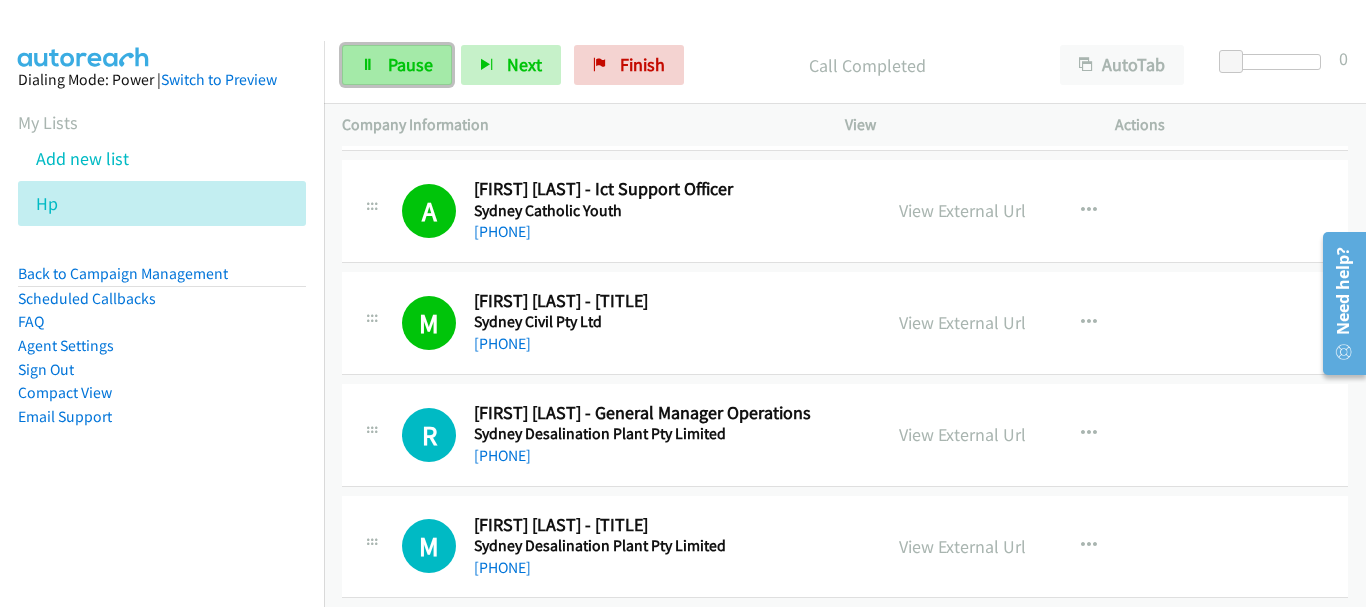 click on "Pause" at bounding box center [397, 65] 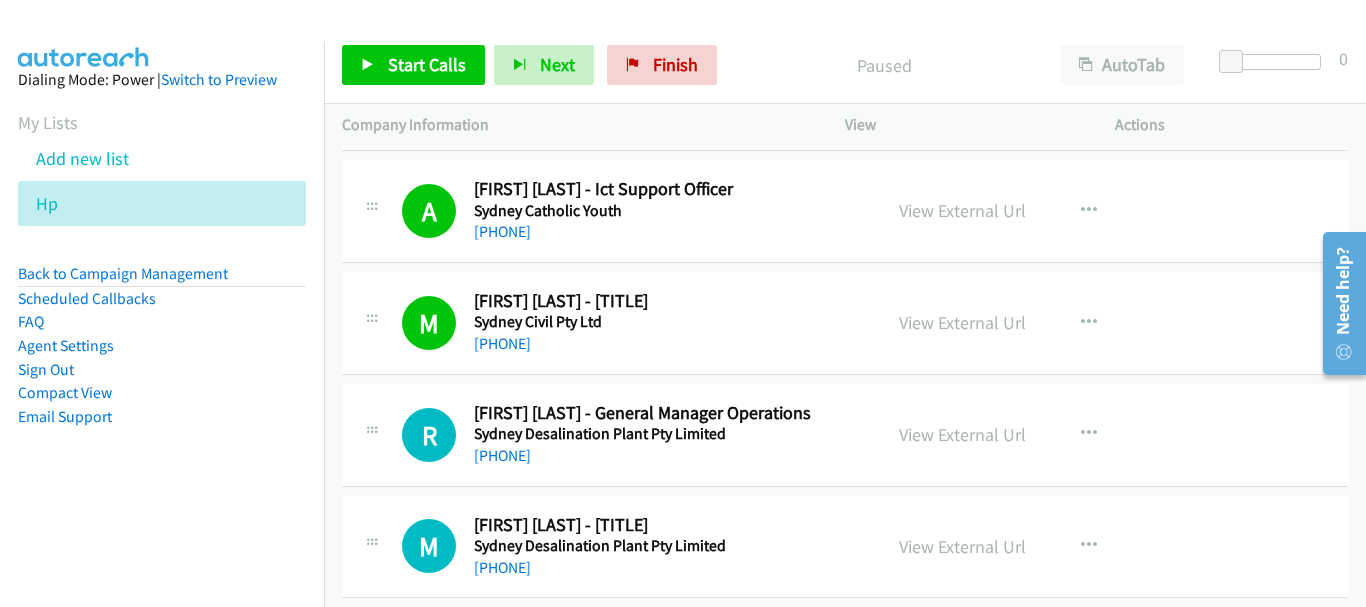 click on "Start Calls
Pause
Next
Finish
Paused
AutoTab
AutoTab
0" at bounding box center (845, 65) 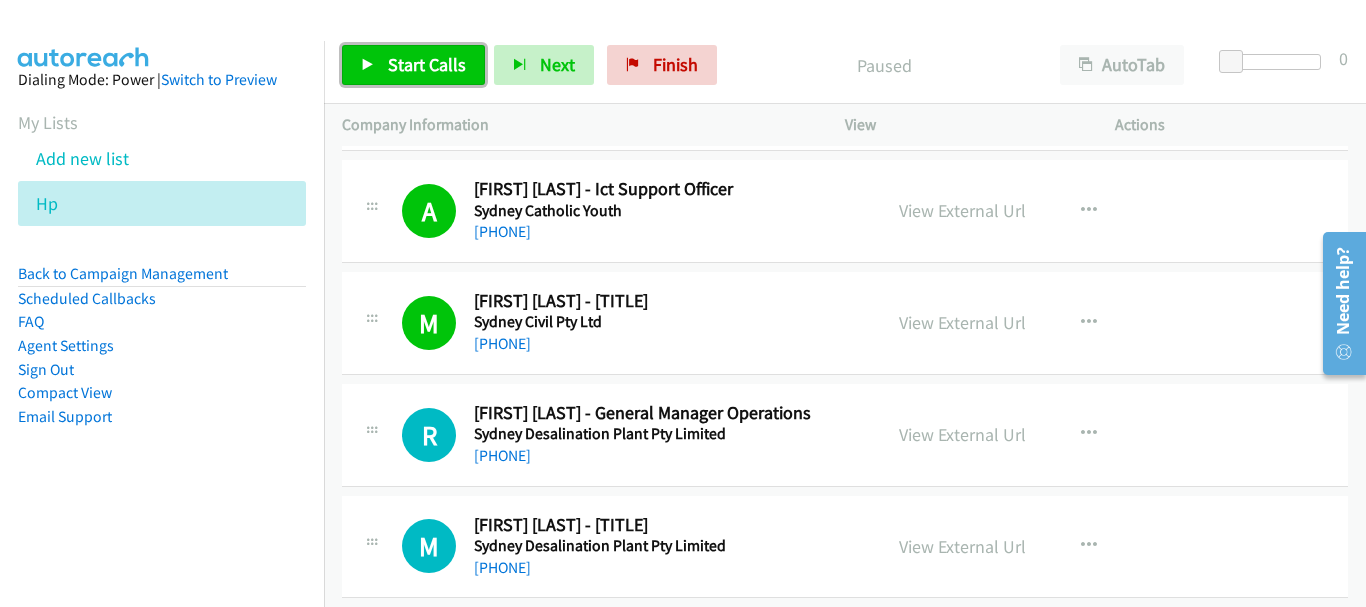 click on "Start Calls" at bounding box center (427, 64) 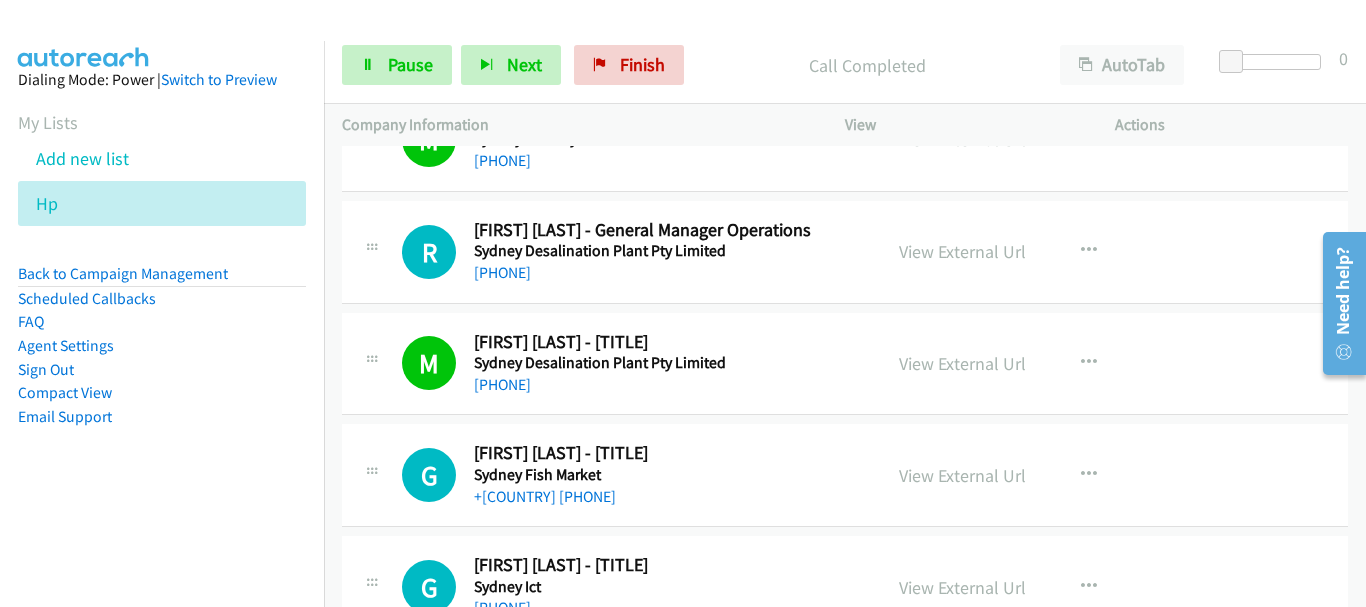 scroll, scrollTop: 8800, scrollLeft: 0, axis: vertical 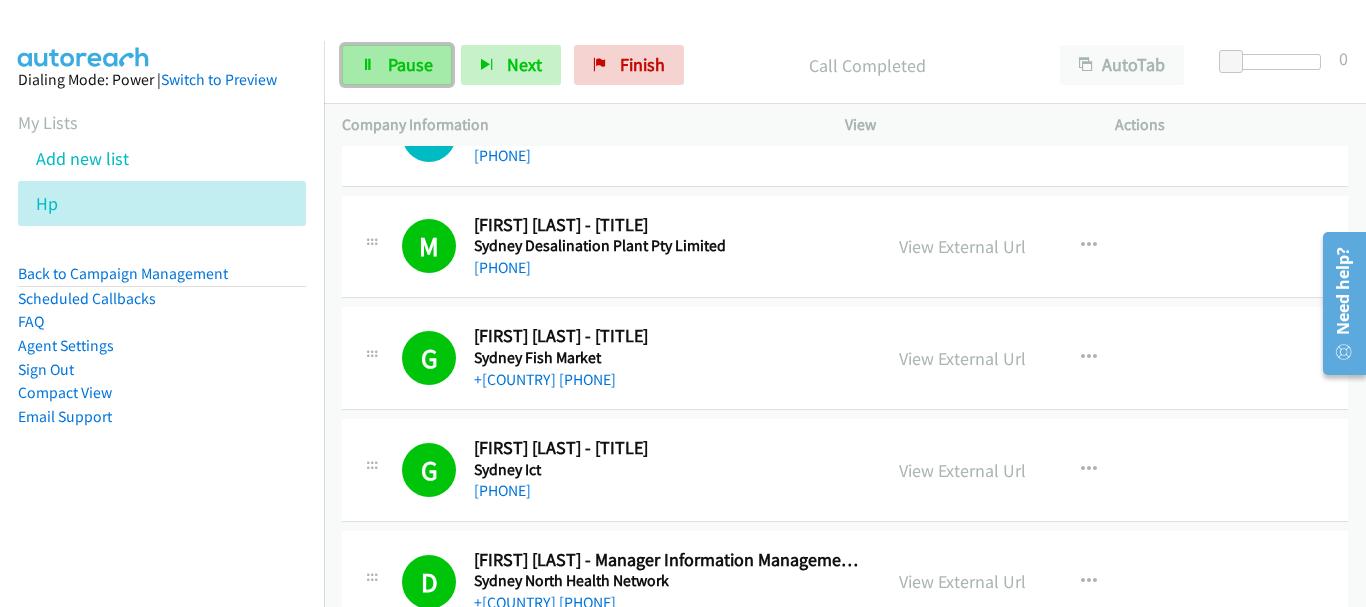 click on "Pause" at bounding box center (397, 65) 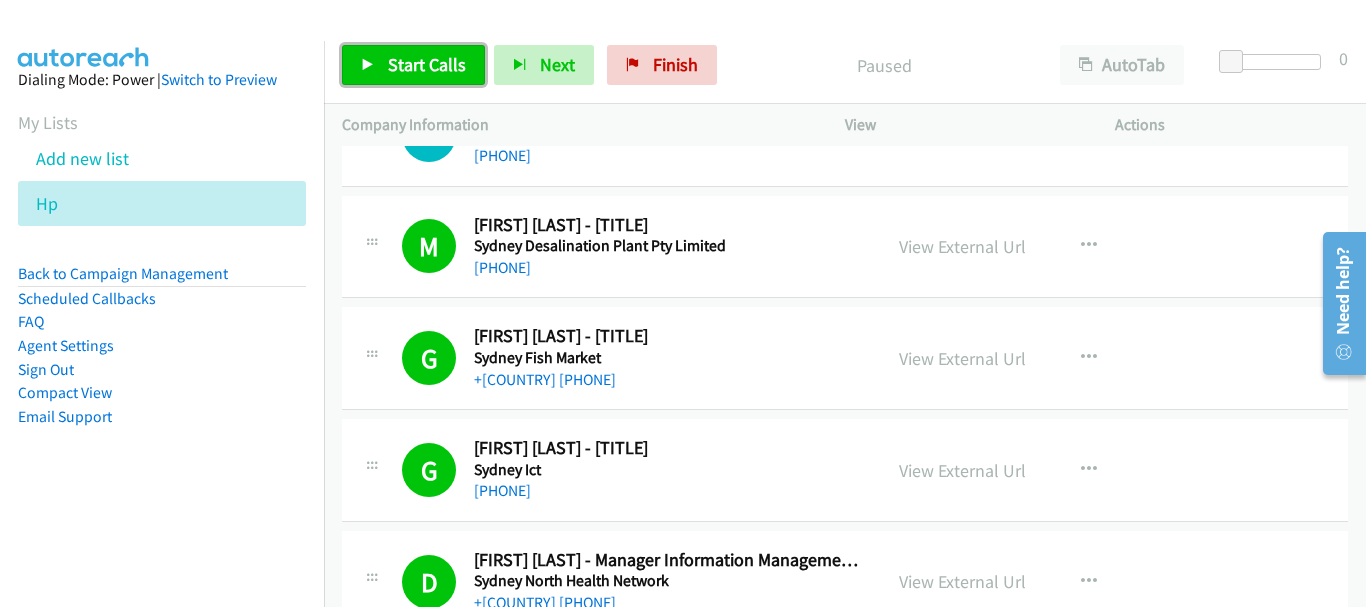 click on "Start Calls" at bounding box center [427, 64] 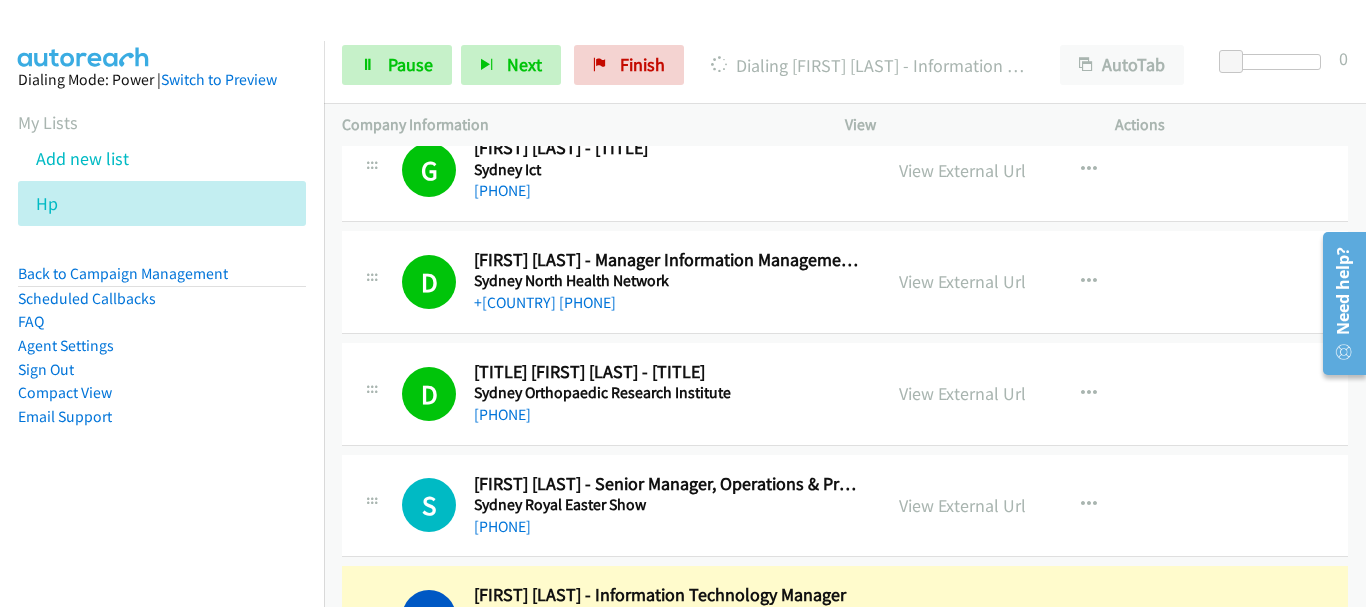scroll, scrollTop: 9500, scrollLeft: 0, axis: vertical 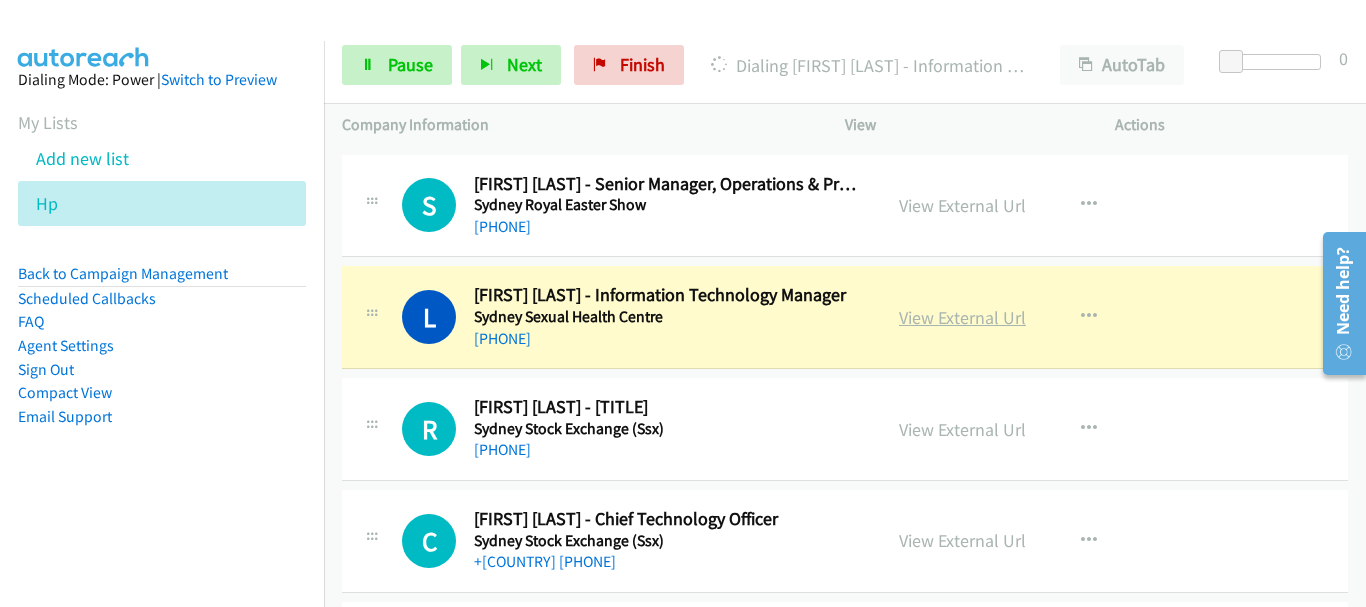 click on "View External Url" at bounding box center (962, 317) 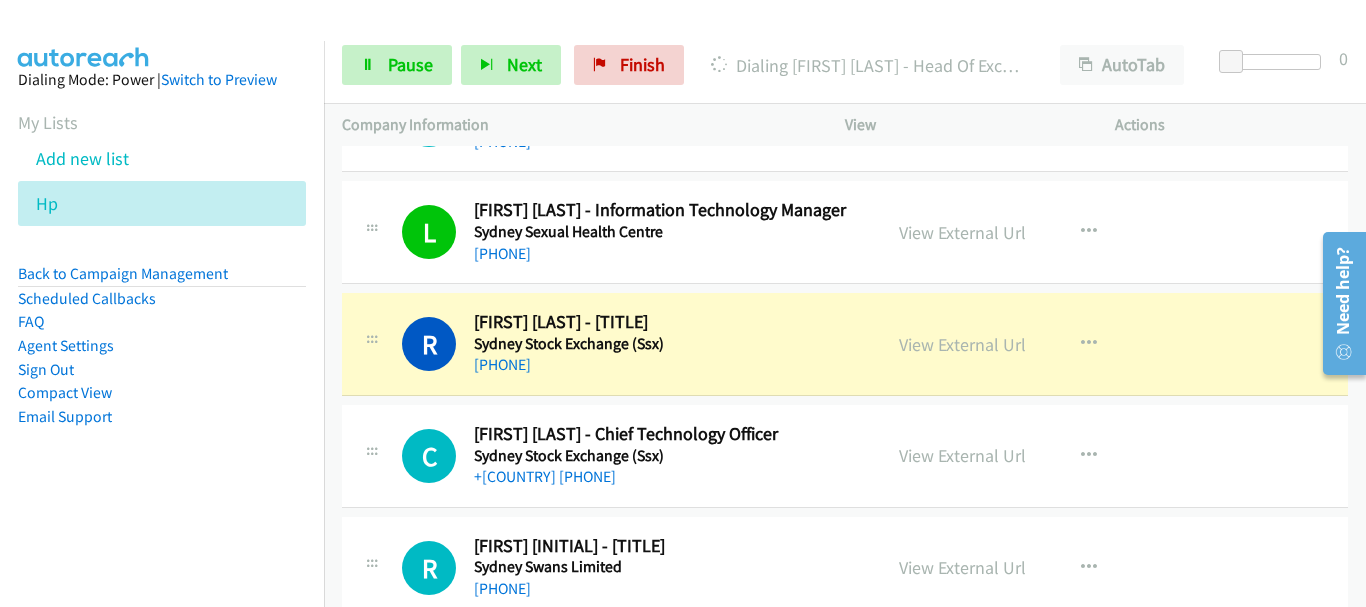 scroll, scrollTop: 9700, scrollLeft: 0, axis: vertical 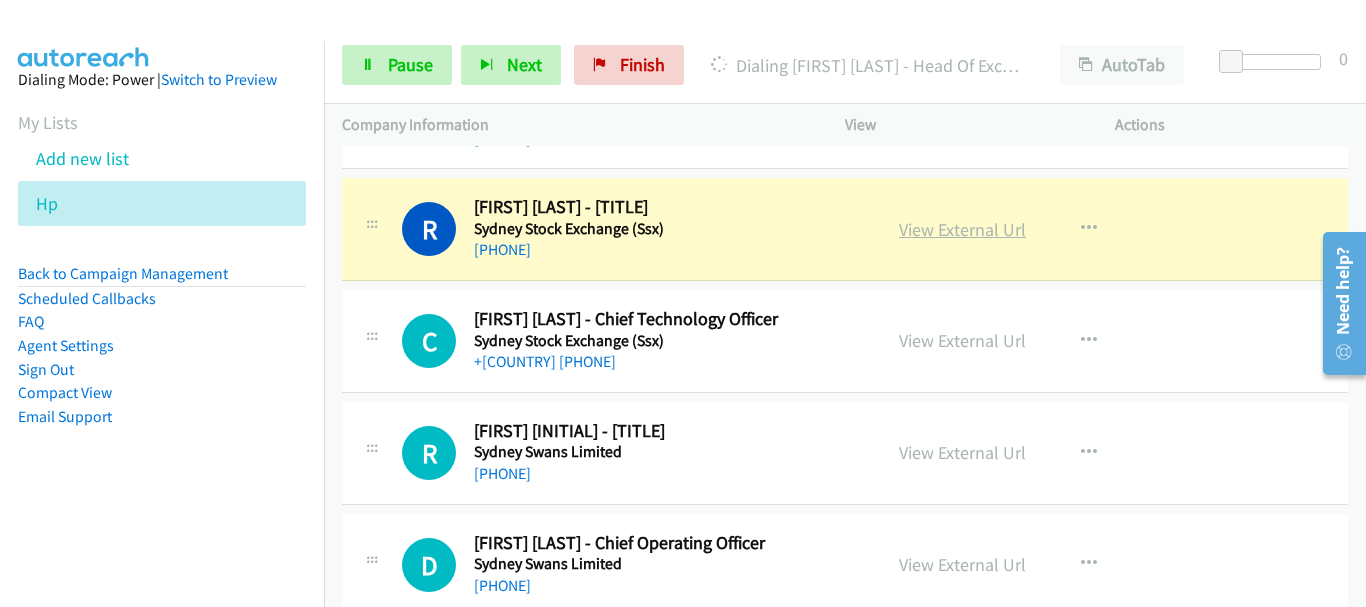 click on "View External Url" at bounding box center [962, 229] 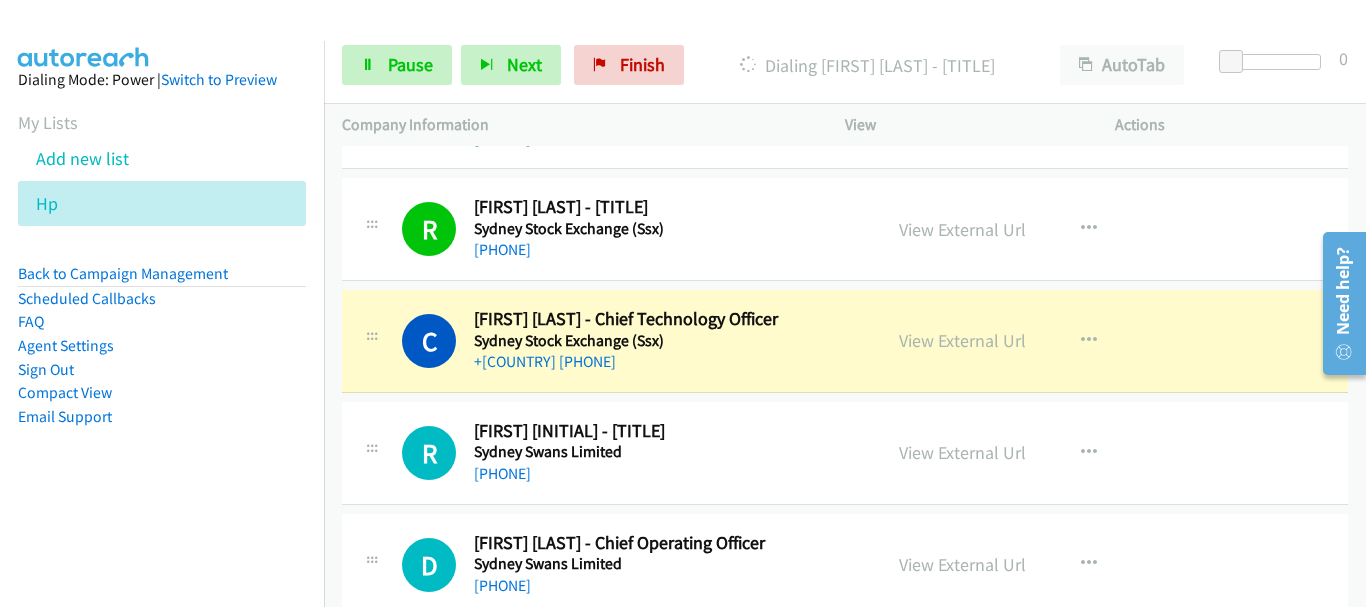 scroll, scrollTop: 9800, scrollLeft: 0, axis: vertical 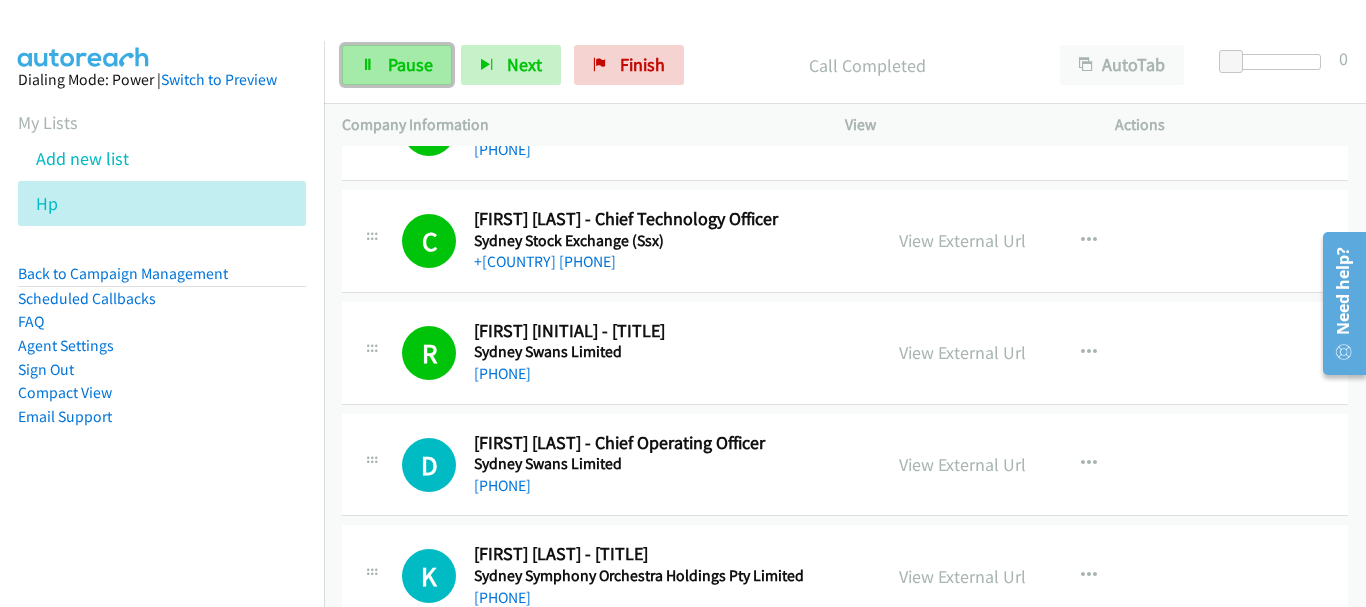 click on "Pause" at bounding box center (397, 65) 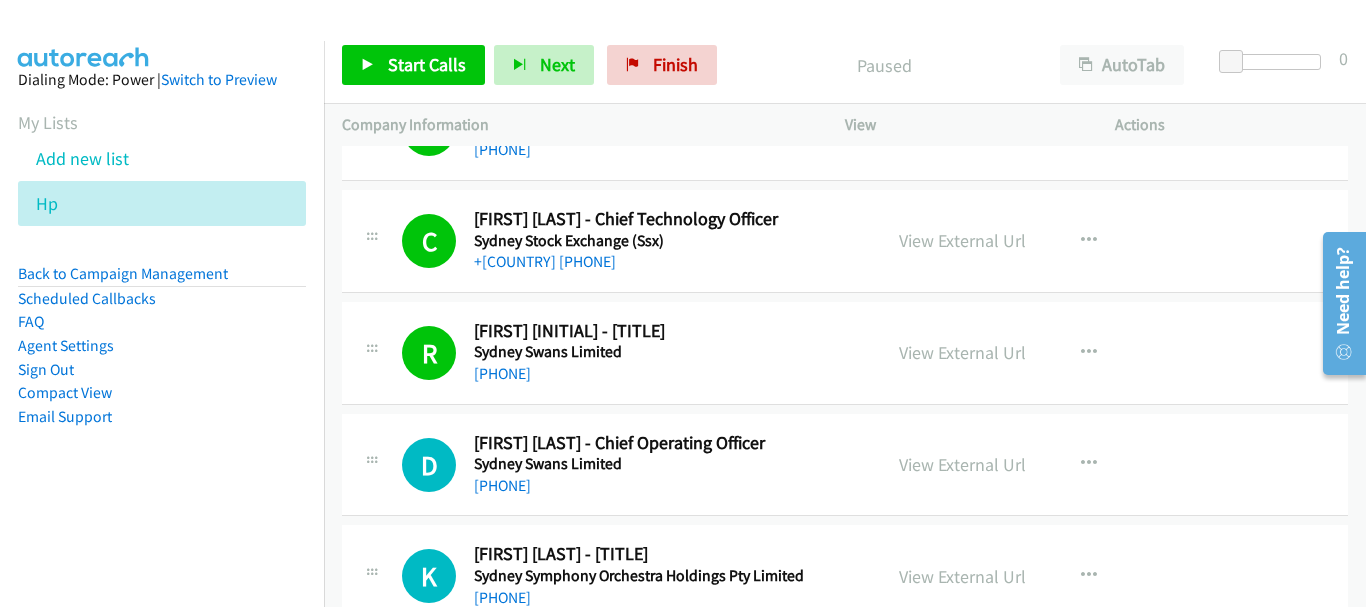 click on "Start Calls
Pause
Next
Finish
Paused
AutoTab
AutoTab
0" at bounding box center (845, 65) 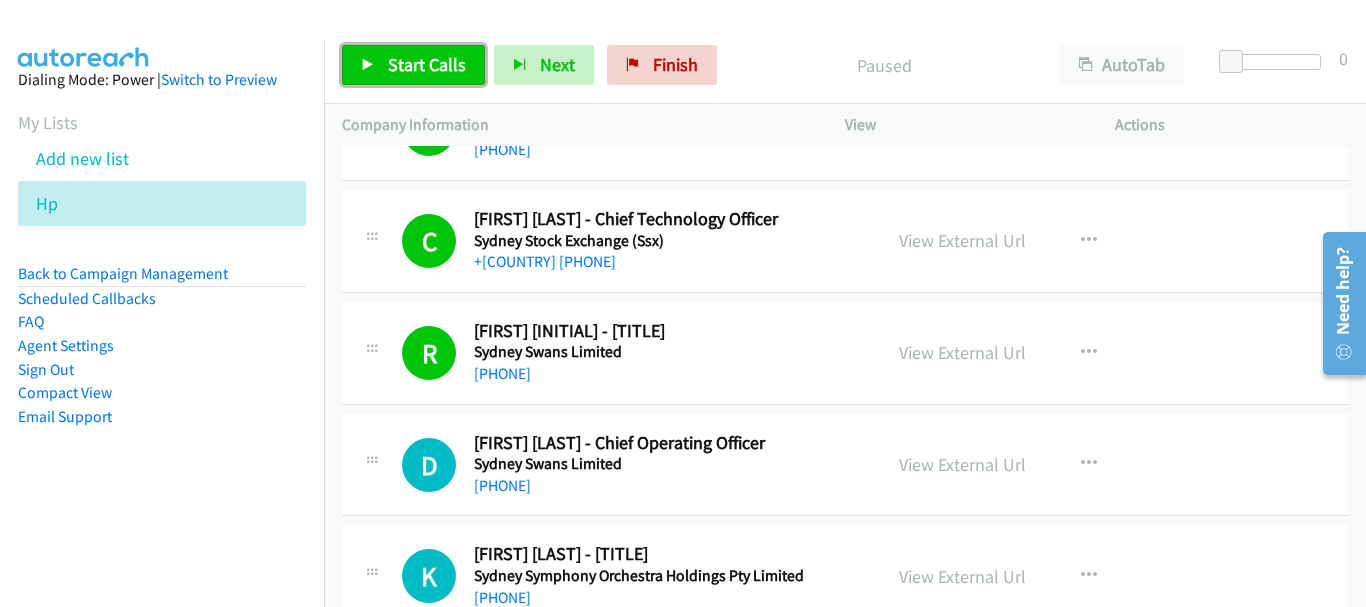 click on "Start Calls" at bounding box center [427, 64] 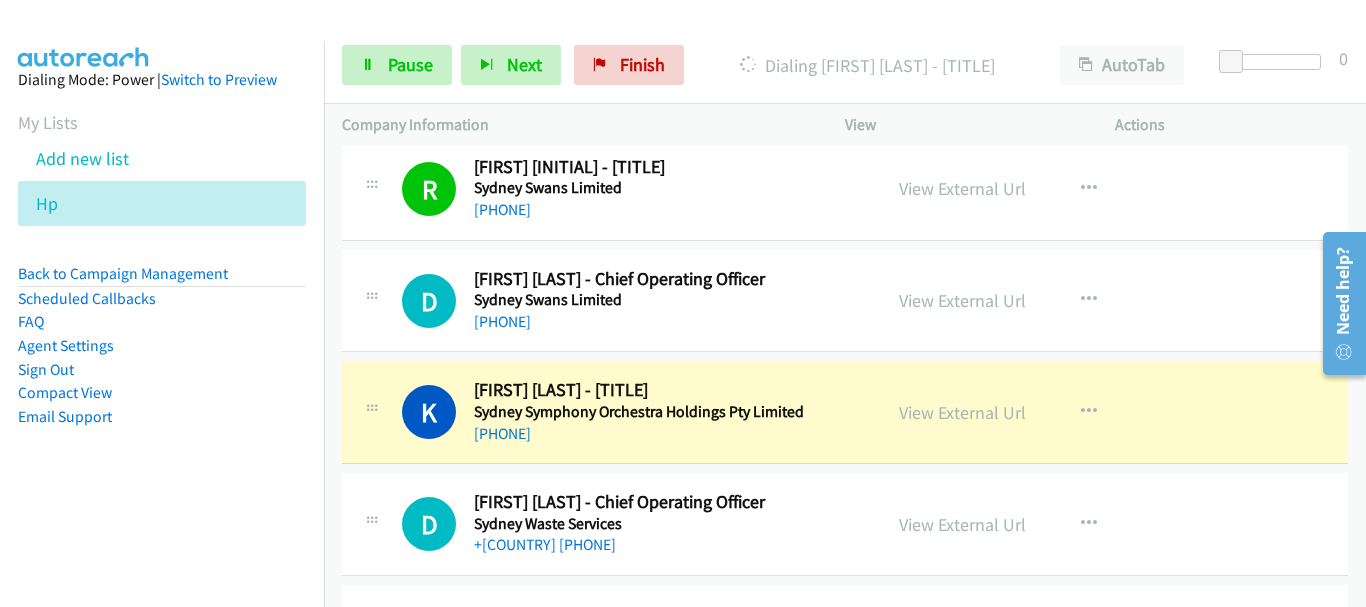 scroll, scrollTop: 10000, scrollLeft: 0, axis: vertical 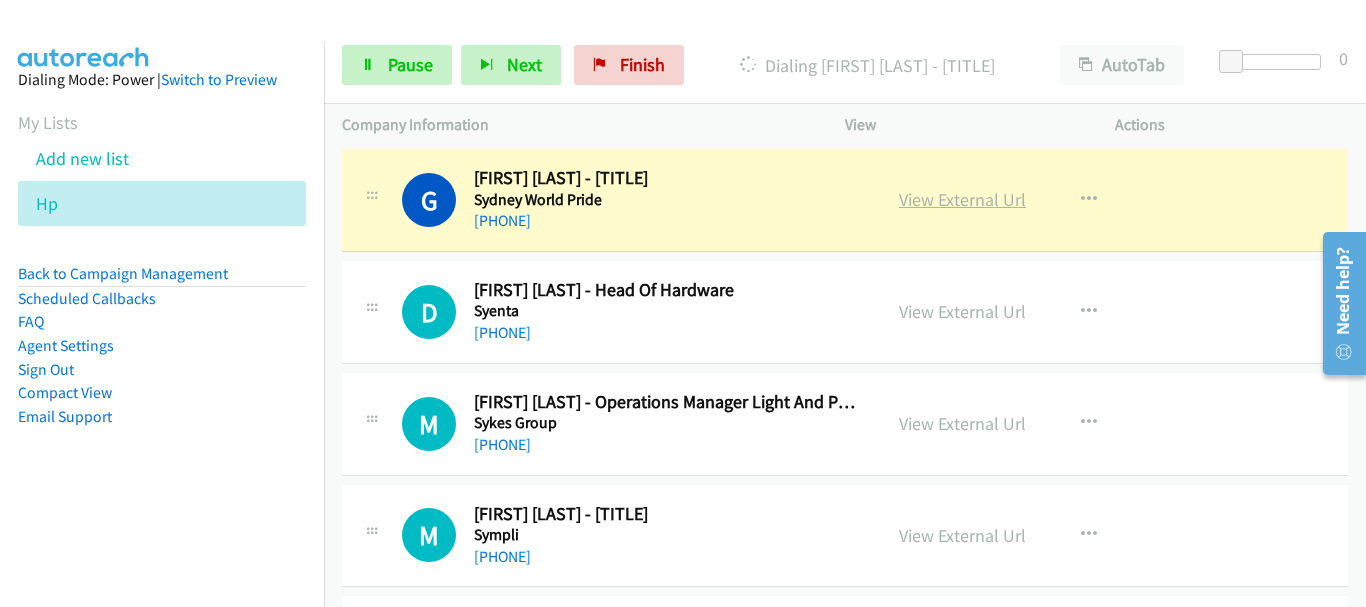 click on "View External Url" at bounding box center (962, 199) 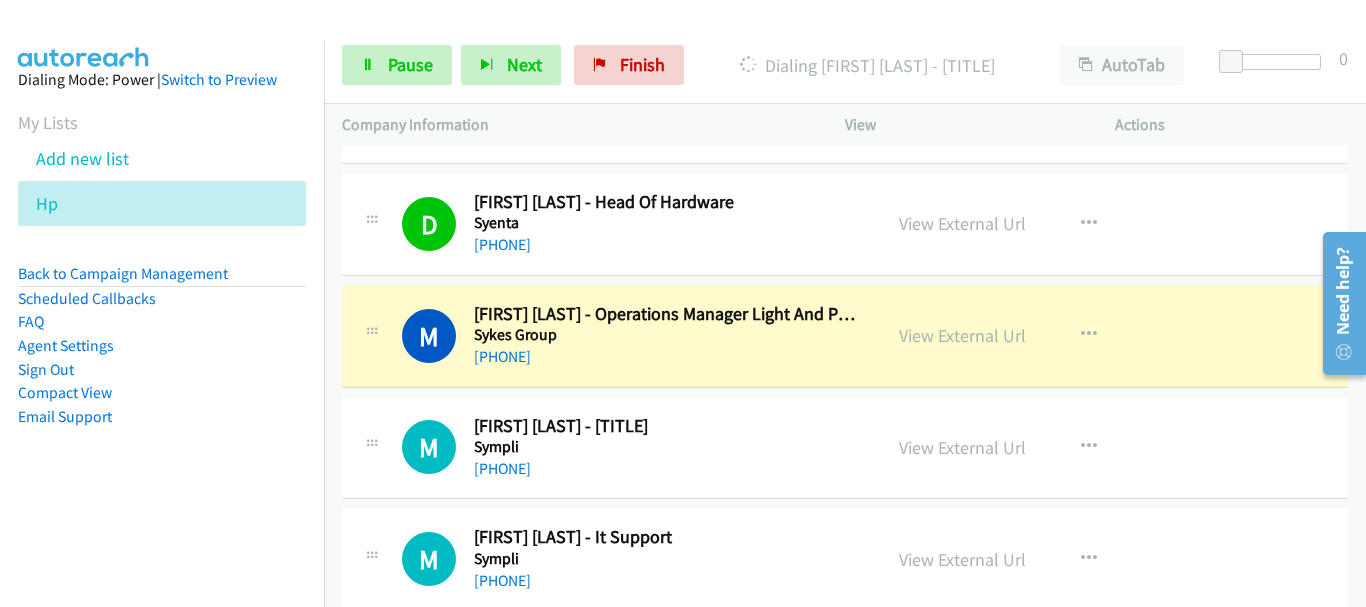 scroll, scrollTop: 10600, scrollLeft: 0, axis: vertical 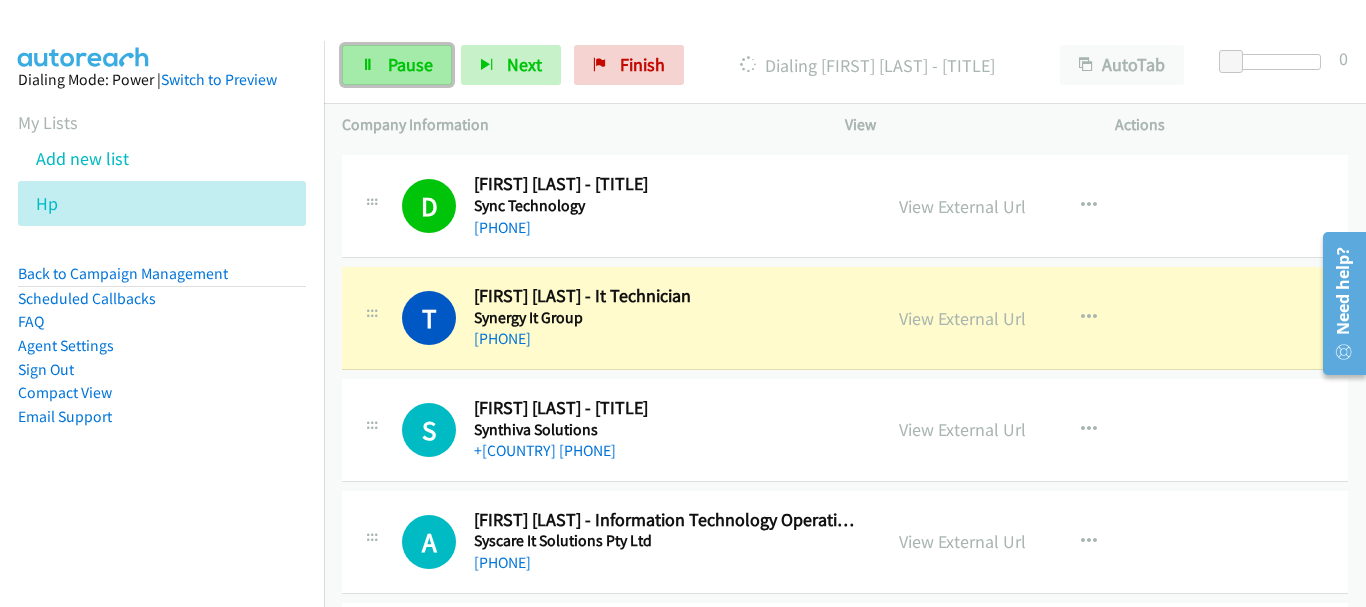 click on "Pause" at bounding box center (397, 65) 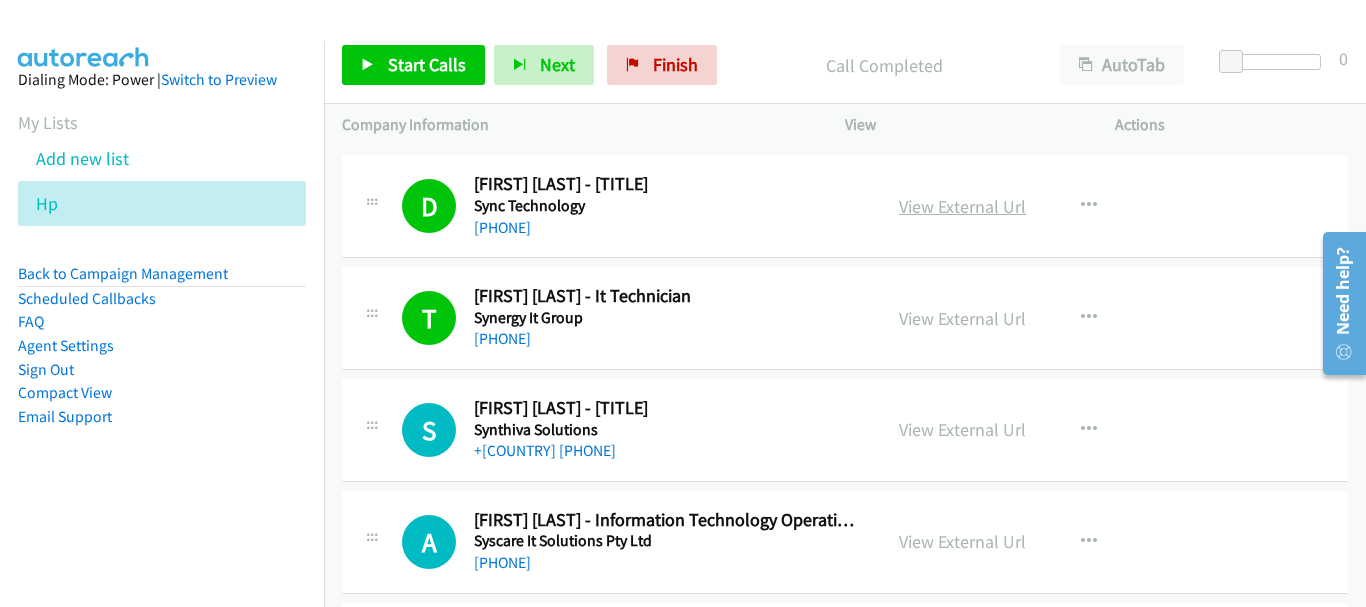 click on "View External Url" at bounding box center (962, 206) 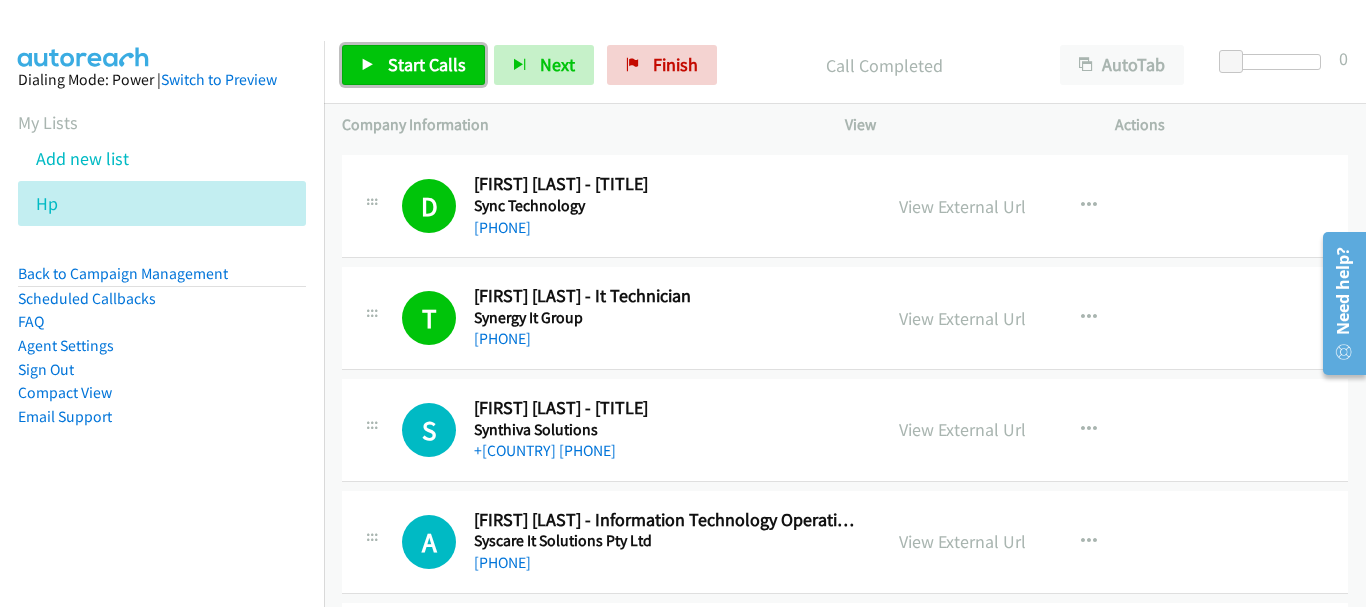 click on "Start Calls" at bounding box center (413, 65) 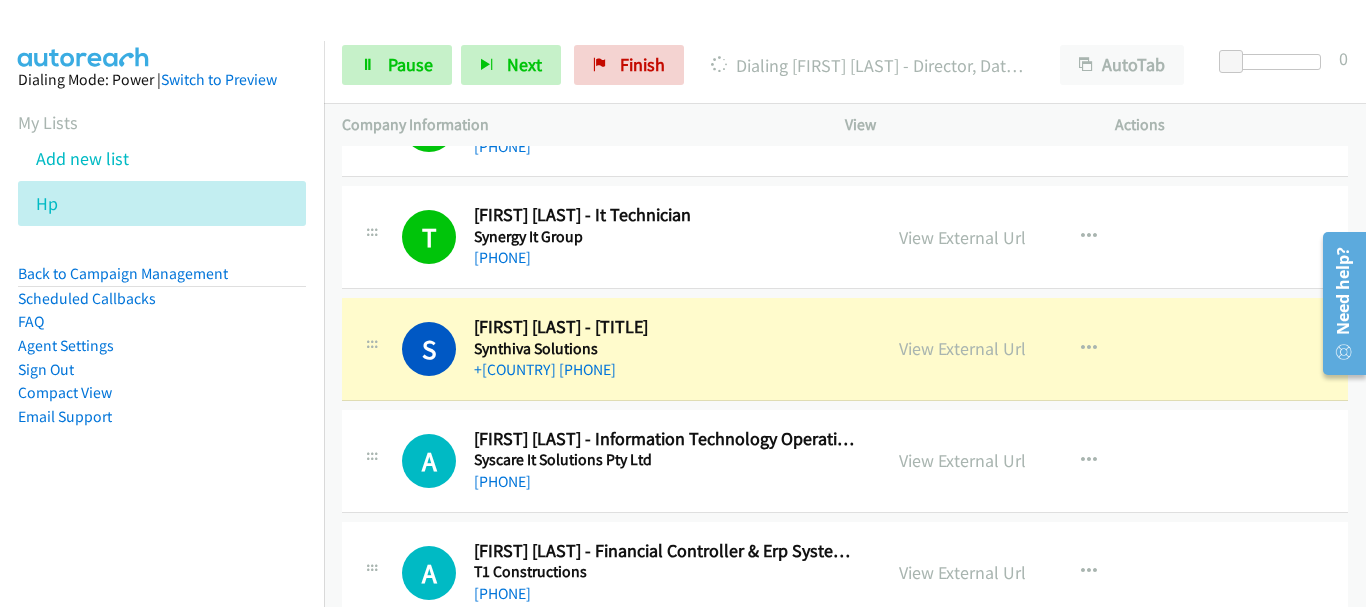 scroll, scrollTop: 11600, scrollLeft: 0, axis: vertical 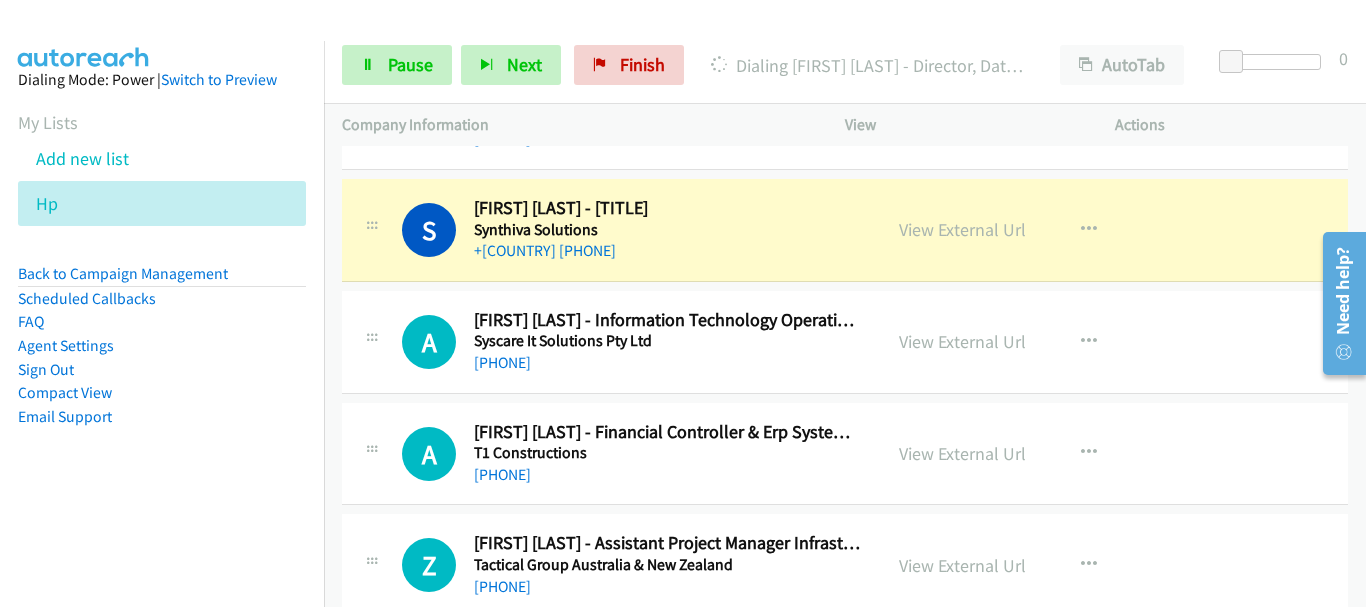 click on "View External Url" at bounding box center (962, 229) 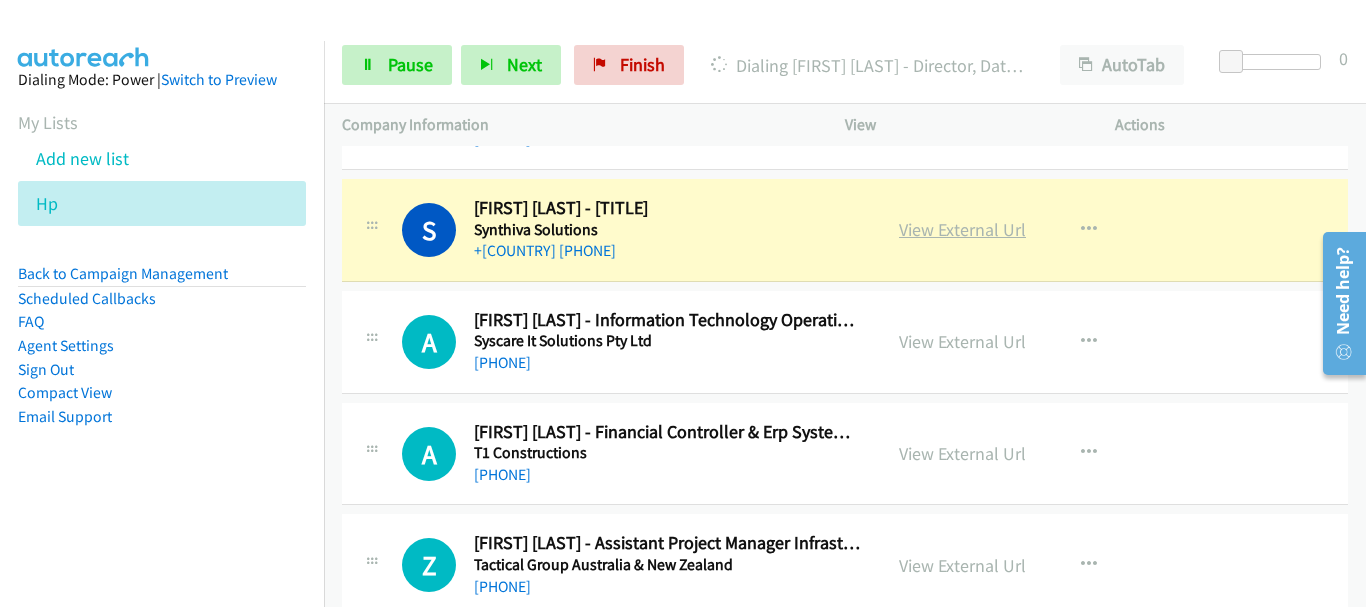 click on "View External Url" at bounding box center (962, 229) 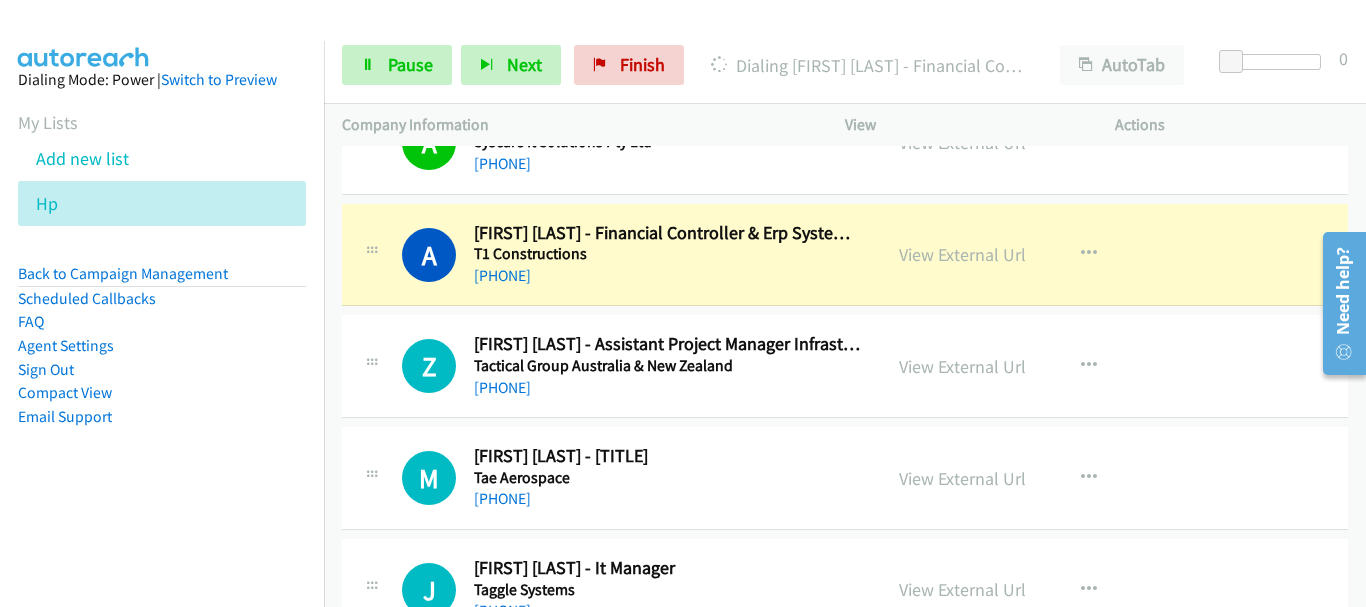 scroll, scrollTop: 11800, scrollLeft: 0, axis: vertical 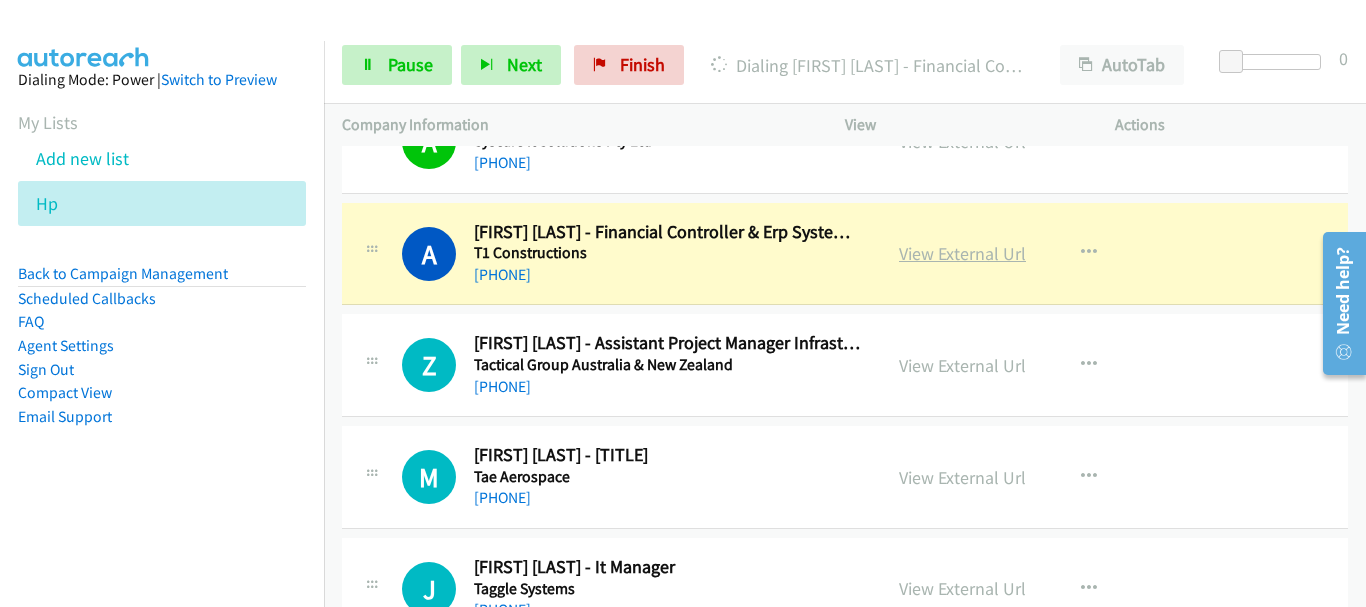click on "View External Url" at bounding box center [962, 253] 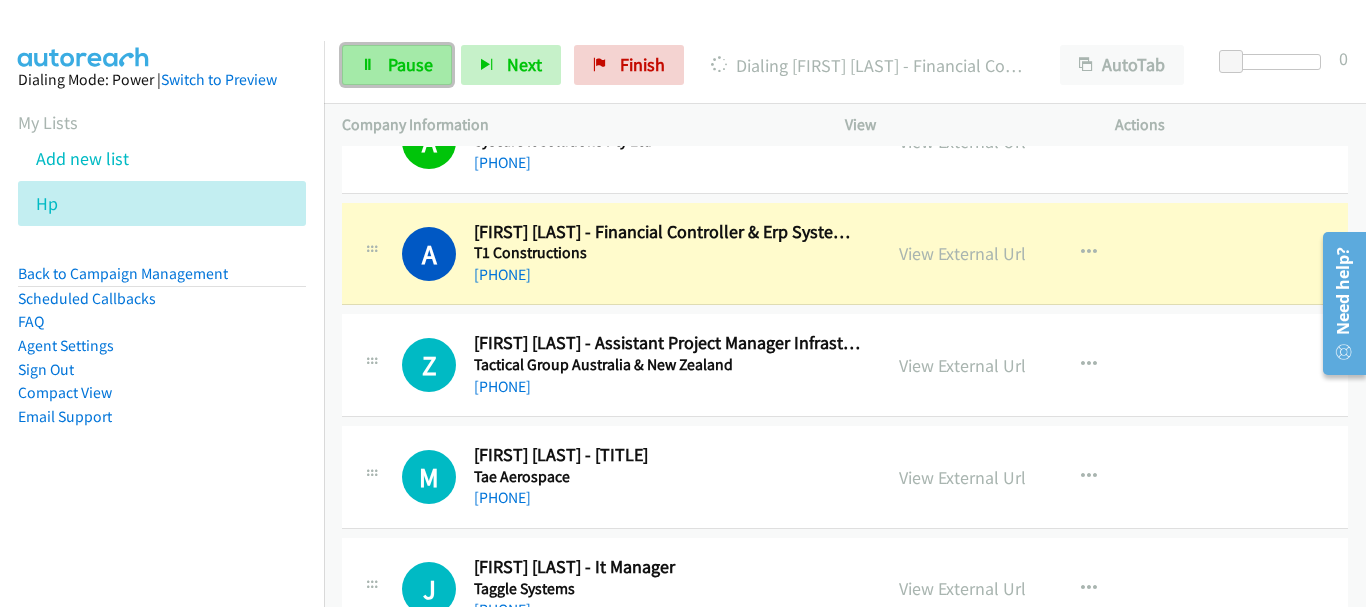click on "Pause" at bounding box center [397, 65] 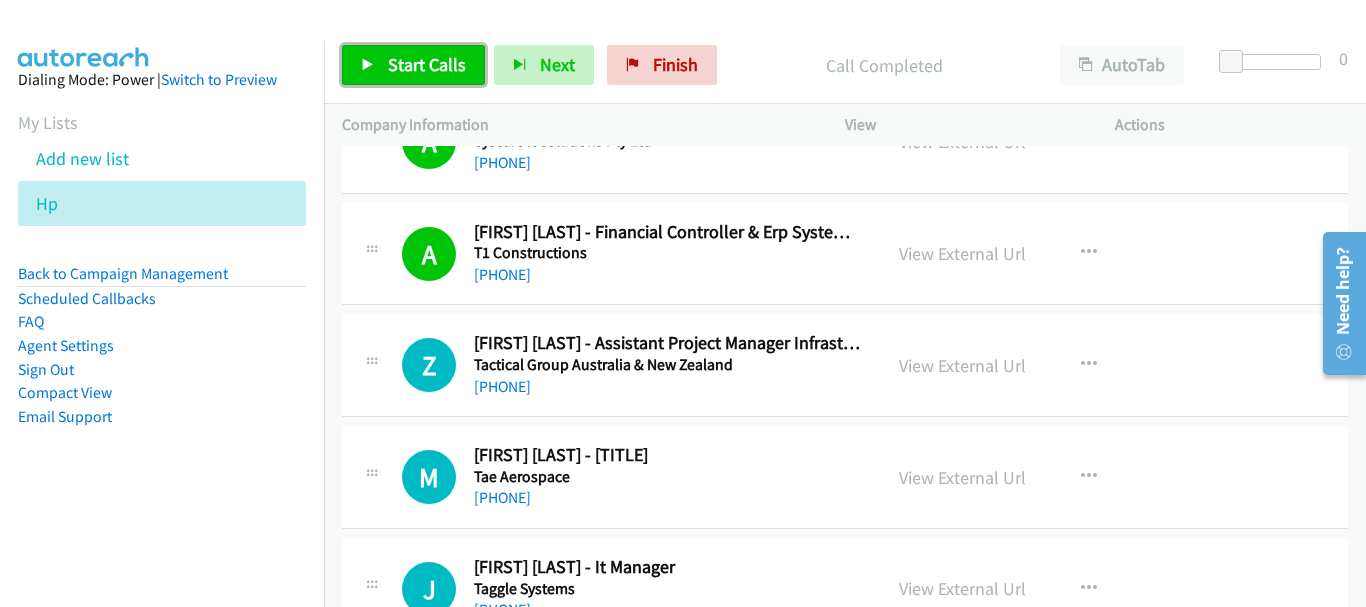 click on "Start Calls" at bounding box center (427, 64) 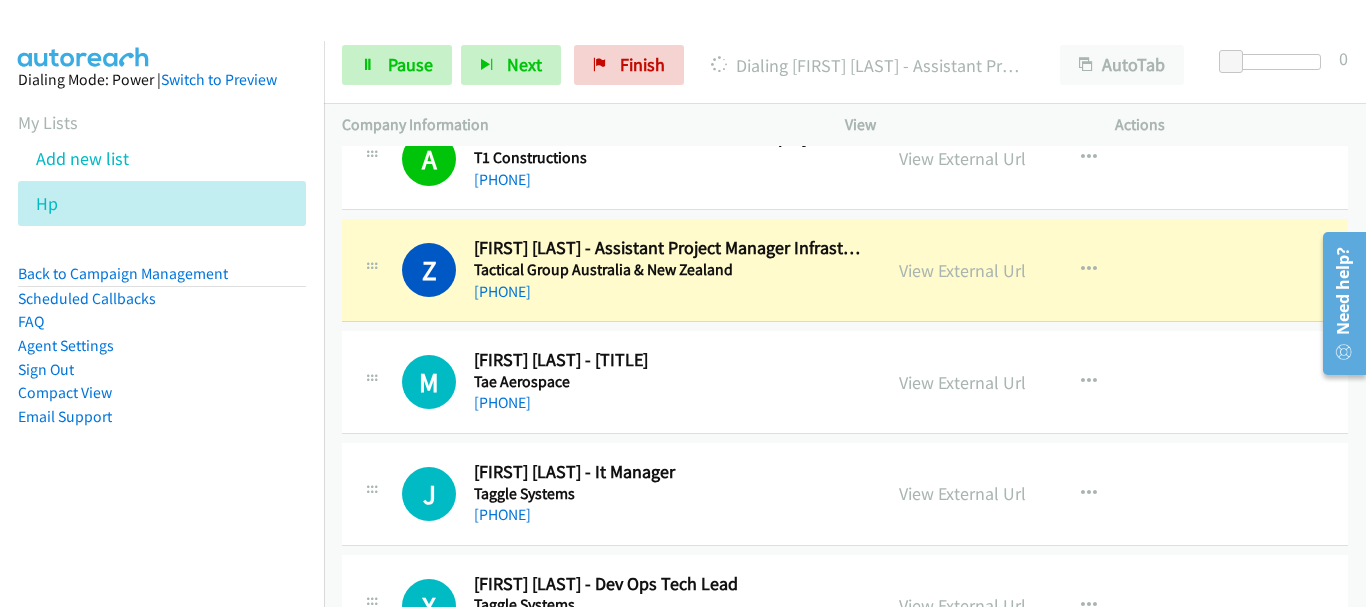 scroll, scrollTop: 11900, scrollLeft: 0, axis: vertical 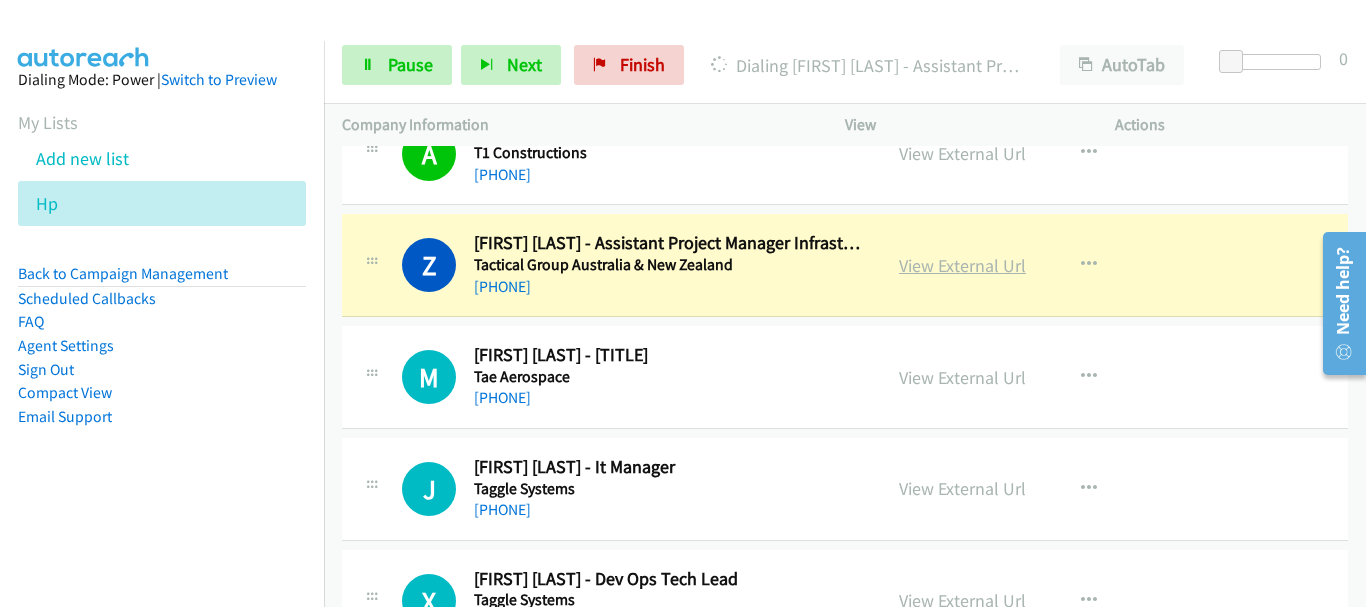 click on "View External Url" at bounding box center [962, 265] 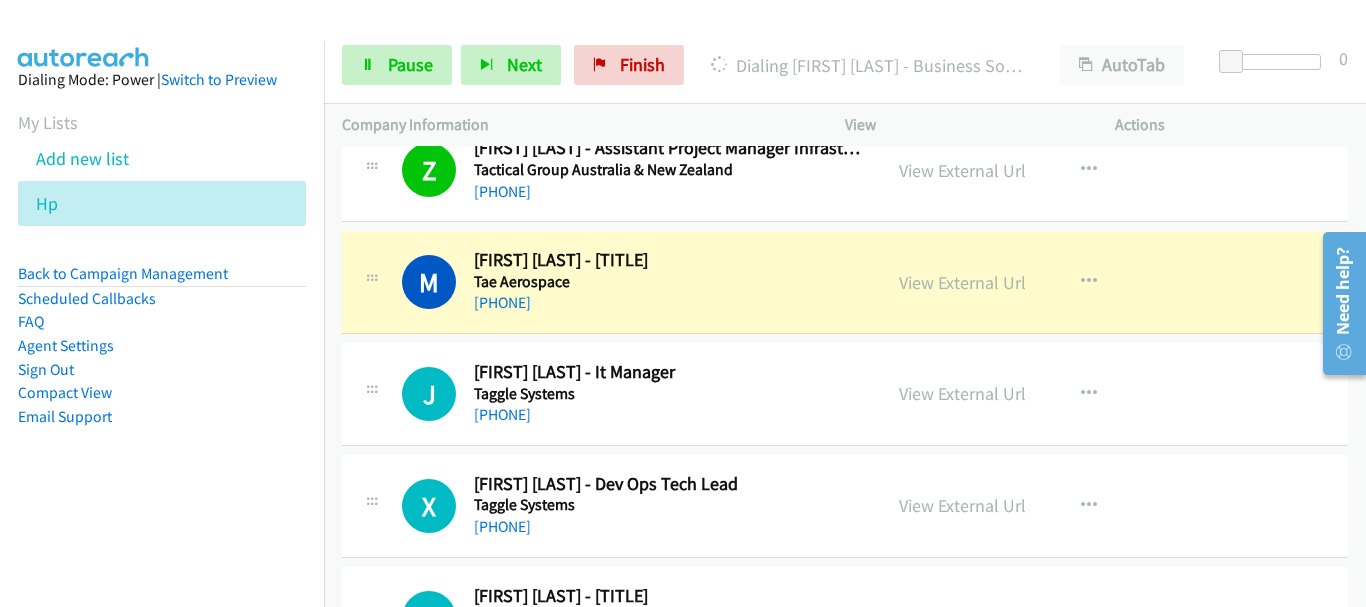 scroll, scrollTop: 12000, scrollLeft: 0, axis: vertical 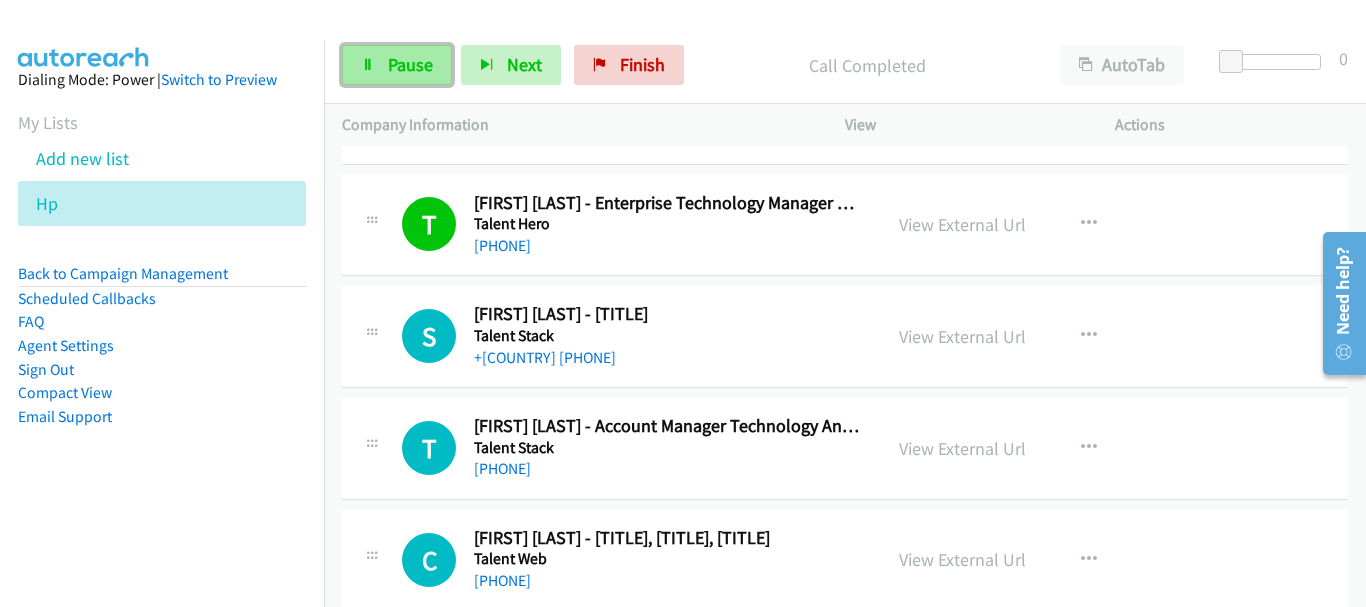 click on "Pause" at bounding box center [410, 64] 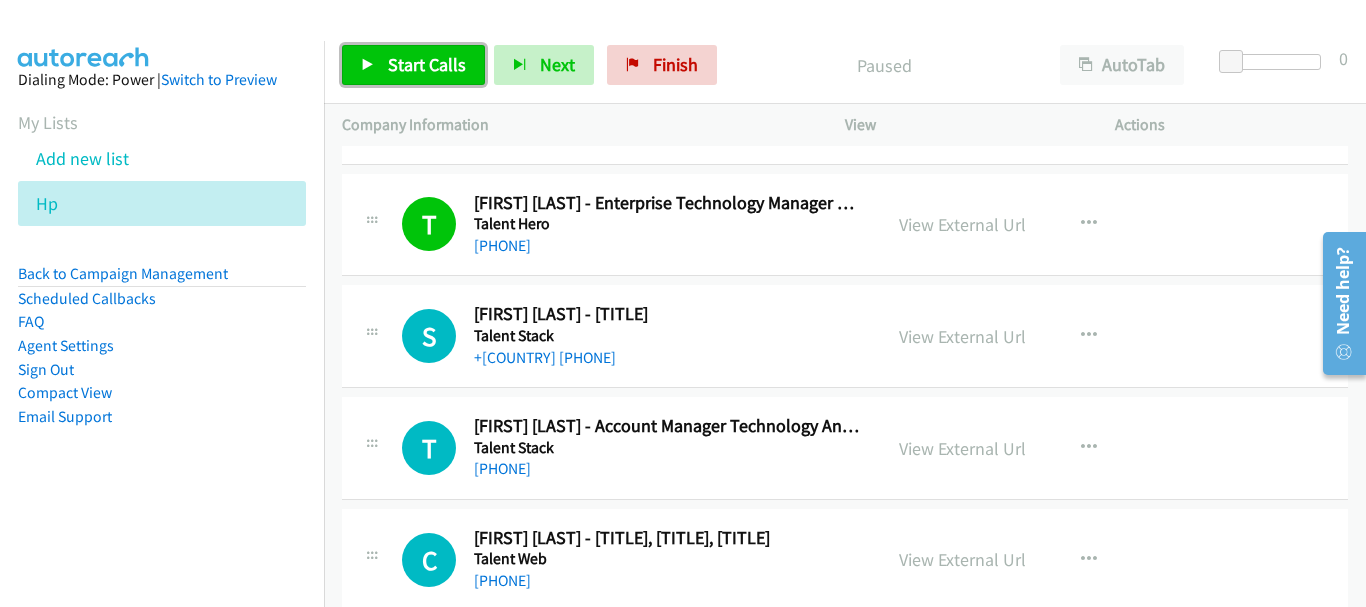 click on "Start Calls" at bounding box center [413, 65] 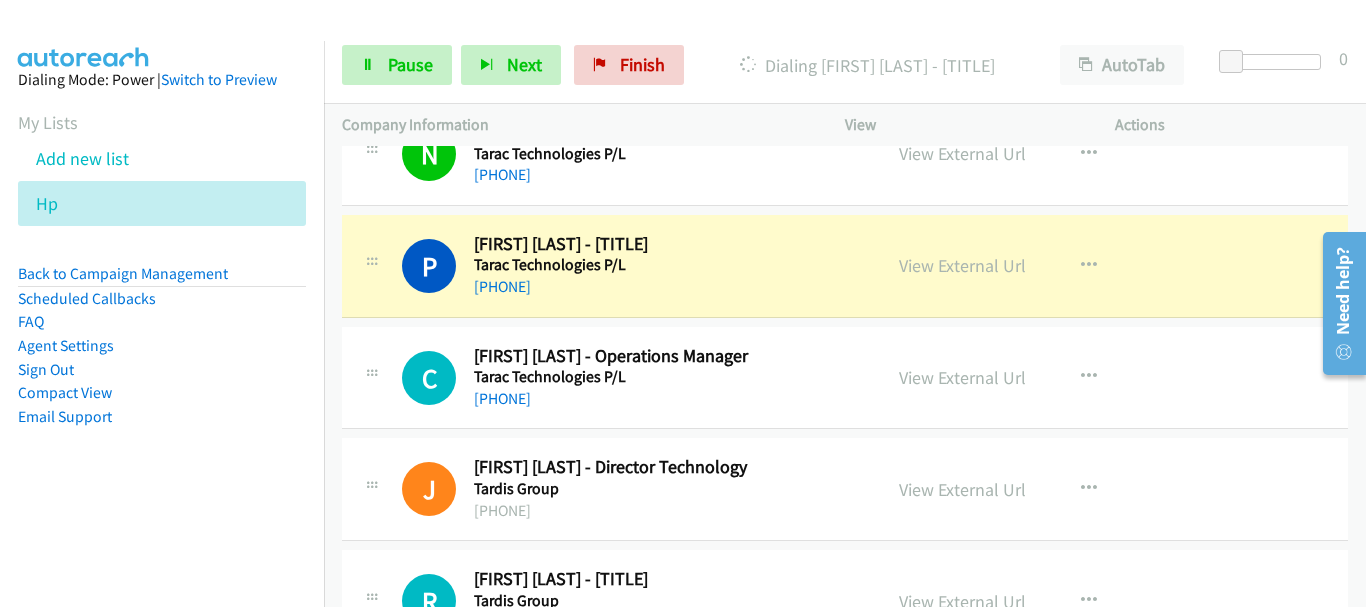 scroll, scrollTop: 13500, scrollLeft: 0, axis: vertical 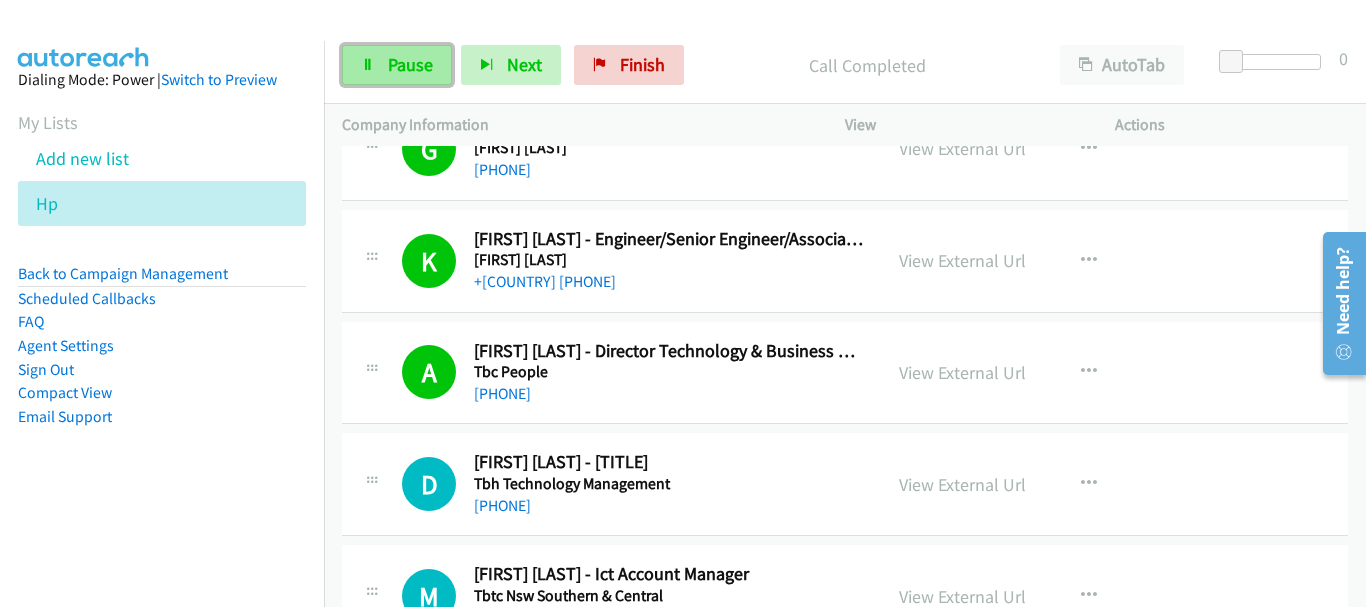 click on "Pause" at bounding box center [410, 64] 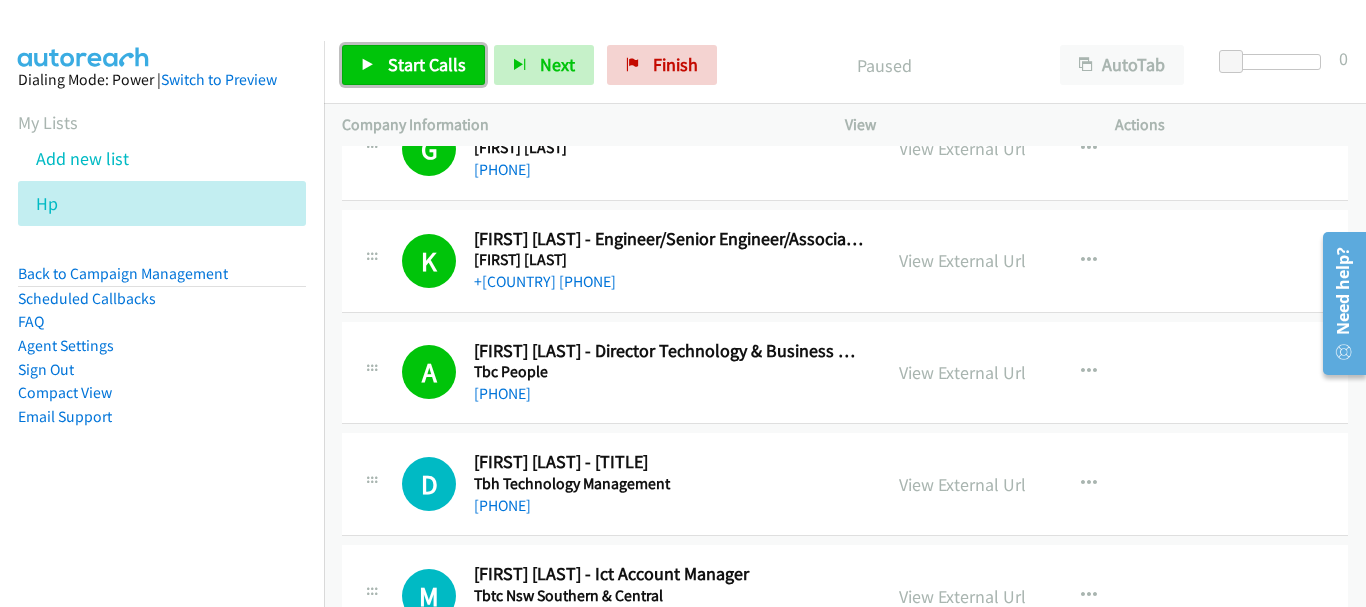 click on "Start Calls" at bounding box center [427, 64] 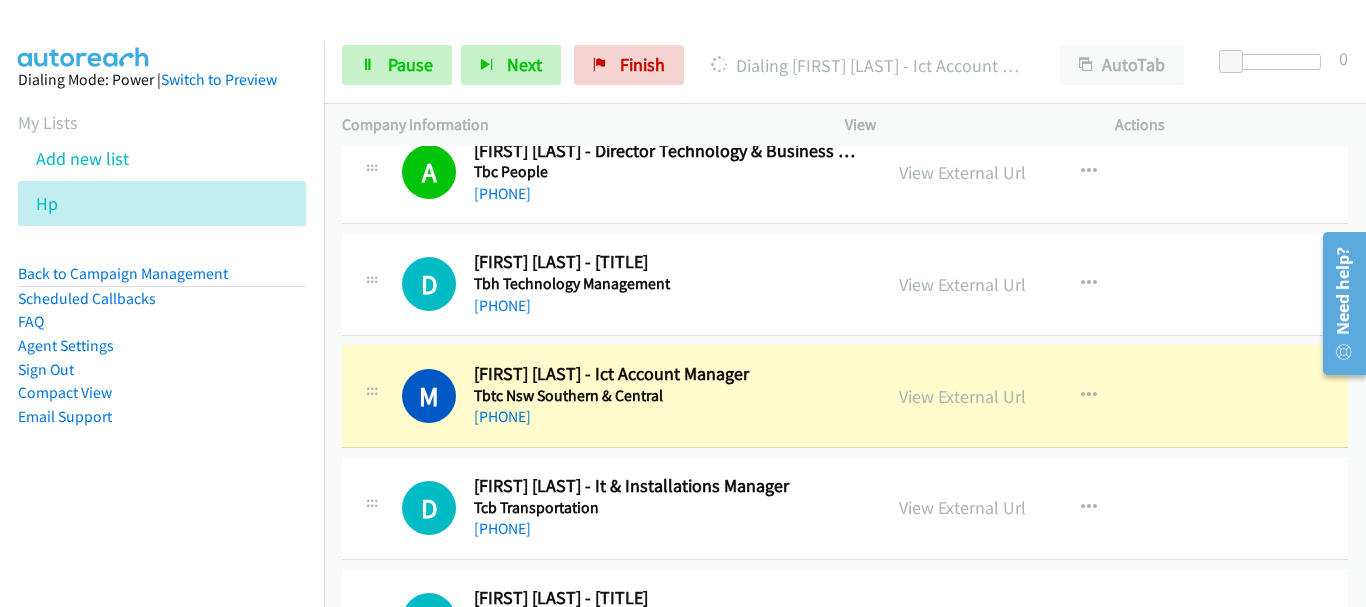 scroll, scrollTop: 15000, scrollLeft: 0, axis: vertical 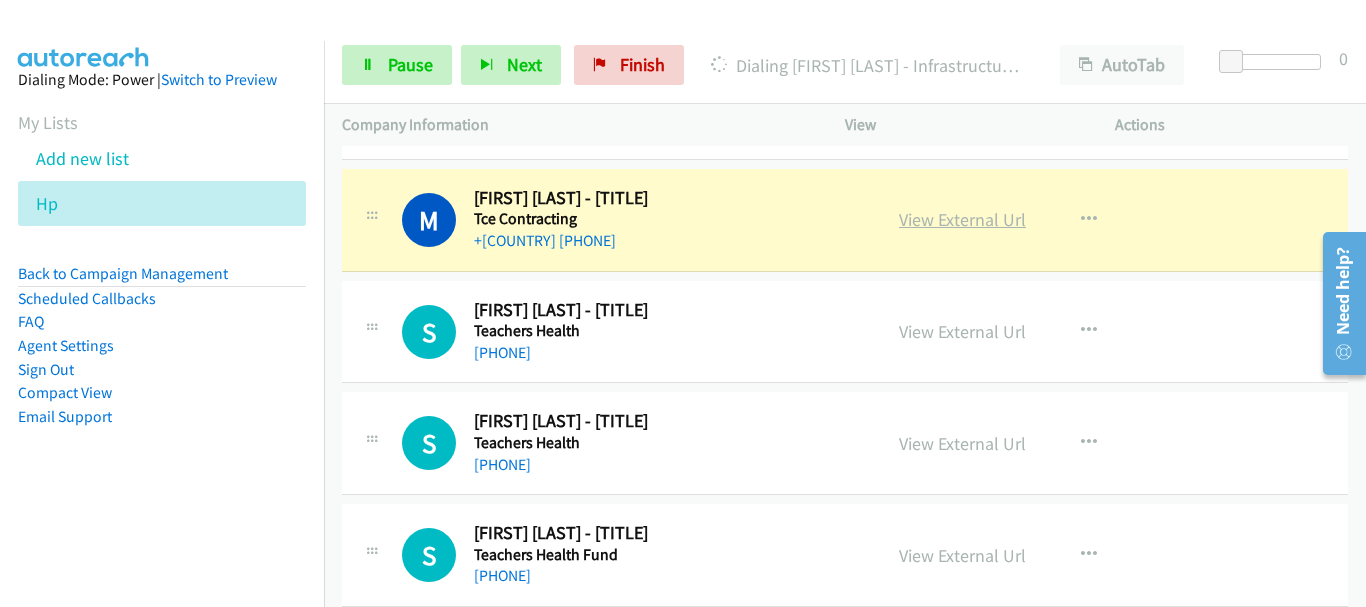 click on "View External Url" at bounding box center (962, 219) 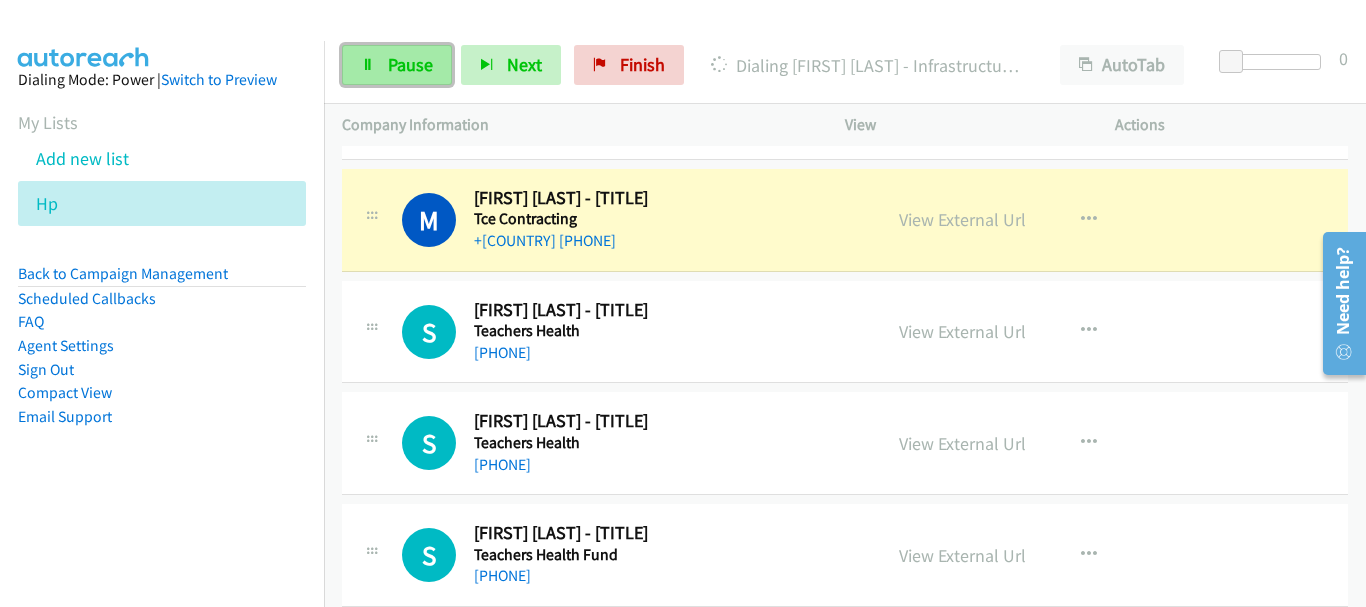 click on "Pause" at bounding box center [410, 64] 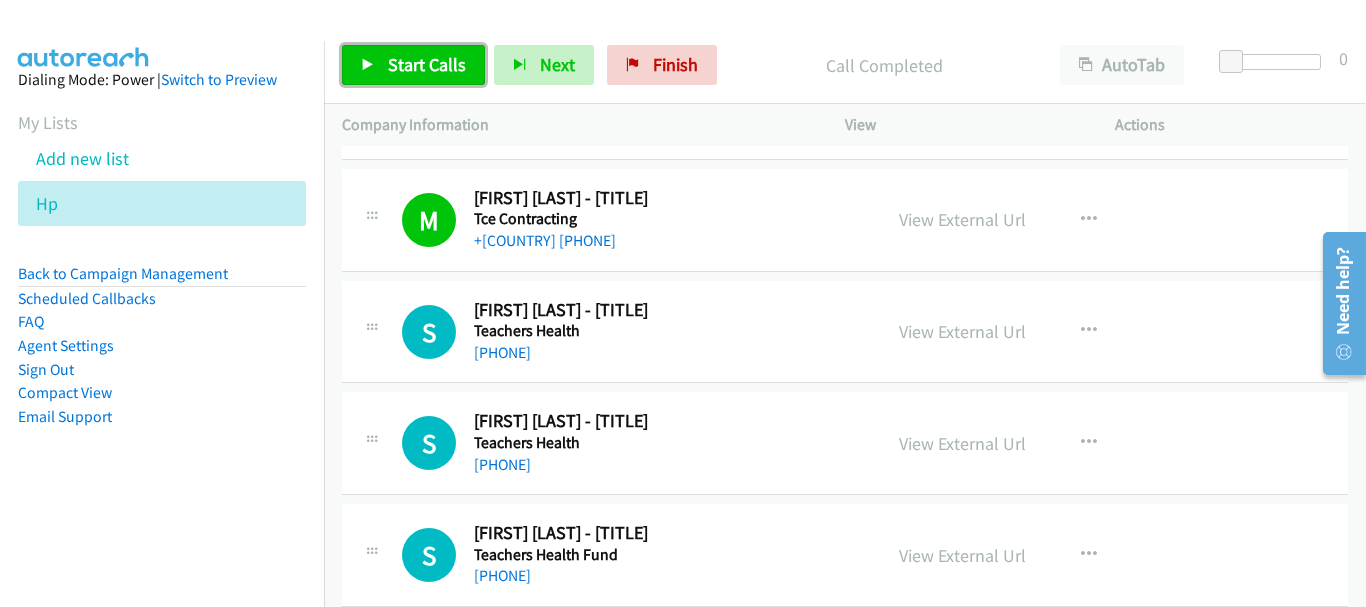 click on "Start Calls" at bounding box center [427, 64] 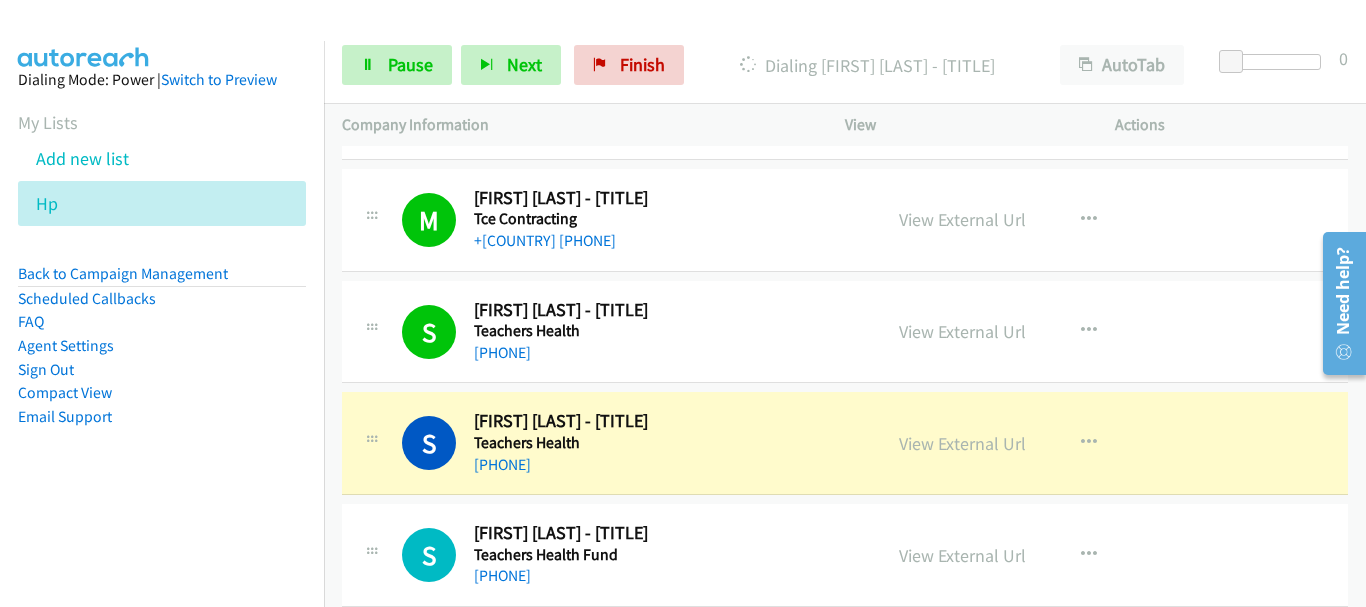 scroll, scrollTop: 15500, scrollLeft: 0, axis: vertical 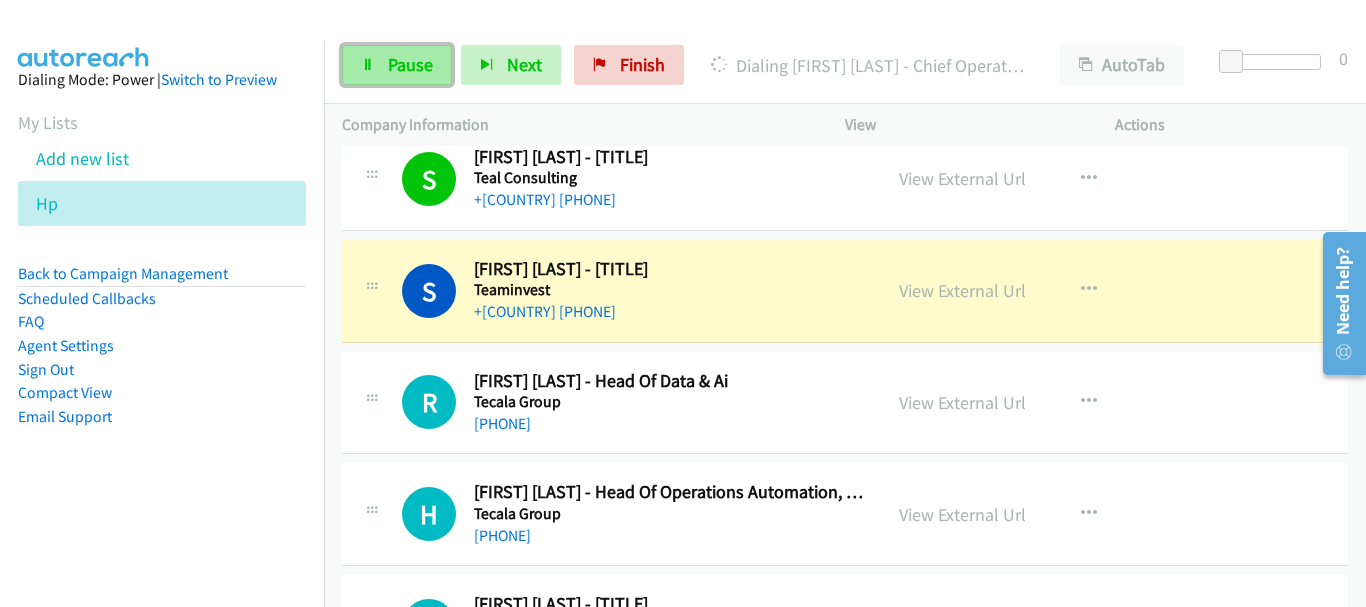 click on "Pause" at bounding box center (410, 64) 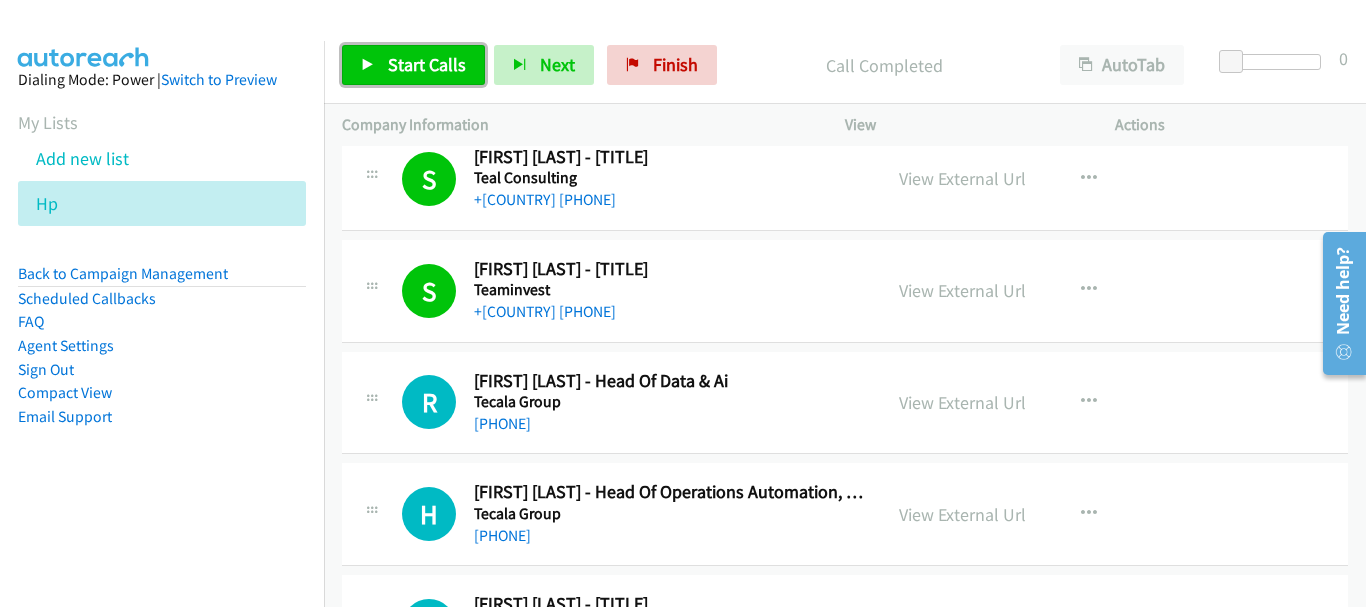 click on "Start Calls" at bounding box center (427, 64) 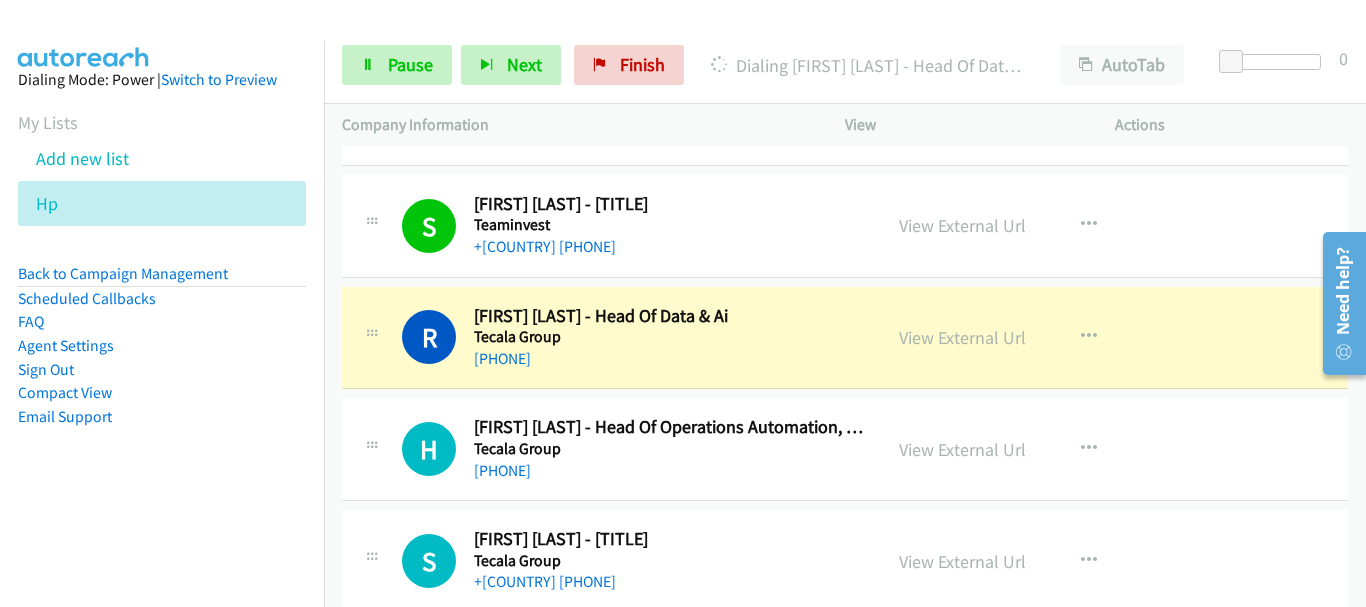 scroll, scrollTop: 16000, scrollLeft: 0, axis: vertical 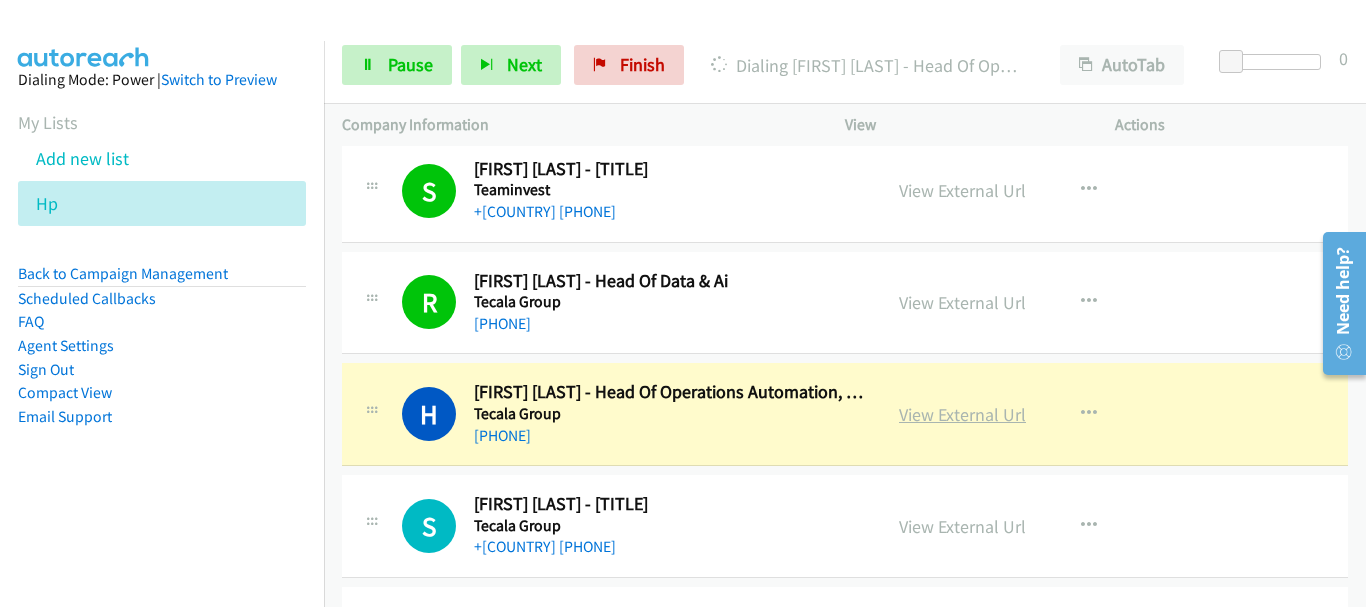 click on "View External Url" at bounding box center [962, 414] 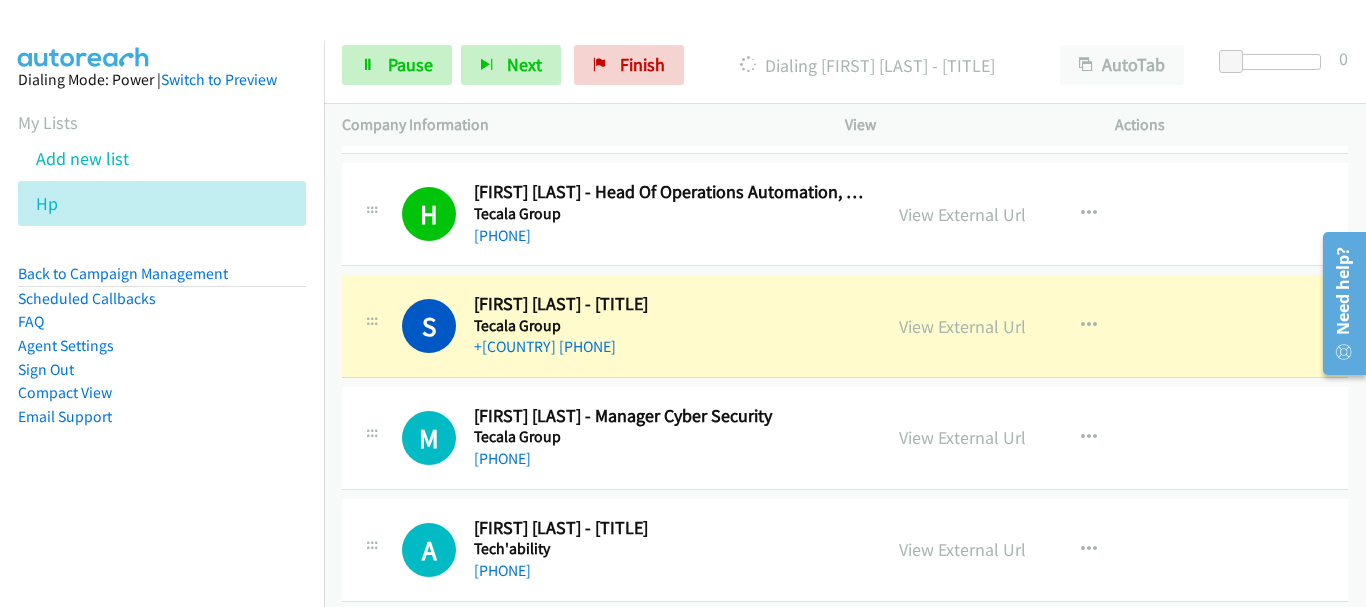 scroll, scrollTop: 16300, scrollLeft: 0, axis: vertical 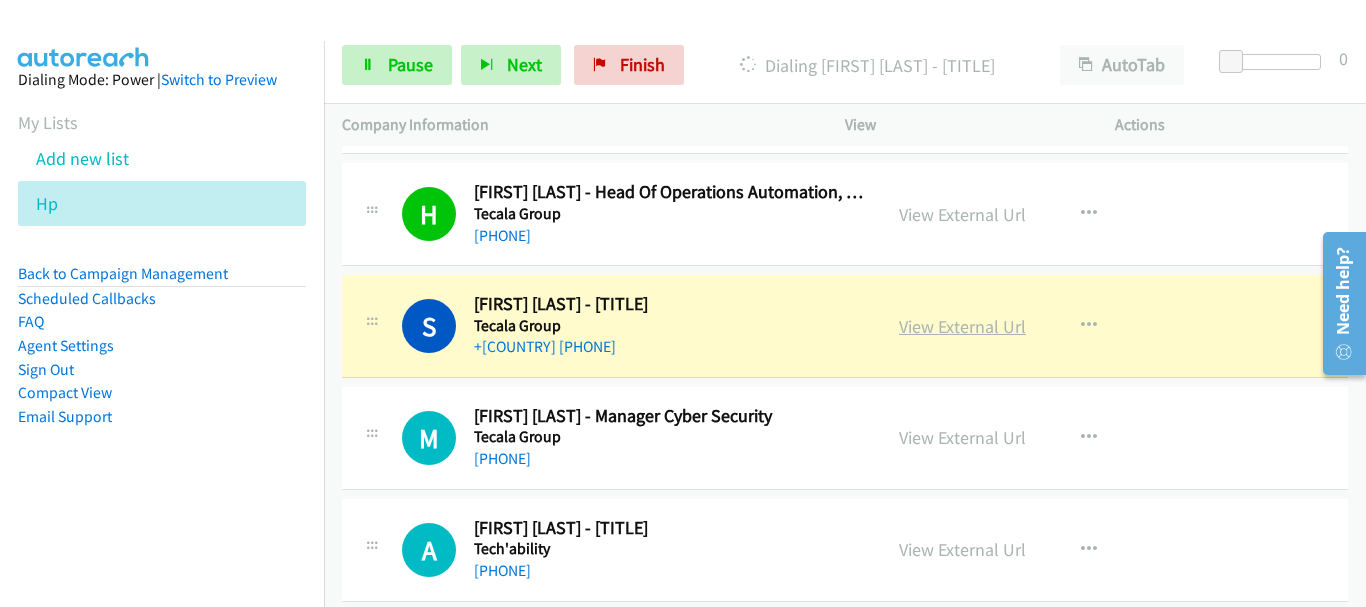 click on "View External Url" at bounding box center (962, 326) 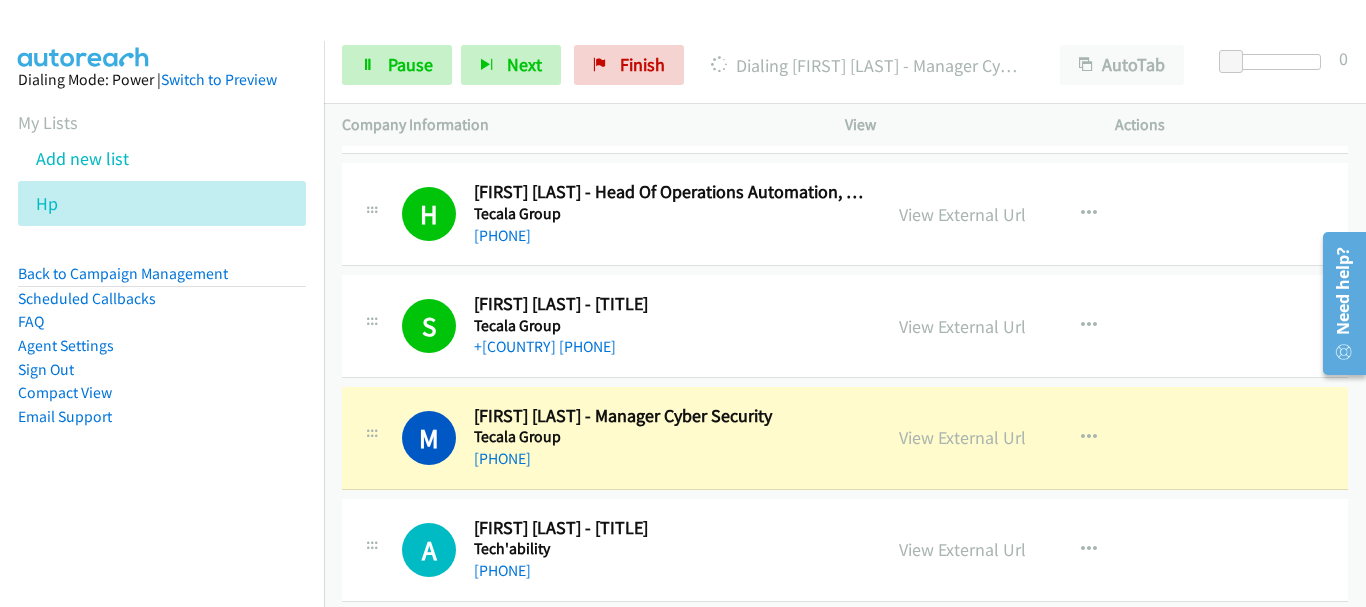 scroll, scrollTop: 16400, scrollLeft: 0, axis: vertical 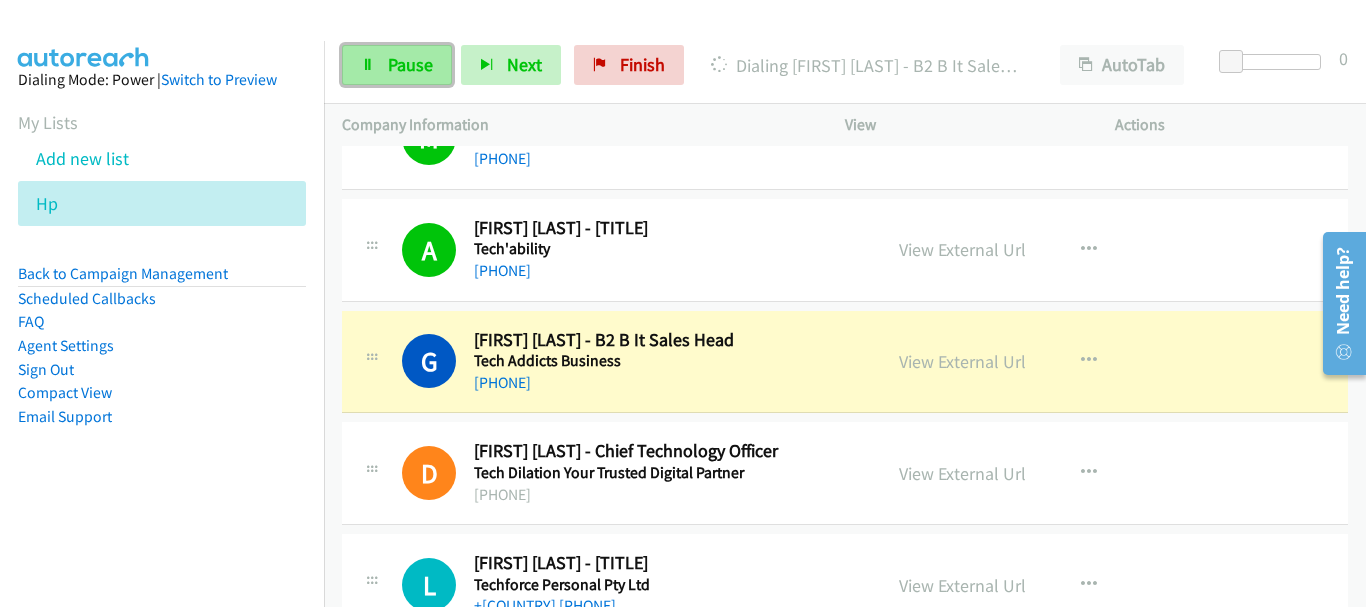 click on "Pause" at bounding box center (397, 65) 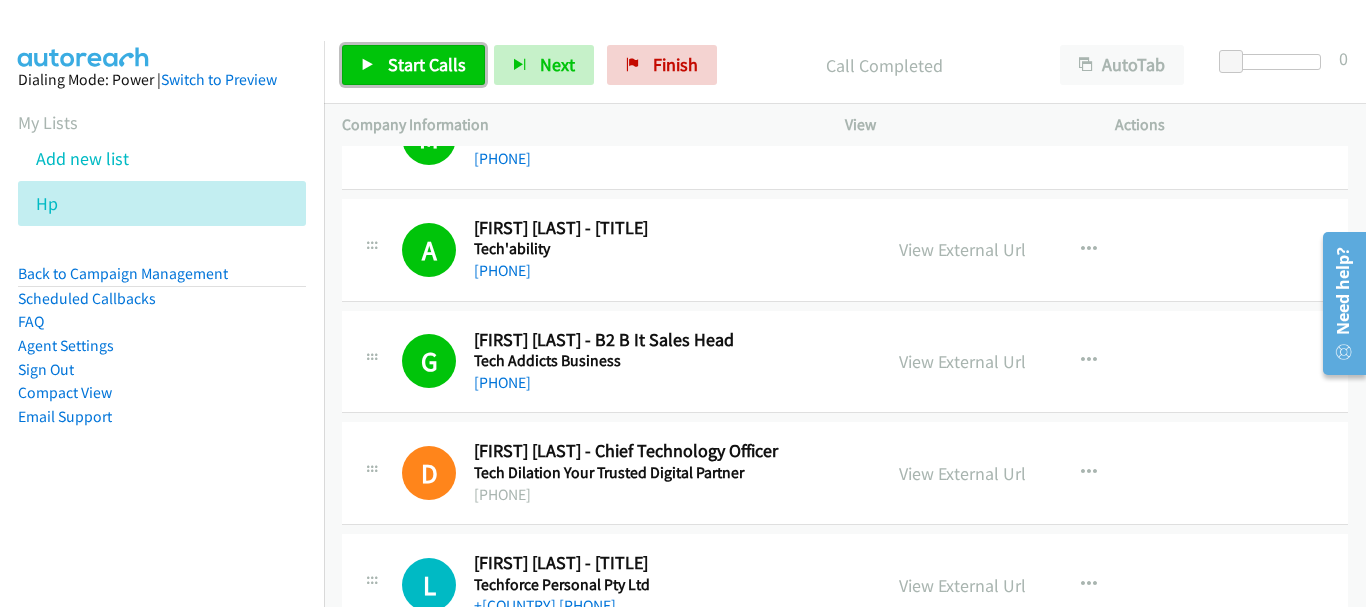 click on "Start Calls" at bounding box center [427, 64] 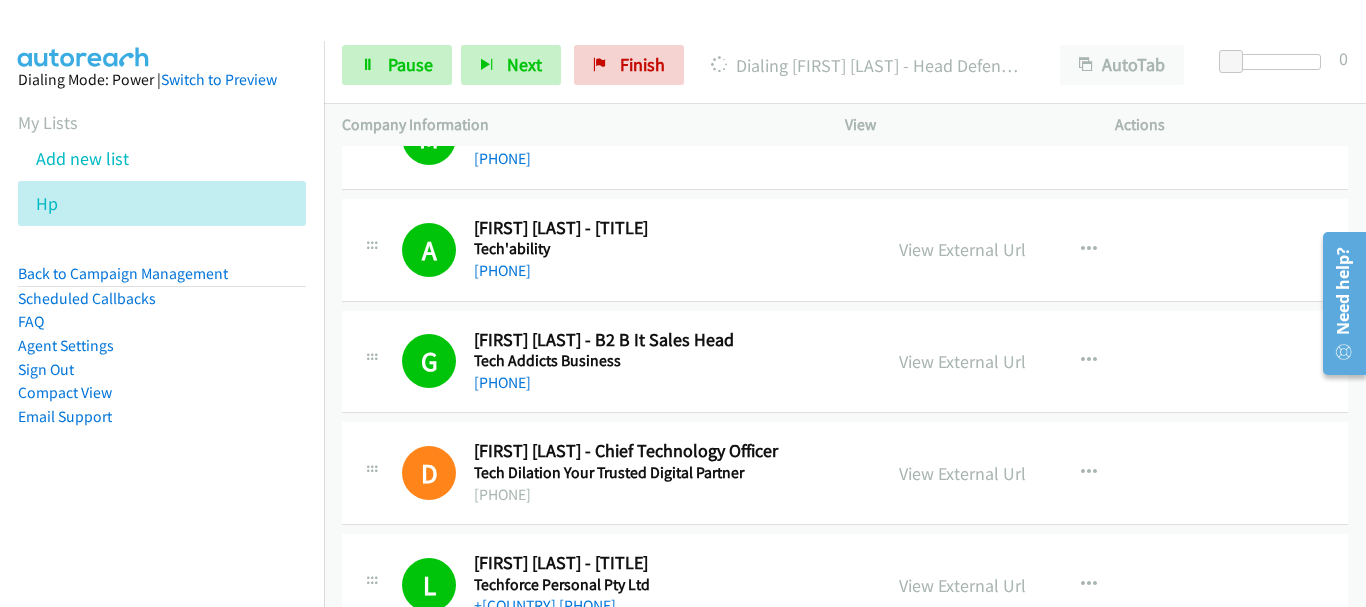 drag, startPoint x: 134, startPoint y: 26, endPoint x: 642, endPoint y: 30, distance: 508.01575 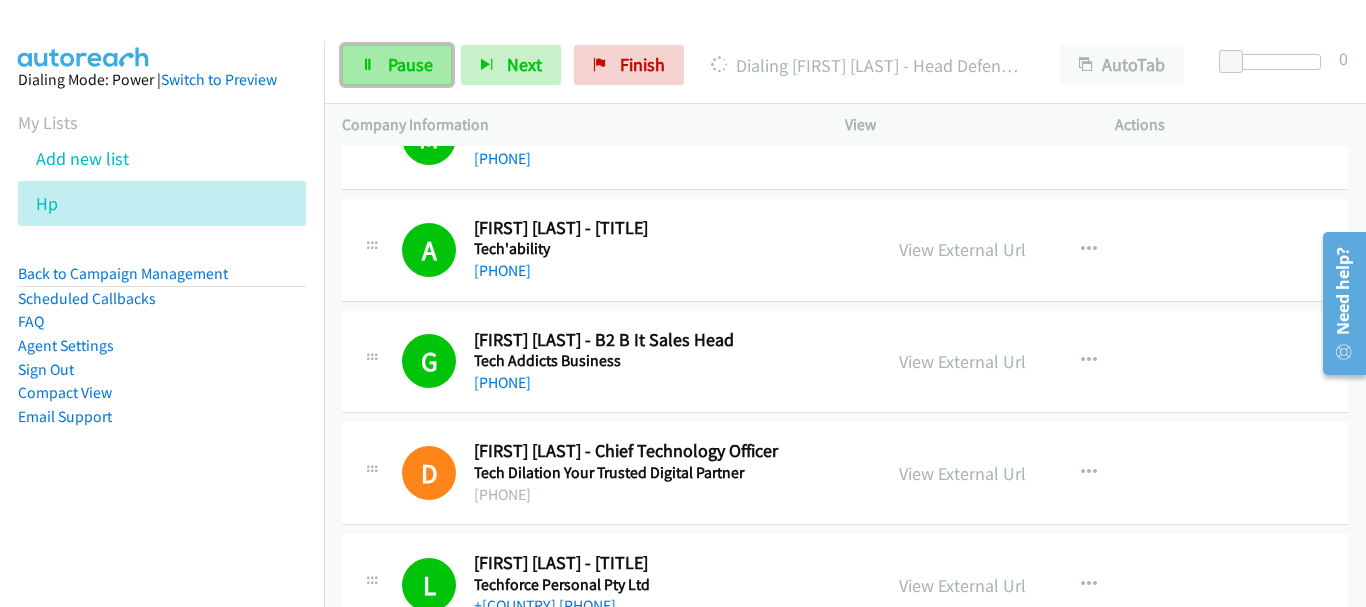 click on "Pause" at bounding box center [410, 64] 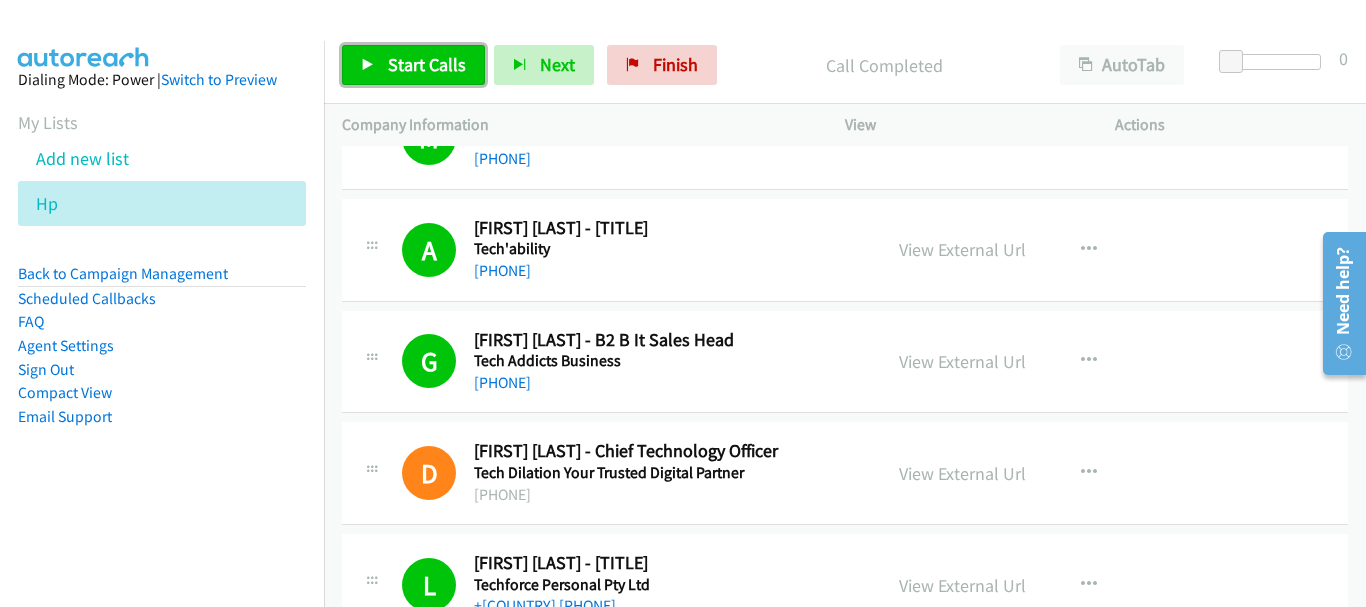 click on "Start Calls" at bounding box center (427, 64) 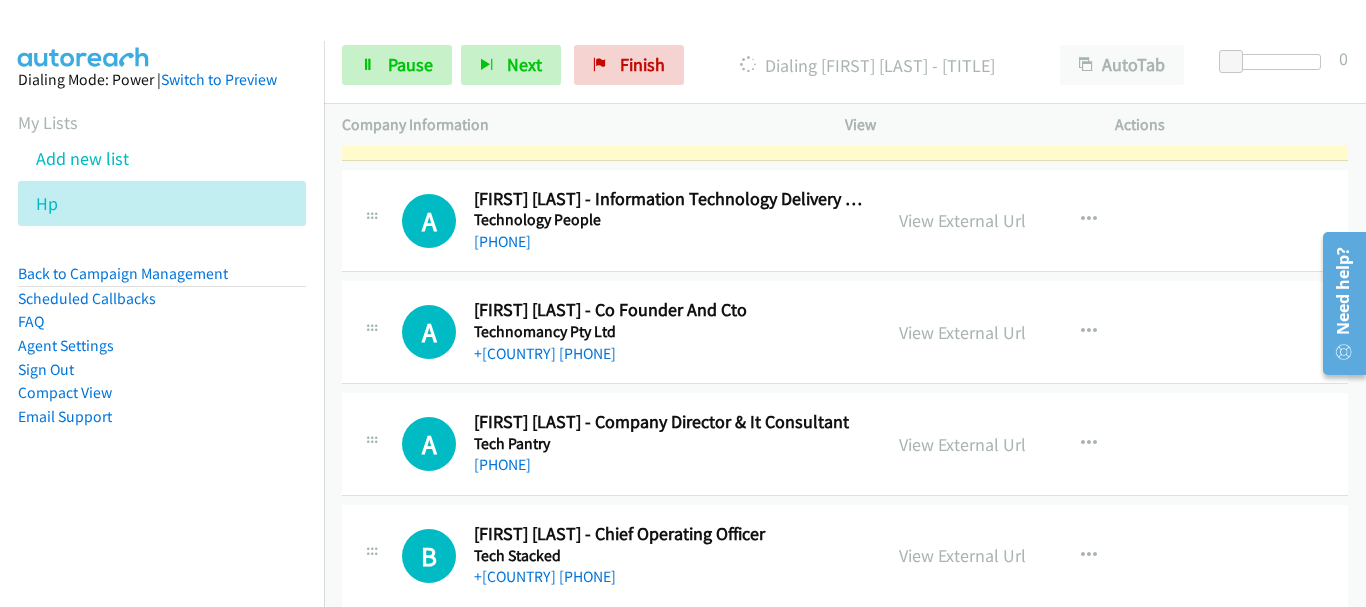 scroll, scrollTop: 17100, scrollLeft: 0, axis: vertical 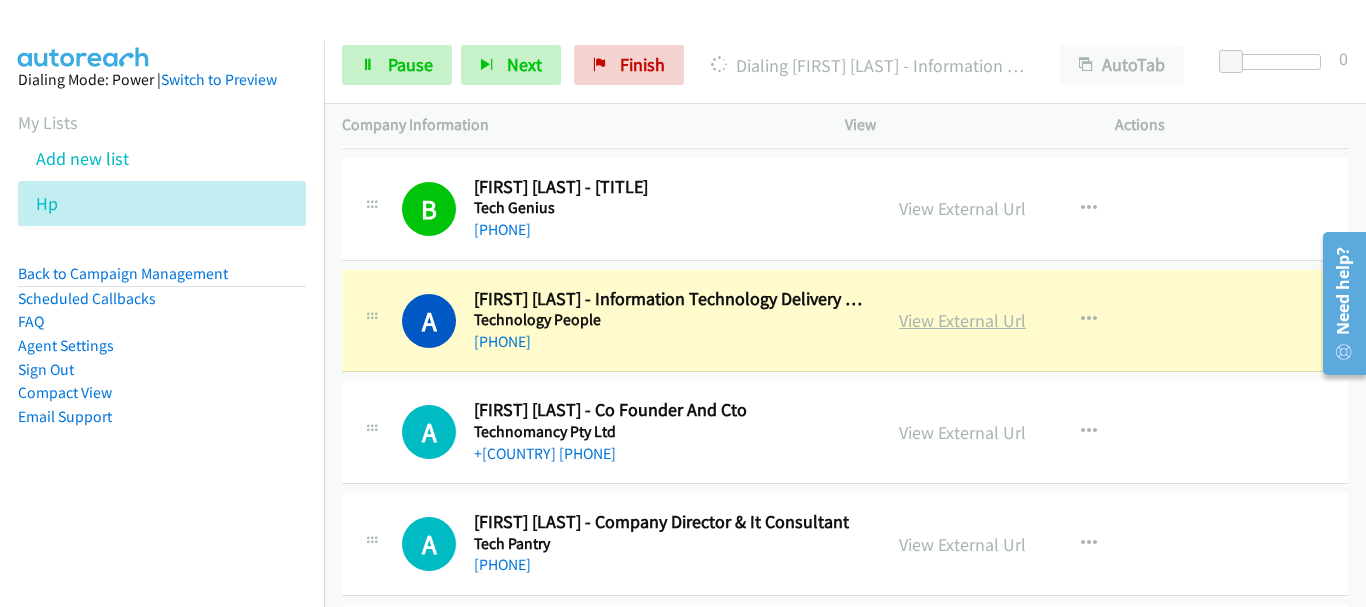 click on "View External Url" at bounding box center (962, 320) 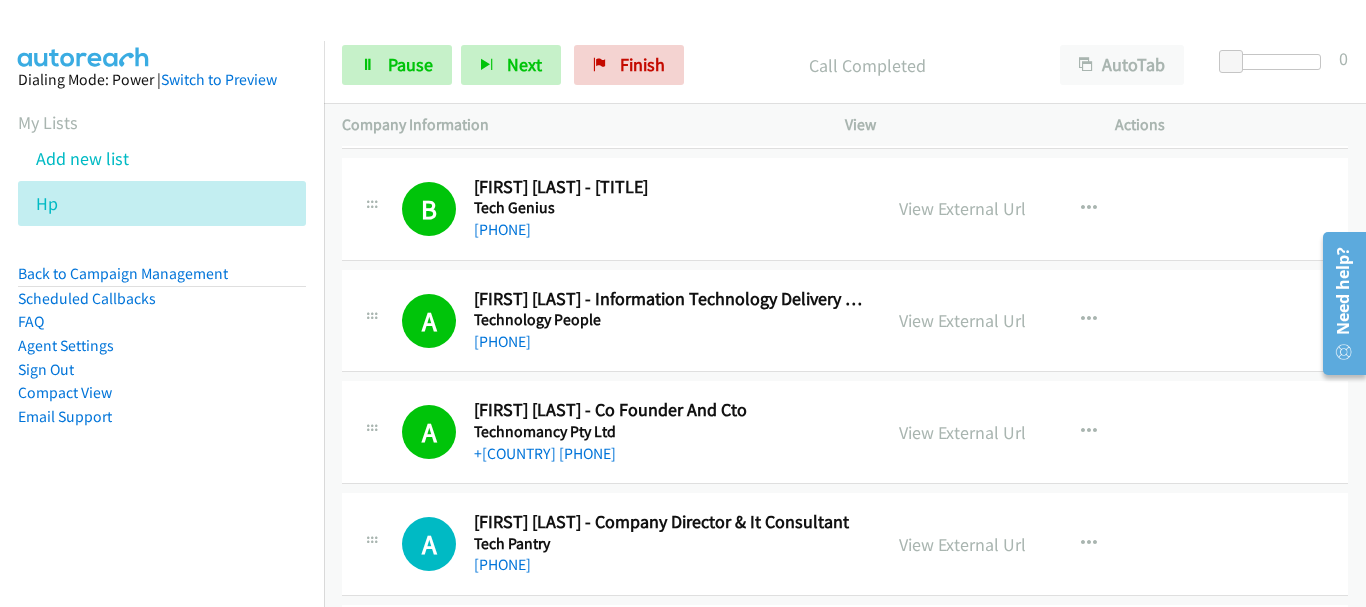 scroll, scrollTop: 17200, scrollLeft: 0, axis: vertical 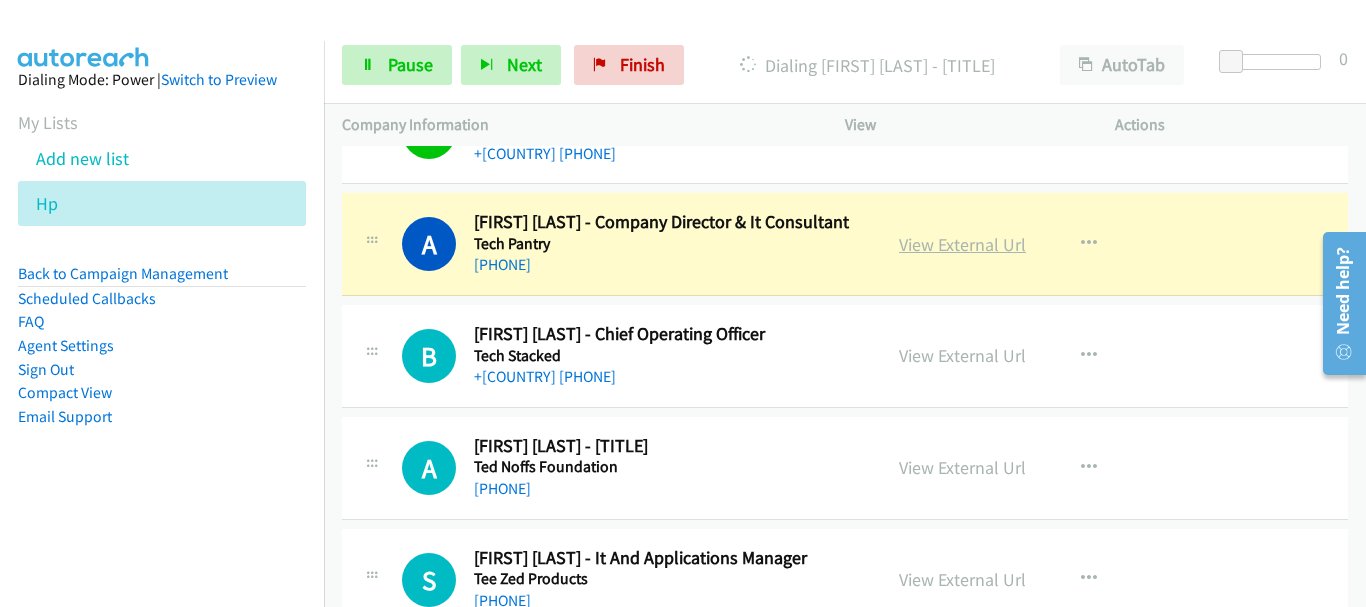 click on "View External Url" at bounding box center [962, 244] 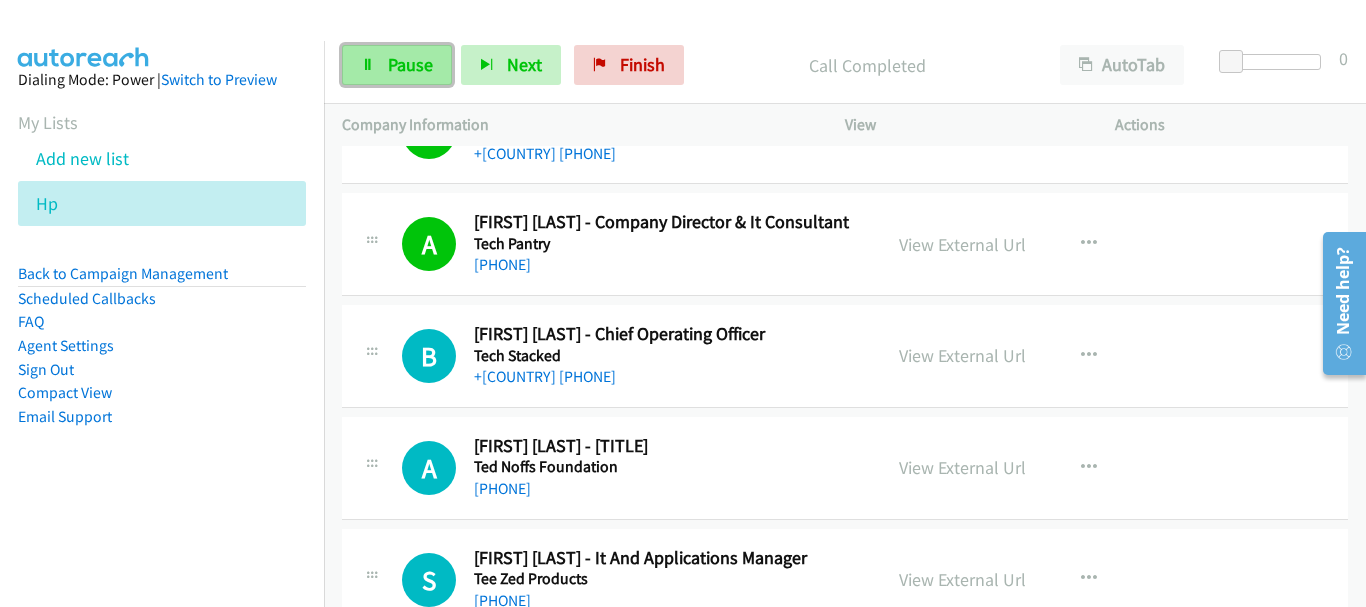 click on "Pause" at bounding box center [397, 65] 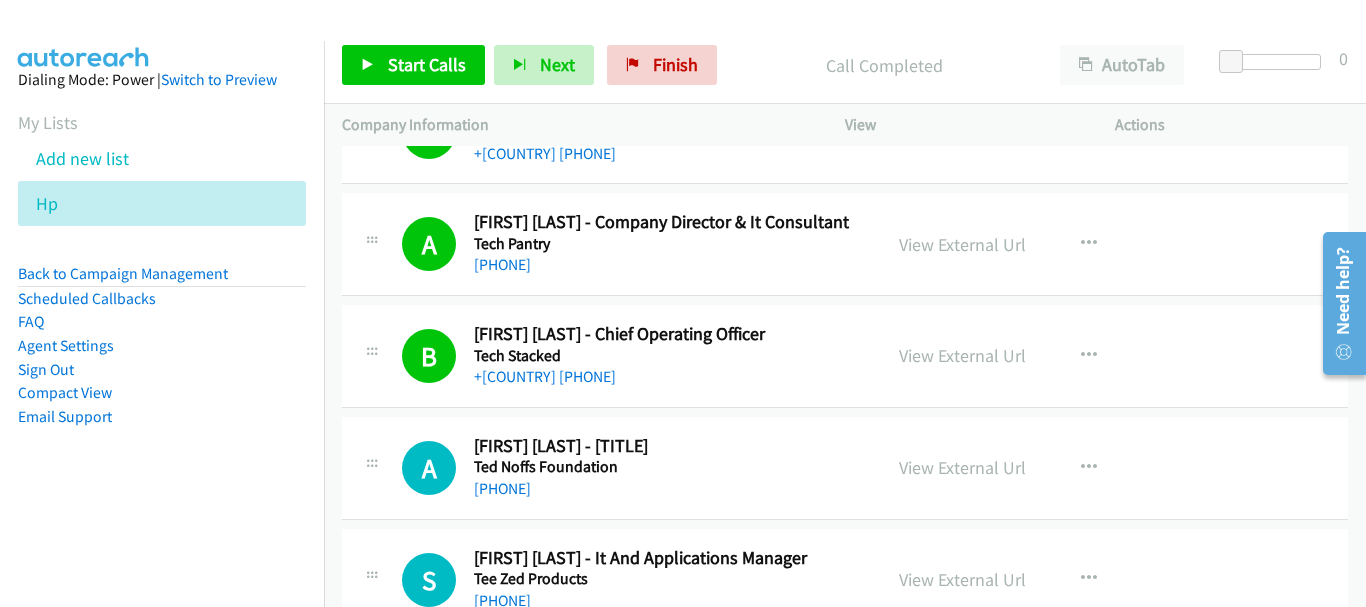 click on "Start Calls
Pause
Next
Finish
Call Completed
AutoTab
AutoTab
0" at bounding box center (845, 65) 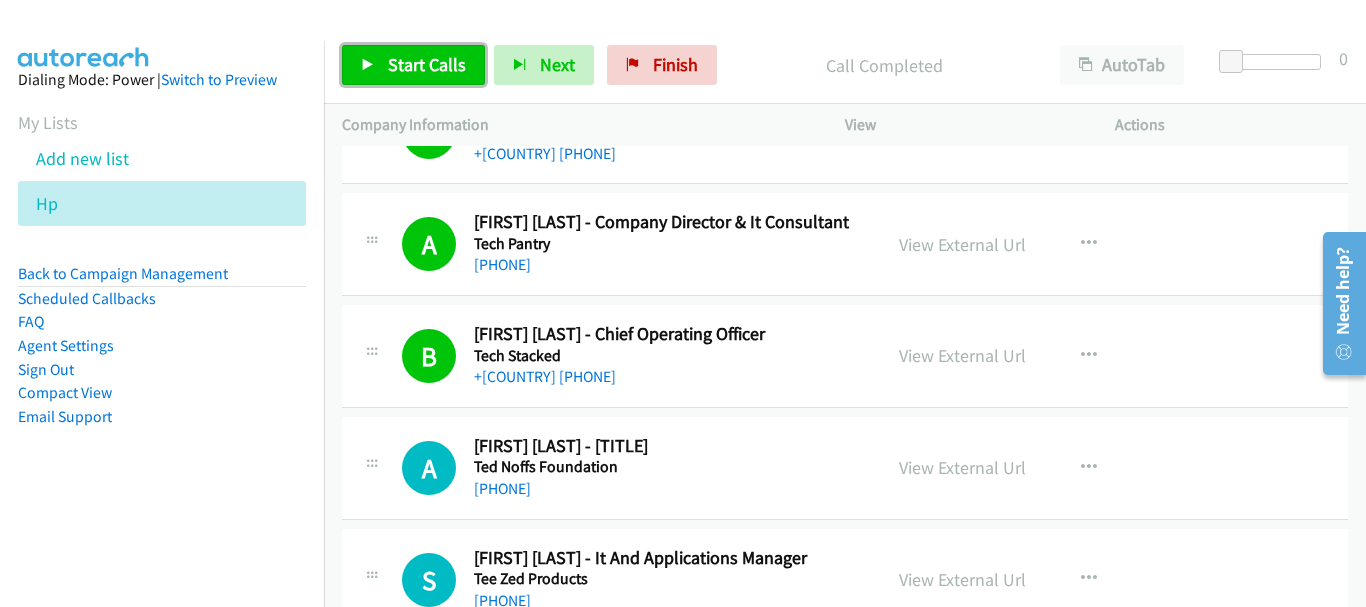 click on "Start Calls" at bounding box center [413, 65] 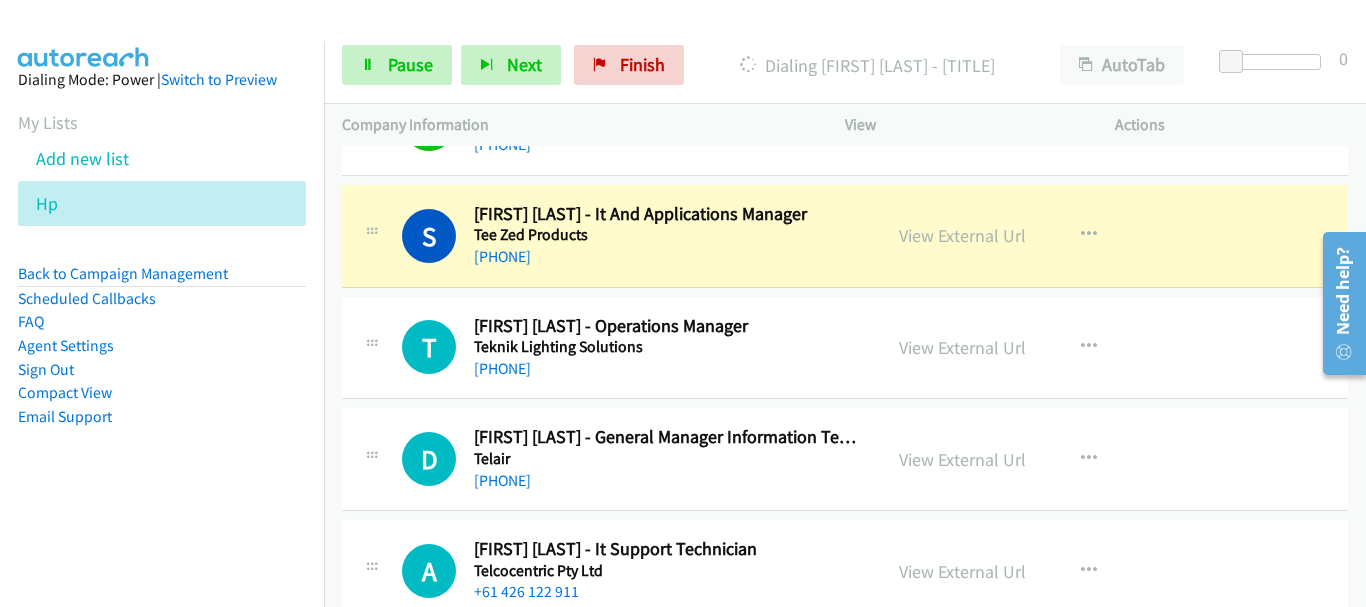 scroll, scrollTop: 17800, scrollLeft: 0, axis: vertical 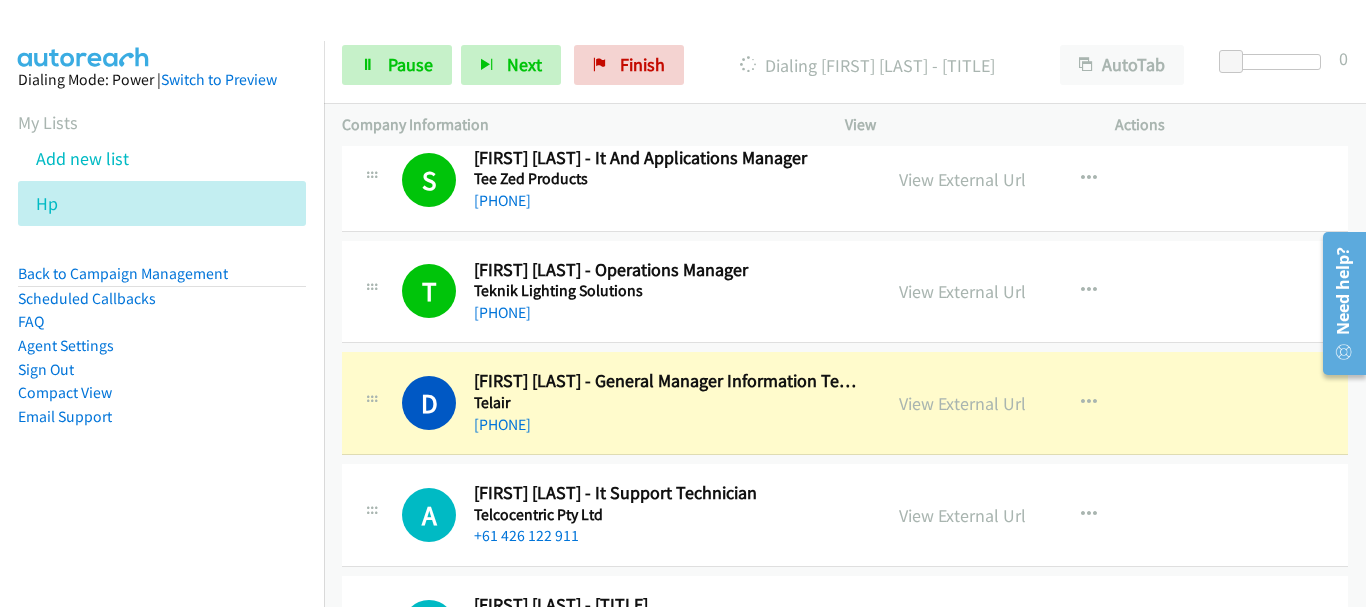 click on "Dialing Mode: Power
|
Switch to Preview
My Lists
Add new list
Hp
Back to Campaign Management
Scheduled Callbacks
FAQ
Agent Settings
Sign Out
Compact View
Email Support" at bounding box center (162, 280) 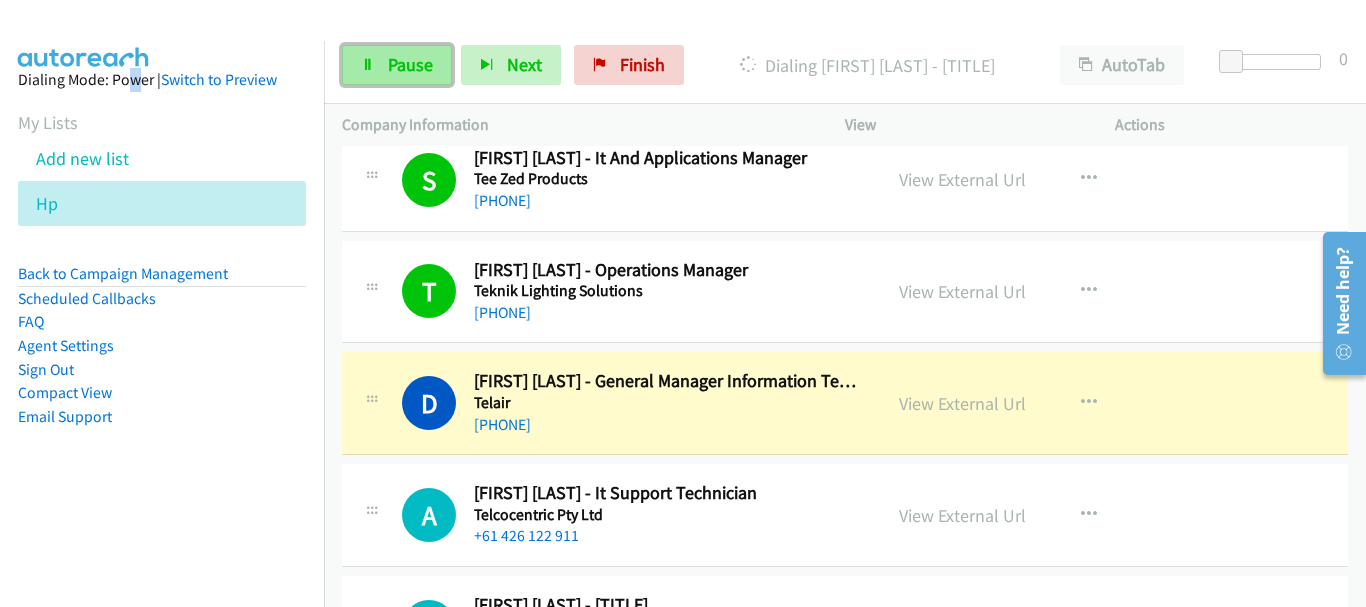 click on "Pause" at bounding box center [397, 65] 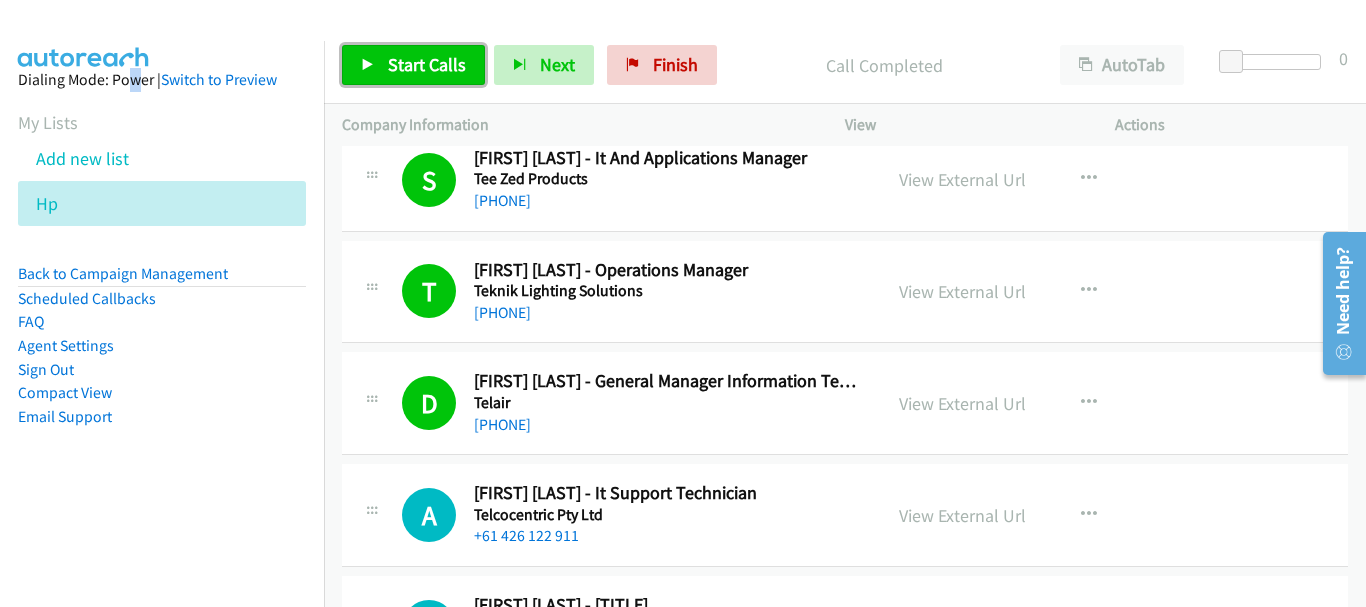 click on "Start Calls" at bounding box center (427, 64) 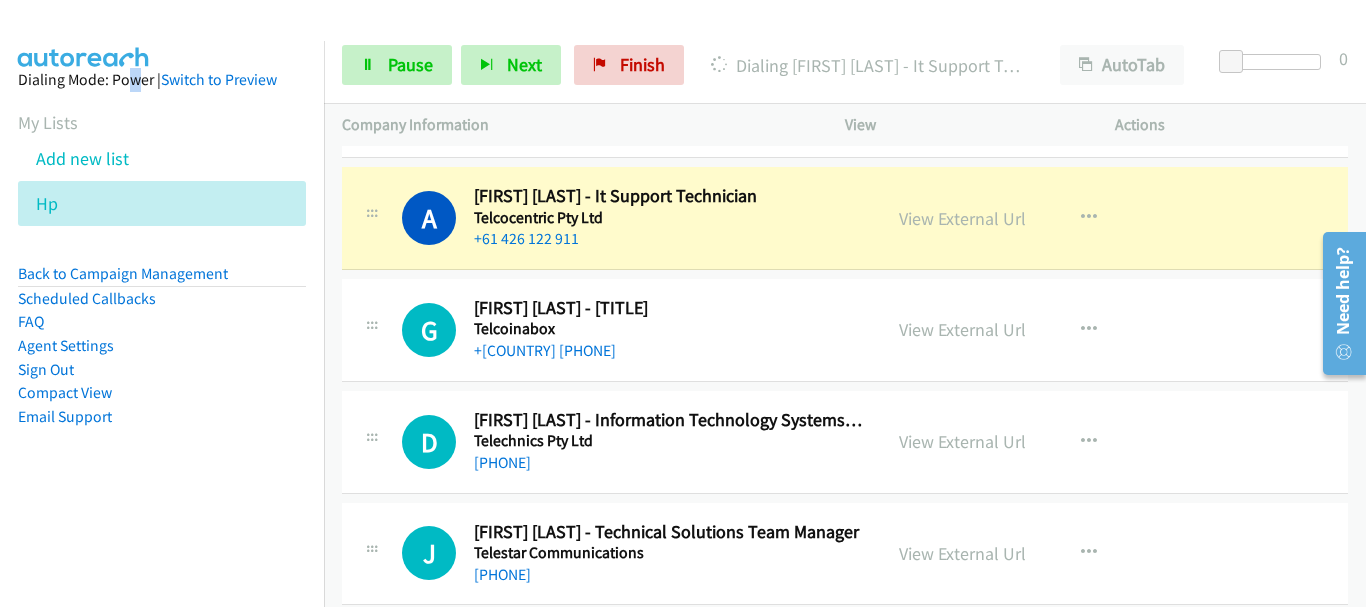 scroll, scrollTop: 18100, scrollLeft: 0, axis: vertical 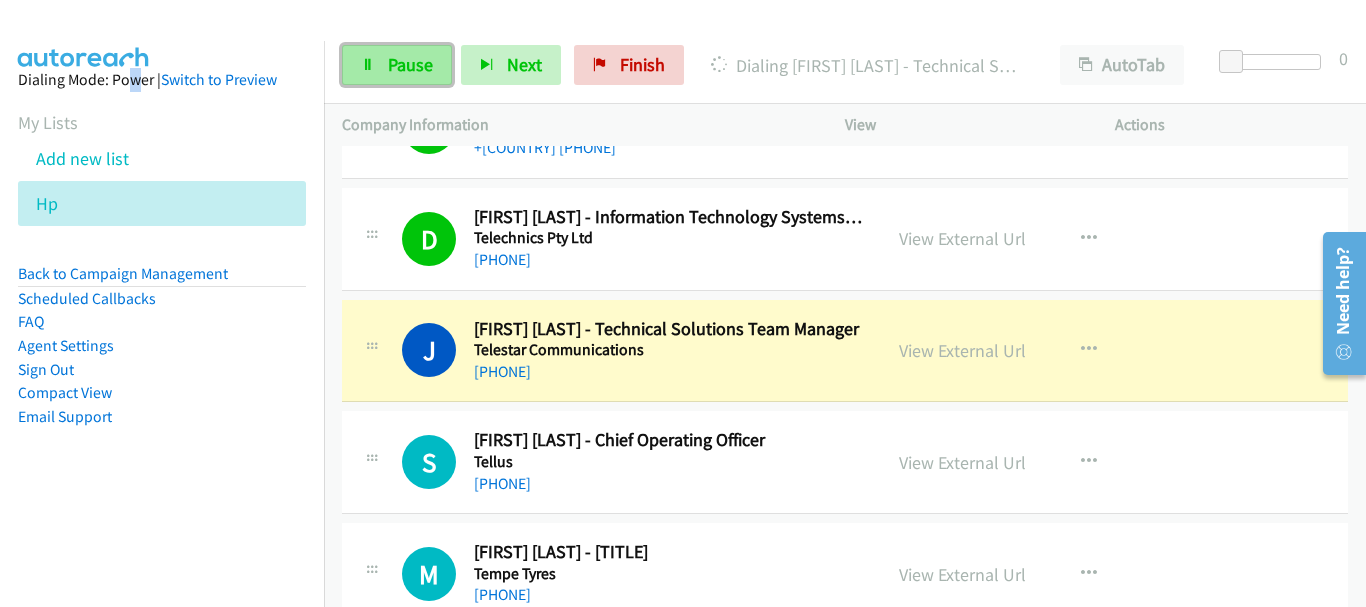 click on "Pause" at bounding box center (397, 65) 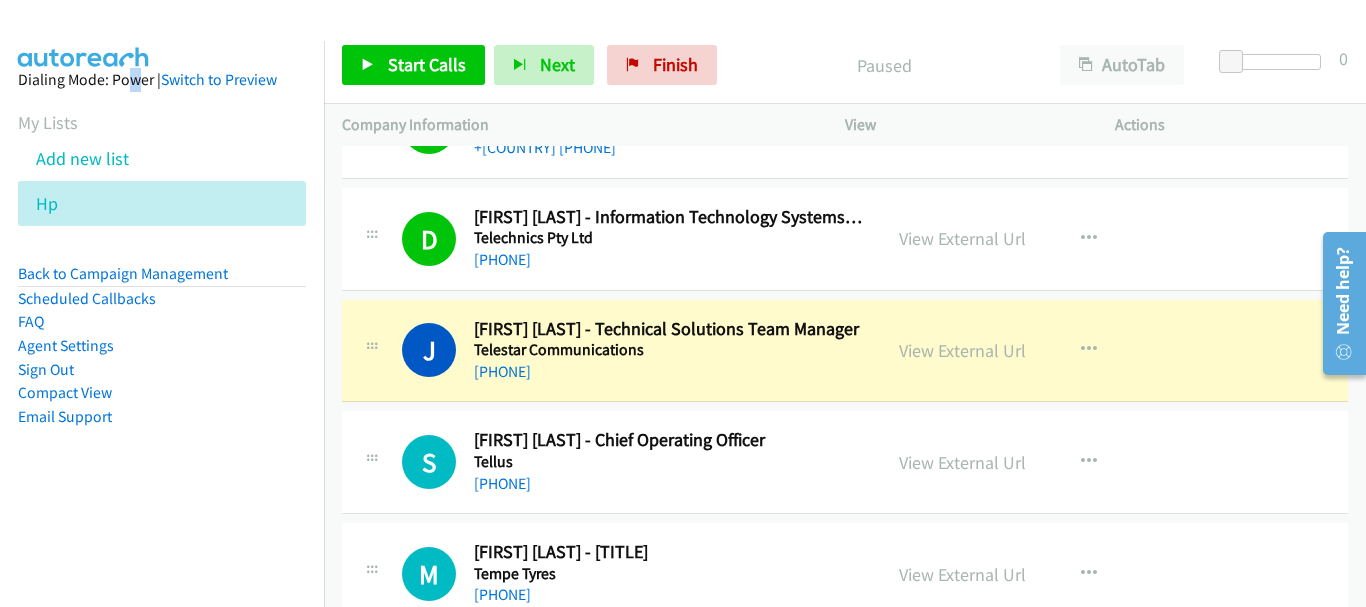 scroll, scrollTop: 18400, scrollLeft: 0, axis: vertical 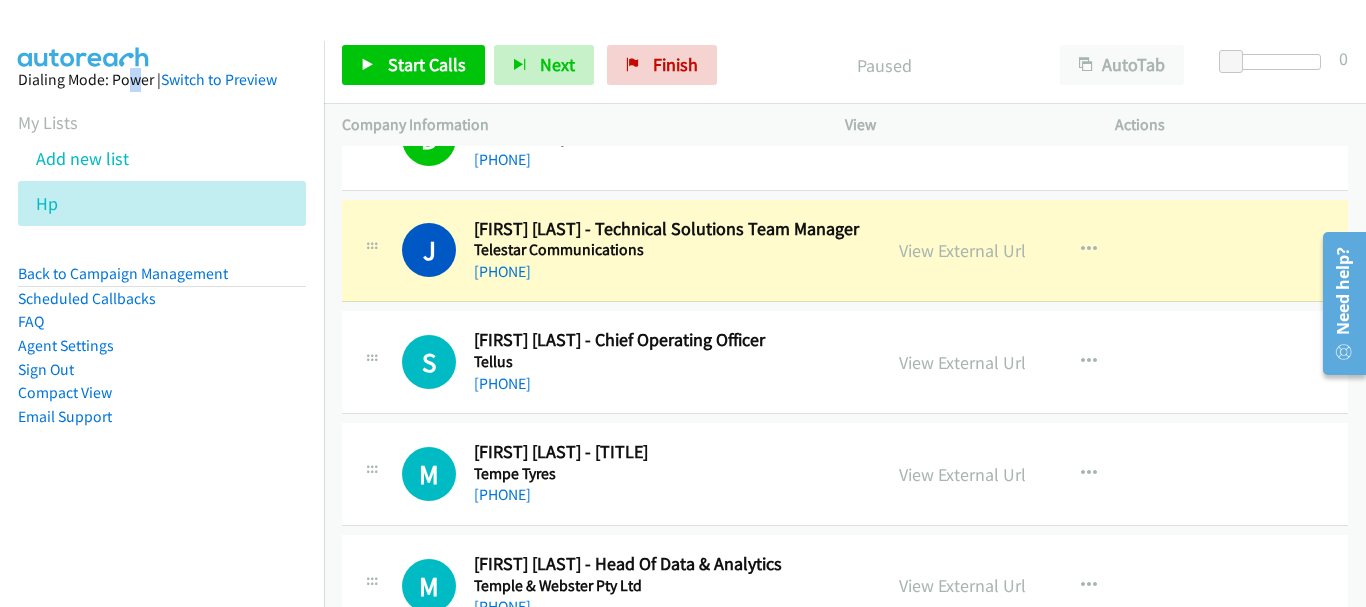 drag, startPoint x: 932, startPoint y: 247, endPoint x: 416, endPoint y: 251, distance: 516.0155 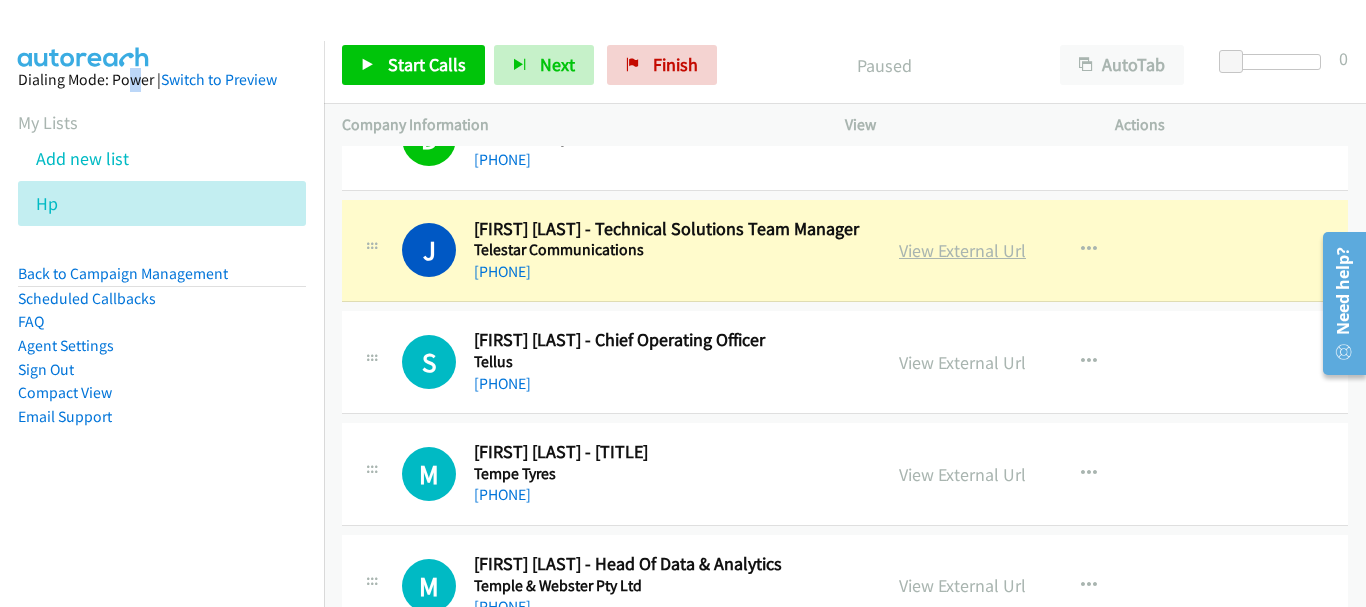click on "View External Url" at bounding box center (962, 250) 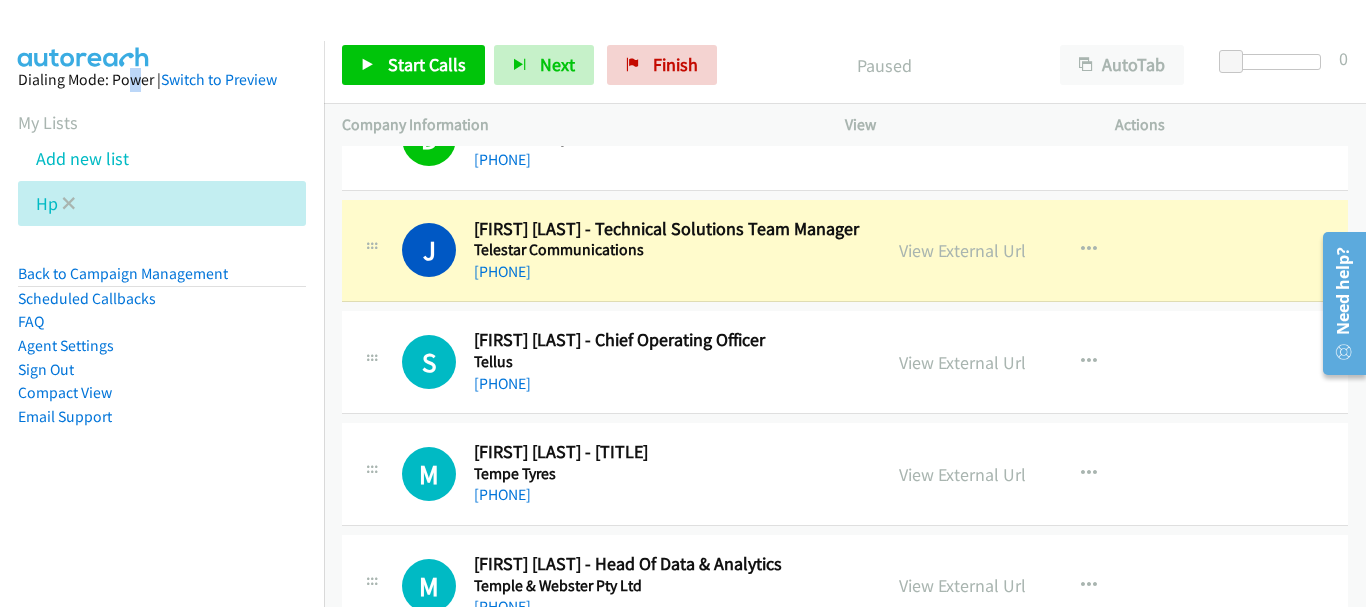 click at bounding box center (69, 205) 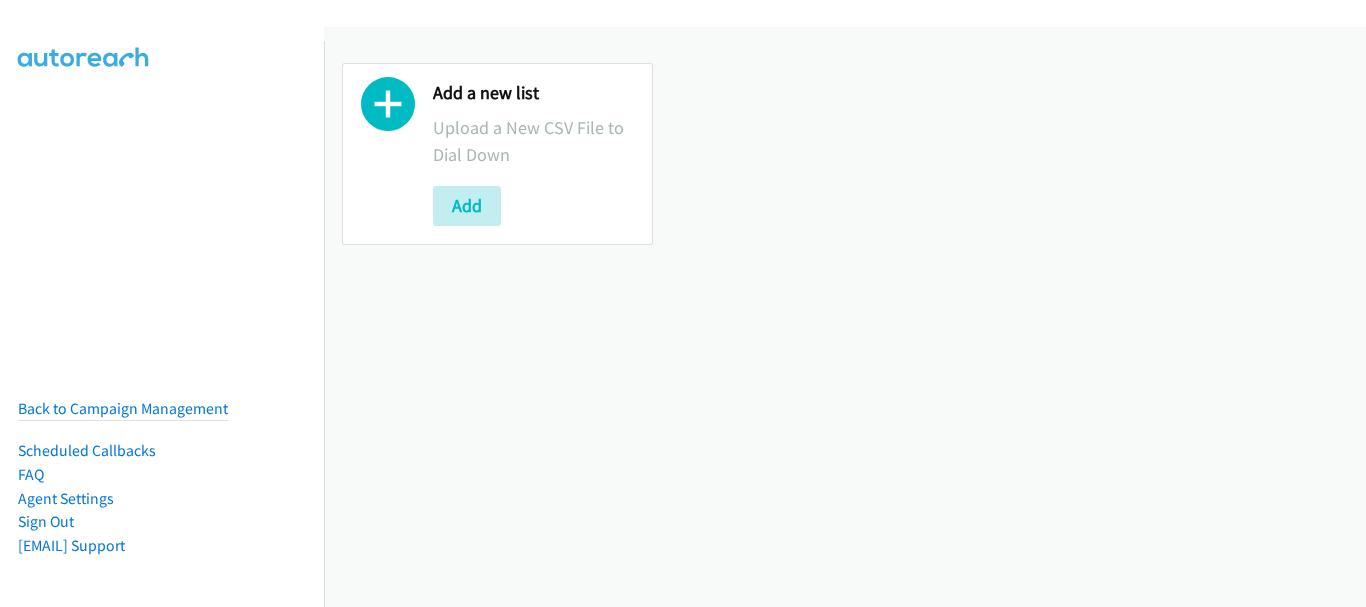 click on "Add" at bounding box center [467, 206] 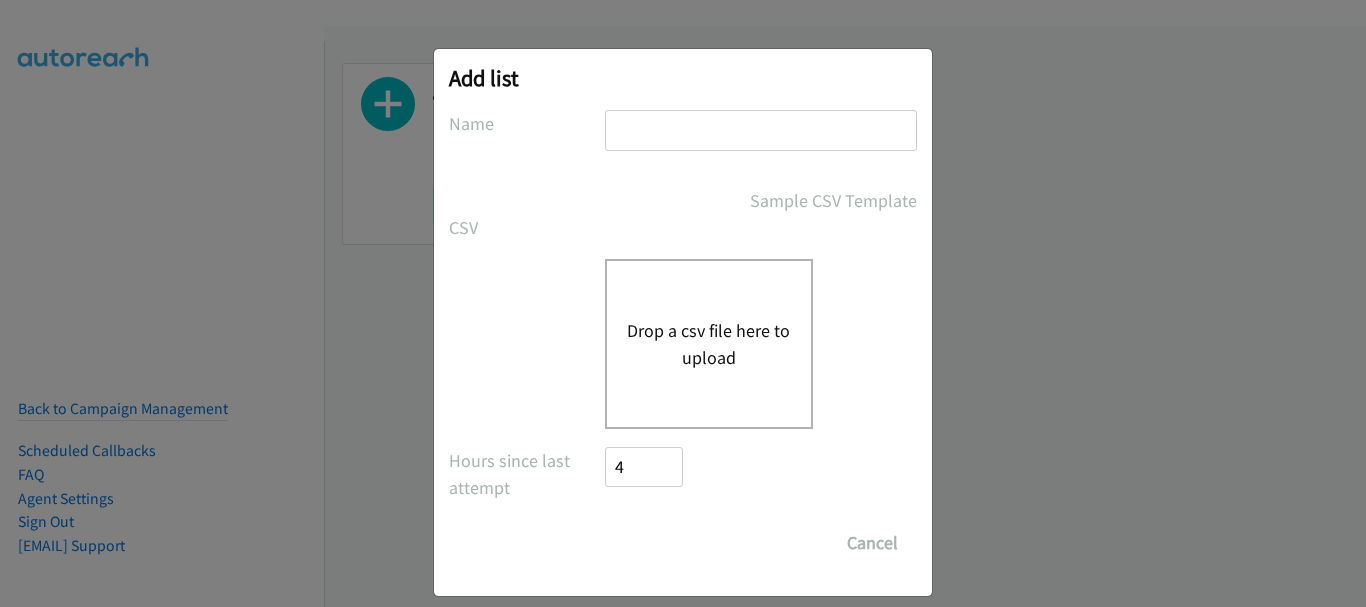 click at bounding box center [761, 130] 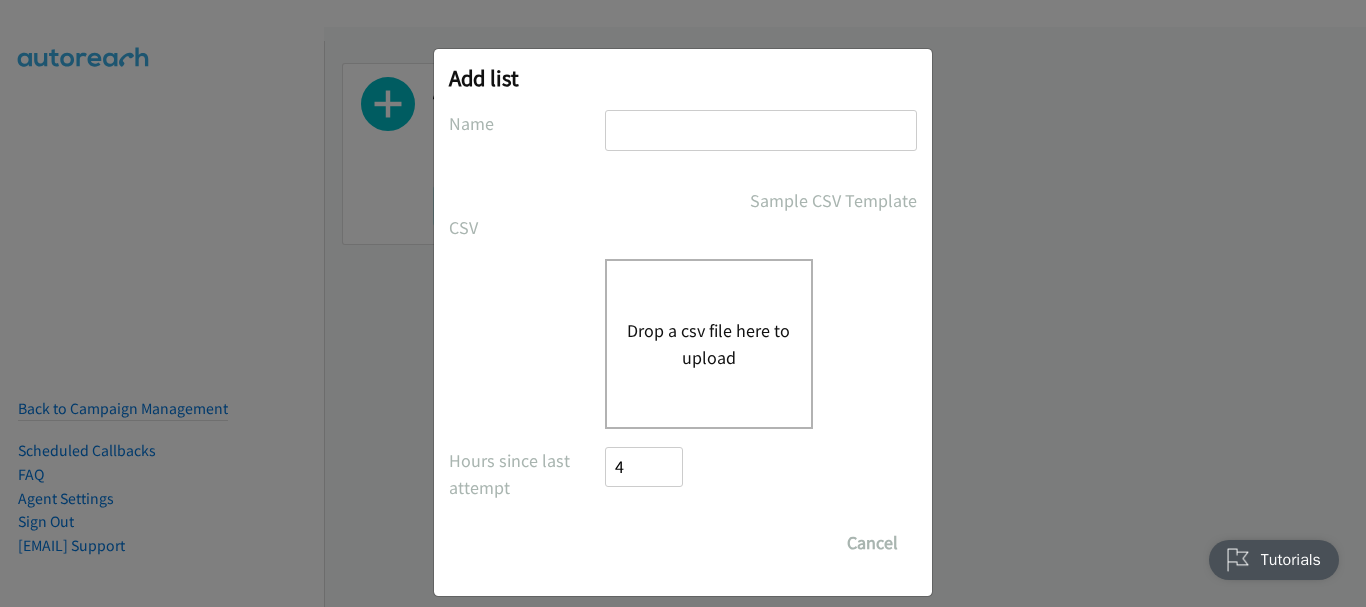 scroll, scrollTop: 0, scrollLeft: 0, axis: both 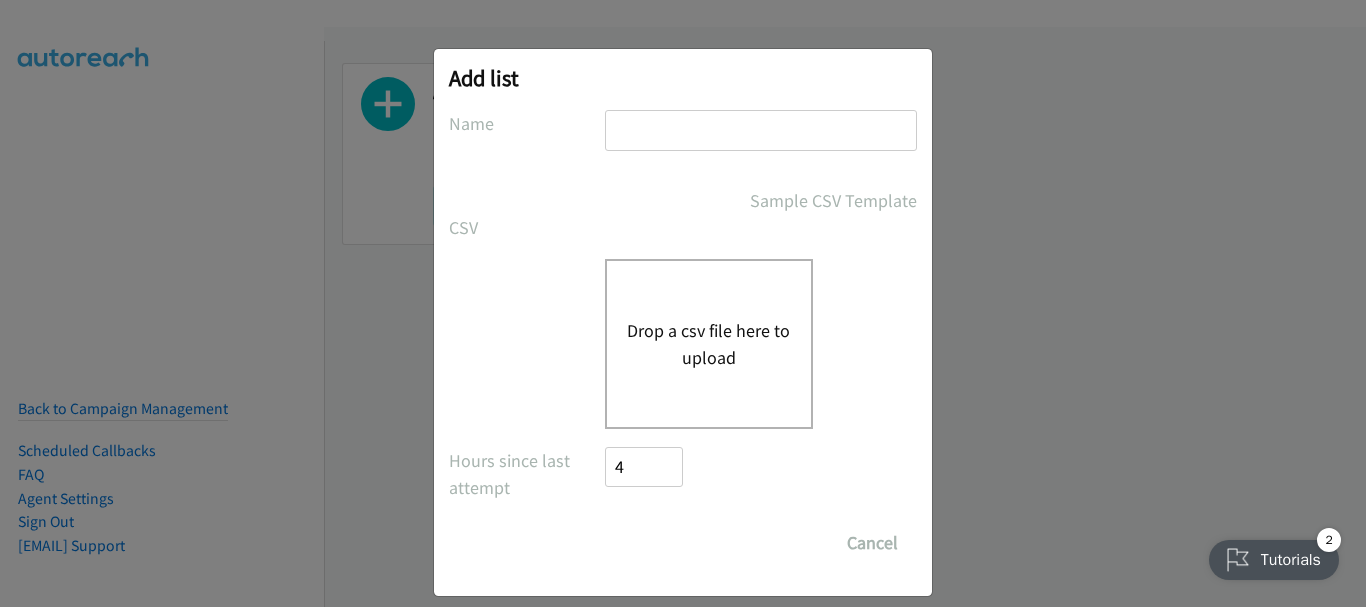 type on "hp" 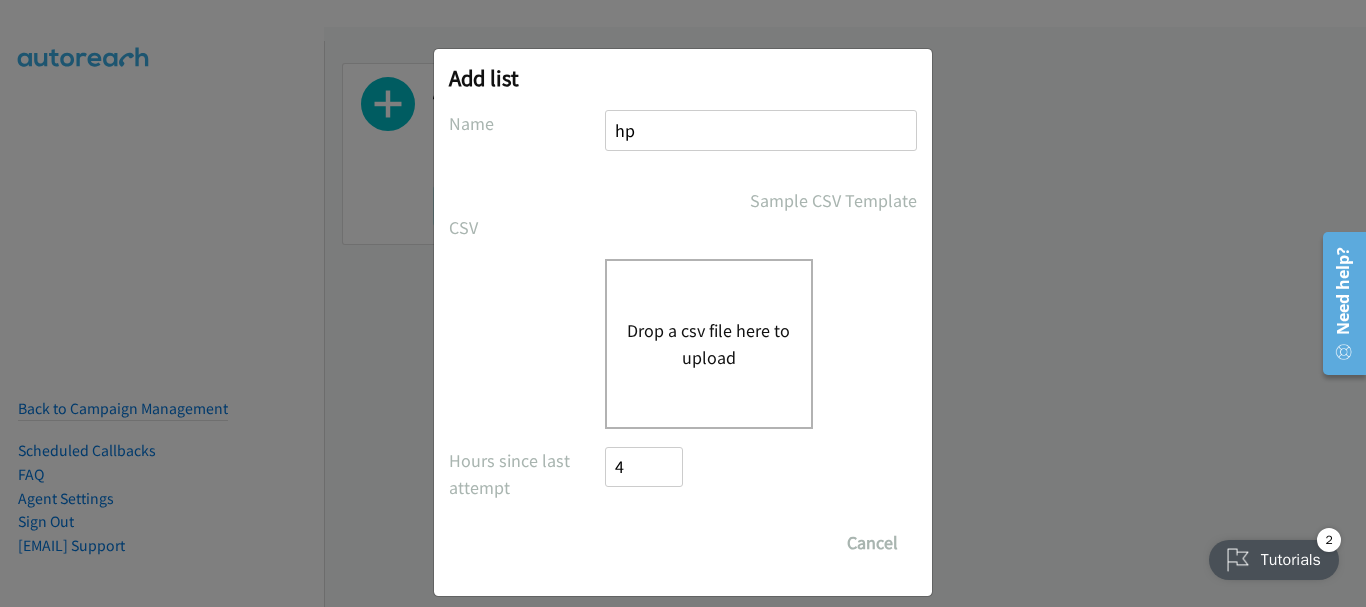 click on "Drop a csv file here to upload" at bounding box center [709, 344] 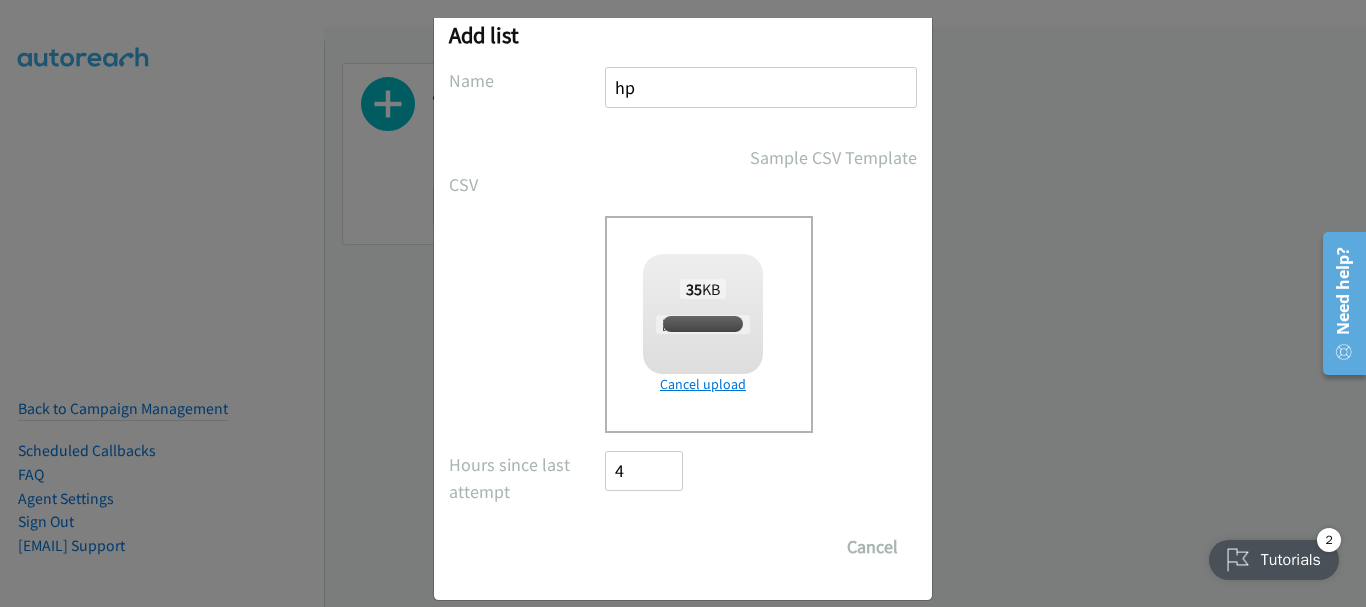 scroll, scrollTop: 67, scrollLeft: 0, axis: vertical 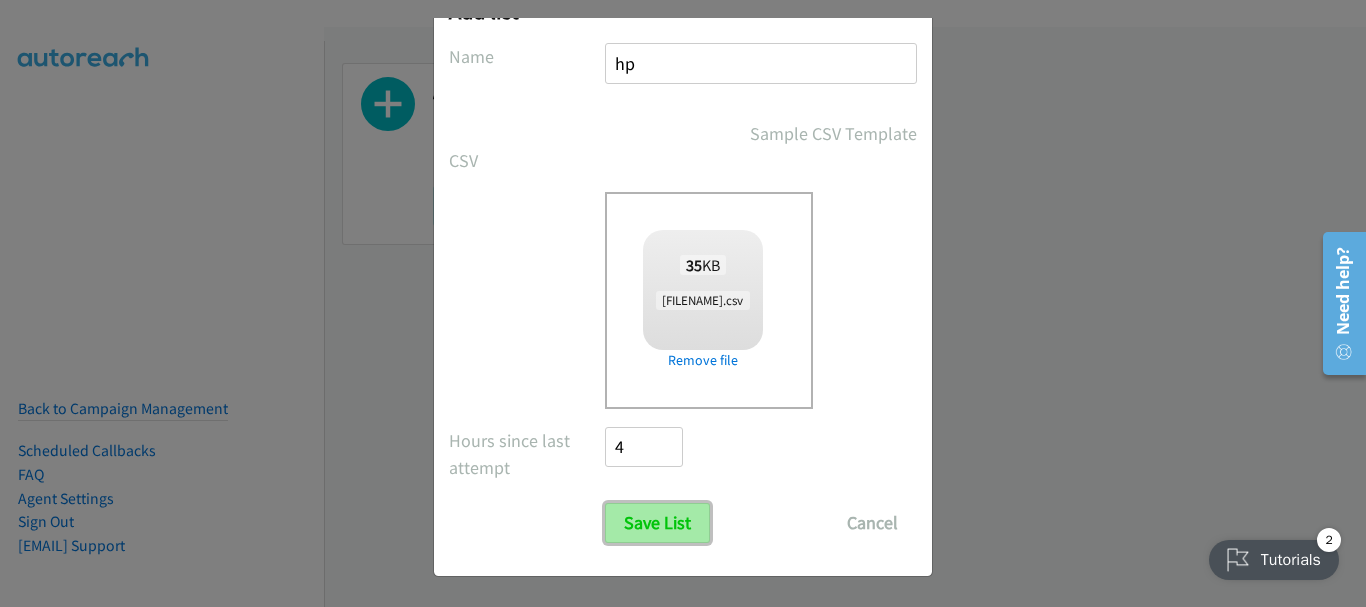 click on "Save List" at bounding box center [657, 523] 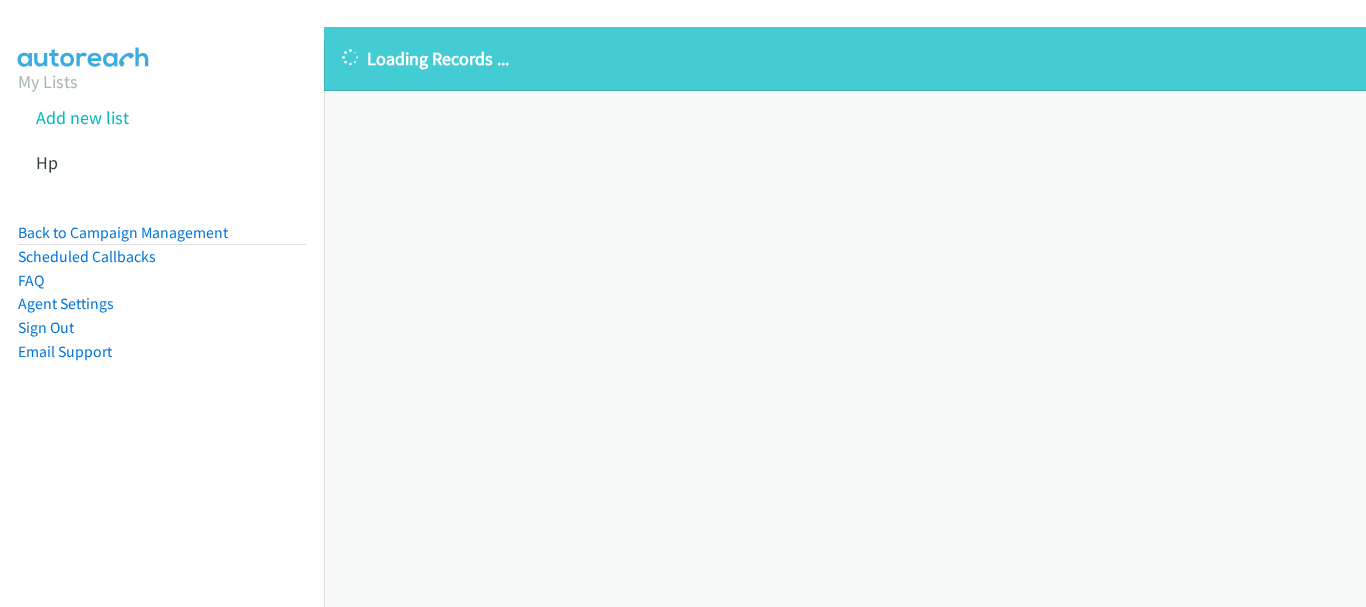 scroll, scrollTop: 0, scrollLeft: 0, axis: both 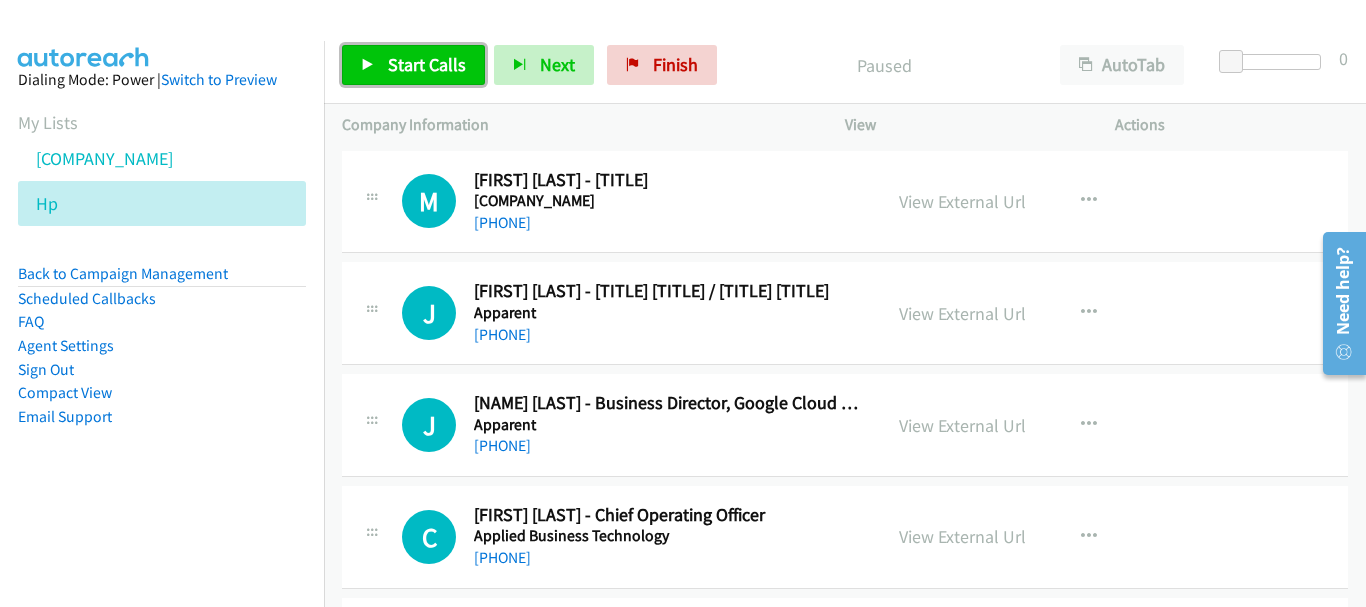 click on "Start Calls" at bounding box center (427, 64) 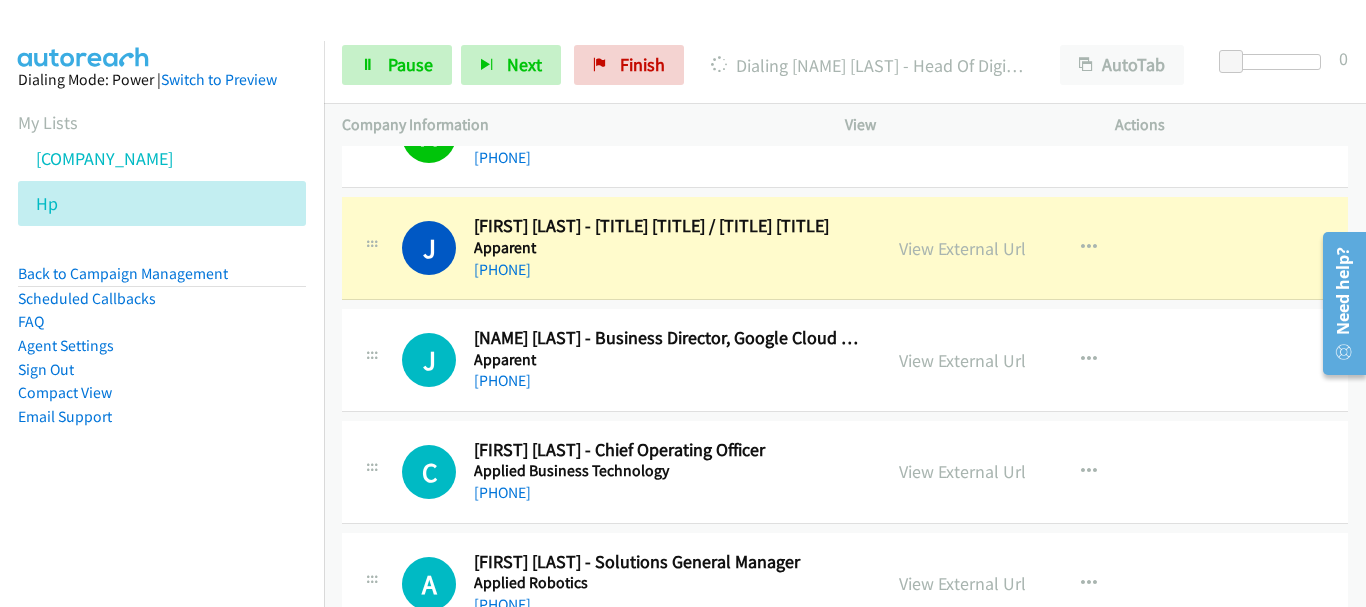 scroll, scrollTop: 100, scrollLeft: 0, axis: vertical 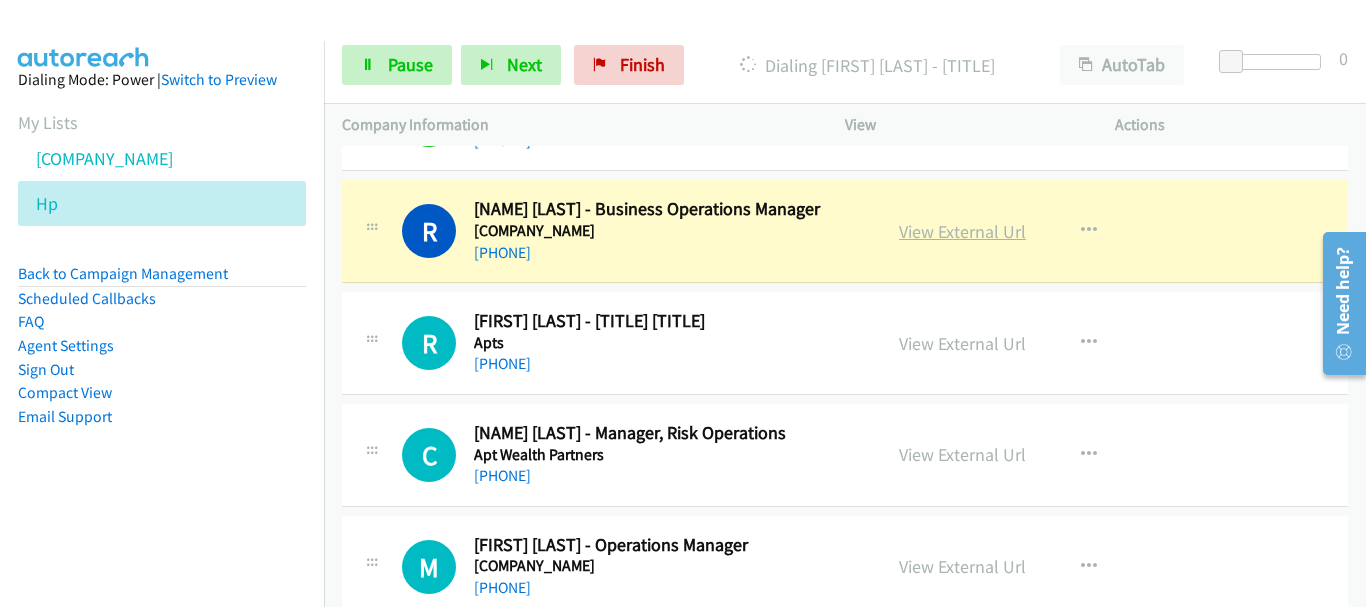 click on "View External Url" at bounding box center (962, 231) 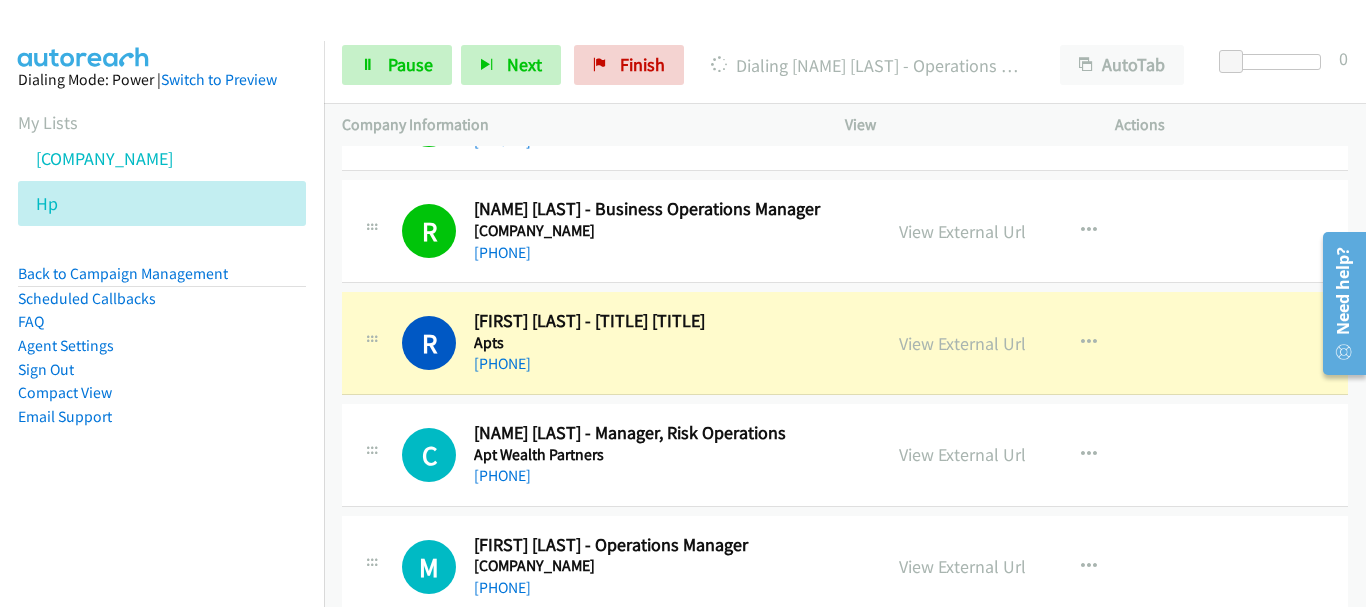 scroll, scrollTop: 1300, scrollLeft: 0, axis: vertical 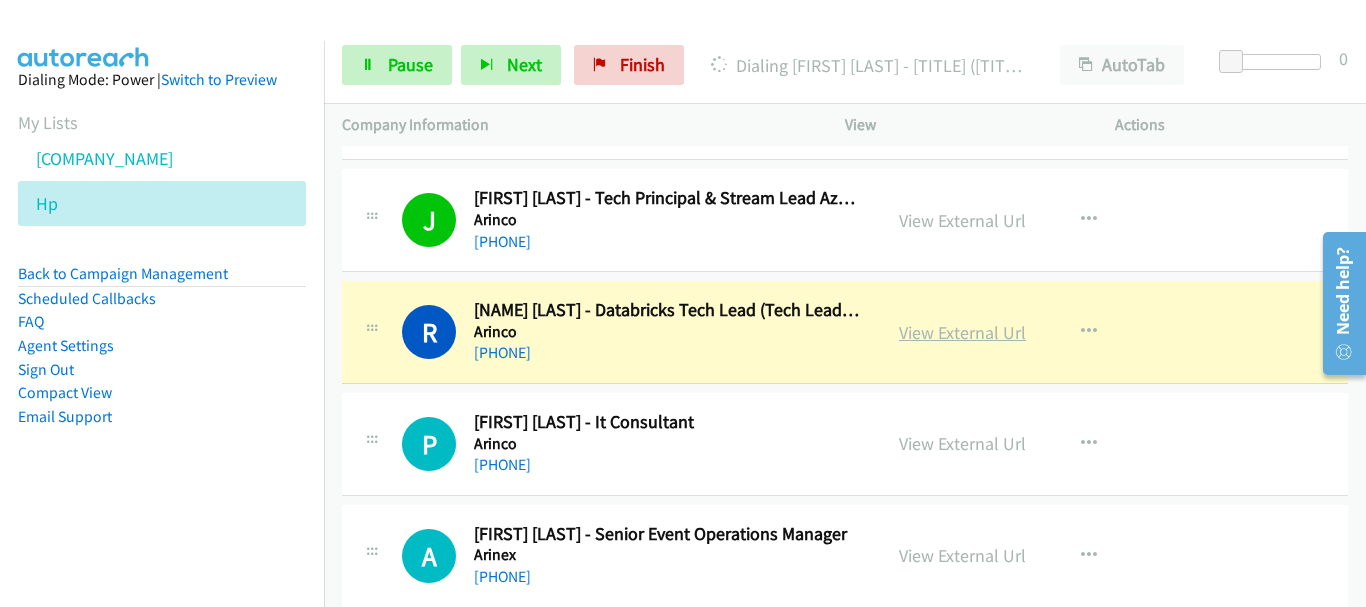 click on "View External Url" at bounding box center (962, 332) 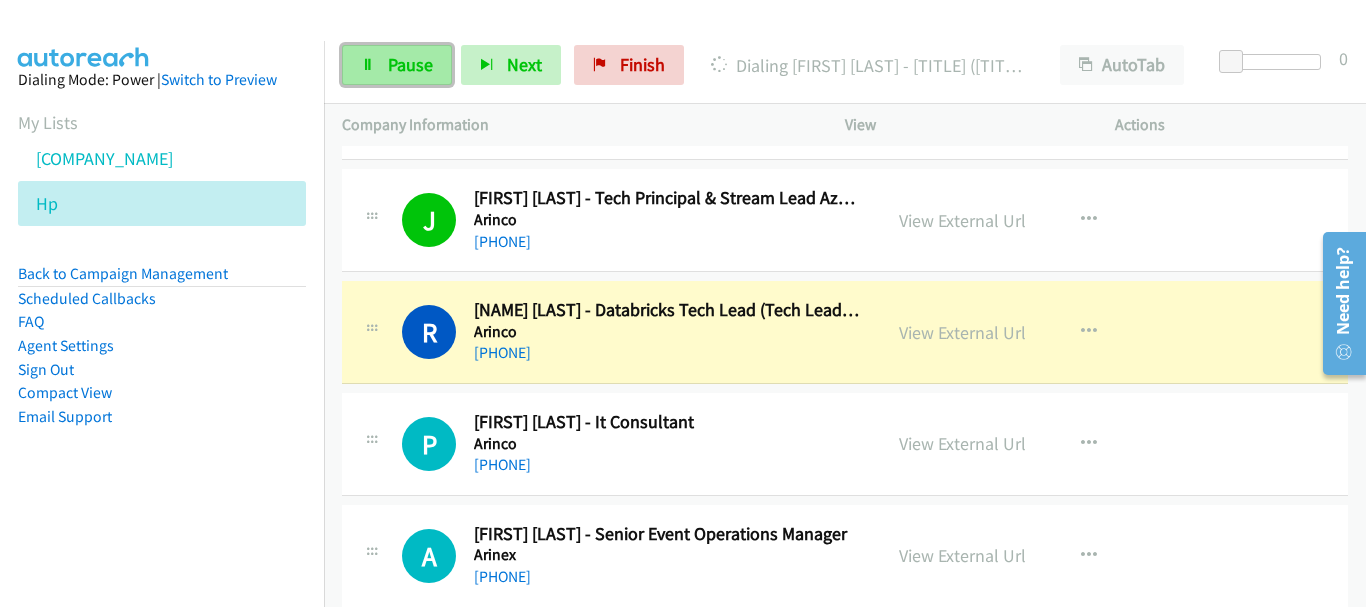 click on "Pause" at bounding box center (410, 64) 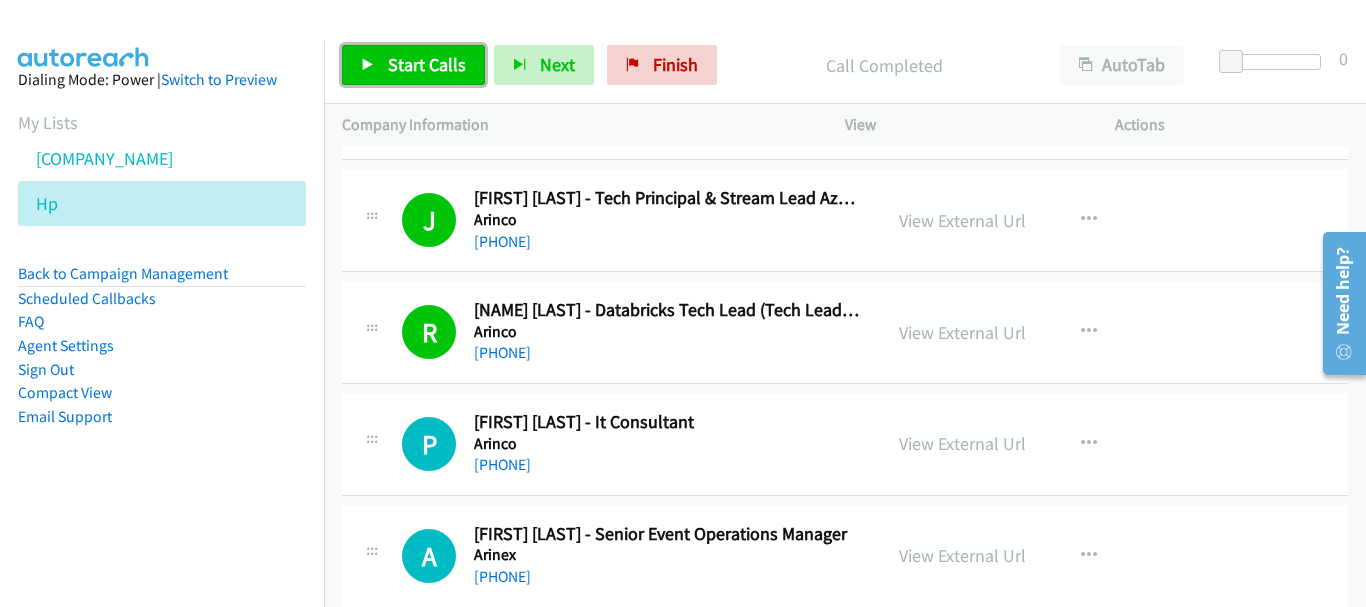 click on "Start Calls" at bounding box center (413, 65) 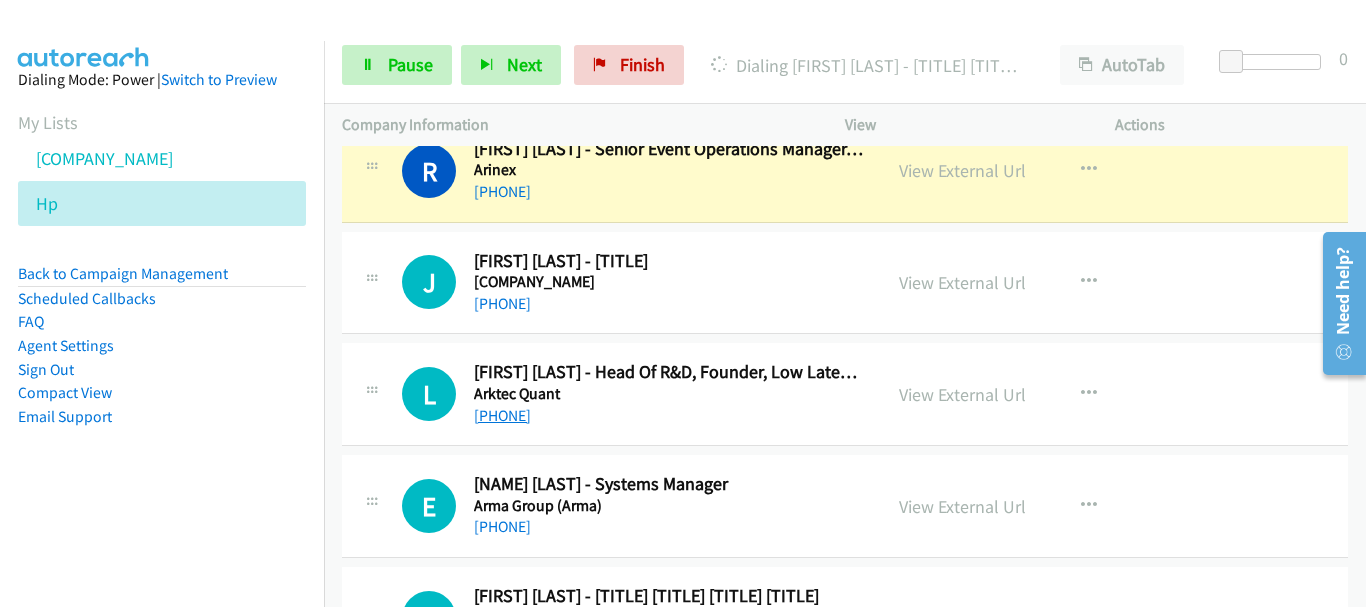 scroll, scrollTop: 3400, scrollLeft: 0, axis: vertical 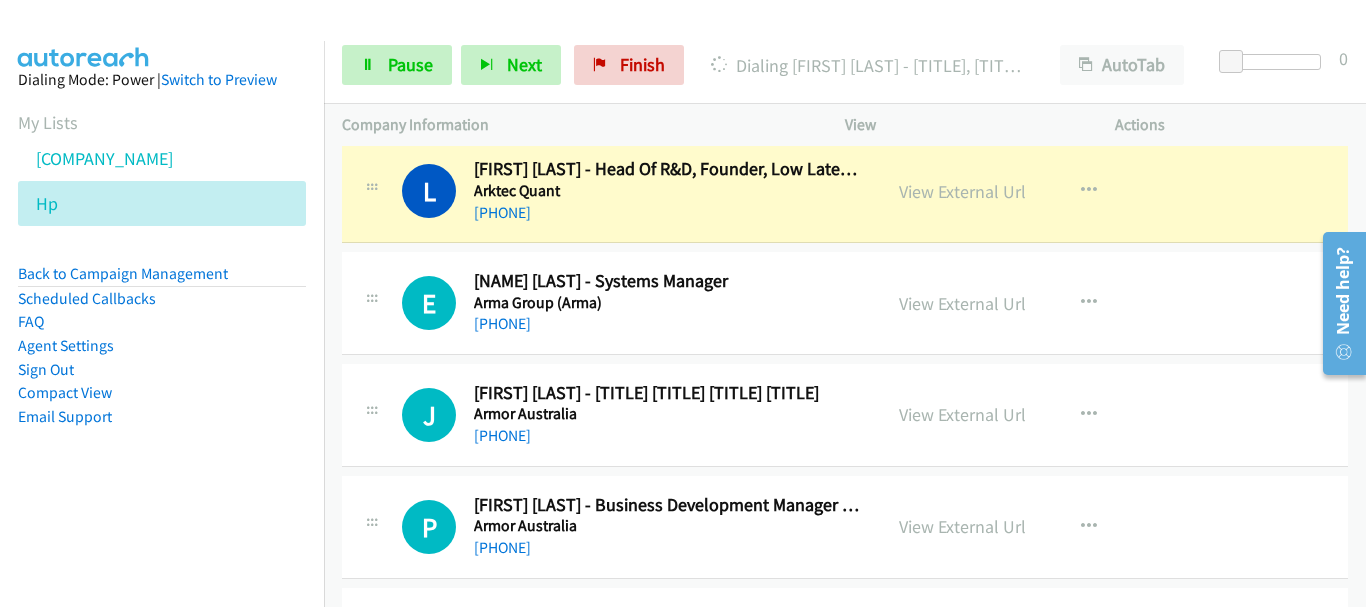 click on "Start Calls
Pause
Next
Finish
Dialing Leo Arkhipov - Head Of R&D, Founder, Low Latency Agentic Ai Systems For Fin Tech & Trading
AutoTab
AutoTab
0" at bounding box center [845, 65] 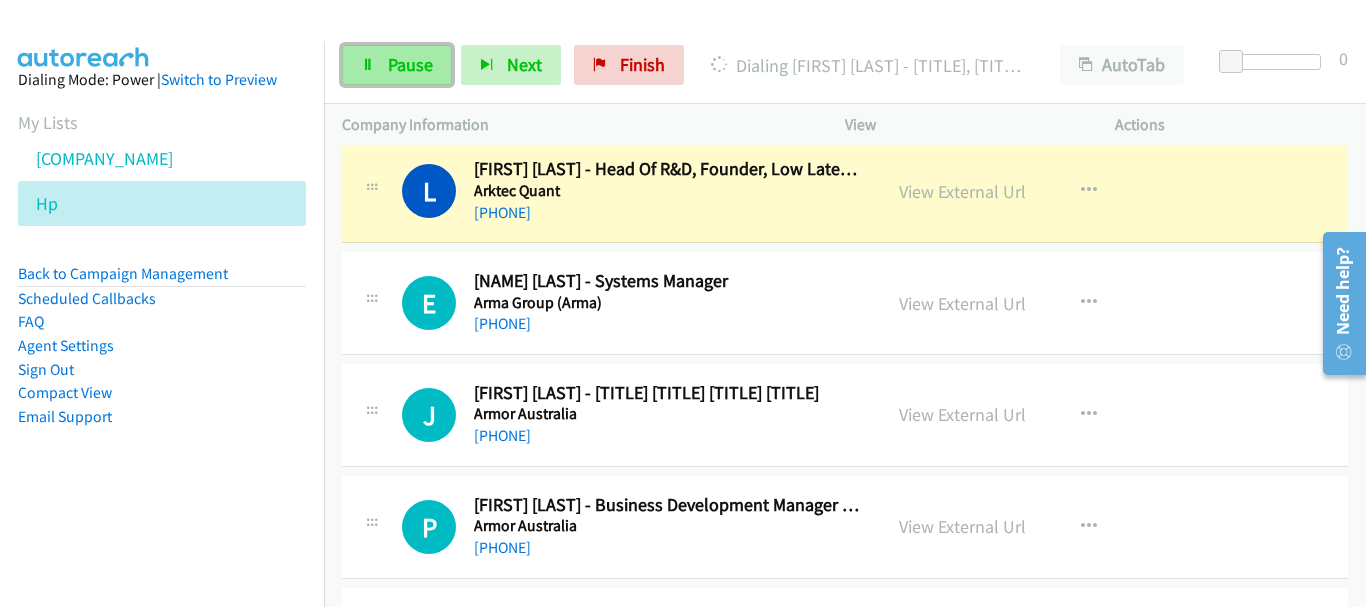 click on "Pause" at bounding box center [397, 65] 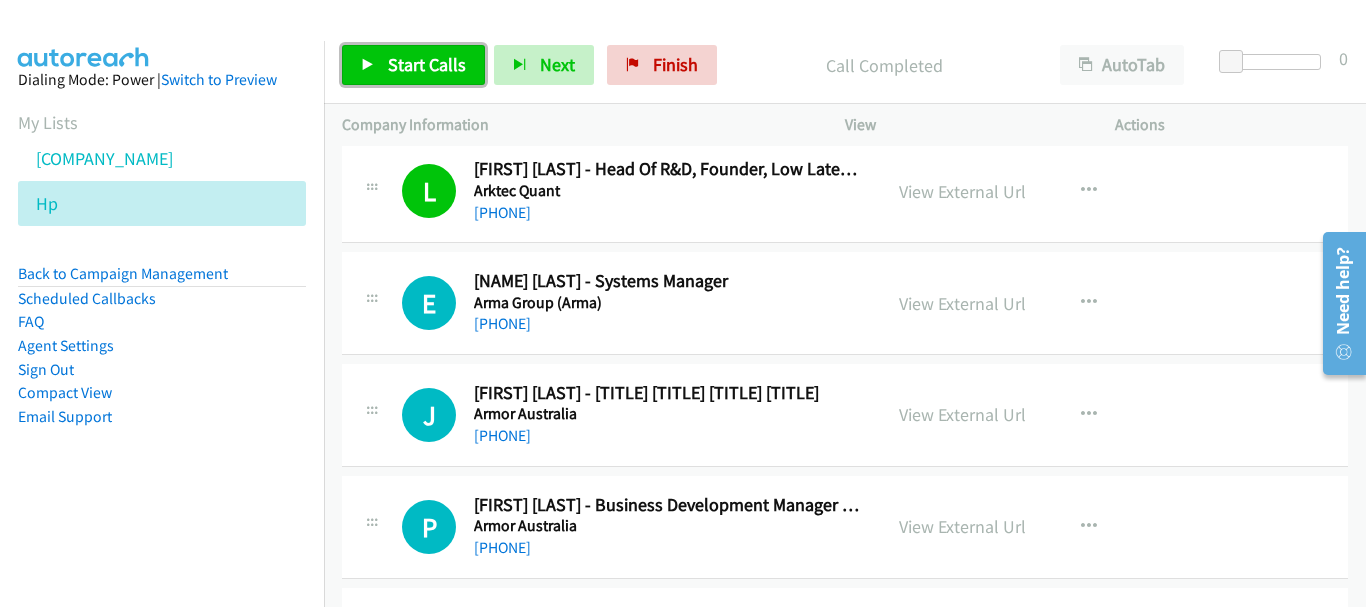 click on "Start Calls" at bounding box center [413, 65] 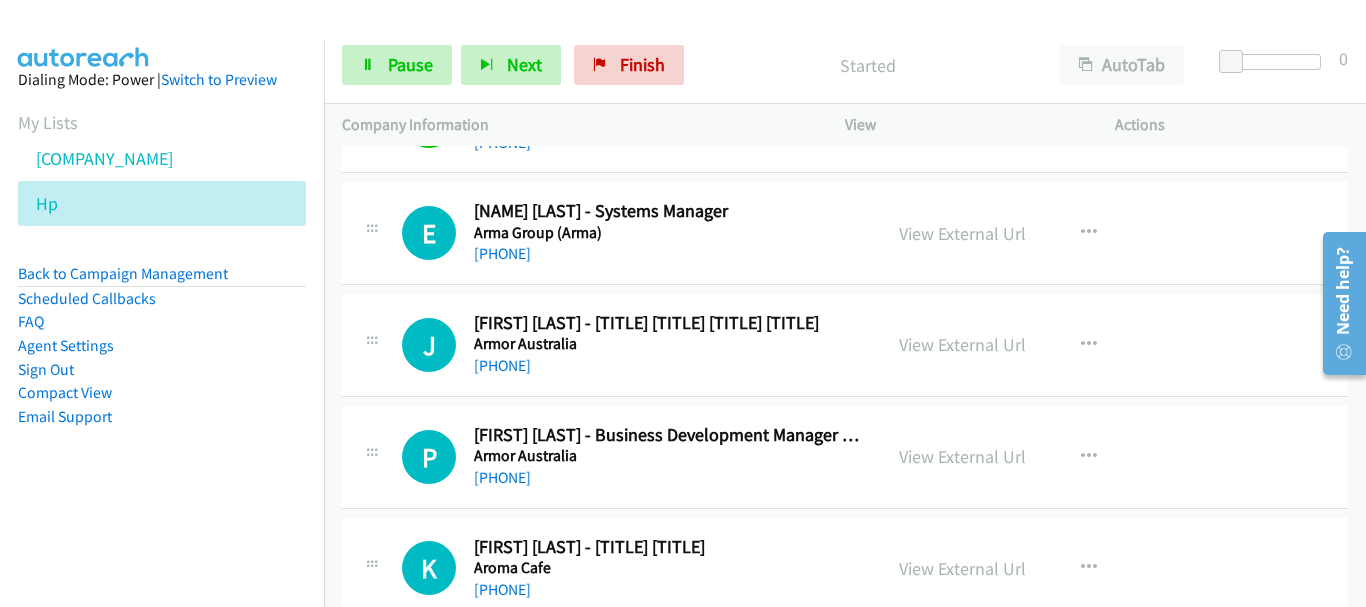 scroll, scrollTop: 3800, scrollLeft: 0, axis: vertical 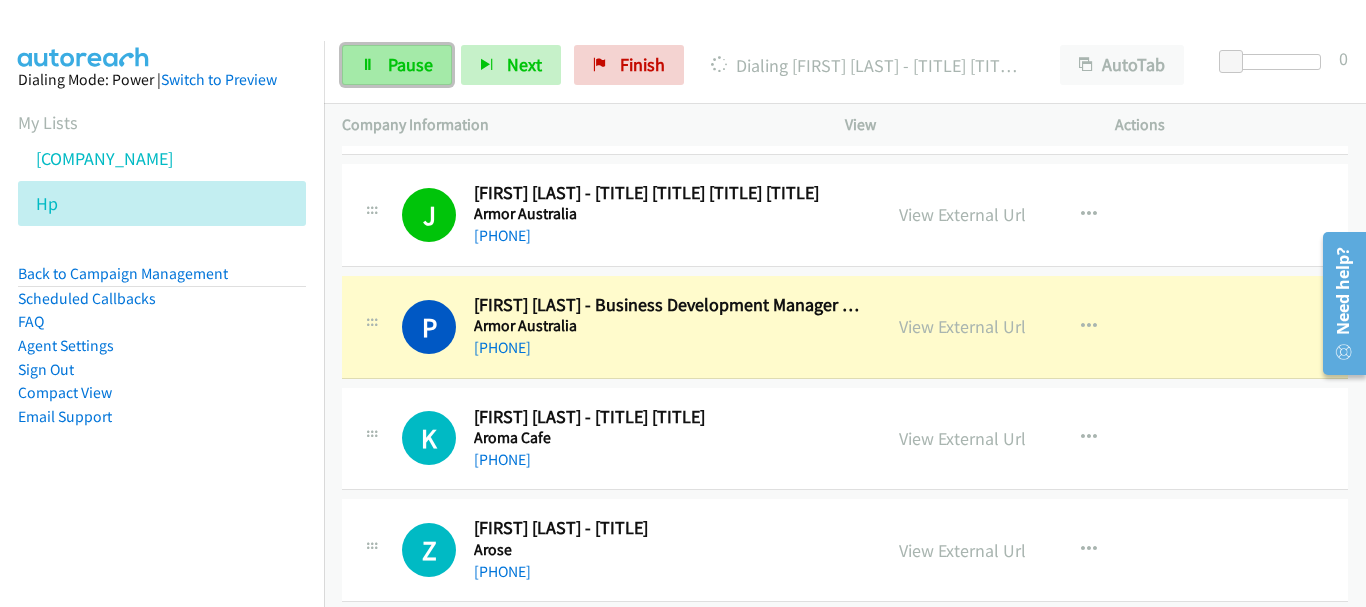click on "Pause" at bounding box center (410, 64) 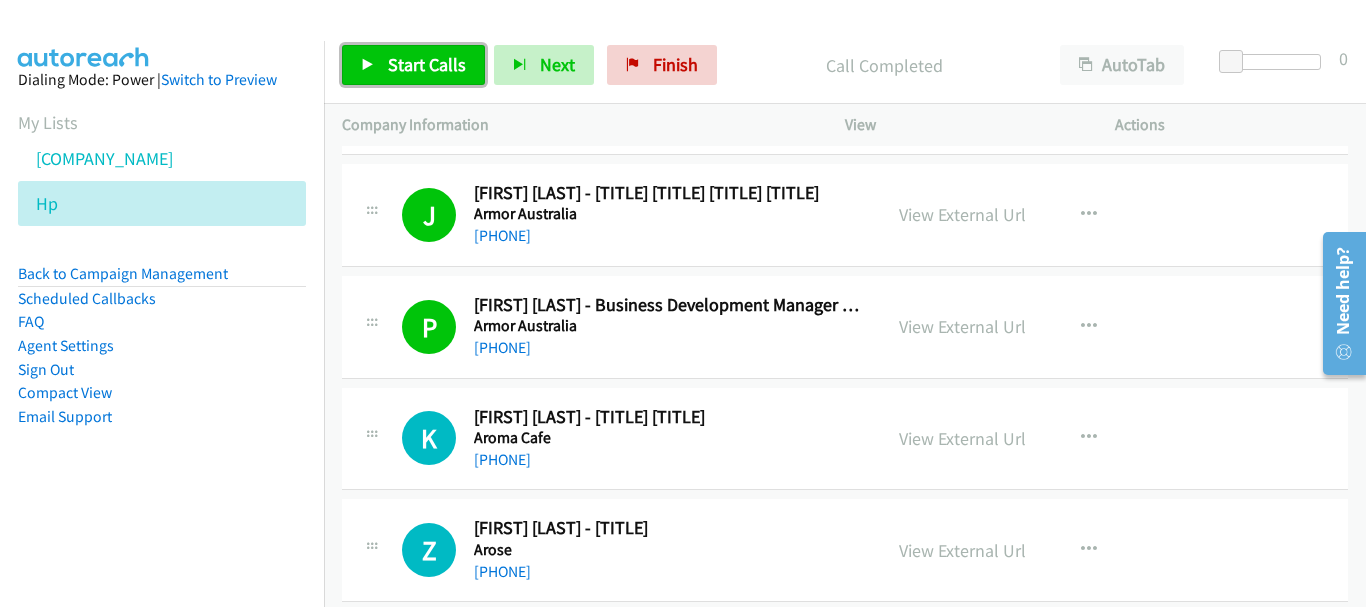 click on "Start Calls" at bounding box center (427, 64) 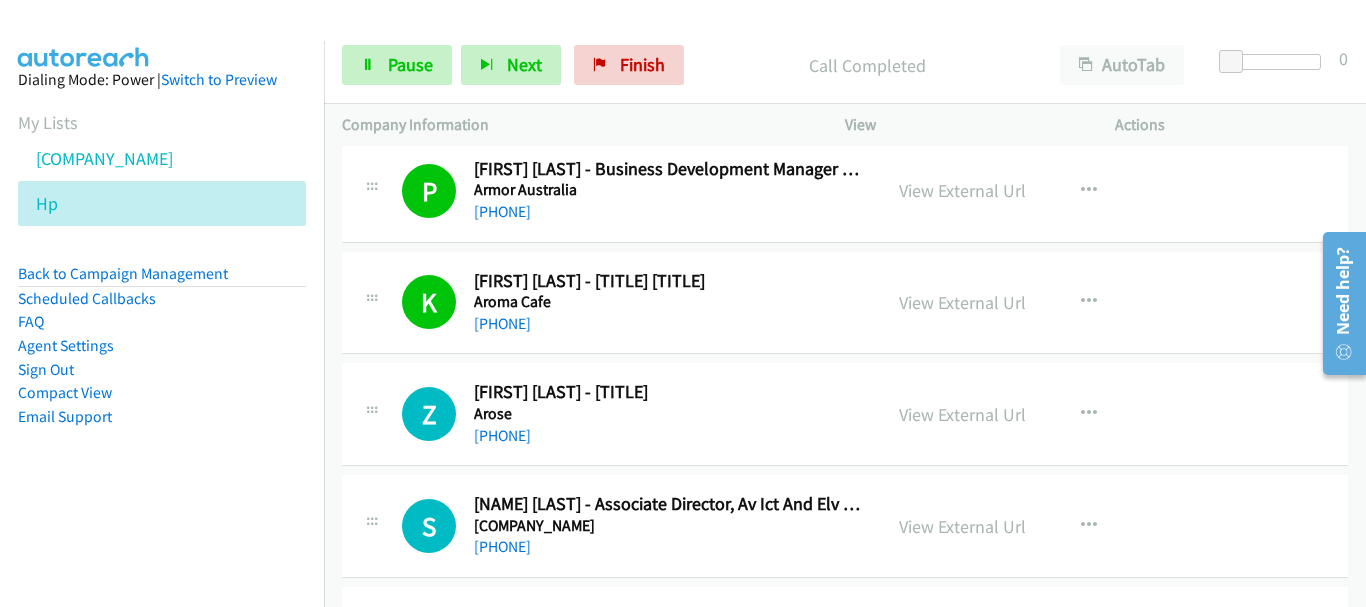 scroll, scrollTop: 4100, scrollLeft: 0, axis: vertical 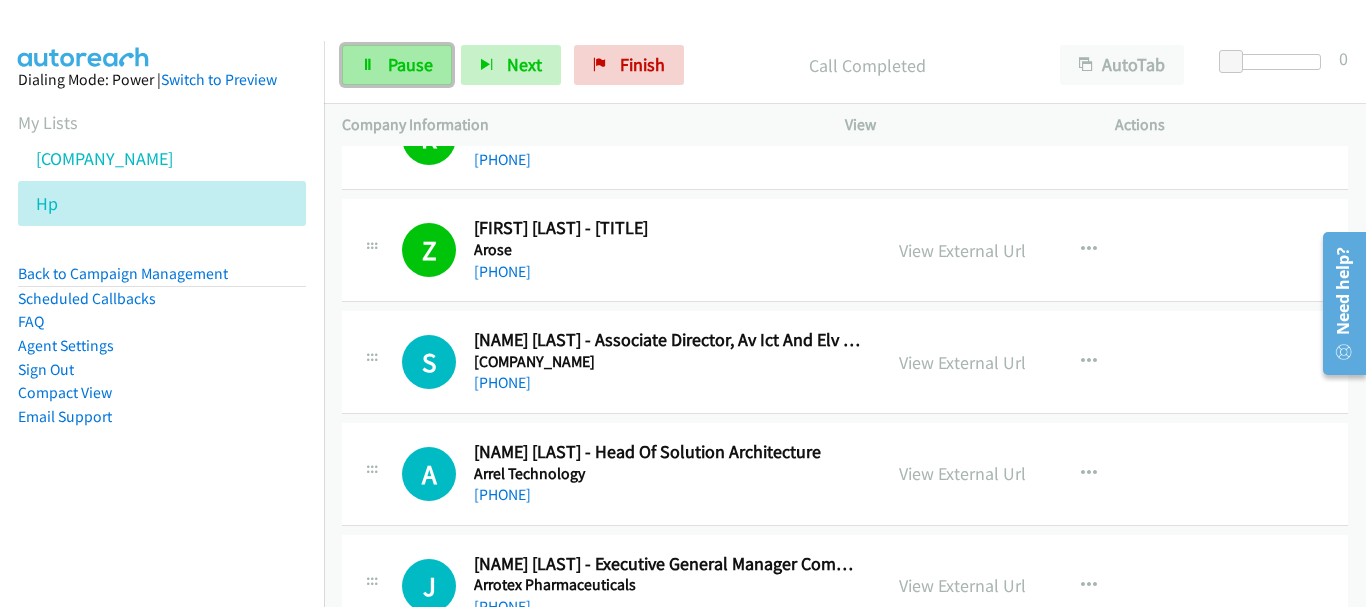 click on "Pause" at bounding box center [410, 64] 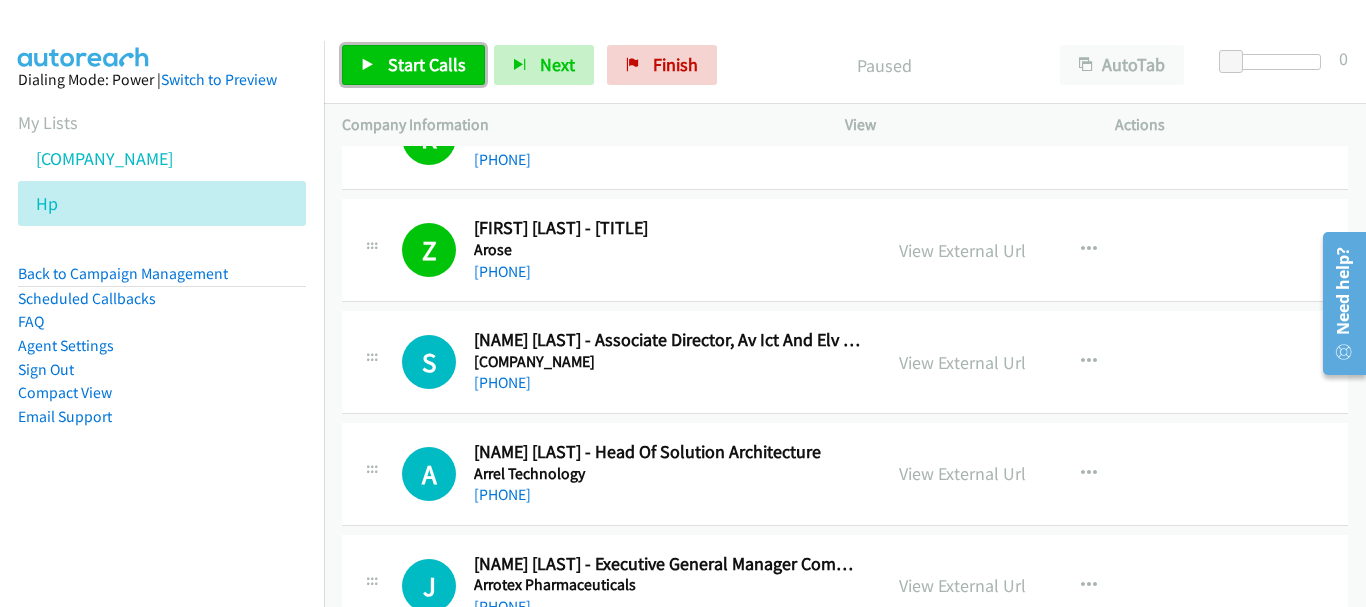 click on "Start Calls" at bounding box center (427, 64) 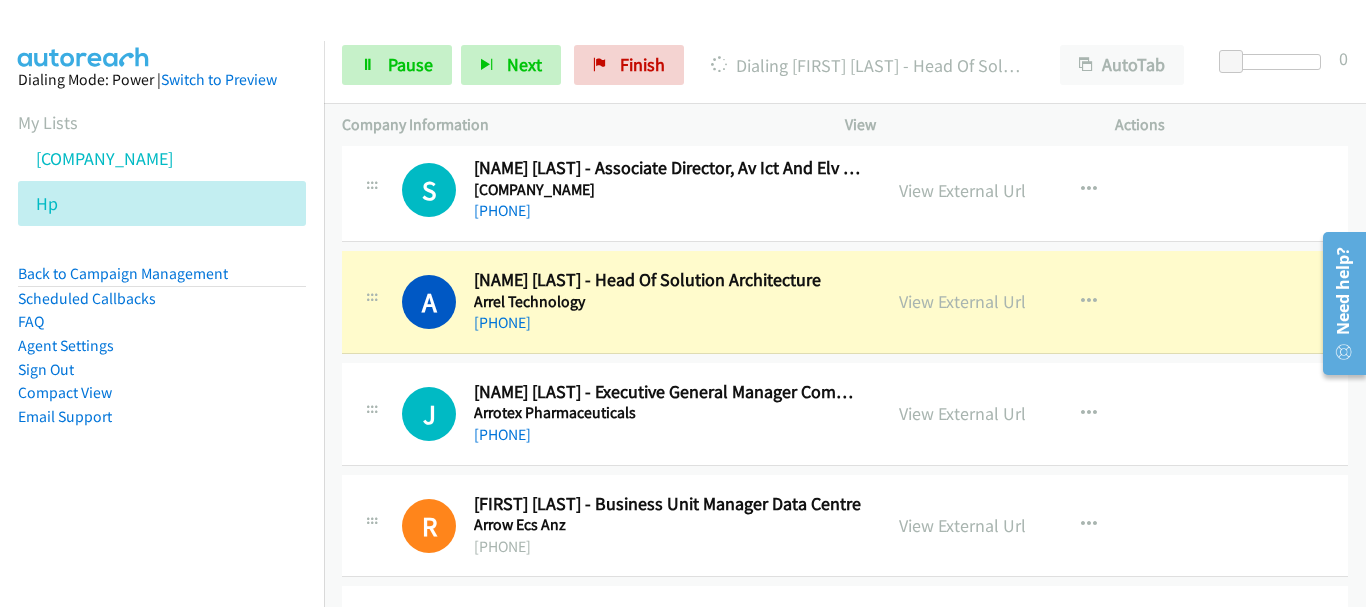scroll, scrollTop: 4400, scrollLeft: 0, axis: vertical 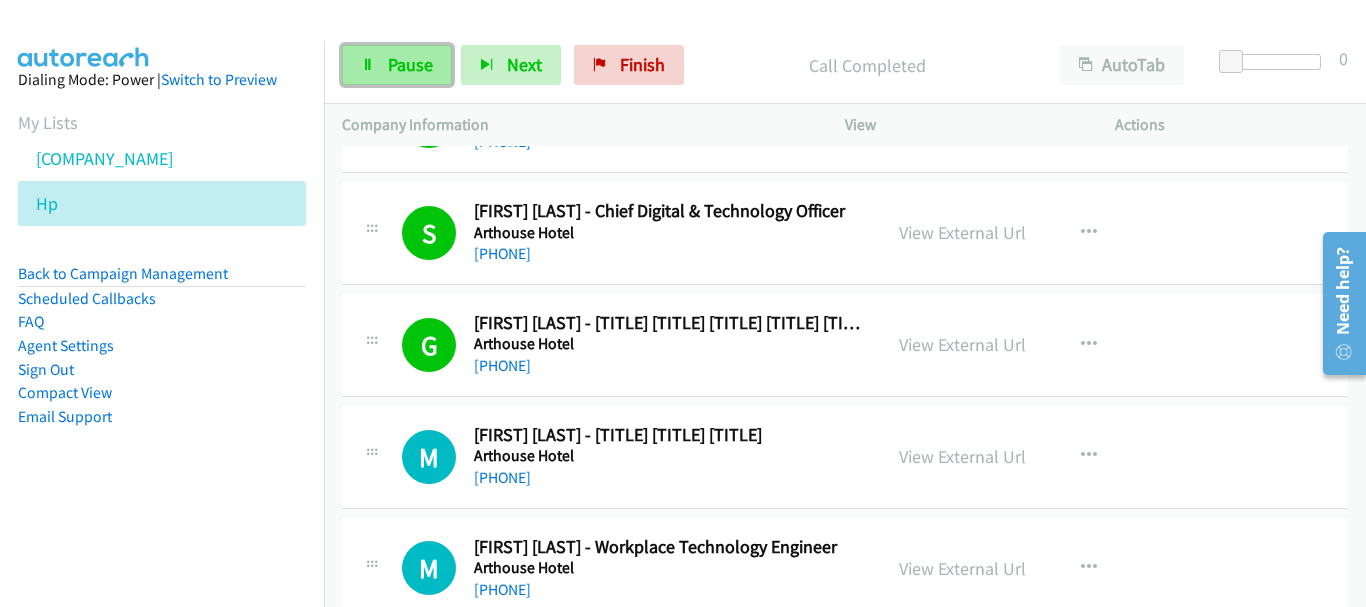 click on "Pause" at bounding box center (410, 64) 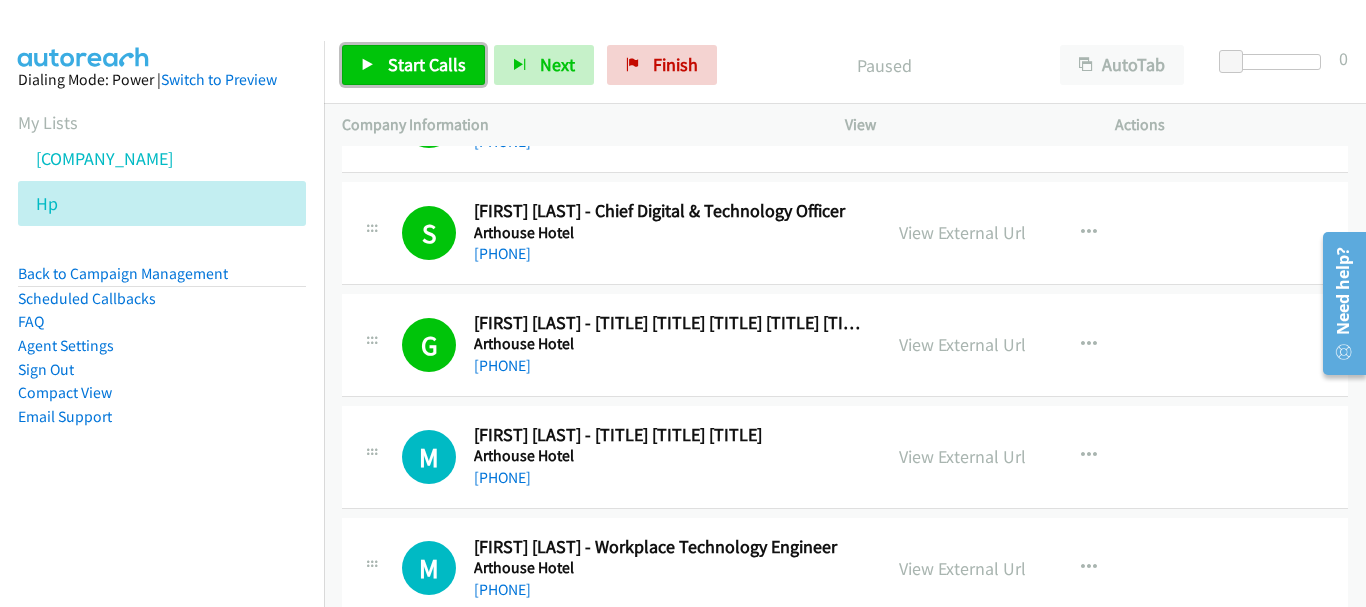 click on "Start Calls" at bounding box center (427, 64) 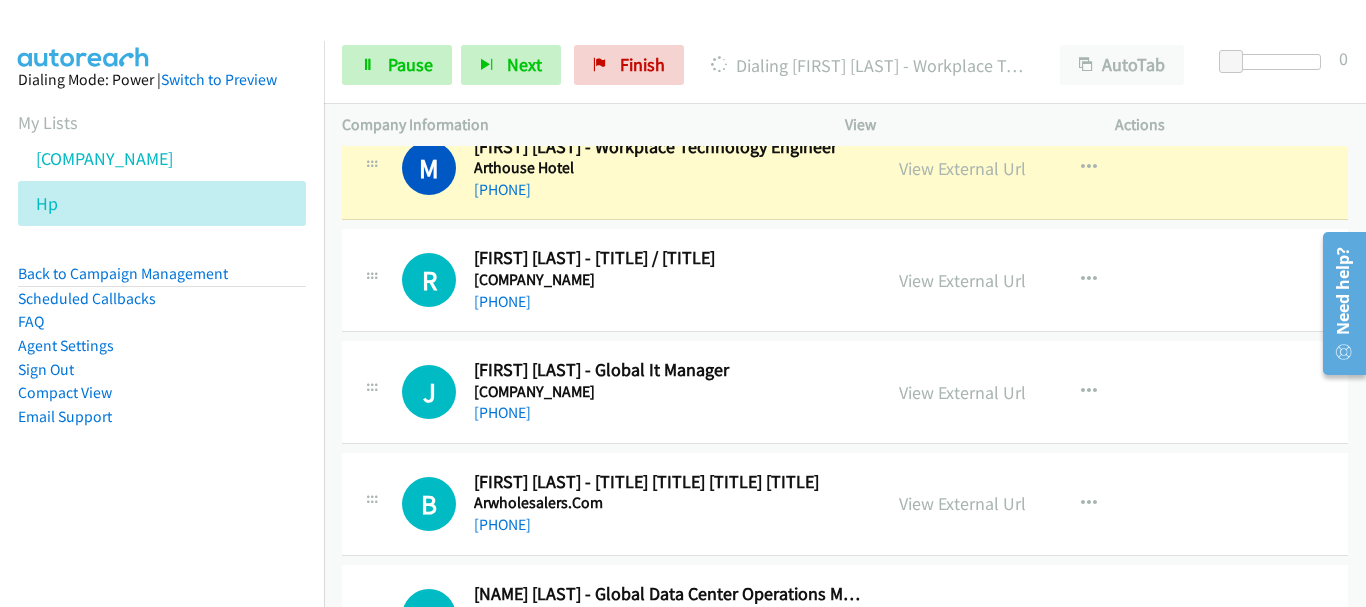 scroll, scrollTop: 5300, scrollLeft: 0, axis: vertical 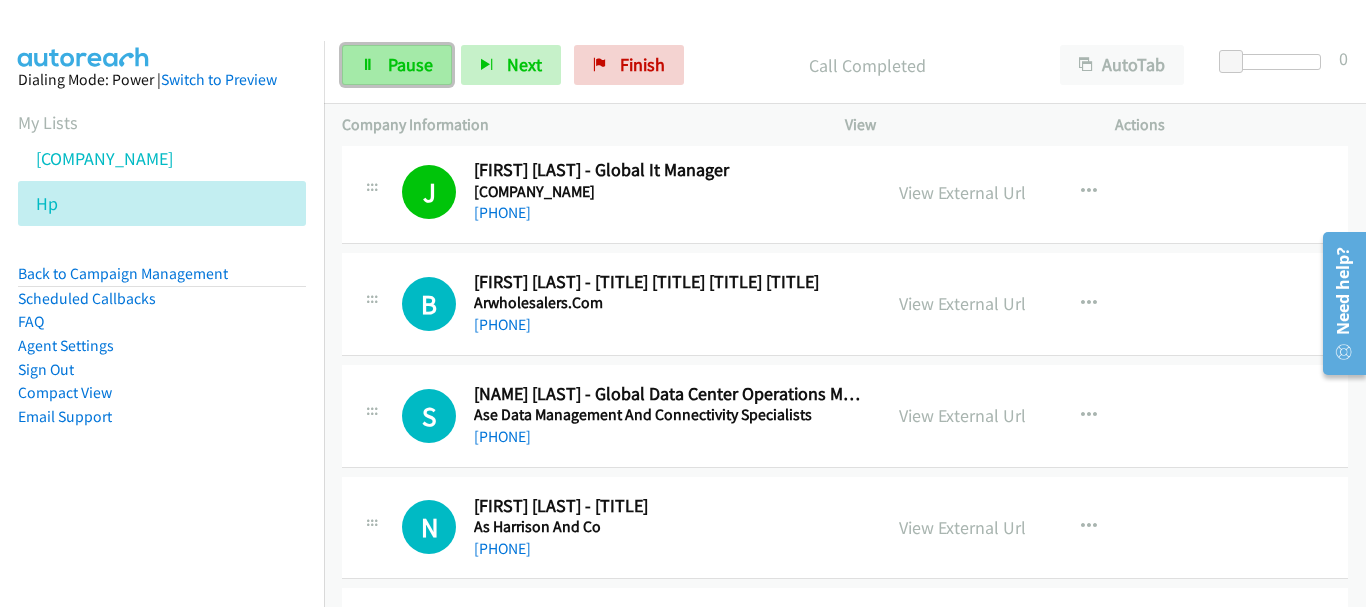 click on "Pause" at bounding box center [410, 64] 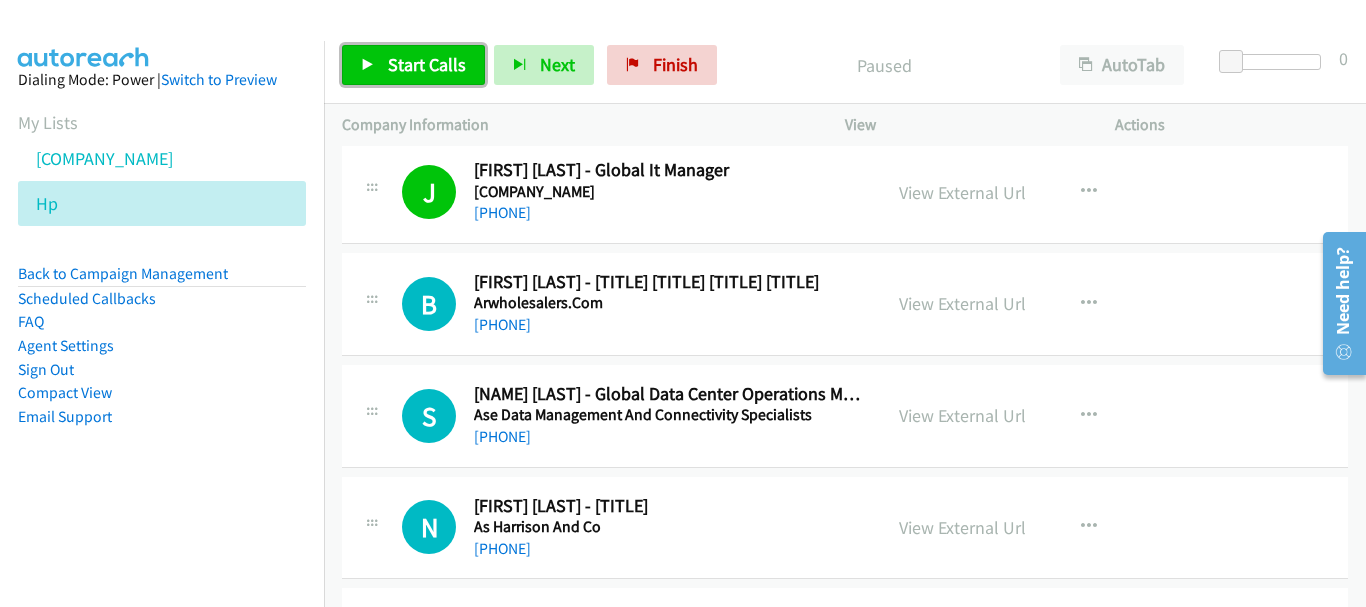 click on "Start Calls" at bounding box center (427, 64) 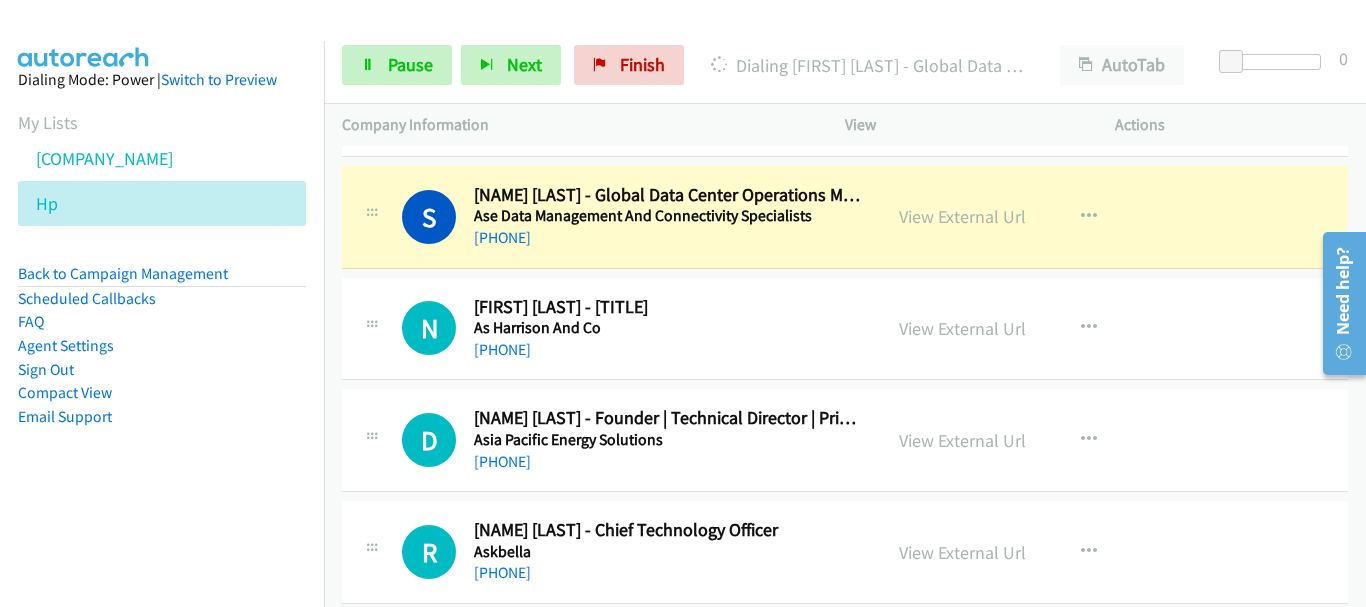 scroll, scrollTop: 5800, scrollLeft: 0, axis: vertical 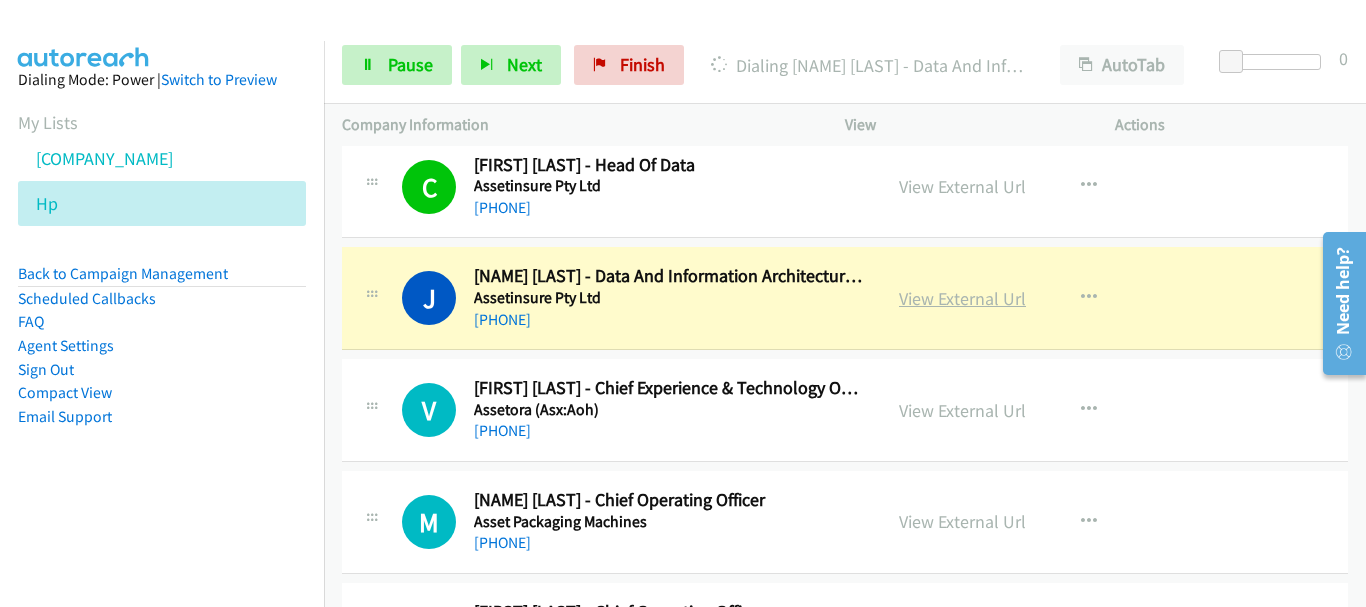 click on "View External Url" at bounding box center (962, 298) 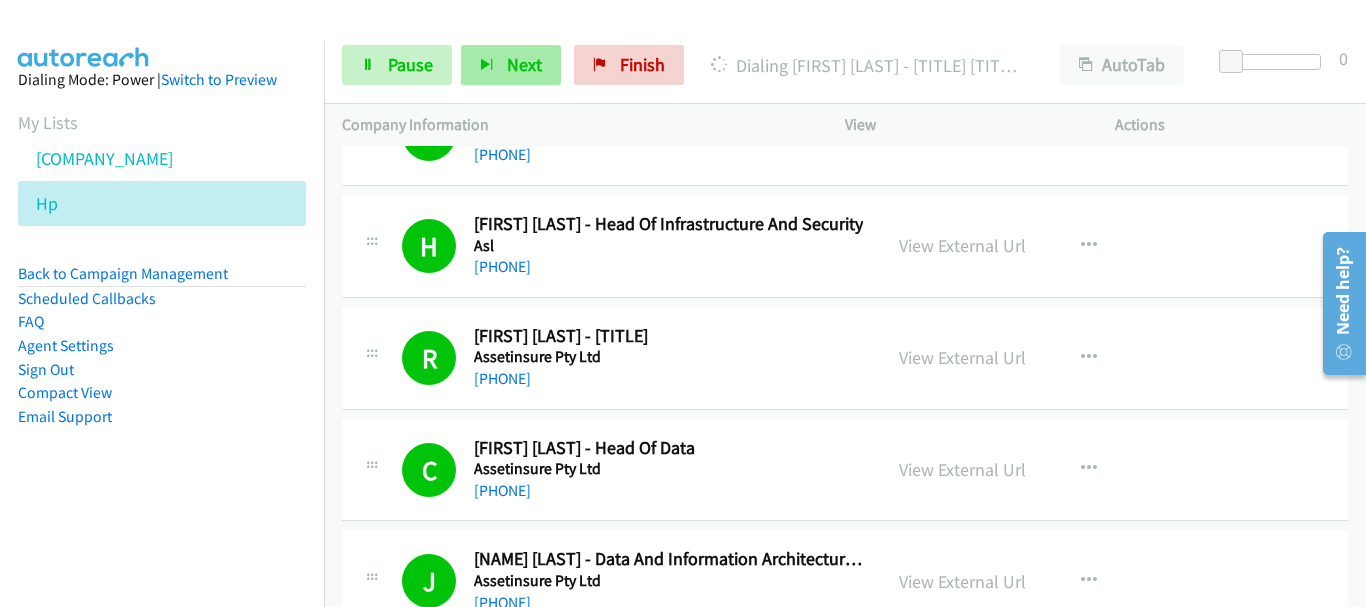 scroll, scrollTop: 6100, scrollLeft: 0, axis: vertical 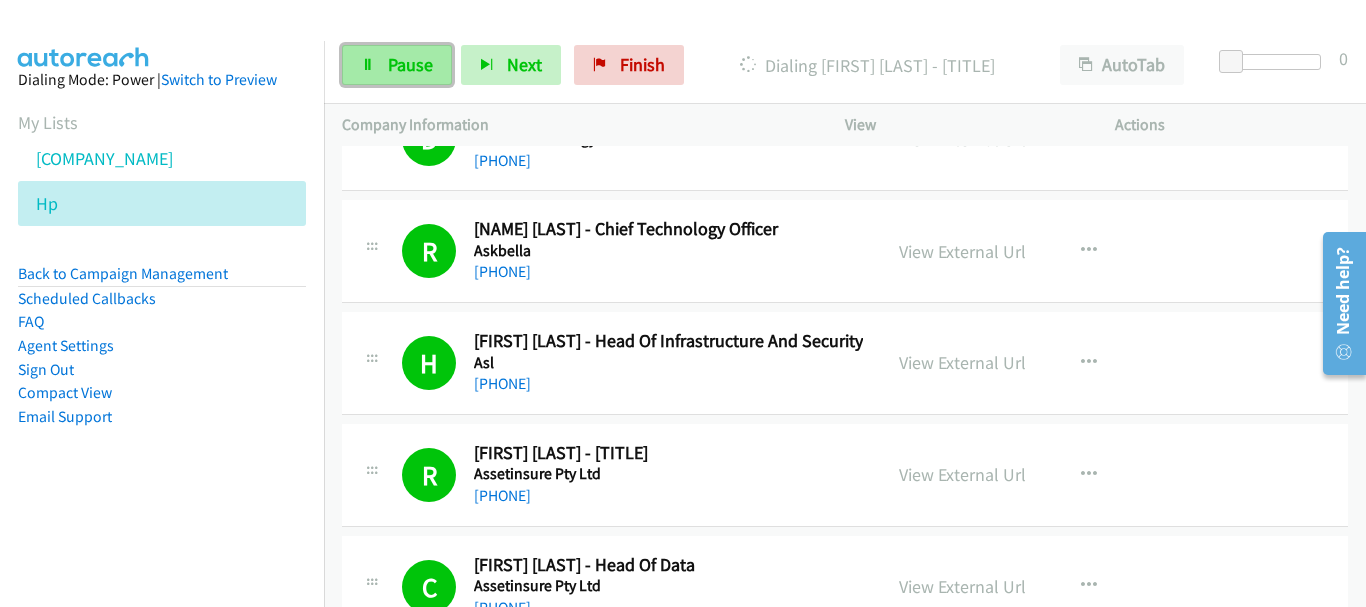 click on "Pause" at bounding box center [410, 64] 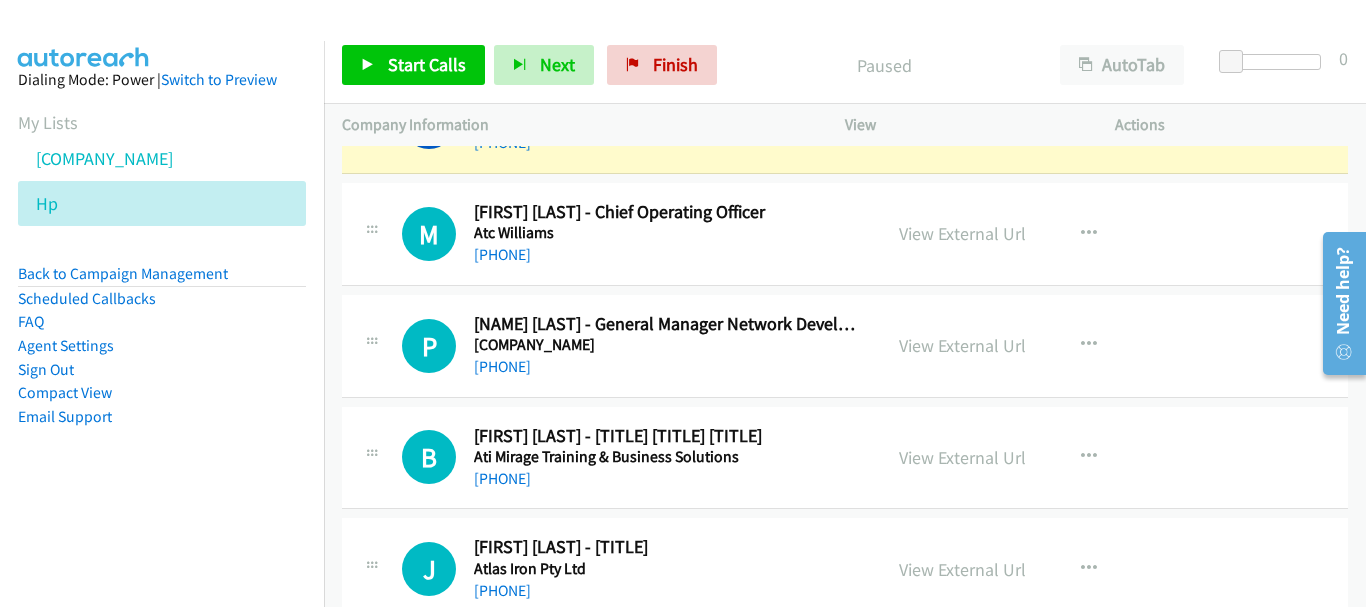scroll, scrollTop: 6800, scrollLeft: 0, axis: vertical 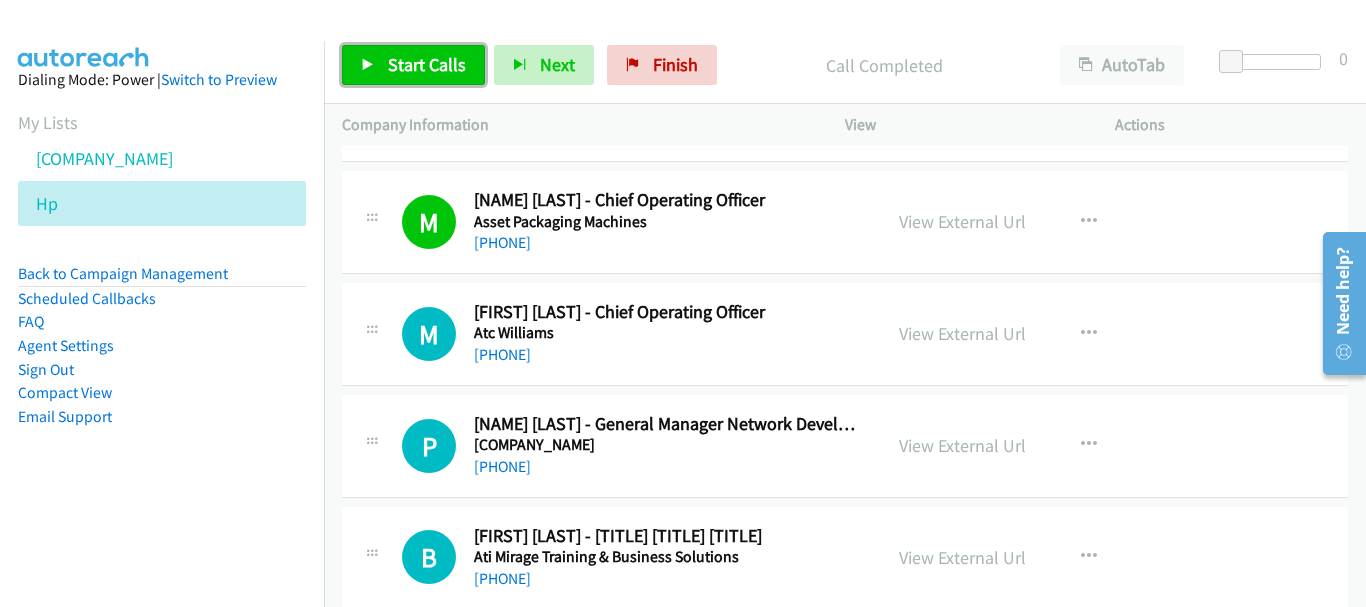 click on "Start Calls" at bounding box center (427, 64) 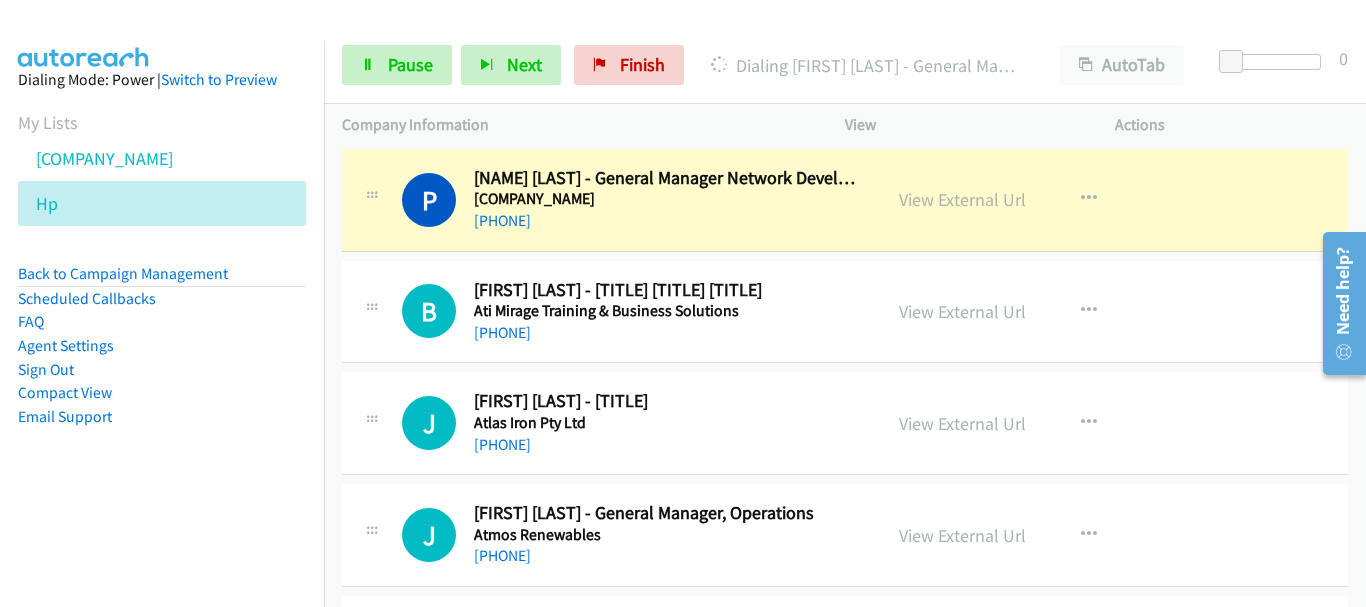 scroll, scrollTop: 7000, scrollLeft: 0, axis: vertical 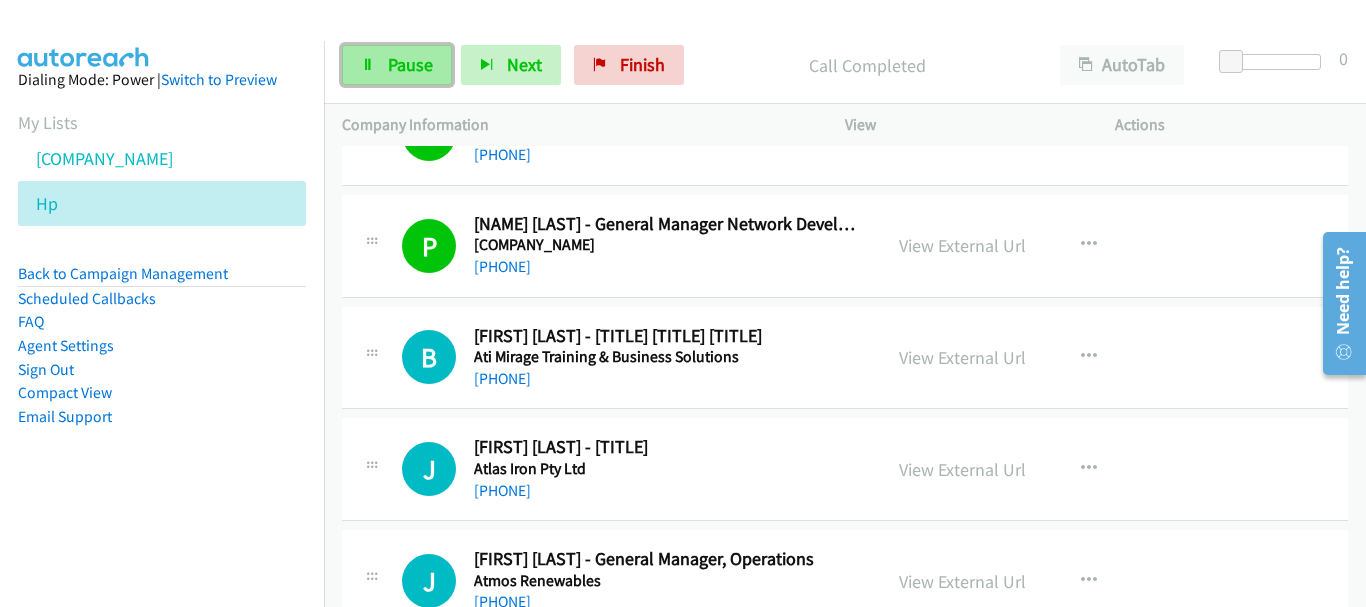 click on "Pause" at bounding box center (397, 65) 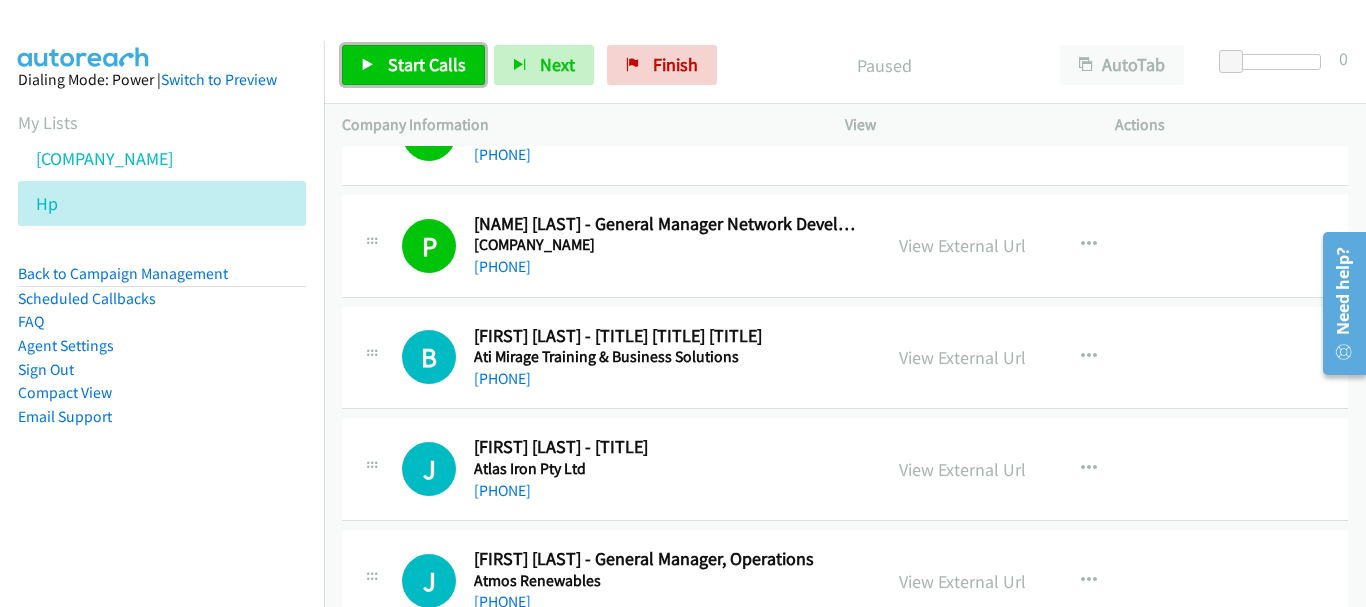 click on "Start Calls" at bounding box center [413, 65] 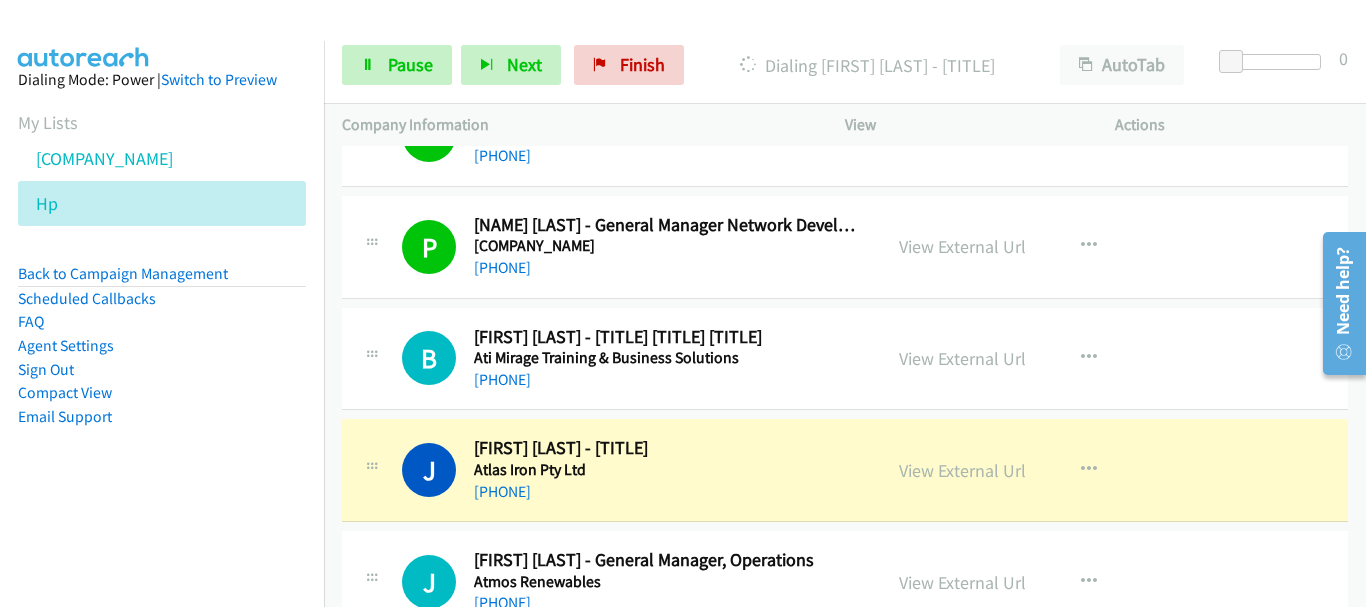 scroll, scrollTop: 7000, scrollLeft: 0, axis: vertical 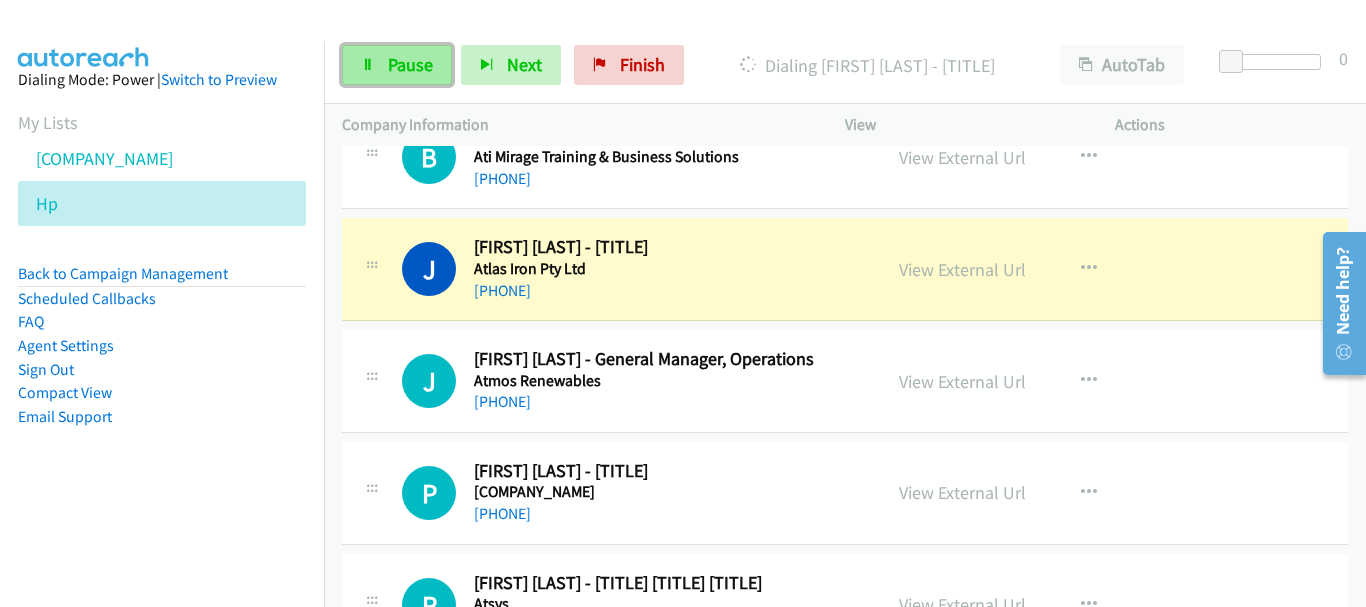 click on "Pause" at bounding box center [397, 65] 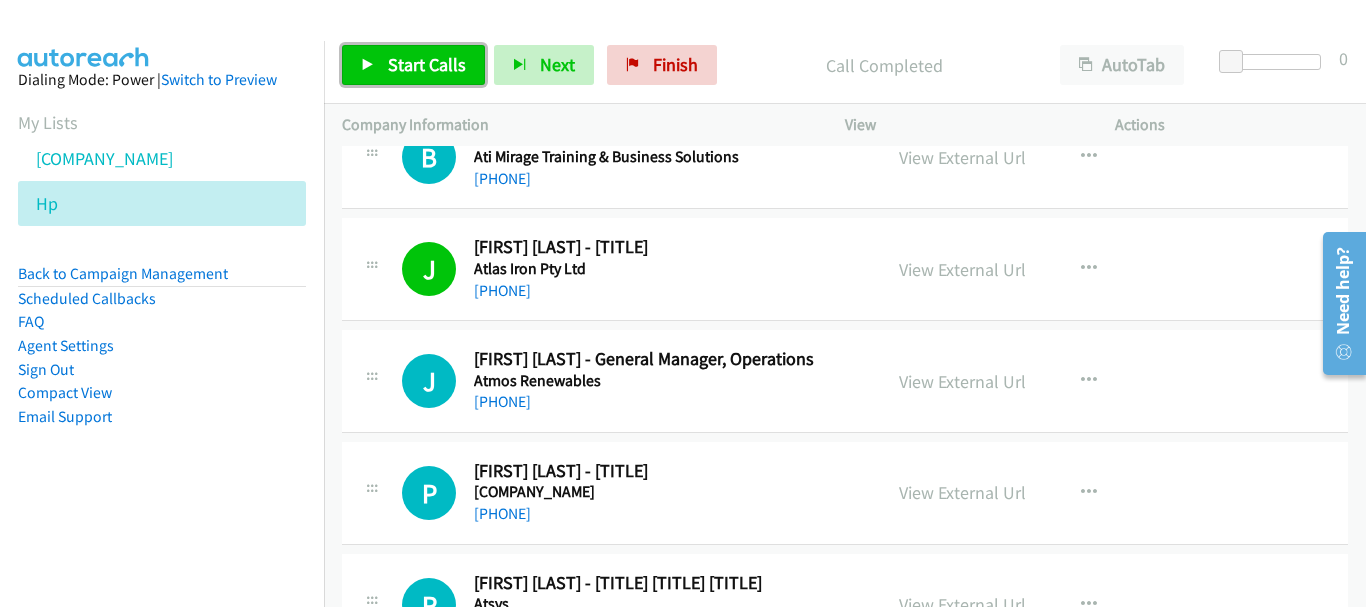 click on "Start Calls" at bounding box center [427, 64] 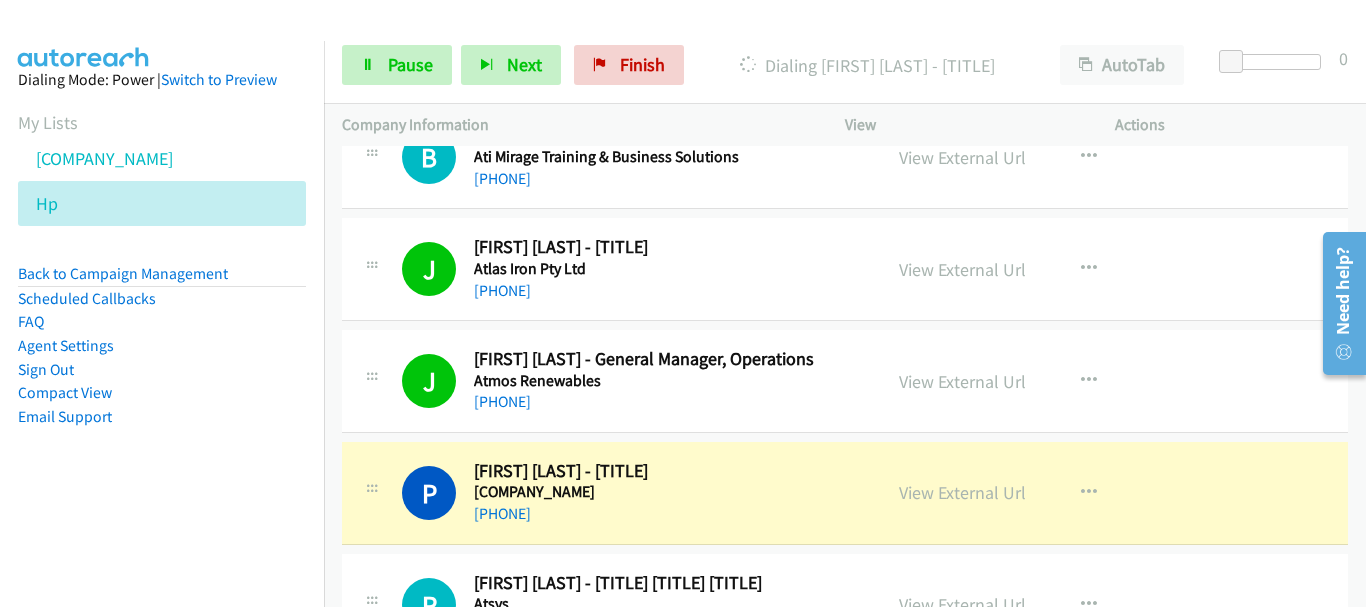 scroll, scrollTop: 7500, scrollLeft: 0, axis: vertical 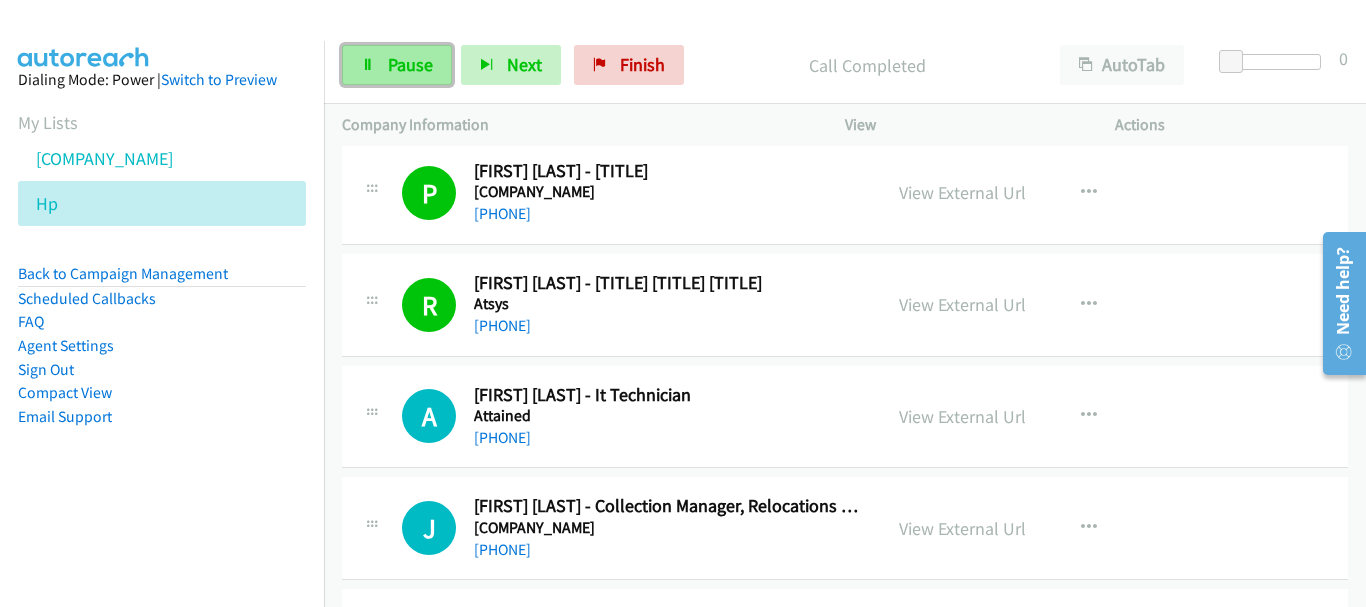 click on "Pause" at bounding box center (410, 64) 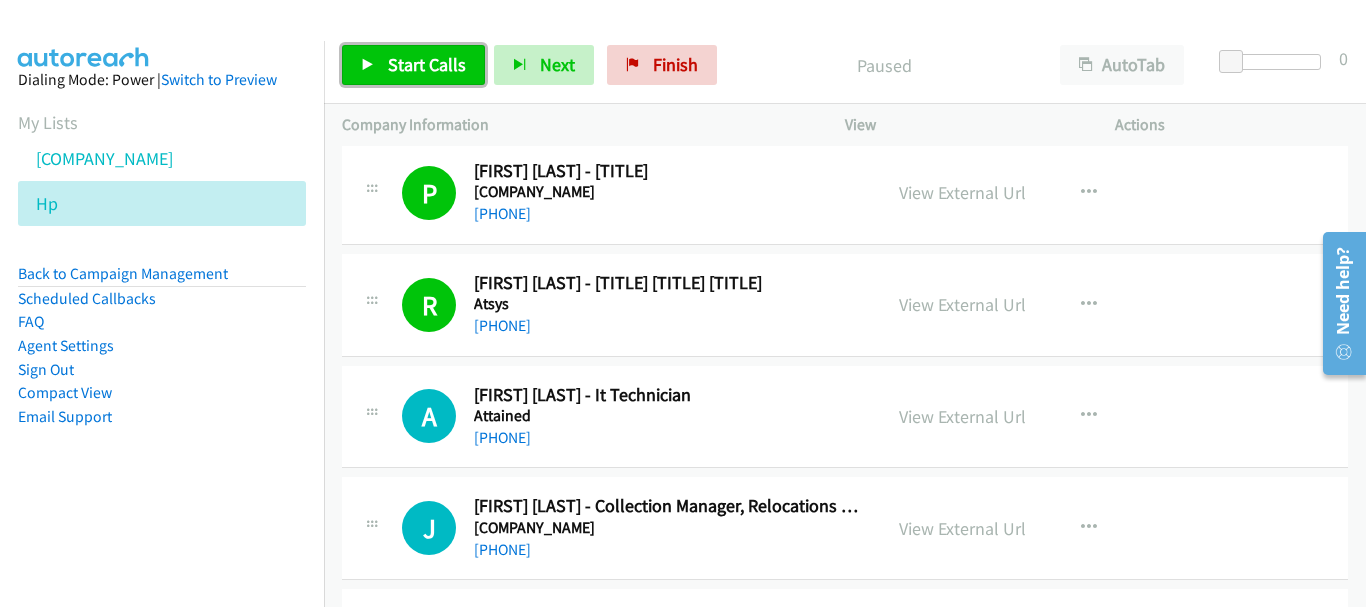 click at bounding box center (368, 66) 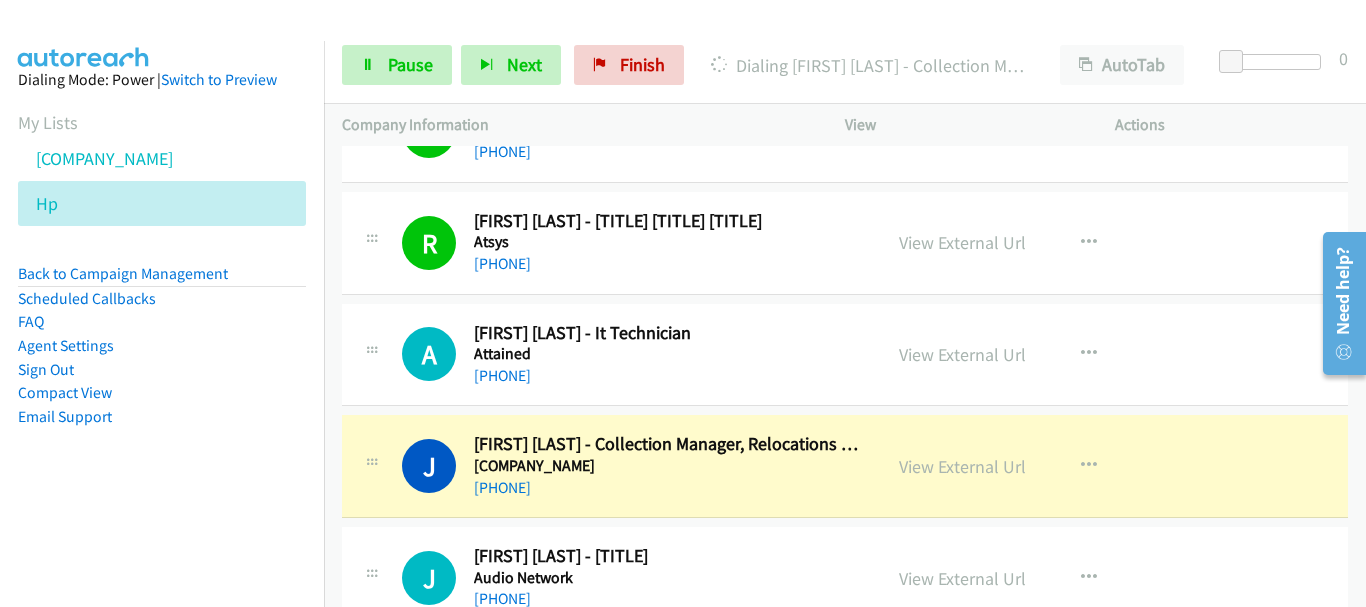 scroll, scrollTop: 7800, scrollLeft: 0, axis: vertical 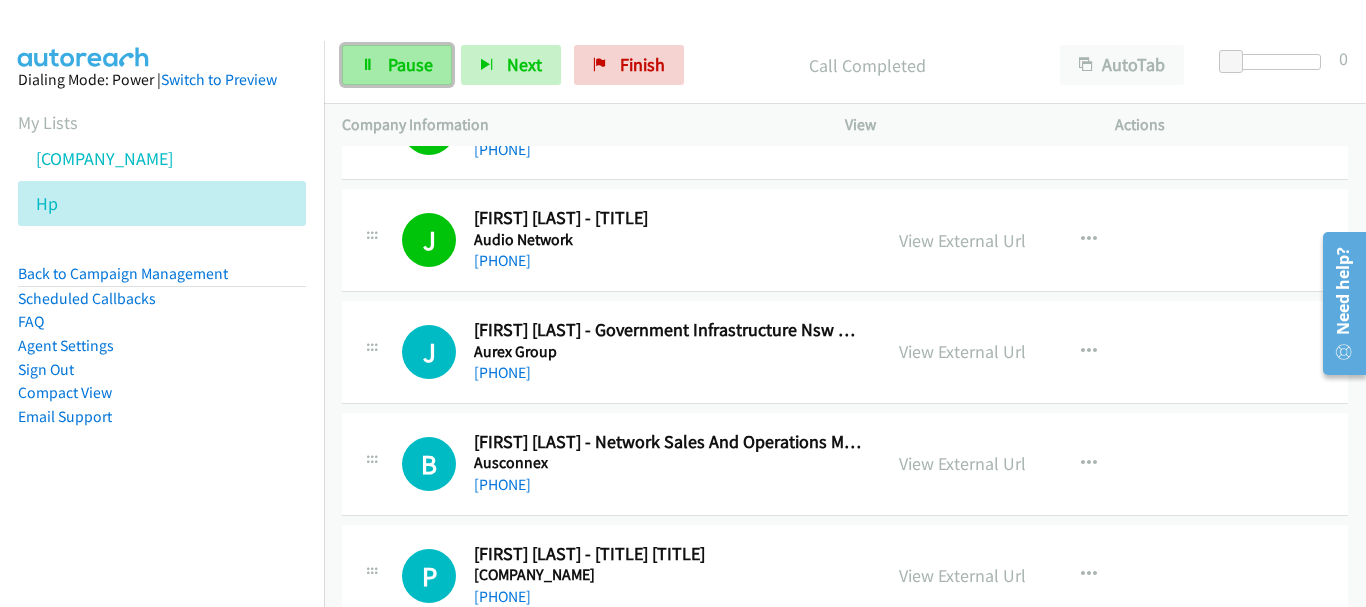 click on "Pause" at bounding box center [410, 64] 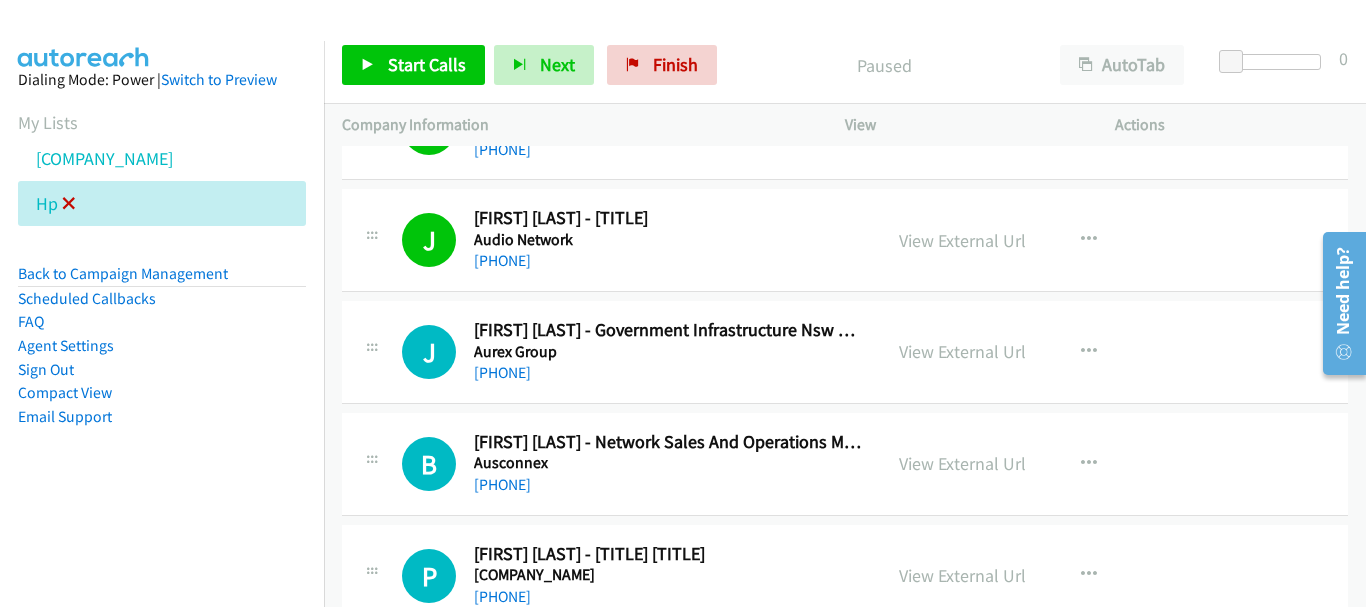 click at bounding box center (69, 205) 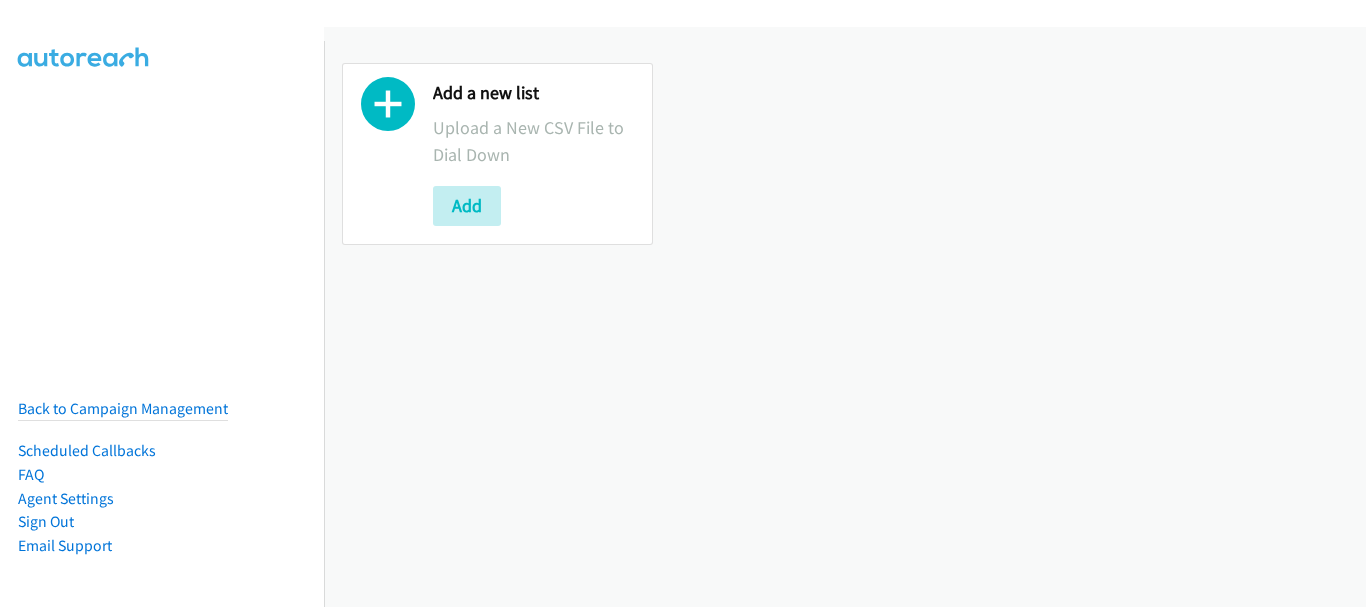 scroll, scrollTop: 0, scrollLeft: 0, axis: both 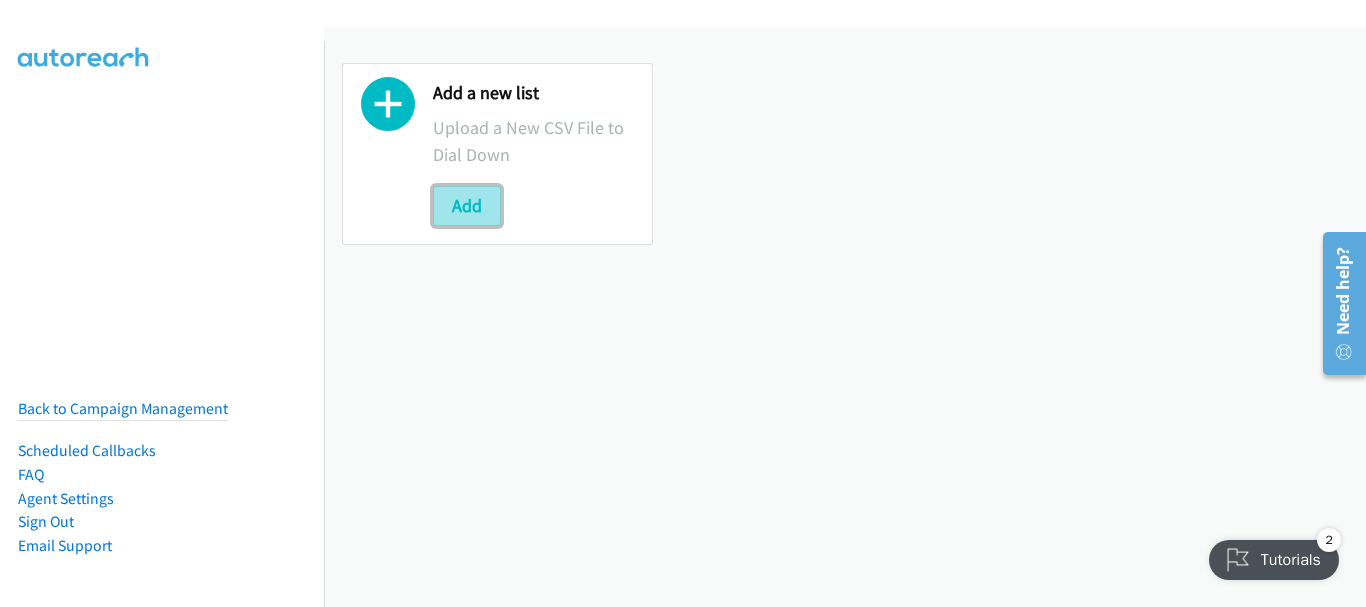 click on "Add" at bounding box center [467, 206] 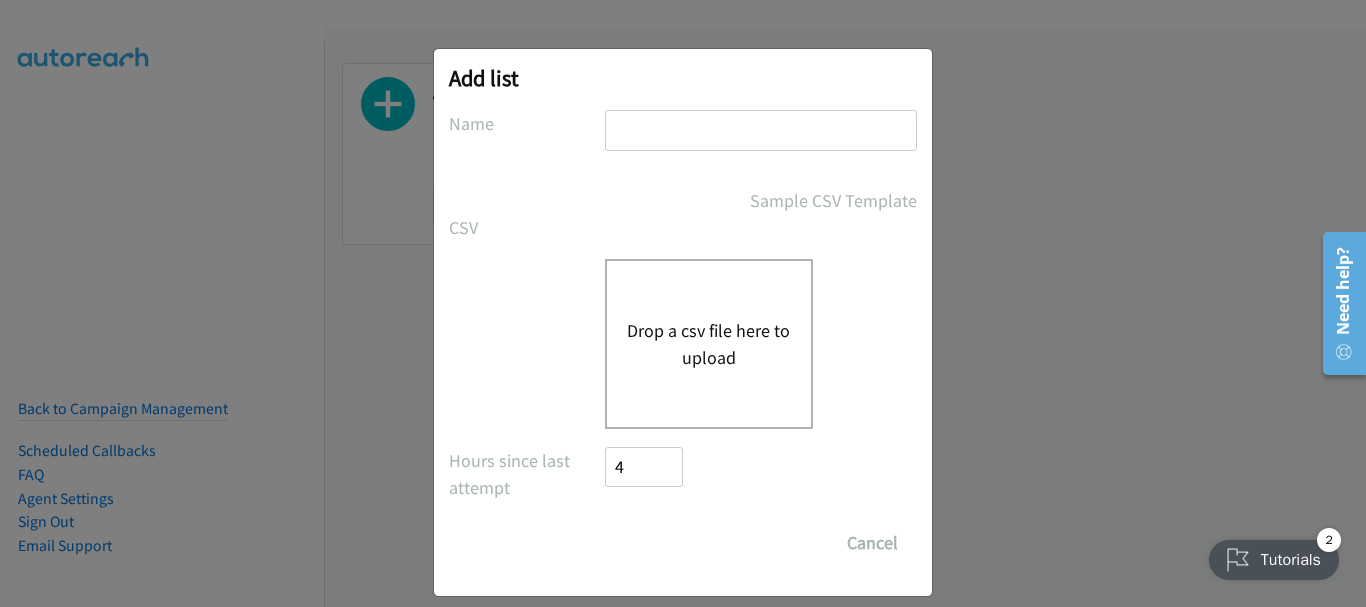 click at bounding box center [761, 130] 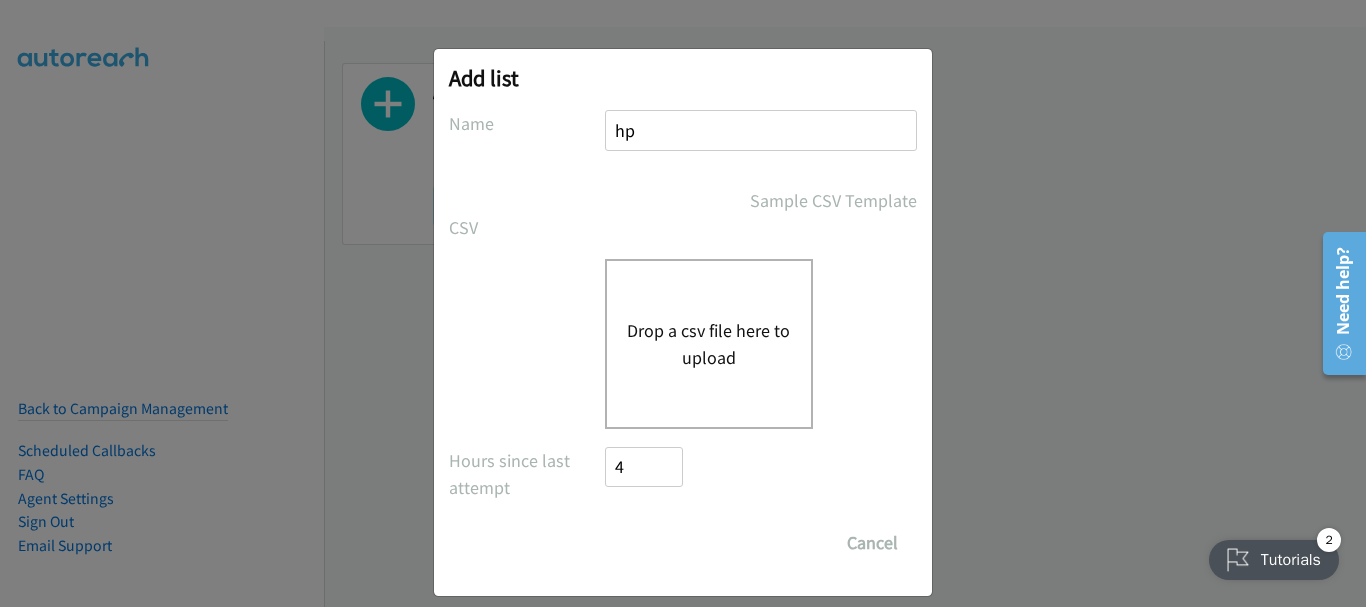 click on "Drop a csv file here to upload" at bounding box center (709, 344) 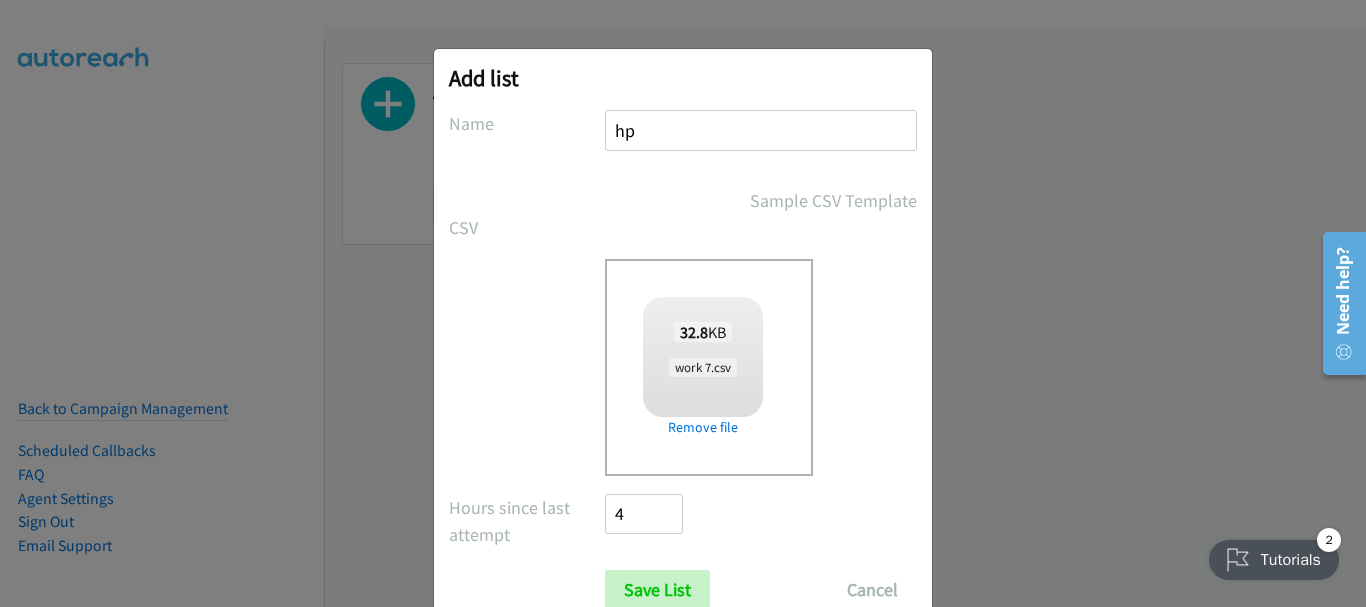 scroll, scrollTop: 67, scrollLeft: 0, axis: vertical 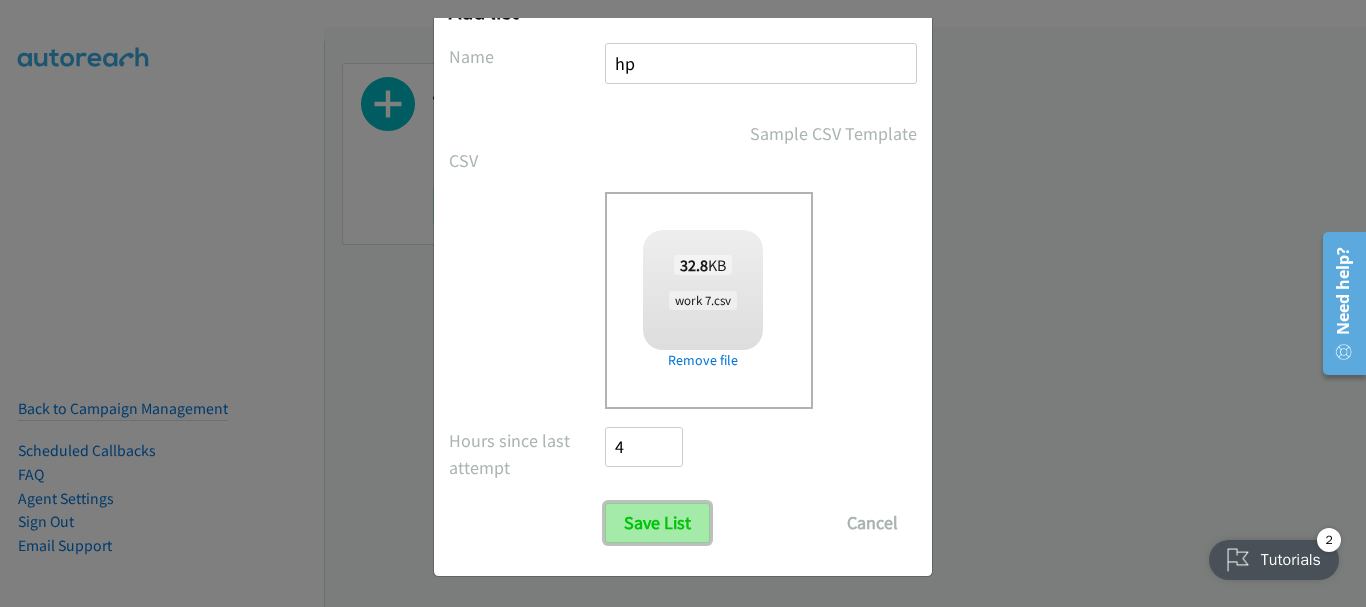 click on "Save List" at bounding box center (657, 523) 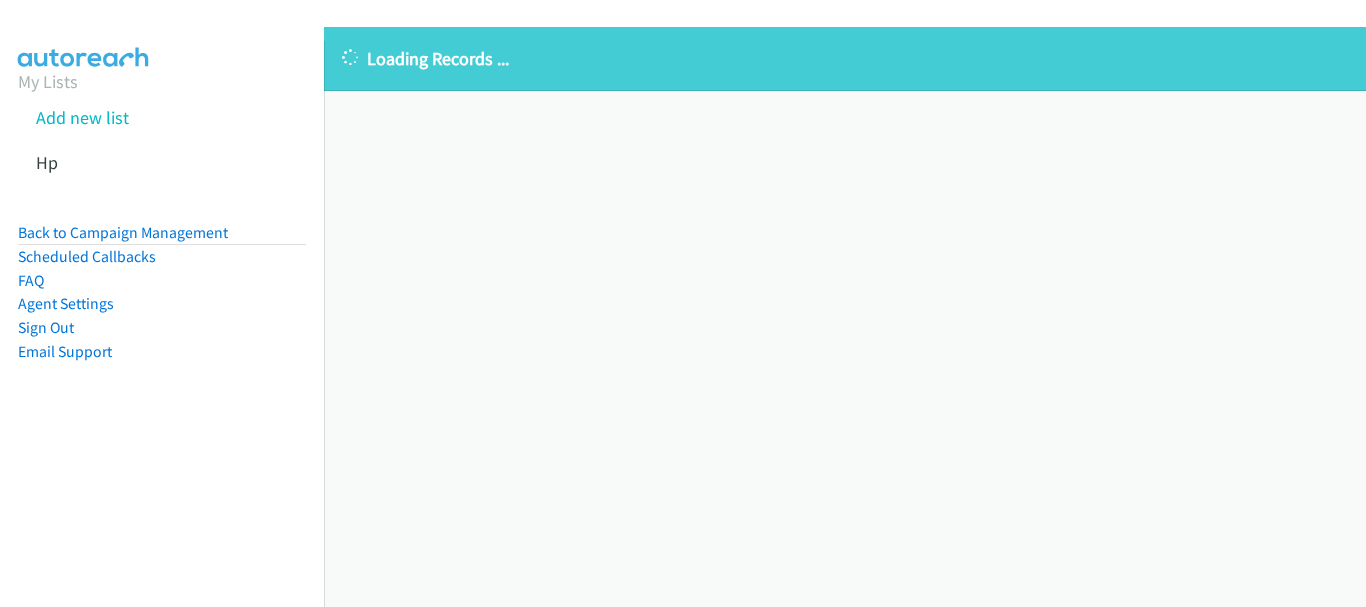 scroll, scrollTop: 0, scrollLeft: 0, axis: both 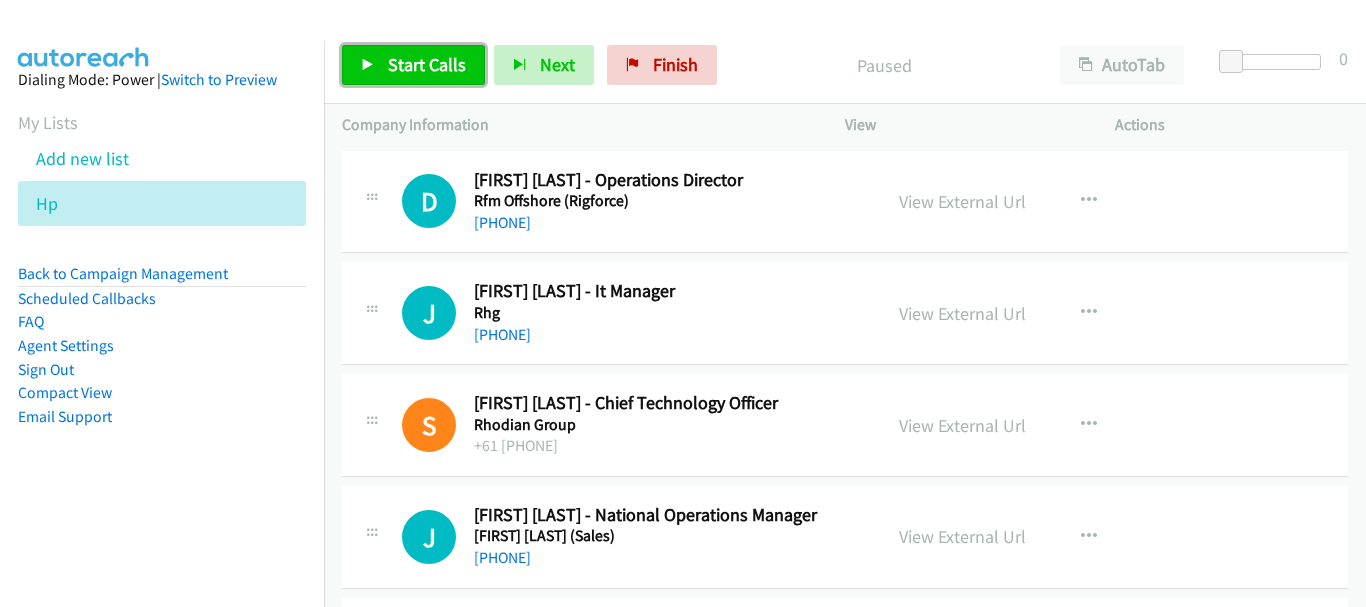 click on "Start Calls" at bounding box center [413, 65] 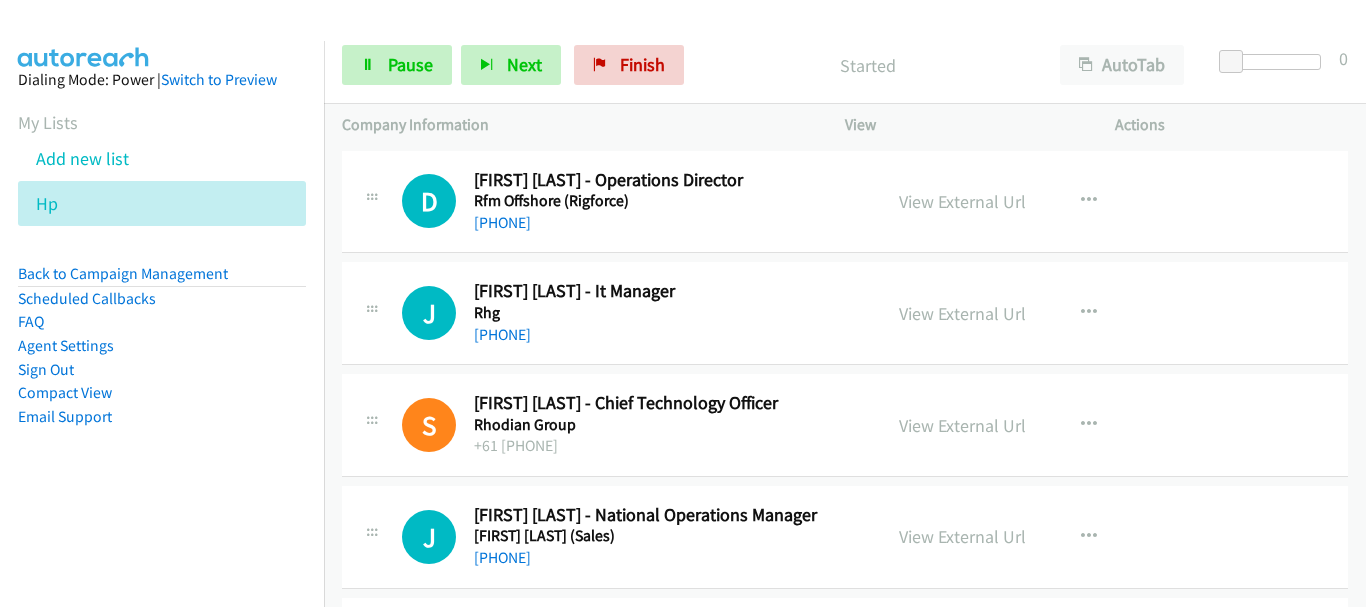 scroll, scrollTop: 0, scrollLeft: 0, axis: both 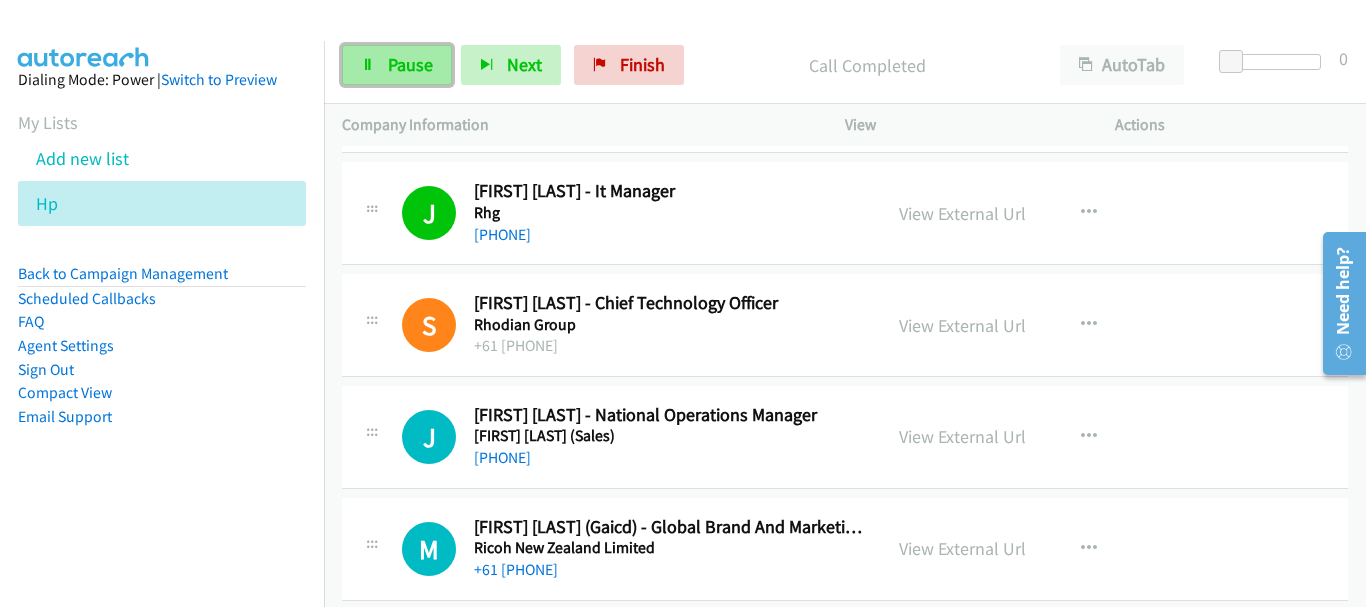 click on "Pause" at bounding box center [397, 65] 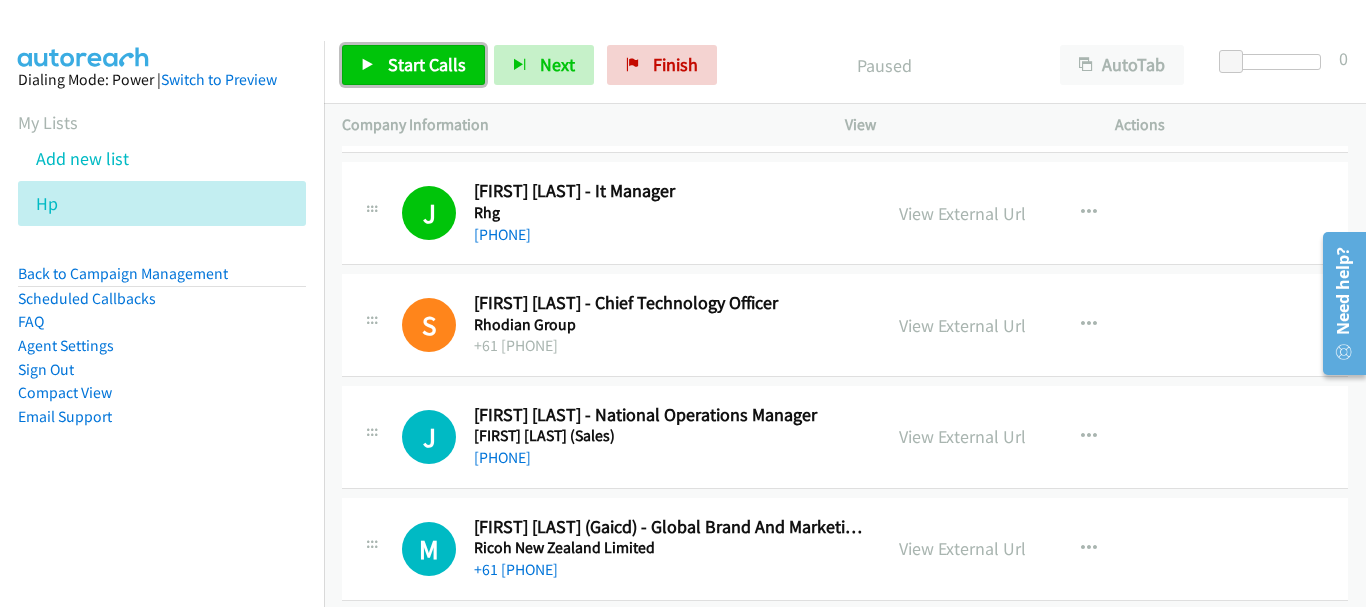 click on "Start Calls" at bounding box center (413, 65) 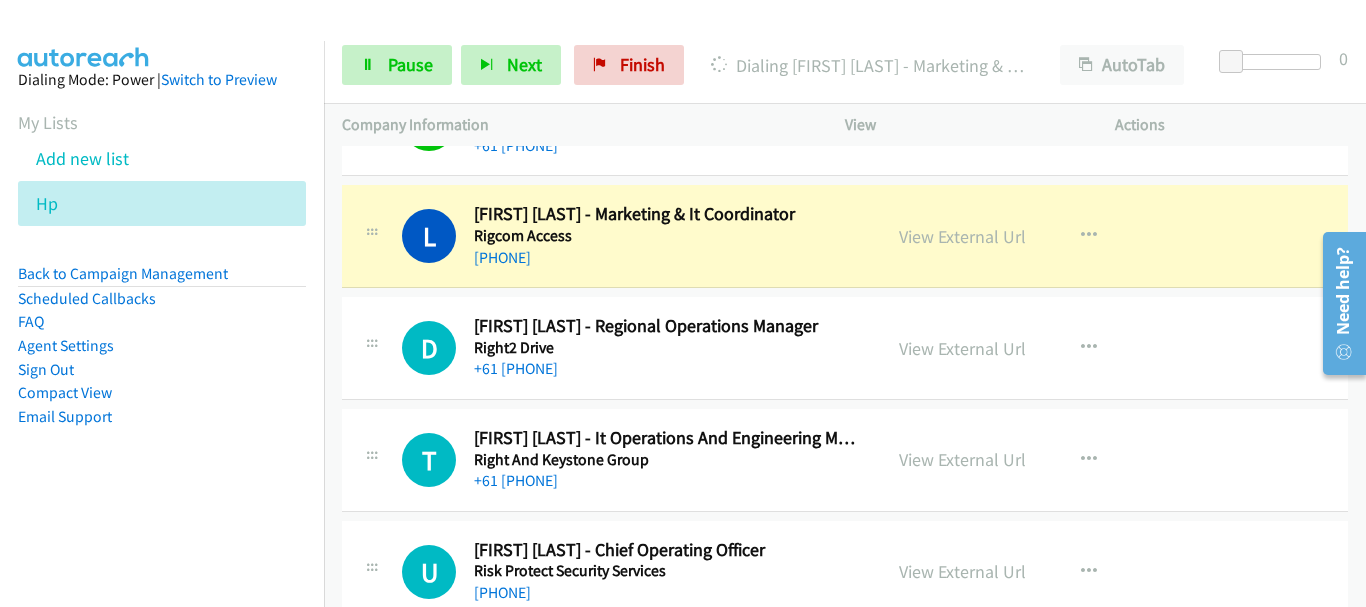 scroll, scrollTop: 600, scrollLeft: 0, axis: vertical 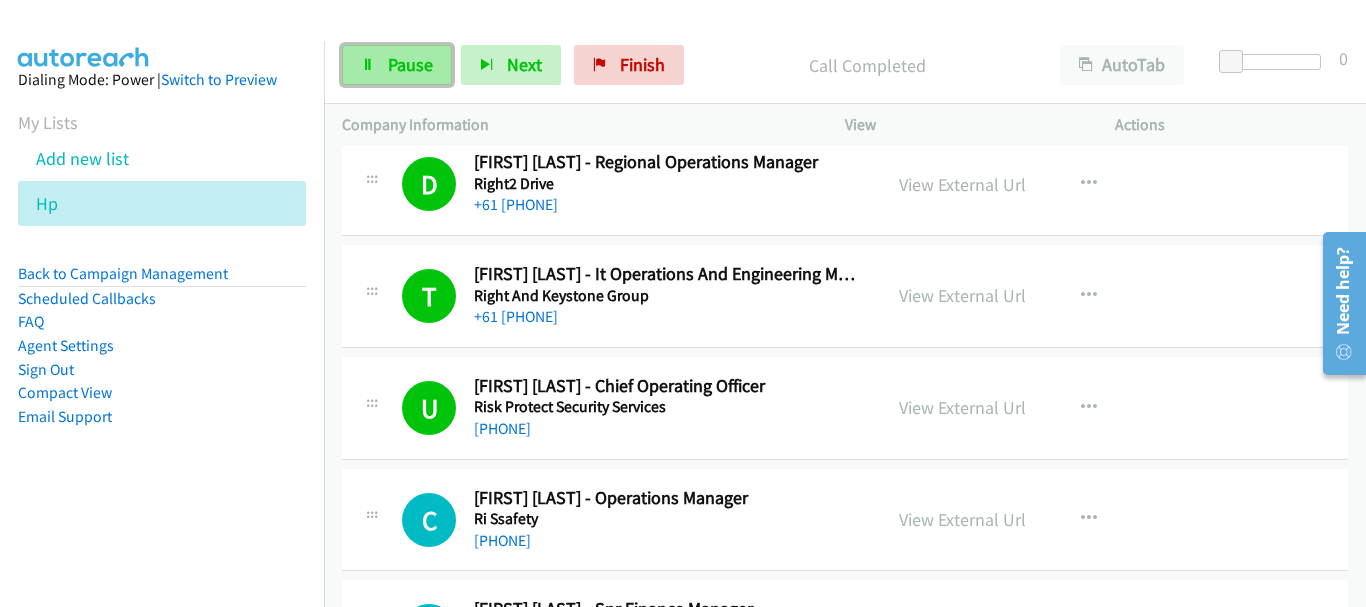 click on "Pause" at bounding box center [410, 64] 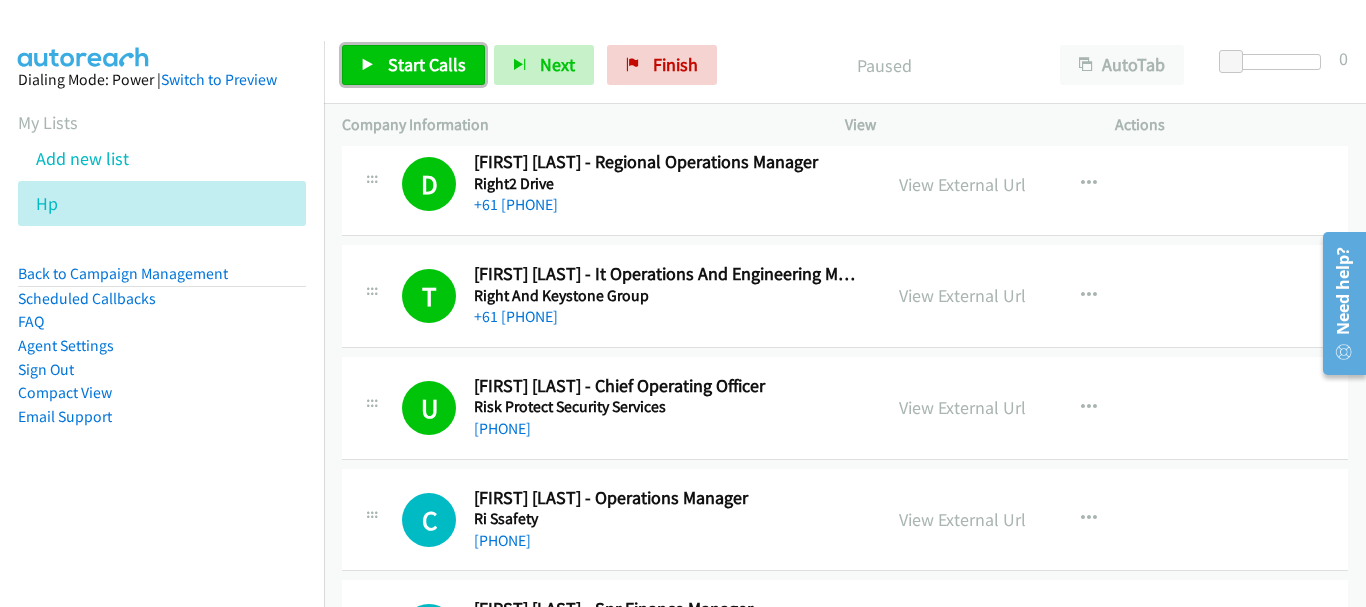 click on "Start Calls" at bounding box center (413, 65) 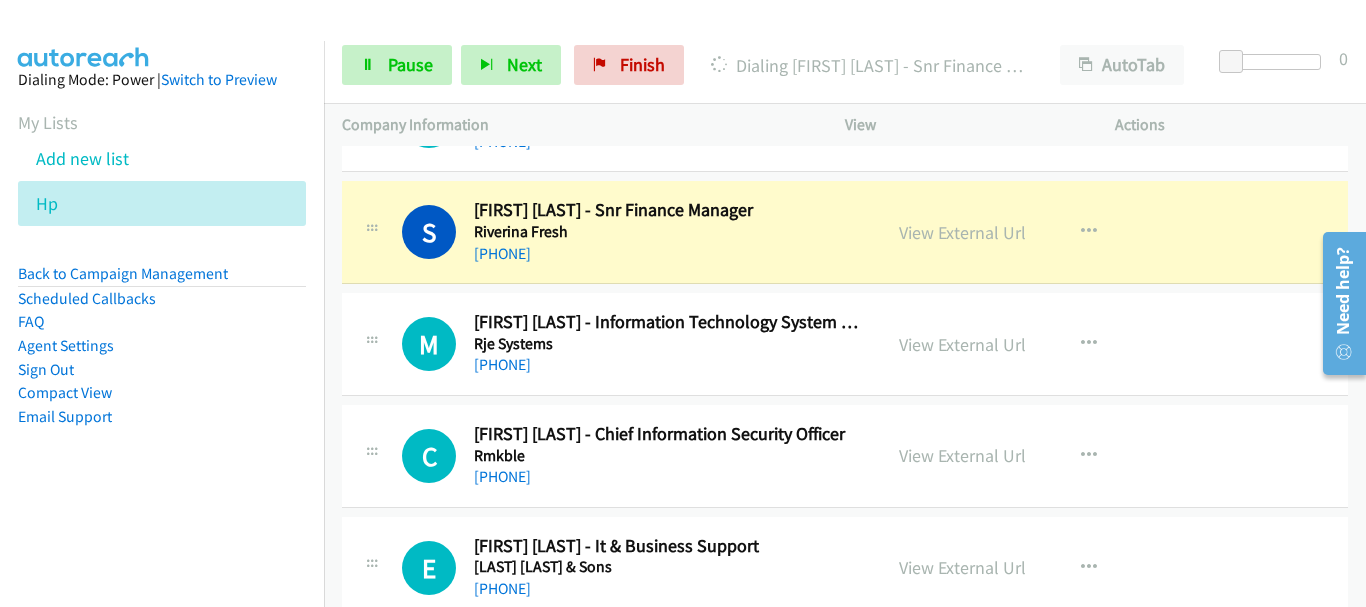 scroll, scrollTop: 1200, scrollLeft: 0, axis: vertical 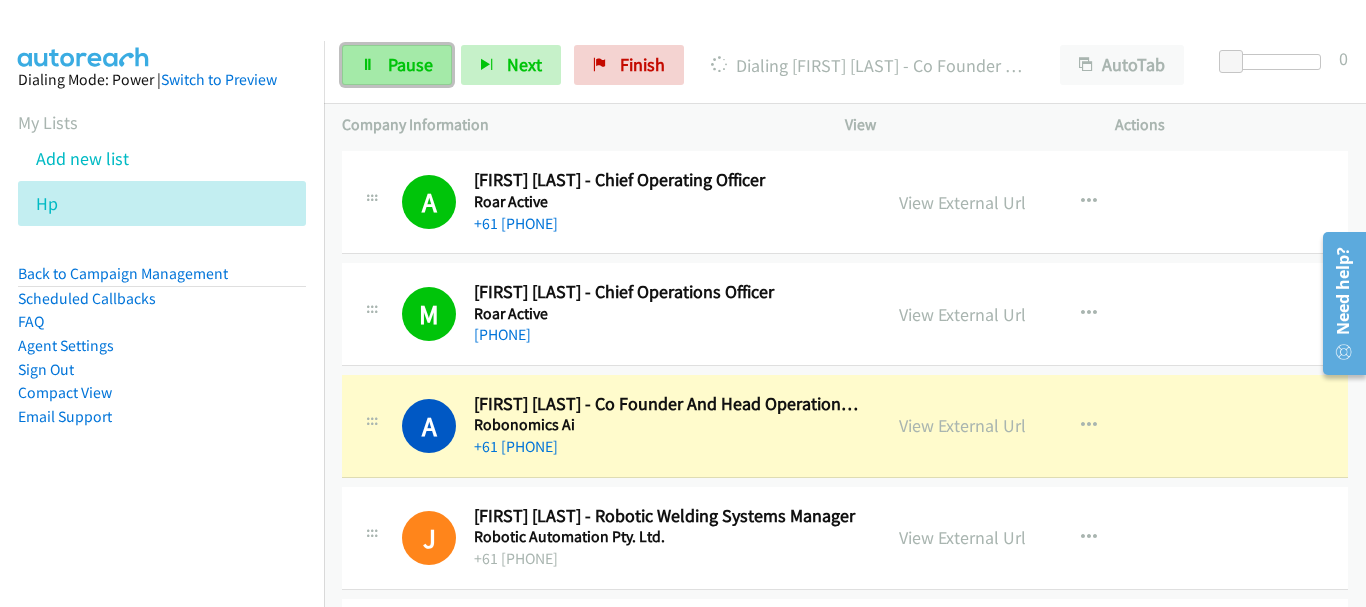 click on "Pause" at bounding box center [410, 64] 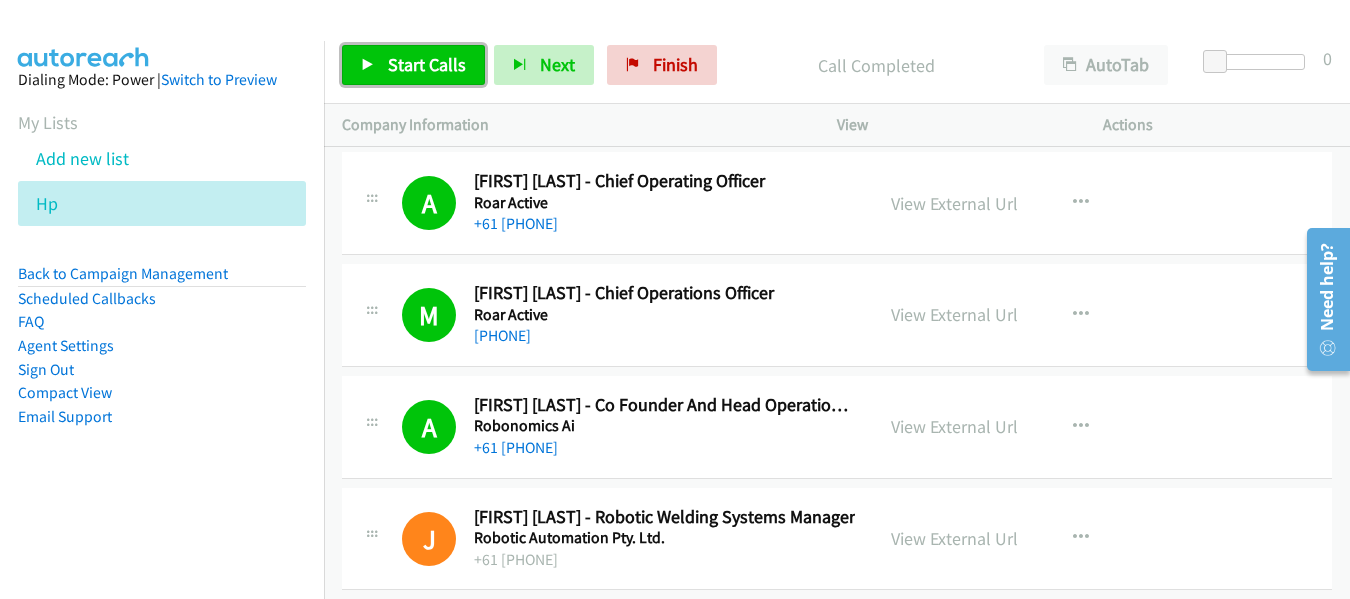click on "Start Calls" at bounding box center [427, 64] 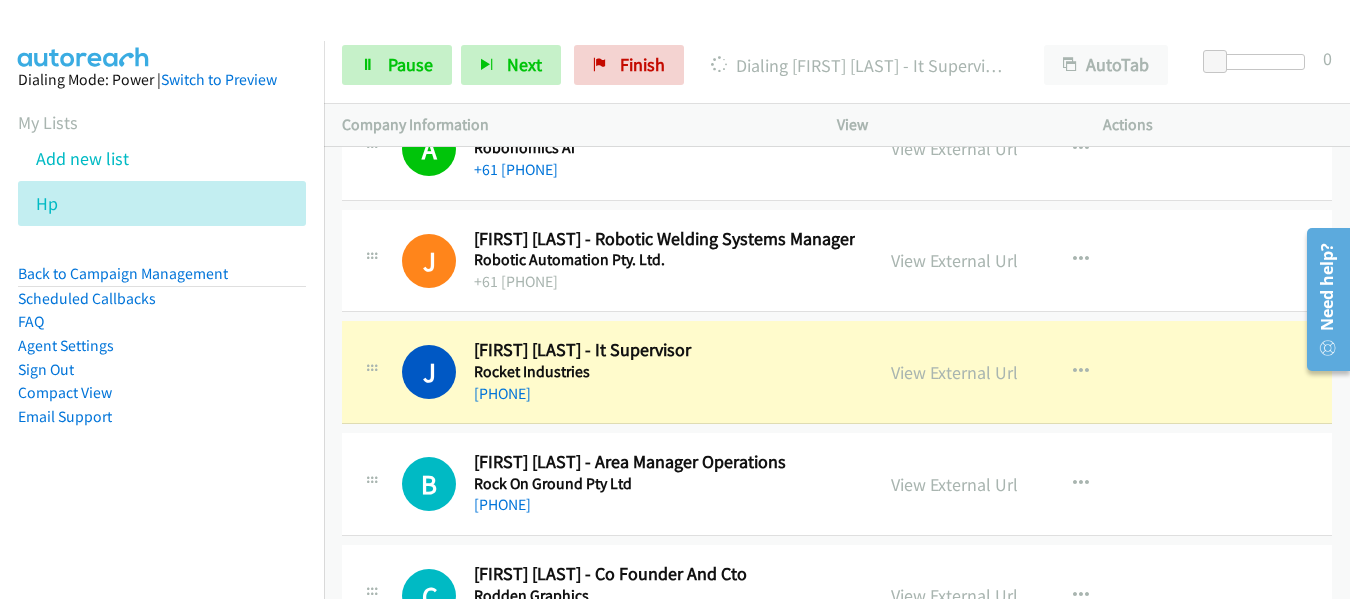 scroll, scrollTop: 2200, scrollLeft: 0, axis: vertical 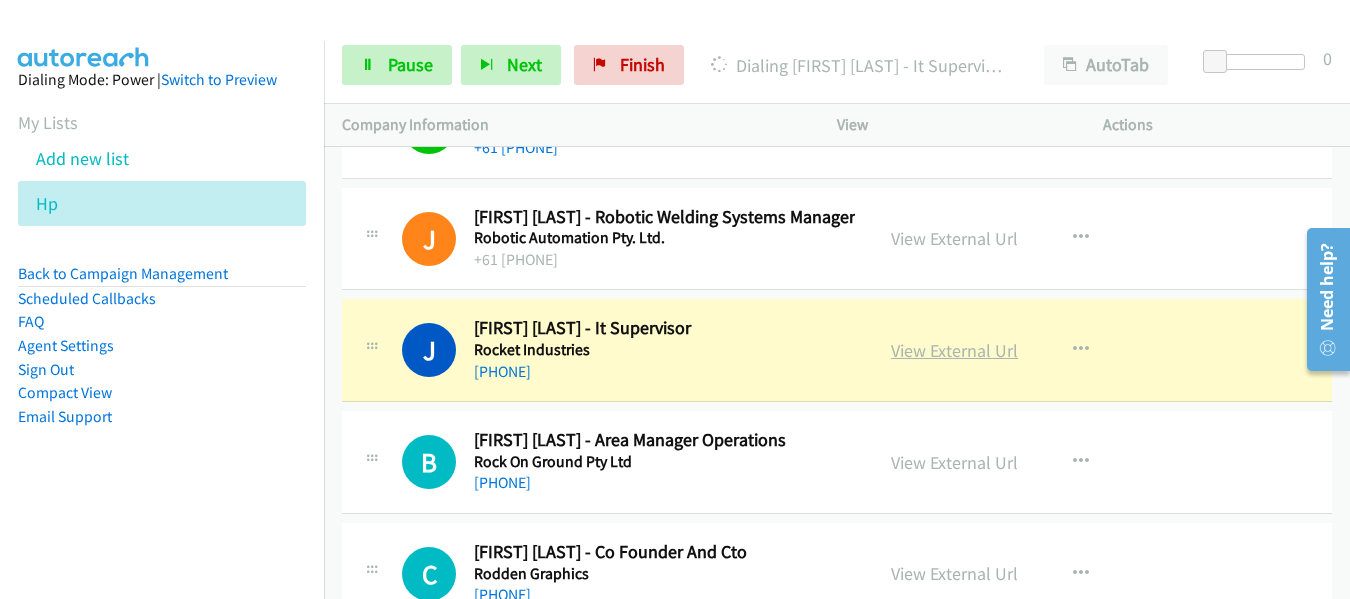 click on "View External Url" at bounding box center [954, 350] 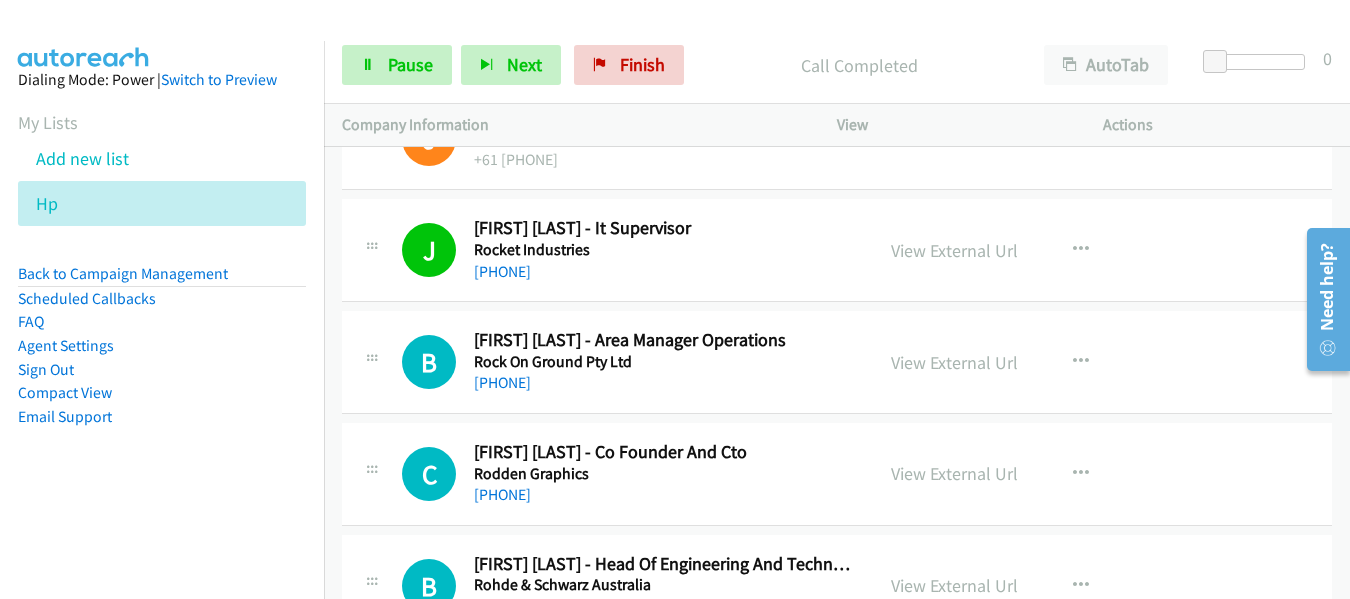 scroll, scrollTop: 2400, scrollLeft: 0, axis: vertical 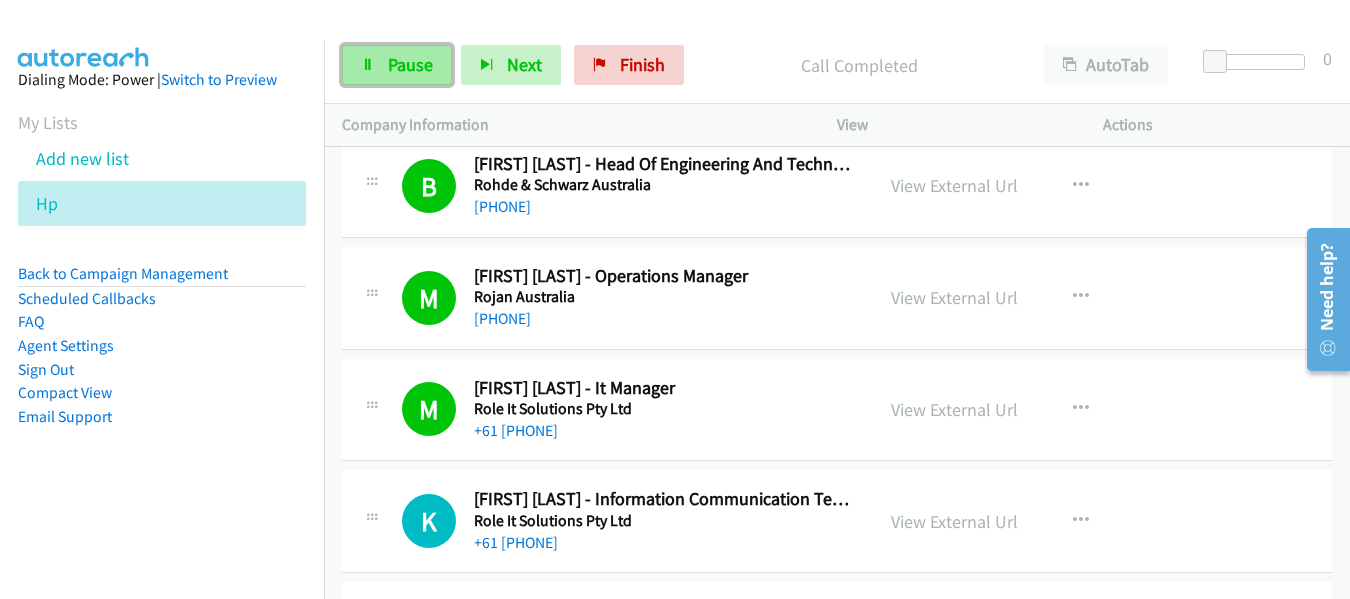 click on "Pause" at bounding box center (397, 65) 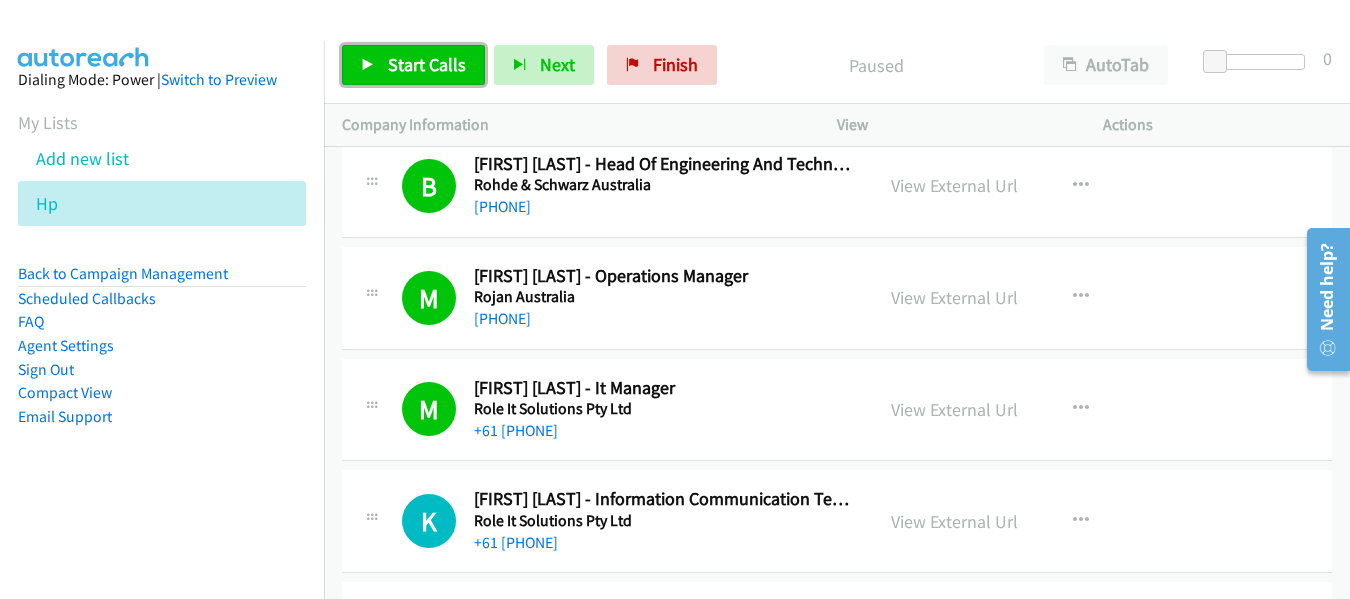 click on "Start Calls" at bounding box center [427, 64] 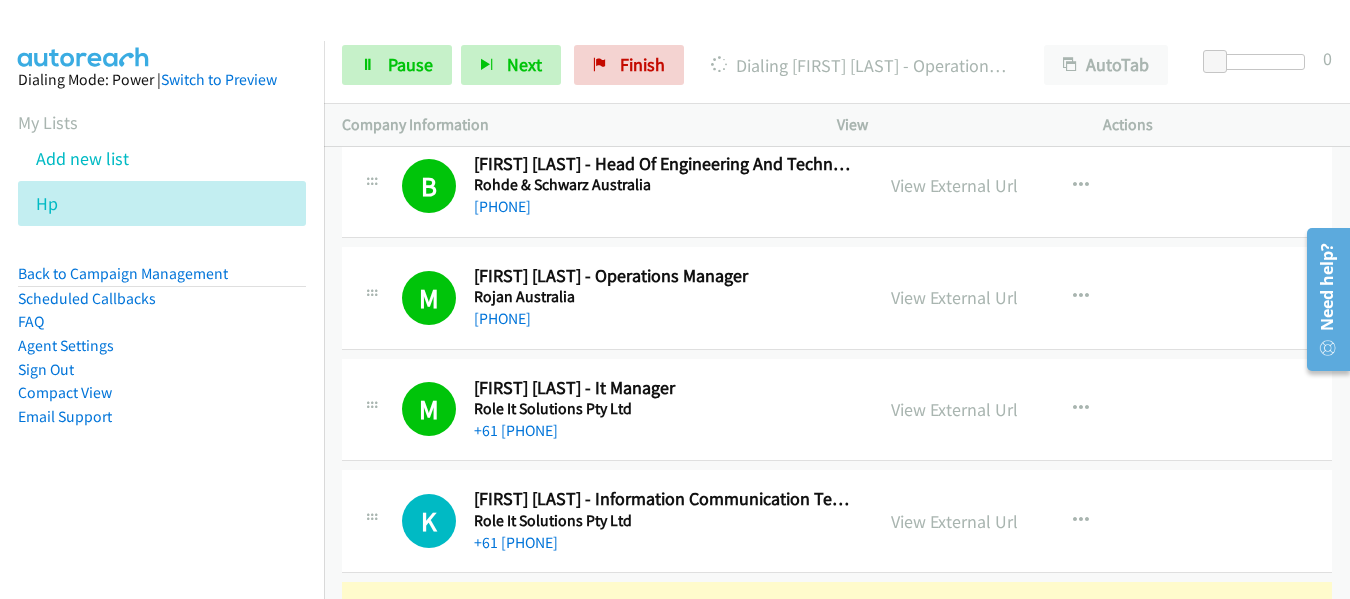 scroll, scrollTop: 3000, scrollLeft: 0, axis: vertical 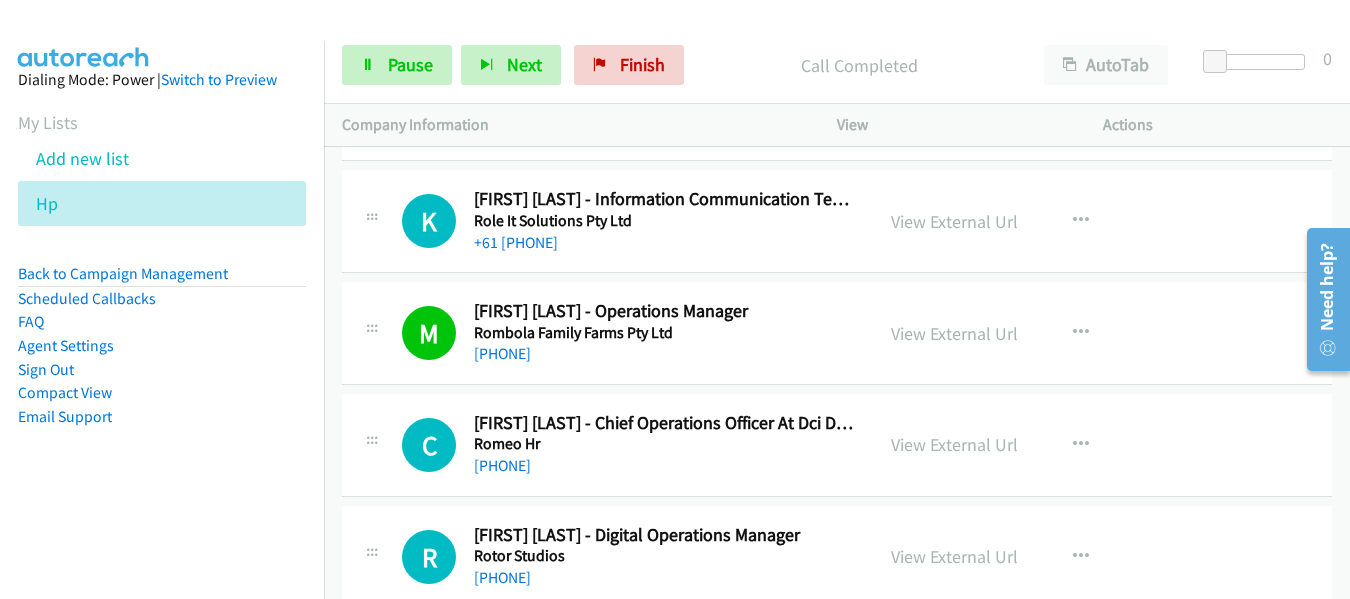 drag, startPoint x: 776, startPoint y: 35, endPoint x: 705, endPoint y: 434, distance: 405.26782 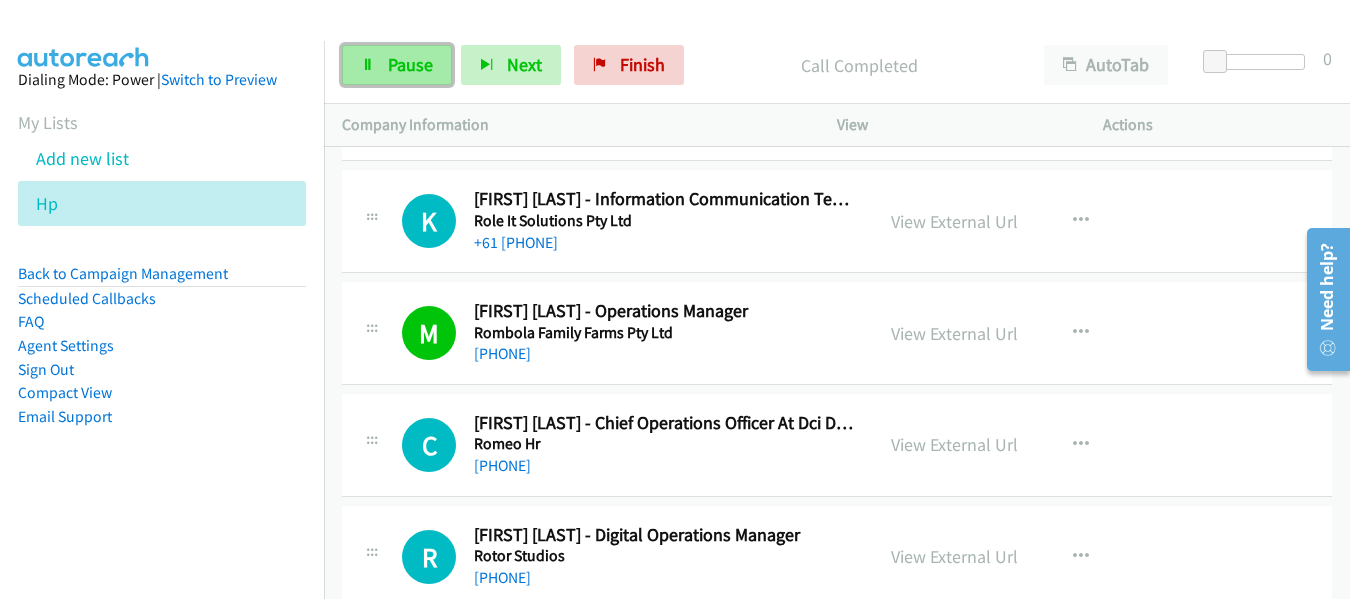 click on "Pause" at bounding box center [397, 65] 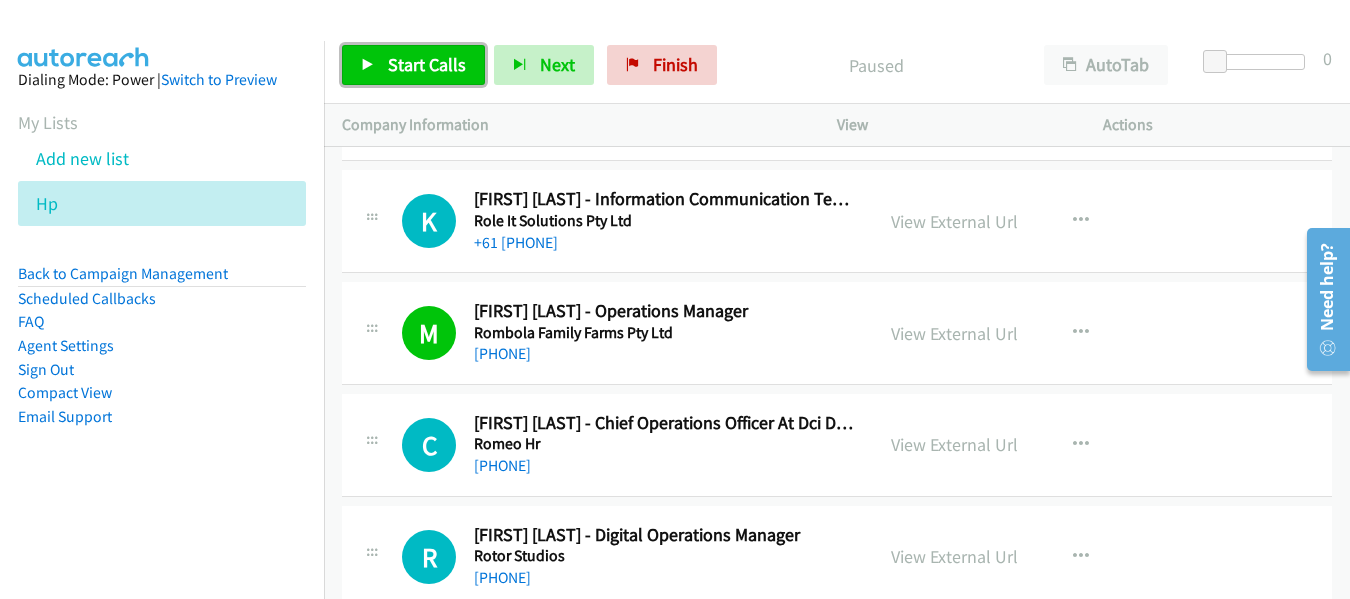 click on "Start Calls" at bounding box center [427, 64] 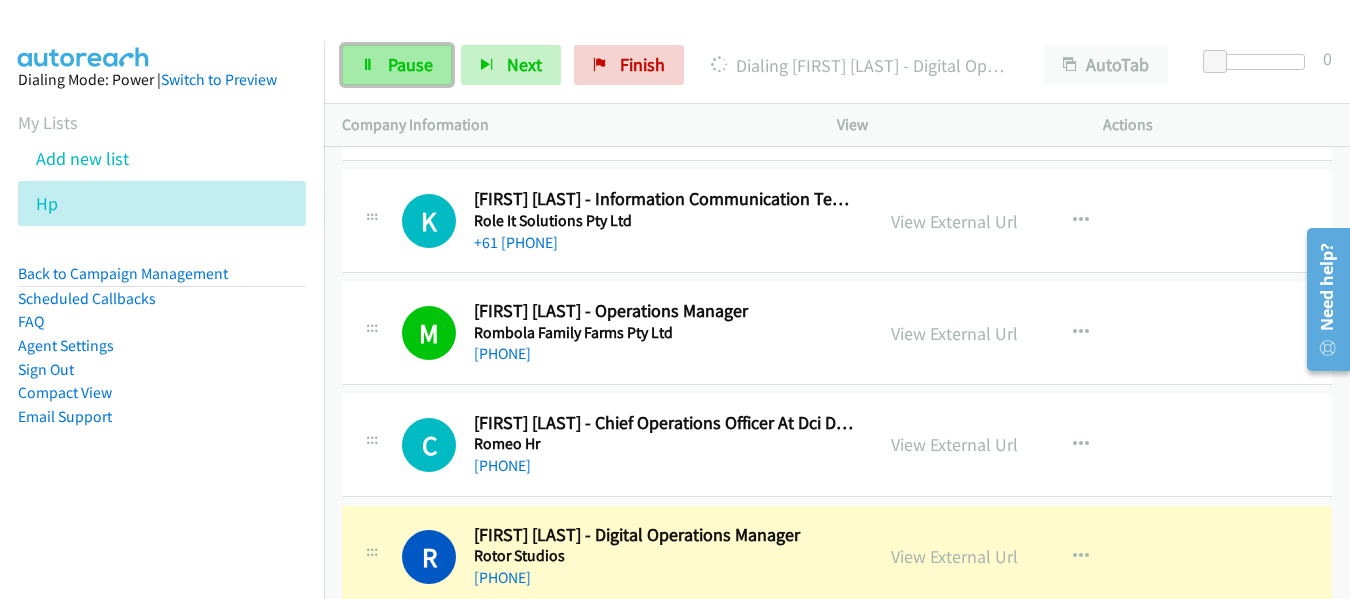 click on "Pause" at bounding box center (397, 65) 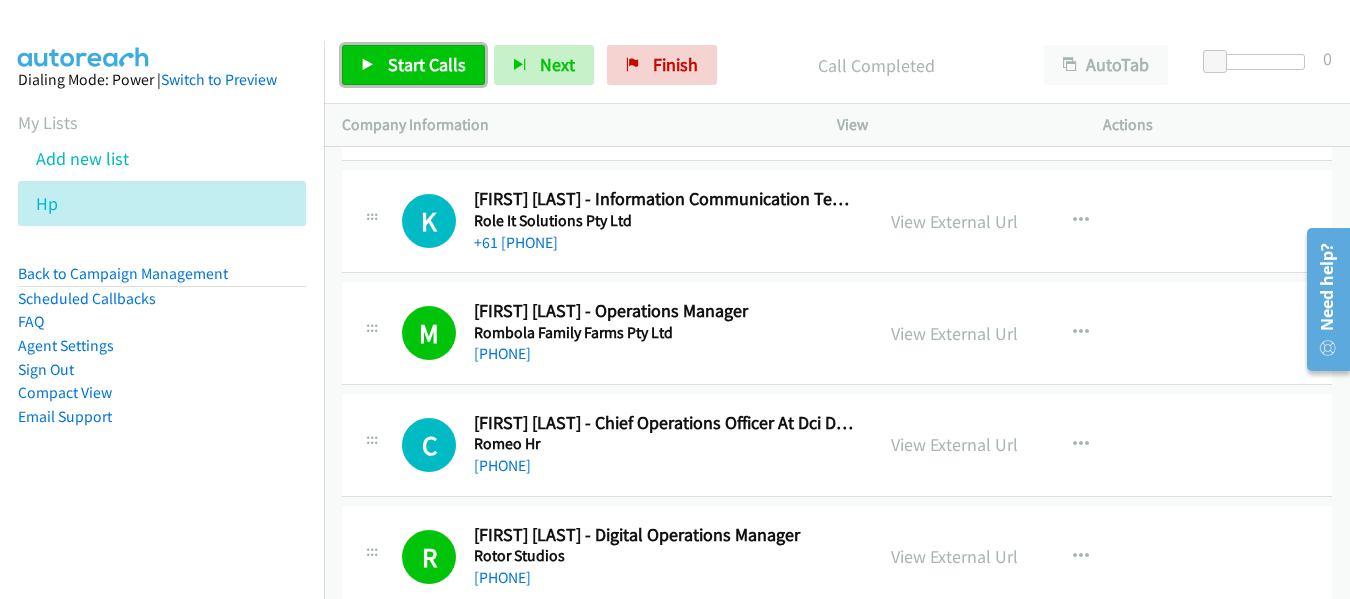 click on "Start Calls" at bounding box center [427, 64] 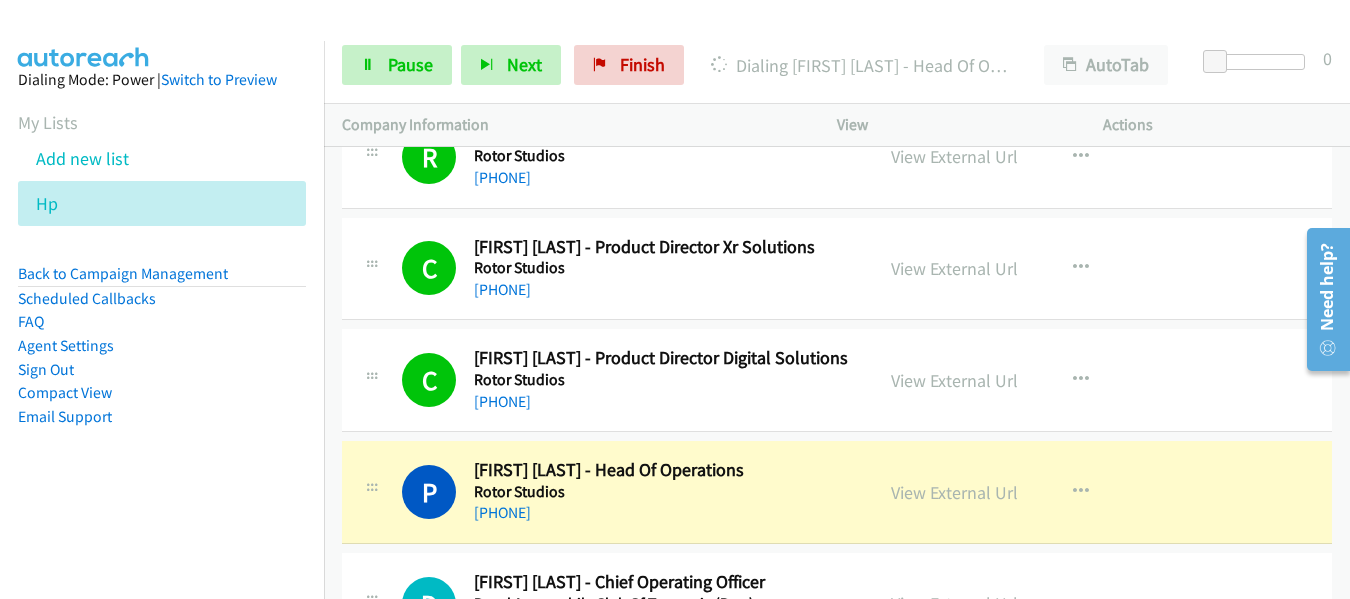 scroll, scrollTop: 3700, scrollLeft: 0, axis: vertical 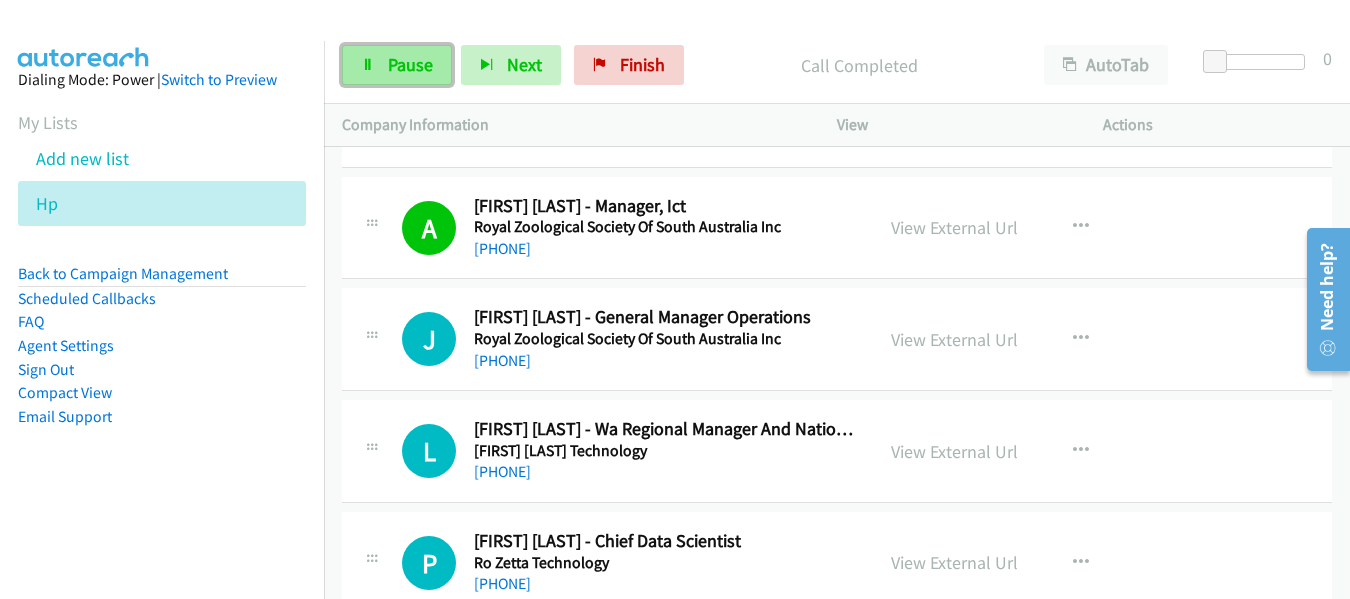 click on "Pause" at bounding box center (397, 65) 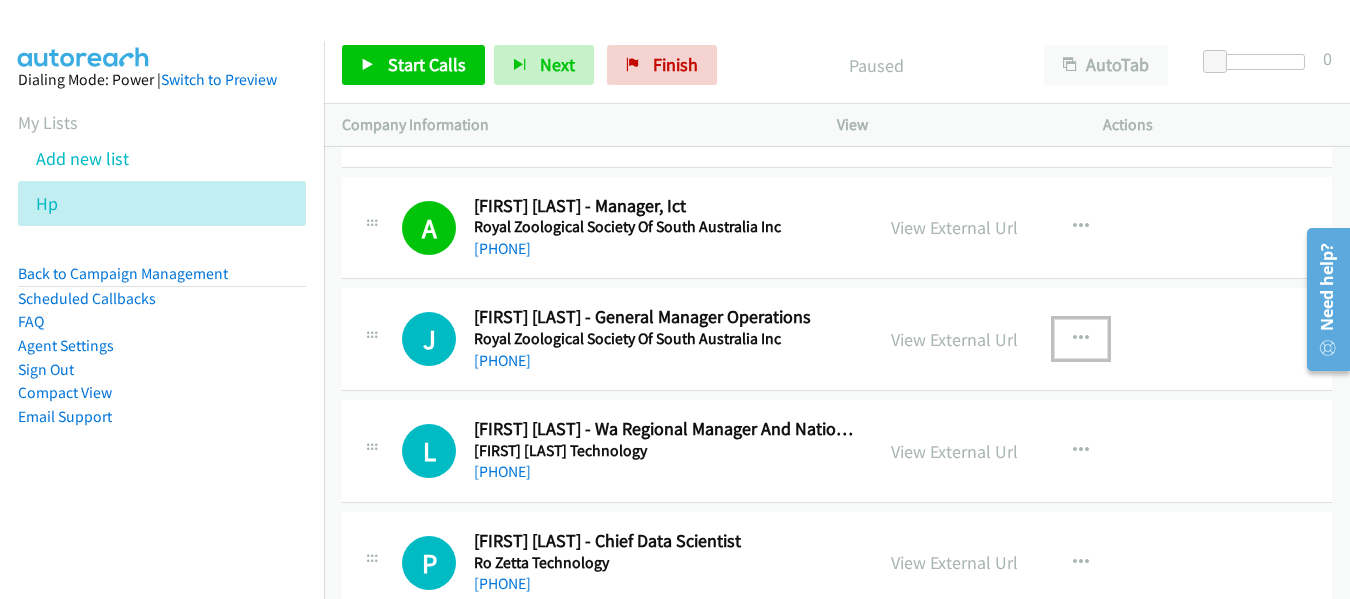 click at bounding box center [1081, 339] 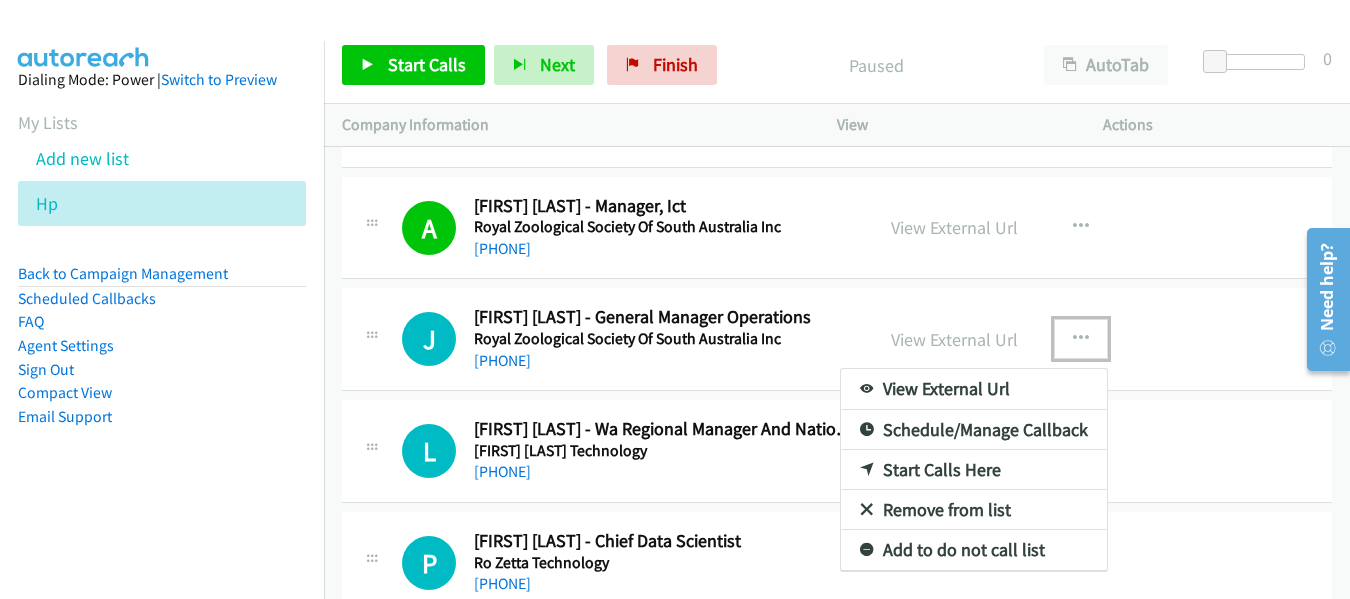 click on "Start Calls Here" at bounding box center [974, 470] 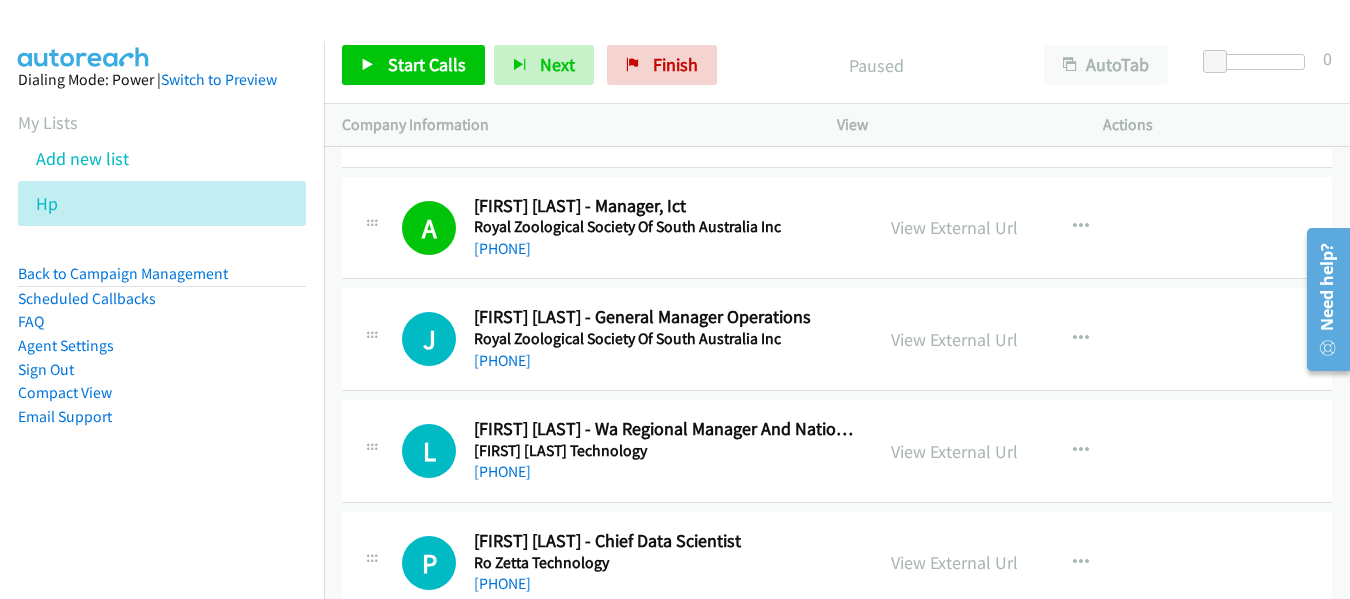 click on "Start Calls
Pause
Next
Finish
Paused
AutoTab
AutoTab
0" at bounding box center (837, 65) 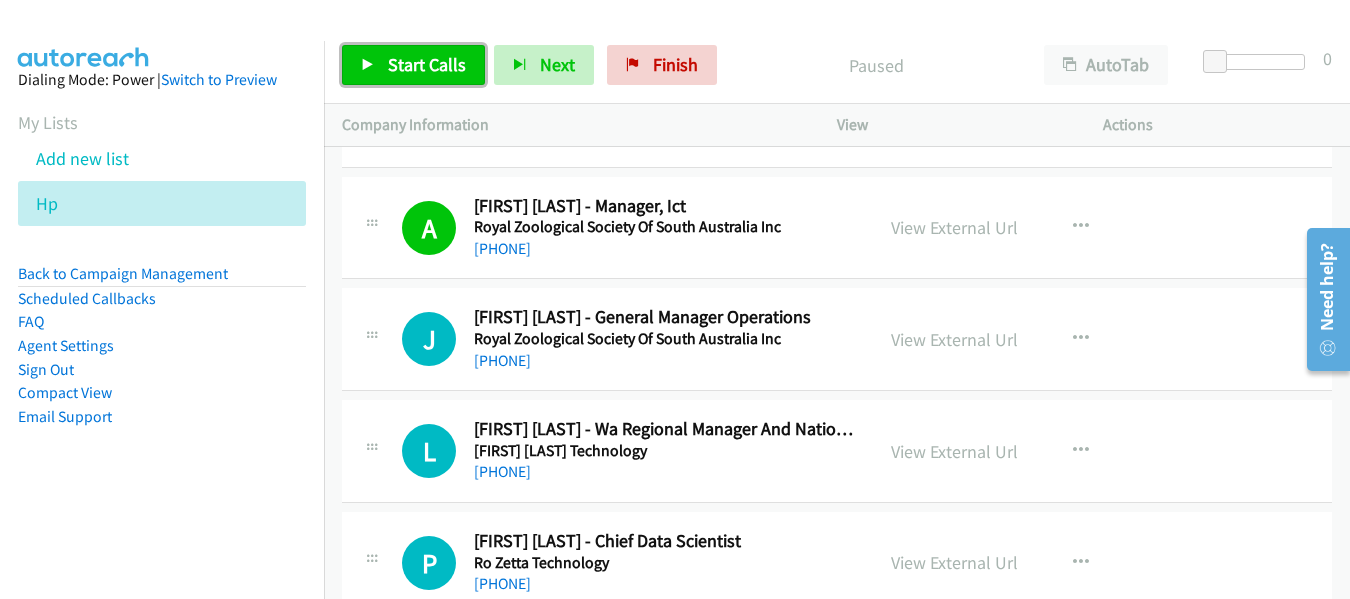 click on "Start Calls" at bounding box center [413, 65] 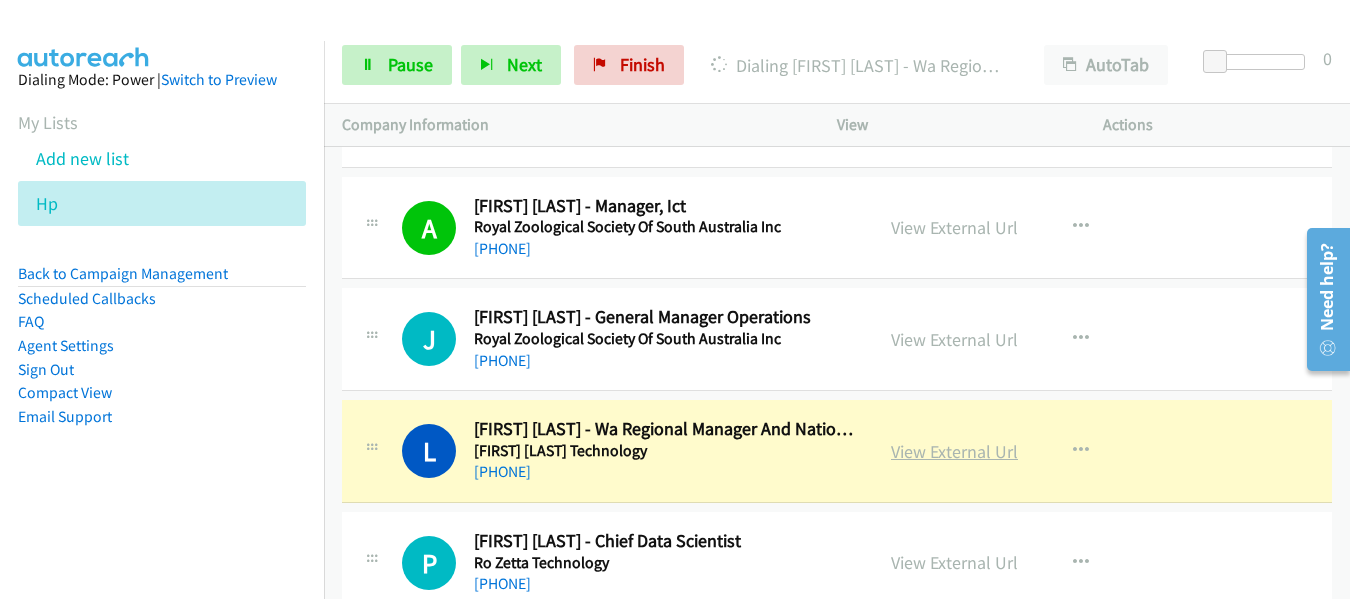 click on "View External Url" at bounding box center (954, 451) 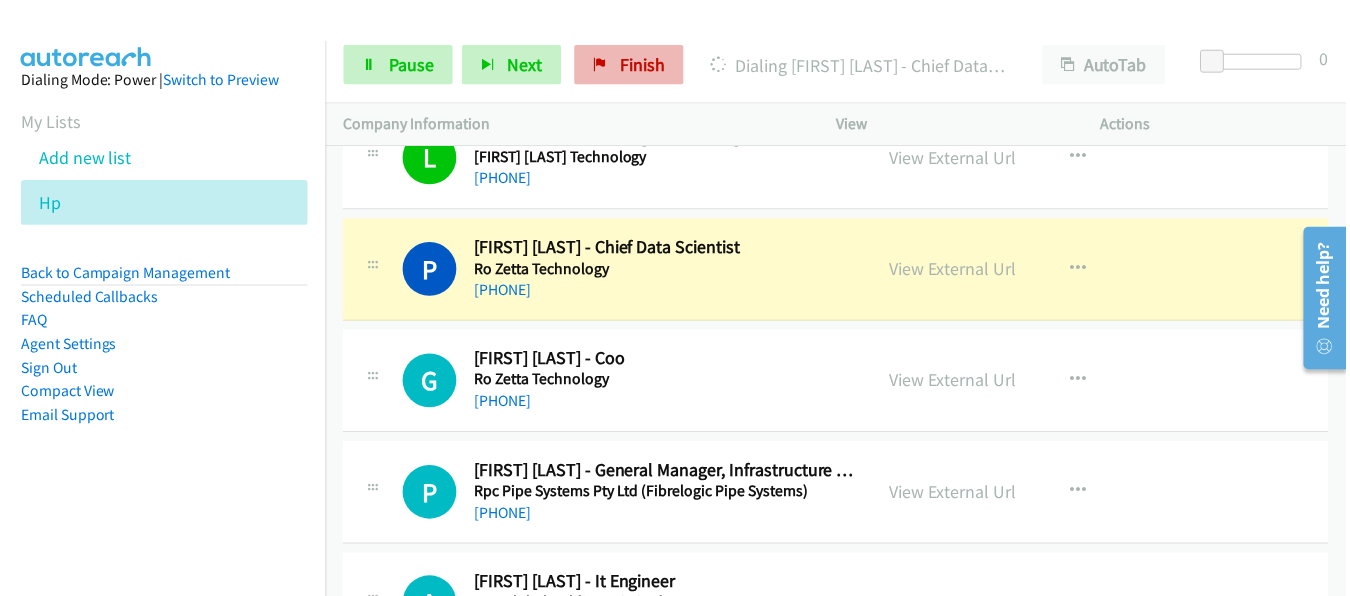 scroll, scrollTop: 4300, scrollLeft: 0, axis: vertical 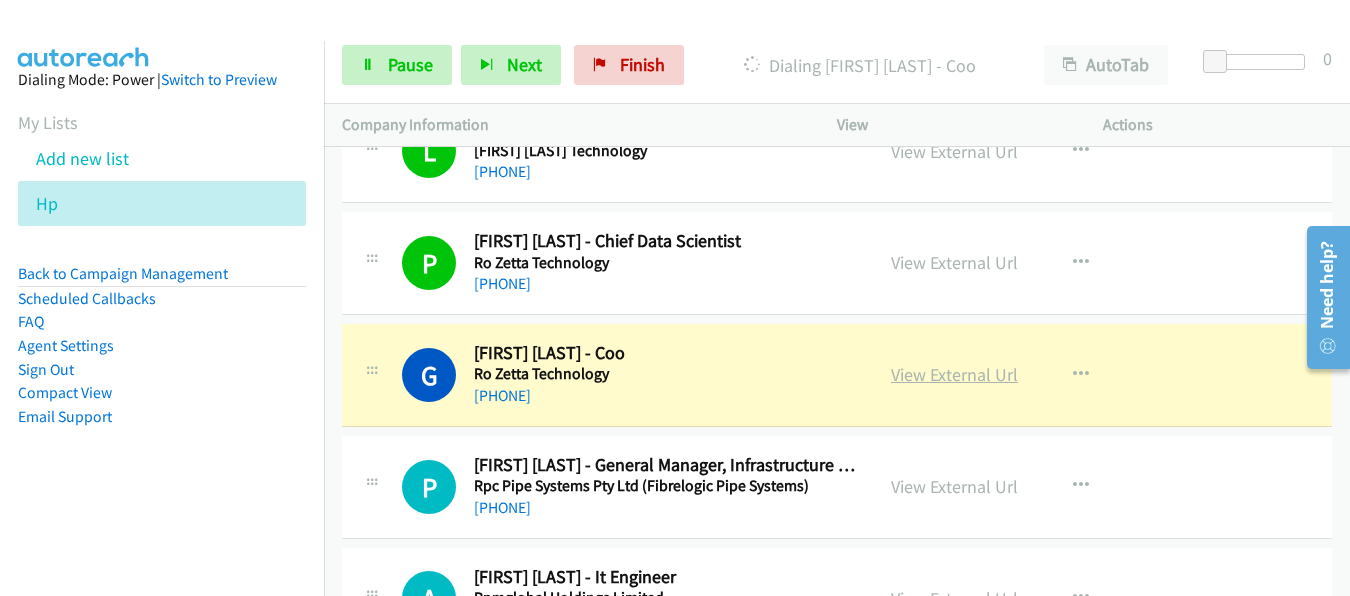 click on "View External Url" at bounding box center (954, 374) 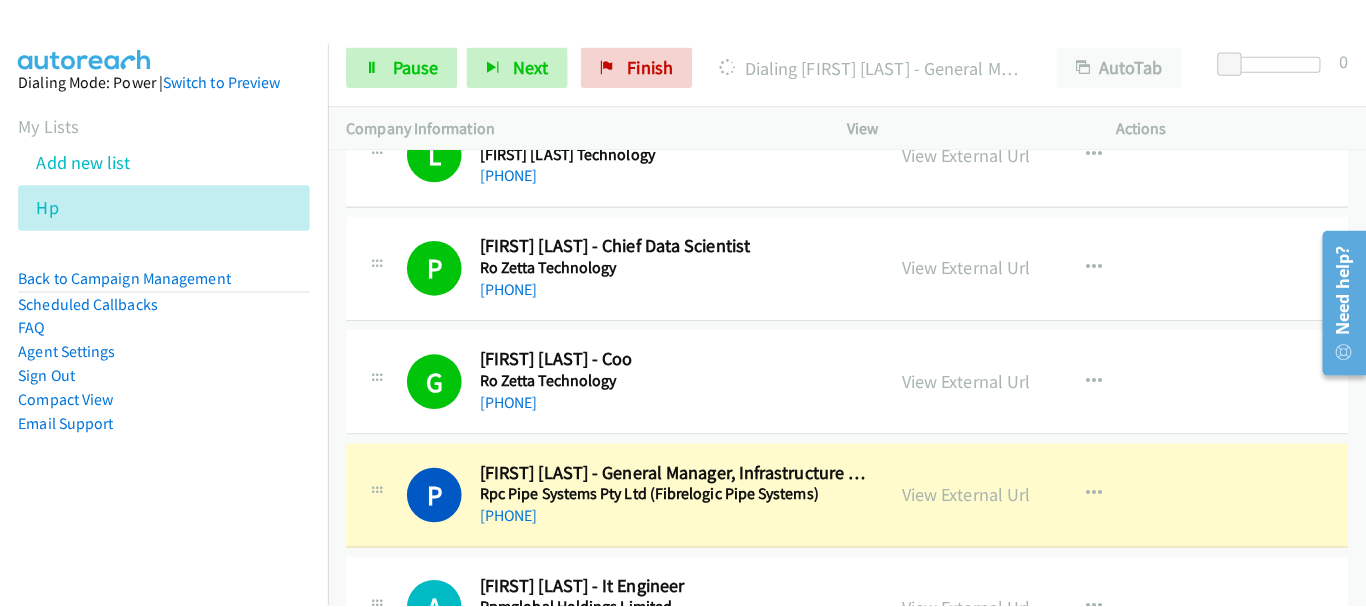scroll, scrollTop: 4500, scrollLeft: 0, axis: vertical 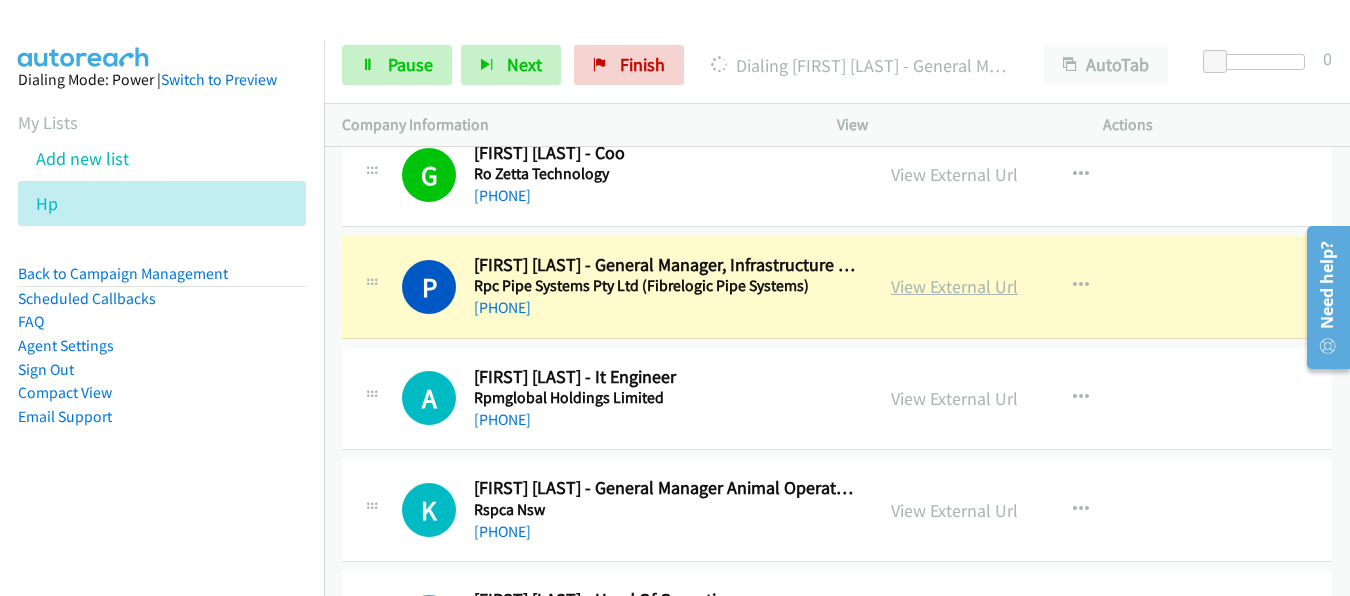 click on "View External Url" at bounding box center (954, 286) 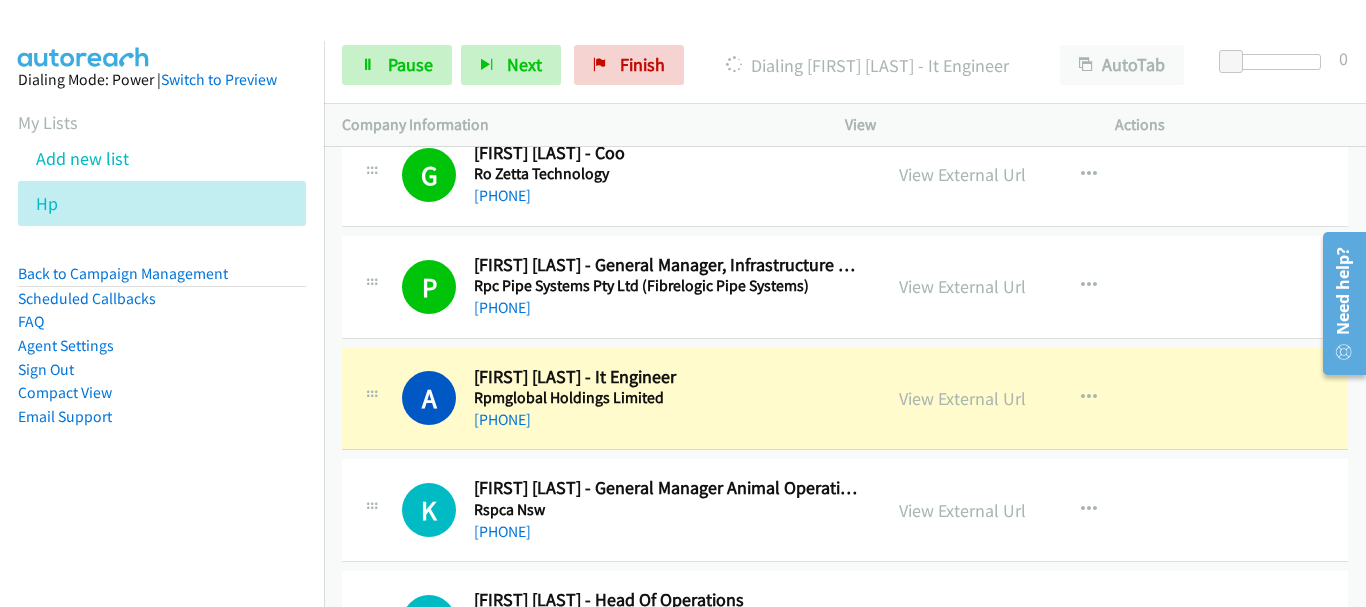 scroll, scrollTop: 4600, scrollLeft: 0, axis: vertical 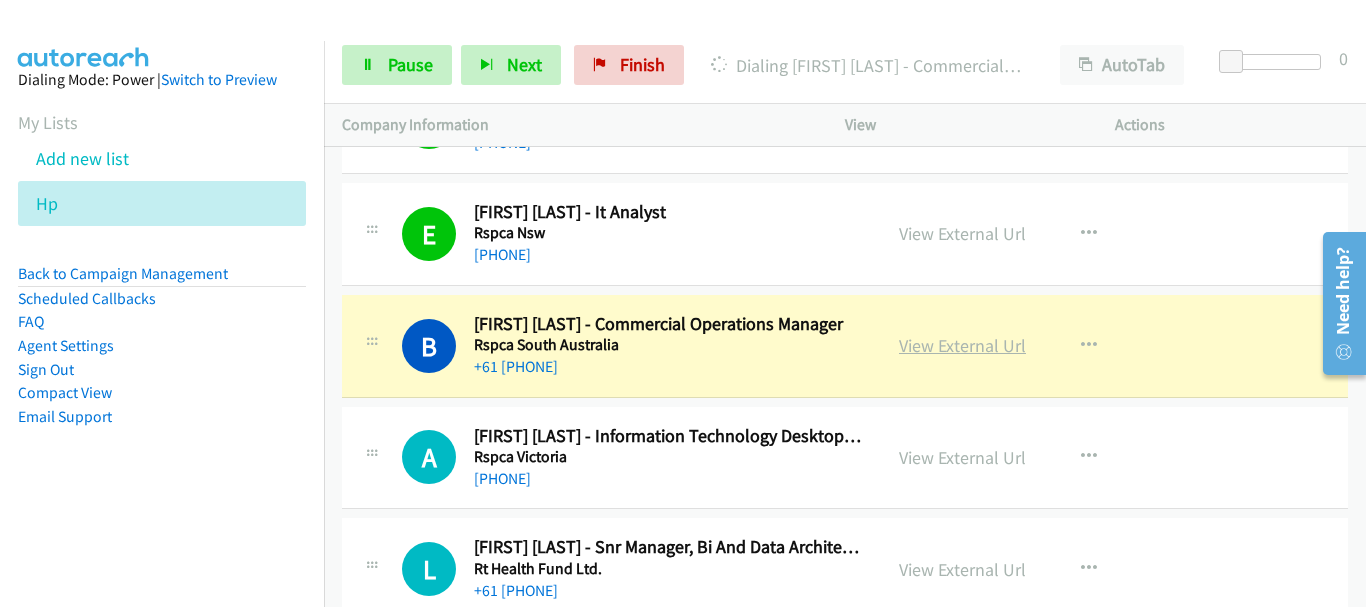 click on "View External Url" at bounding box center [962, 345] 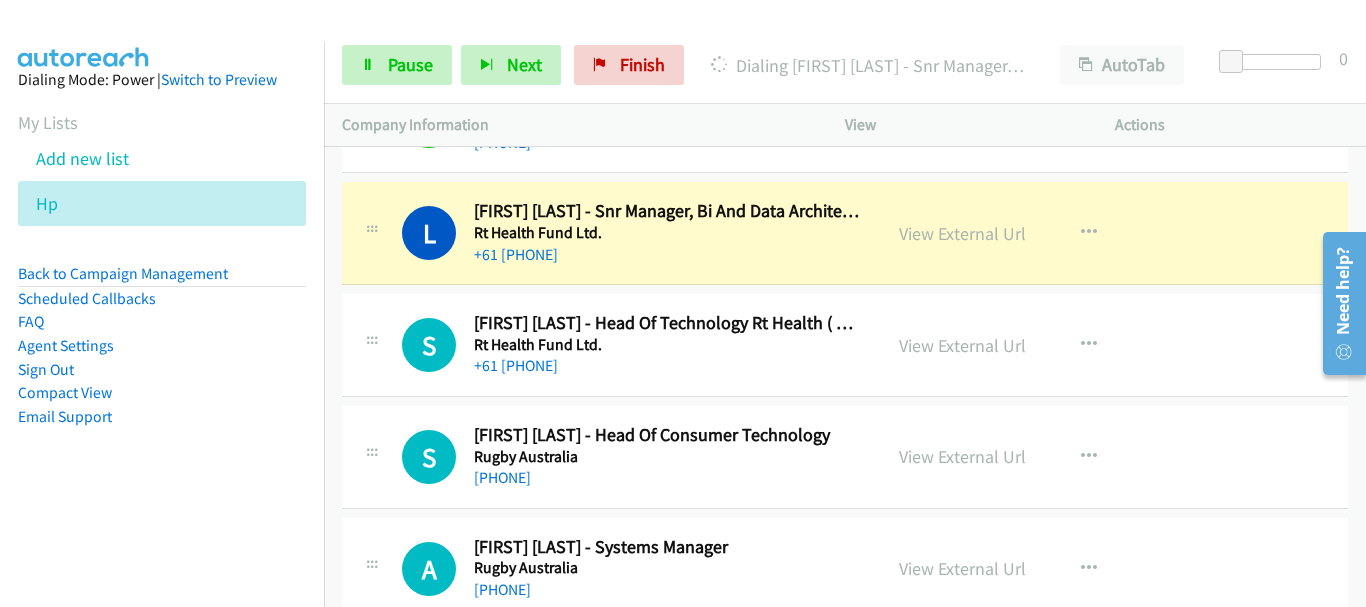 scroll, scrollTop: 5300, scrollLeft: 0, axis: vertical 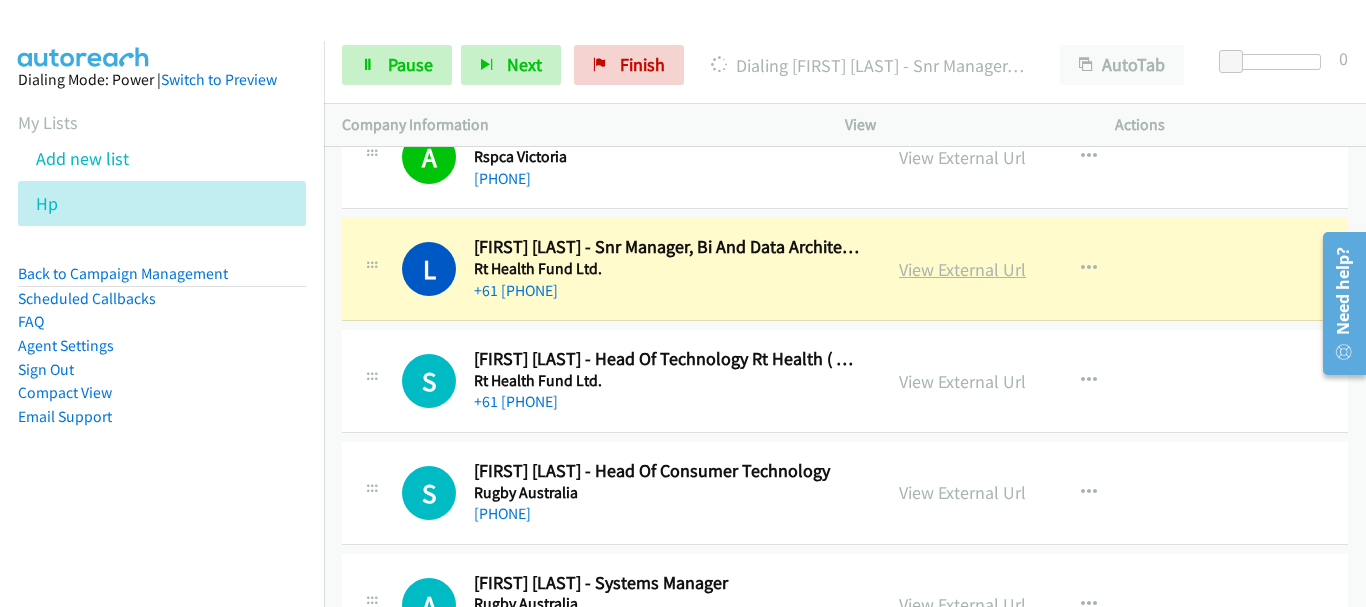 click on "View External Url" at bounding box center (962, 269) 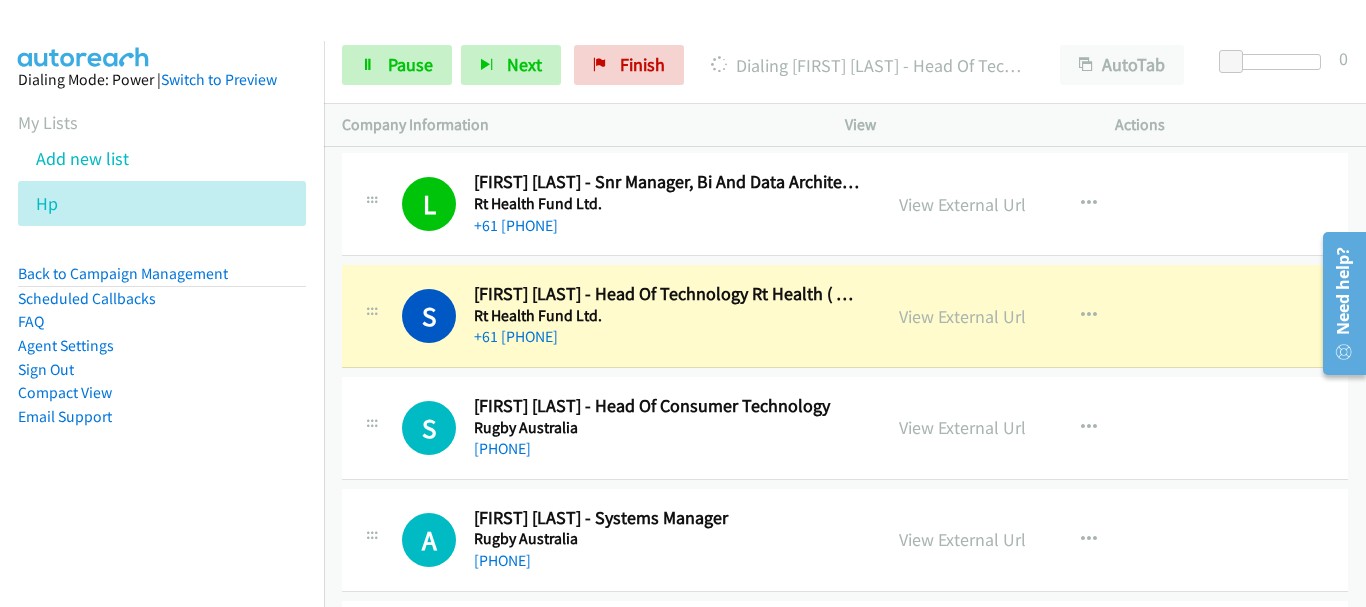 scroll, scrollTop: 5400, scrollLeft: 0, axis: vertical 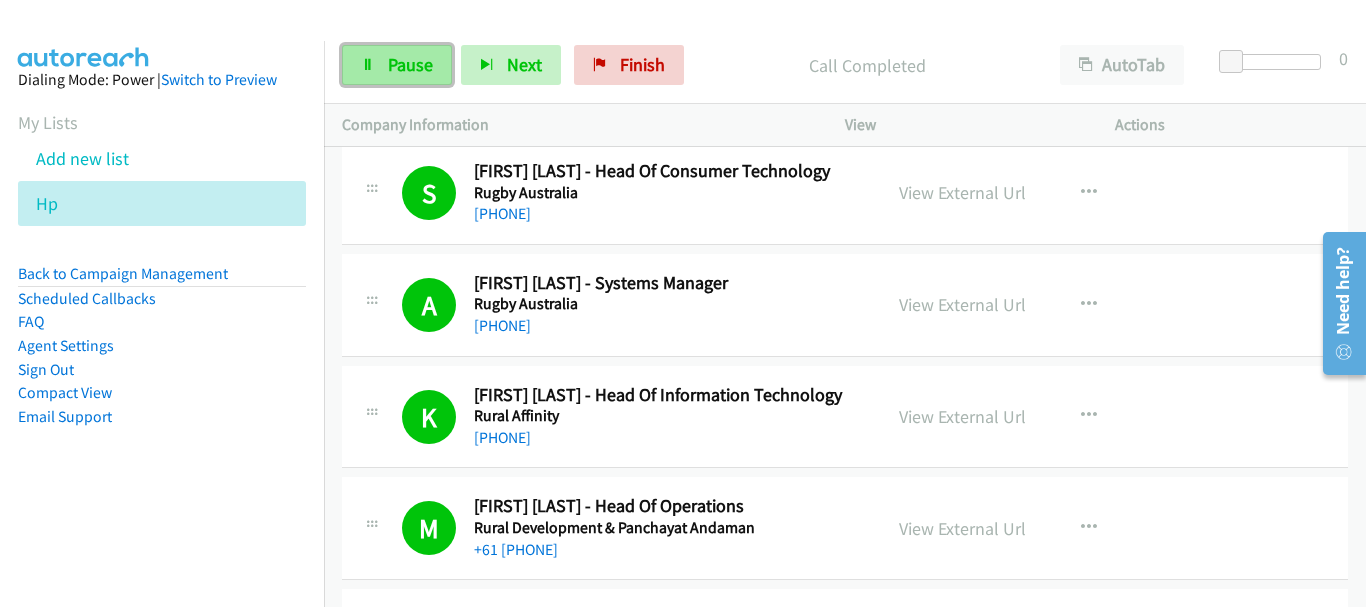 click on "Pause" at bounding box center (397, 65) 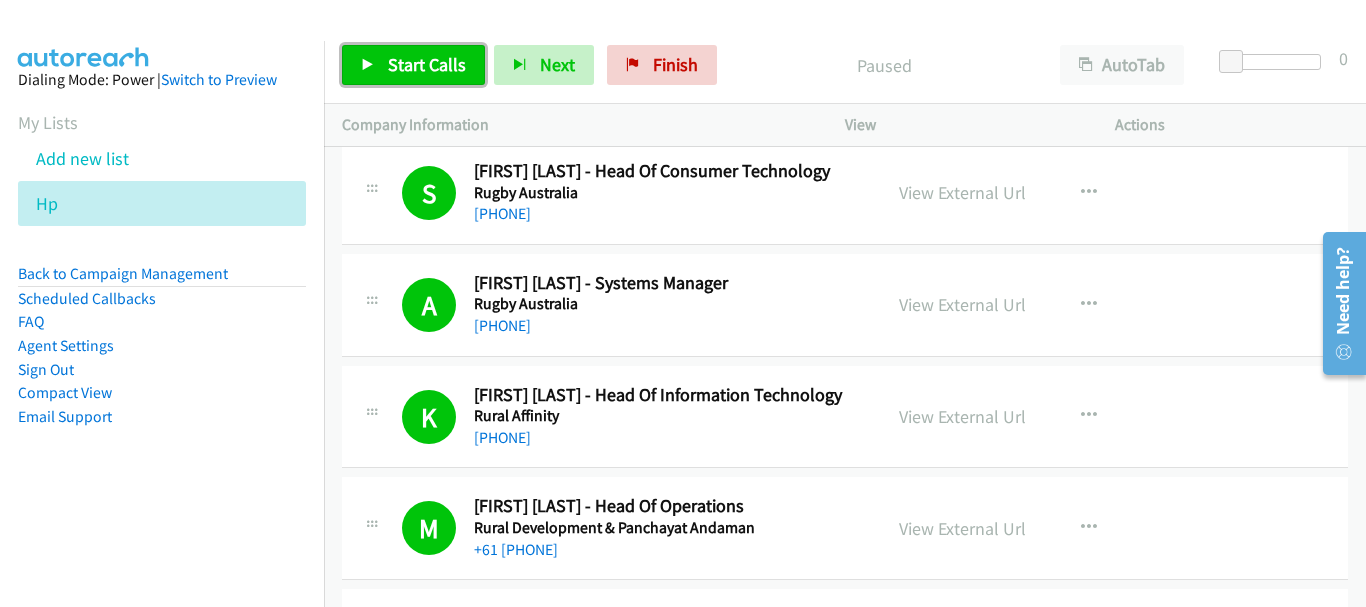 click at bounding box center (368, 66) 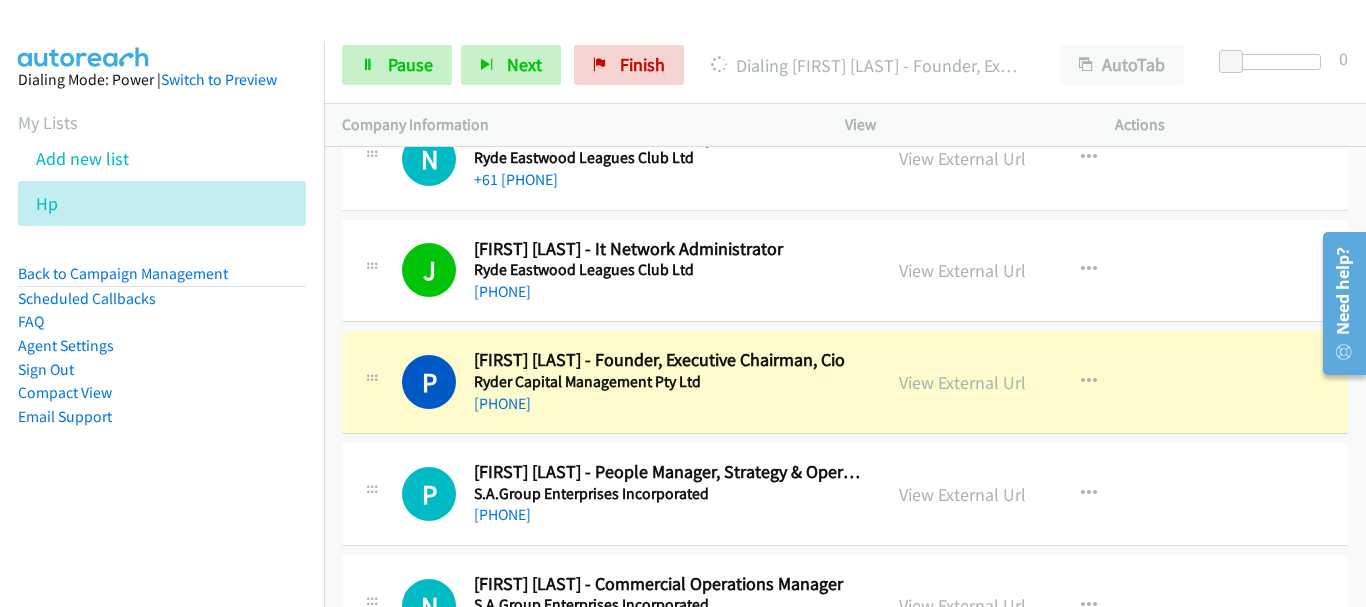 scroll, scrollTop: 6600, scrollLeft: 0, axis: vertical 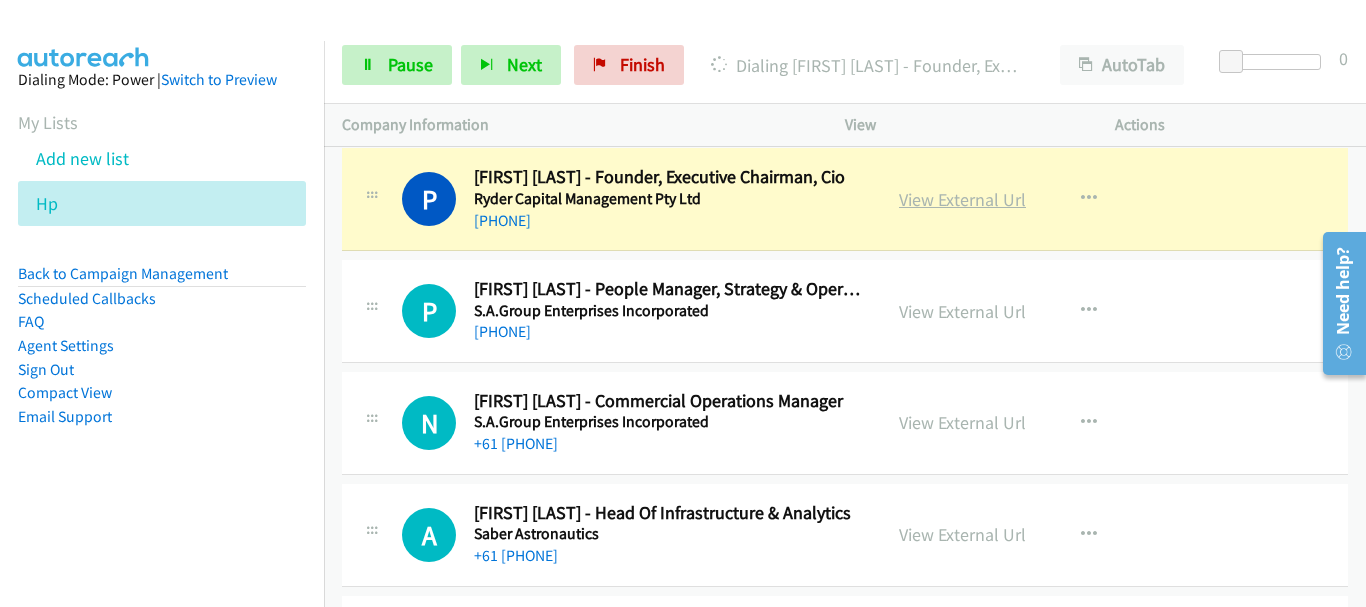 click on "View External Url" at bounding box center [962, 199] 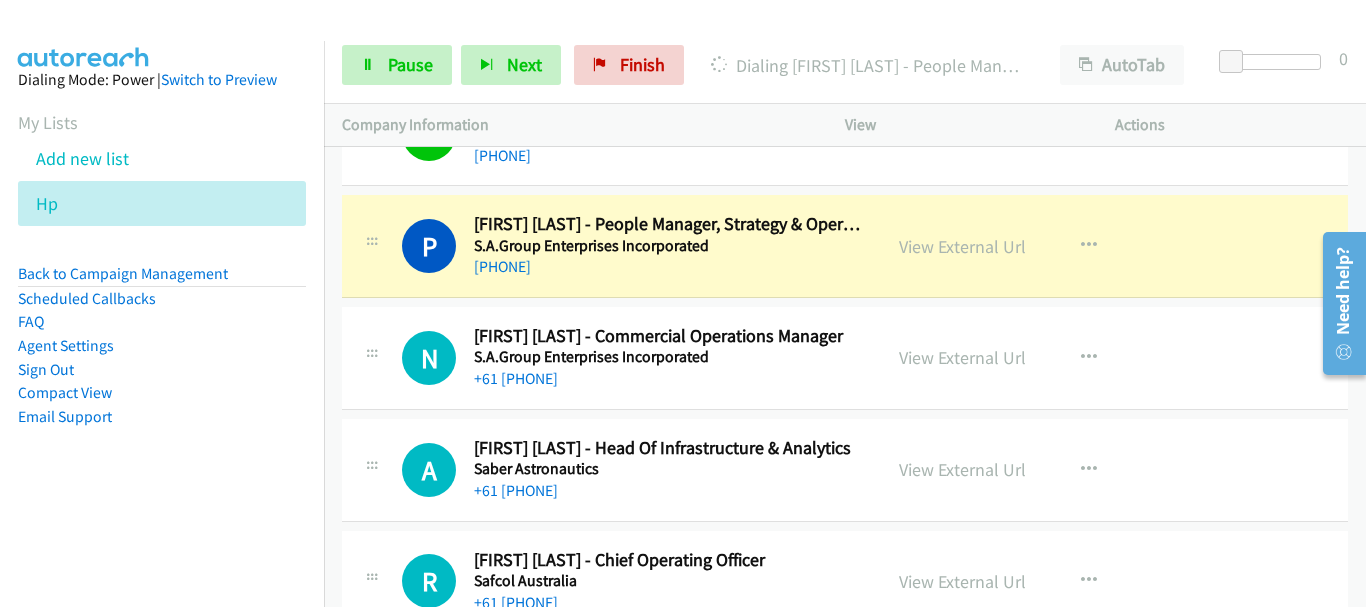 scroll, scrollTop: 6700, scrollLeft: 0, axis: vertical 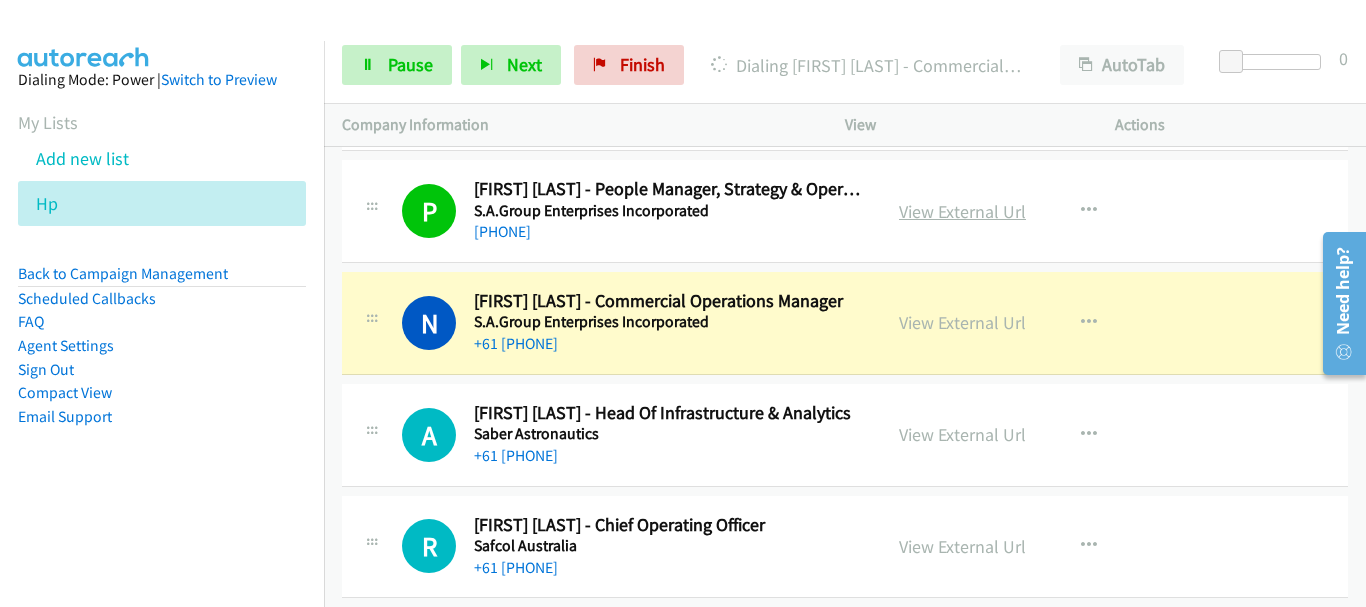 click on "View External Url" at bounding box center [962, 211] 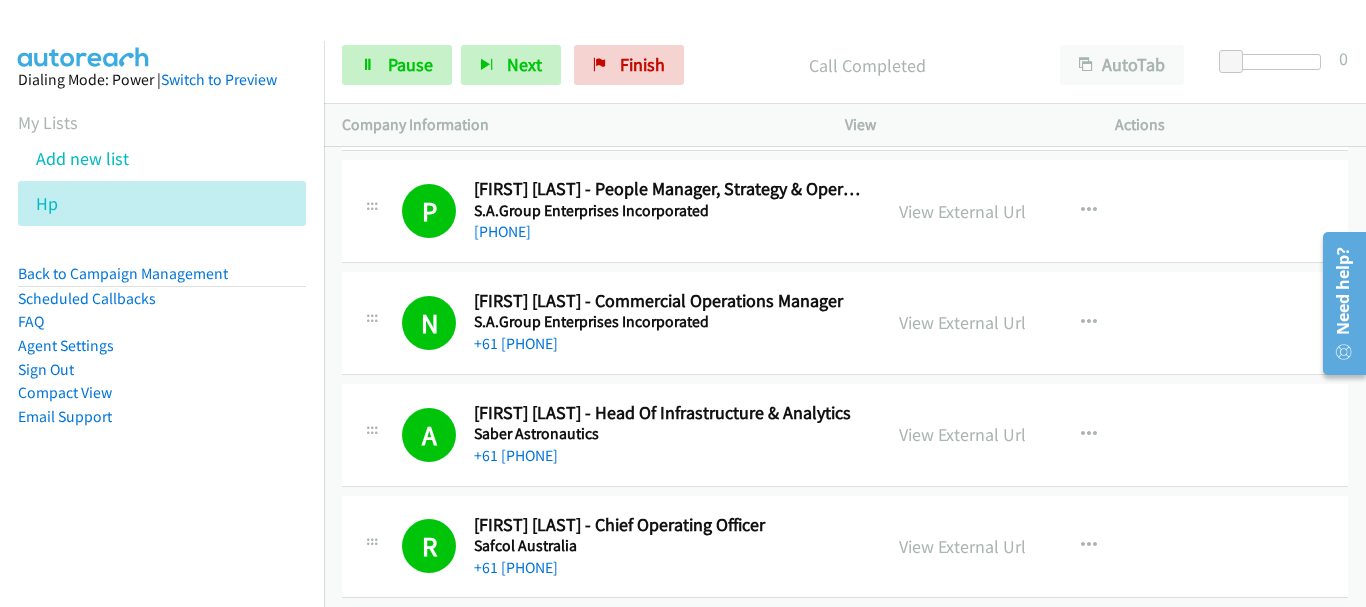 click on "Start Calls
Pause
Next
Finish
Call Completed
AutoTab
AutoTab
0" at bounding box center [845, 65] 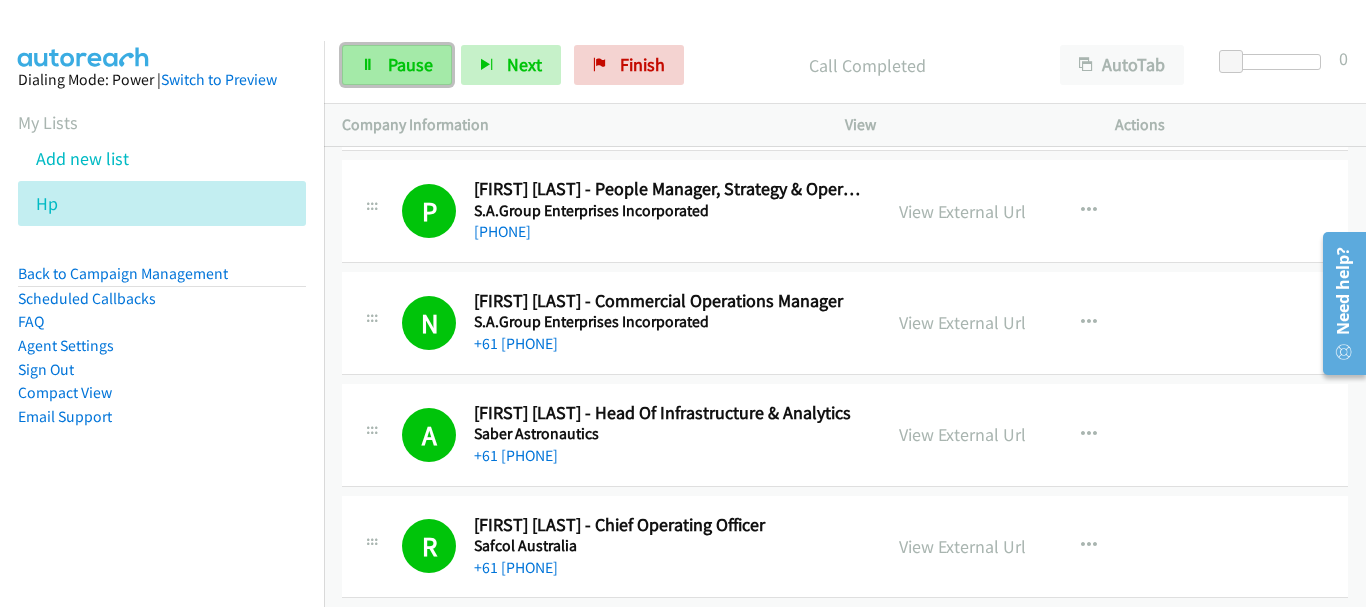 click on "Pause" at bounding box center [410, 64] 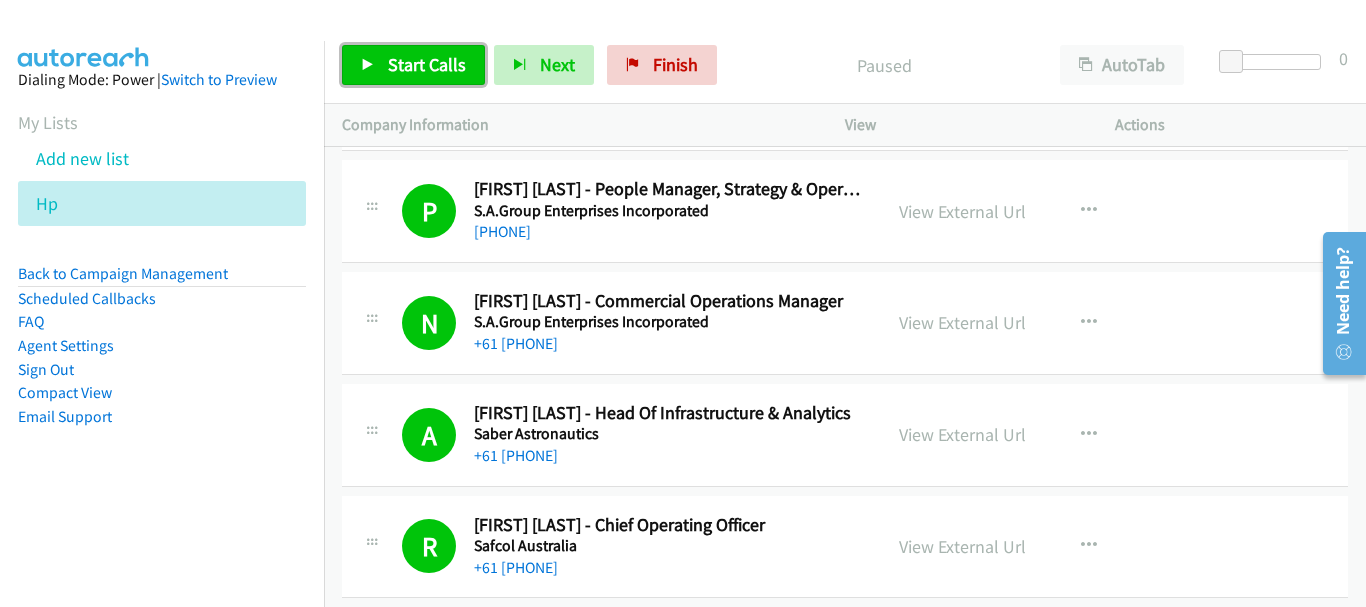 click on "Start Calls" at bounding box center (427, 64) 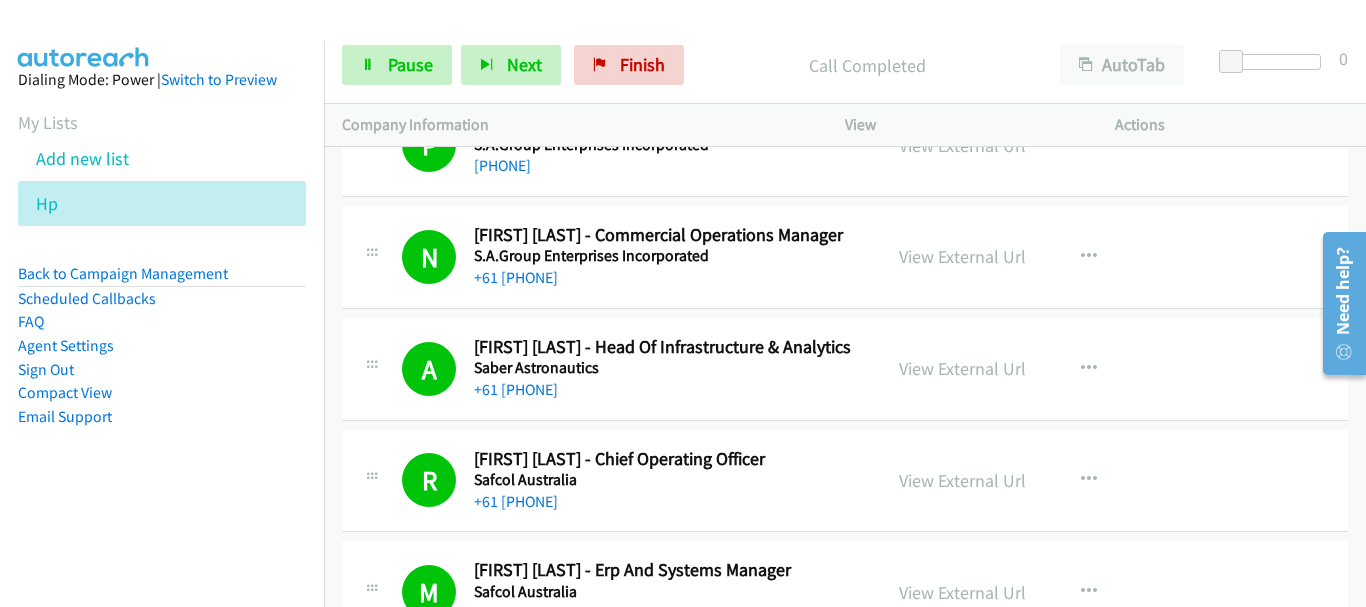 scroll, scrollTop: 6800, scrollLeft: 0, axis: vertical 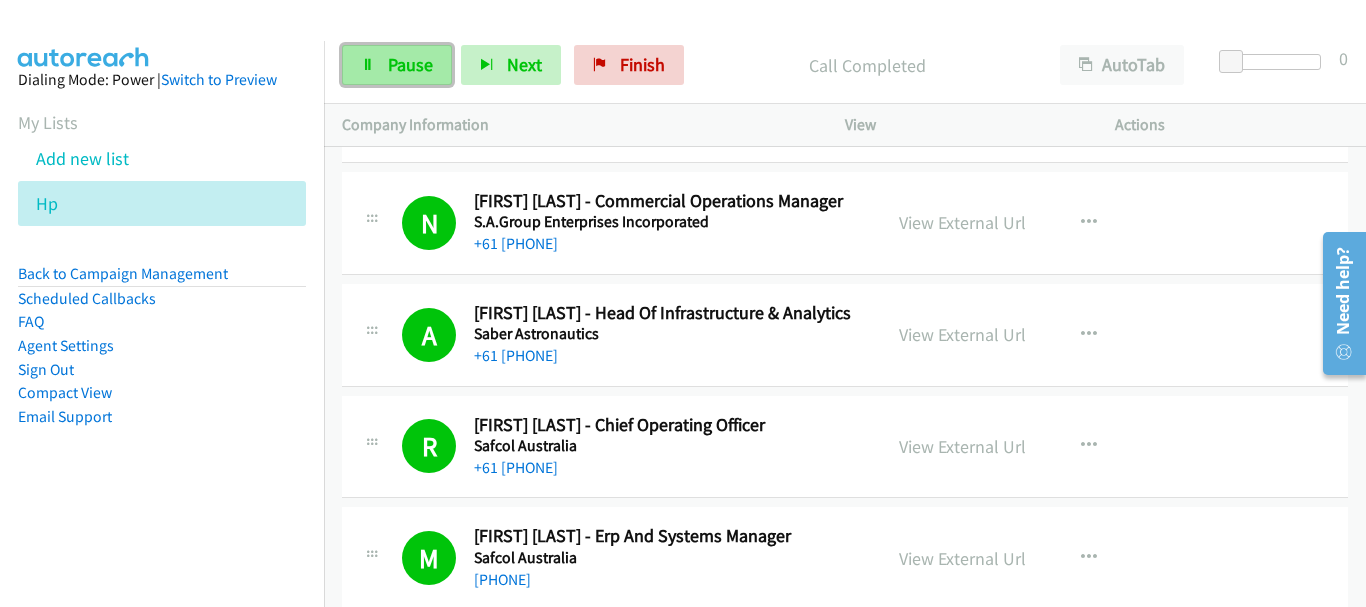click on "Pause" at bounding box center (397, 65) 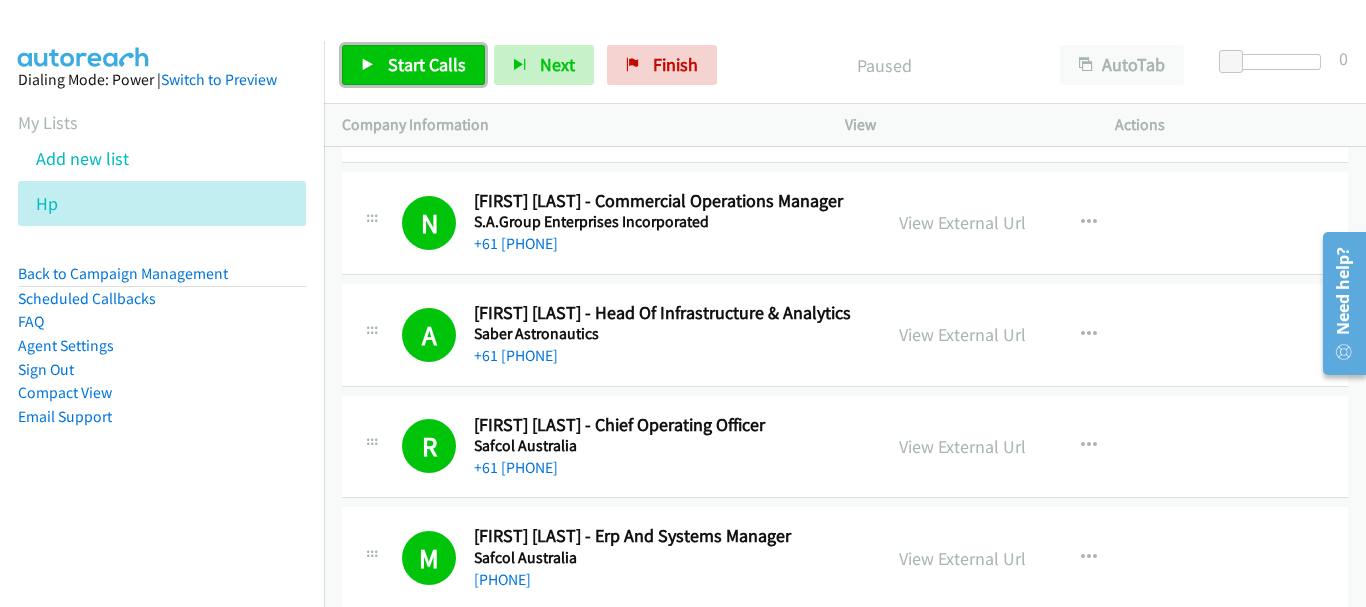 click on "Start Calls" at bounding box center (413, 65) 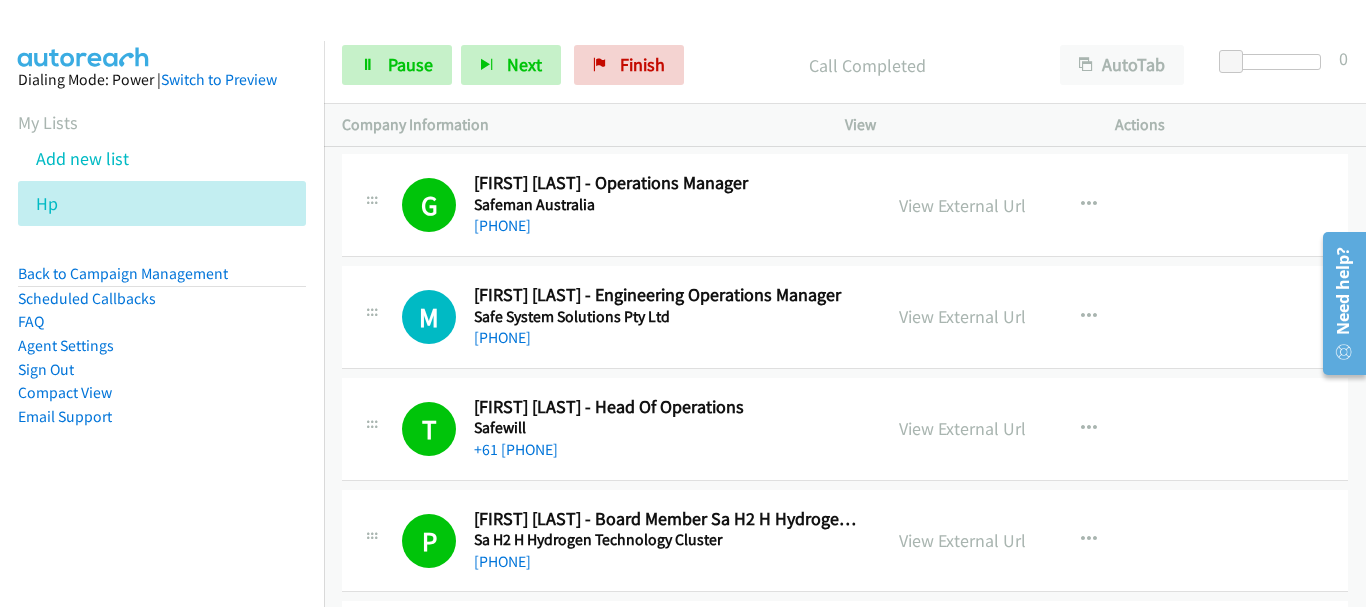 scroll, scrollTop: 7500, scrollLeft: 0, axis: vertical 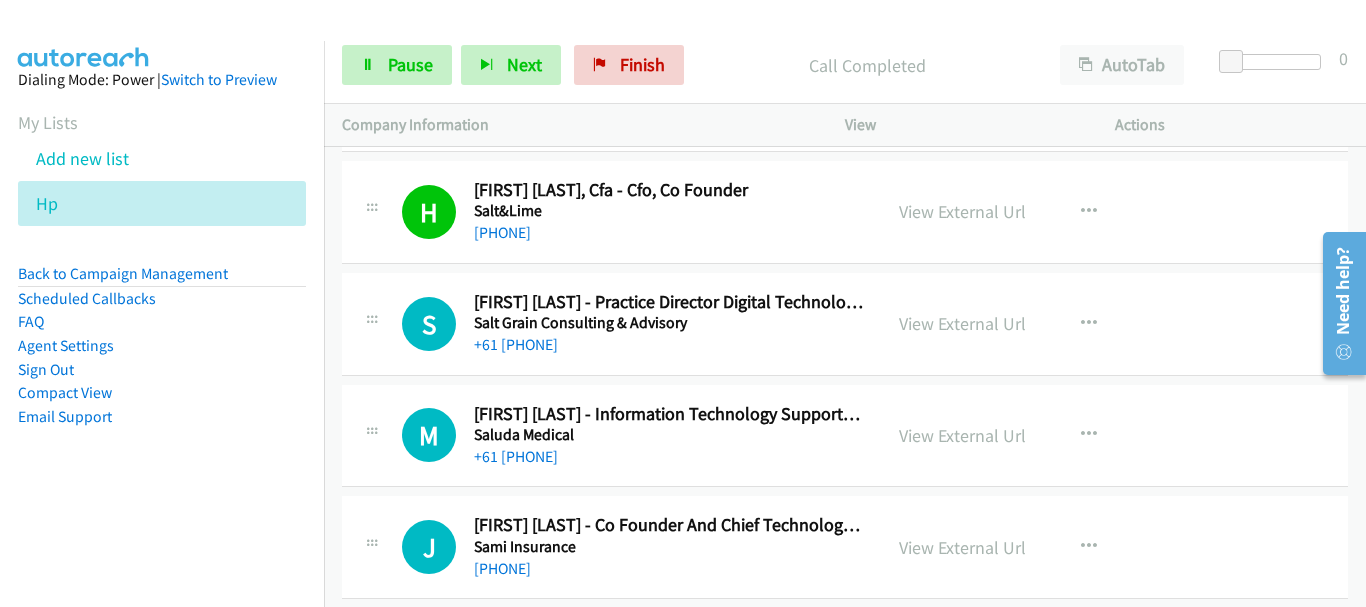 click on "Start Calls
Pause
Next
Finish
Call Completed
AutoTab
AutoTab
0" at bounding box center [845, 65] 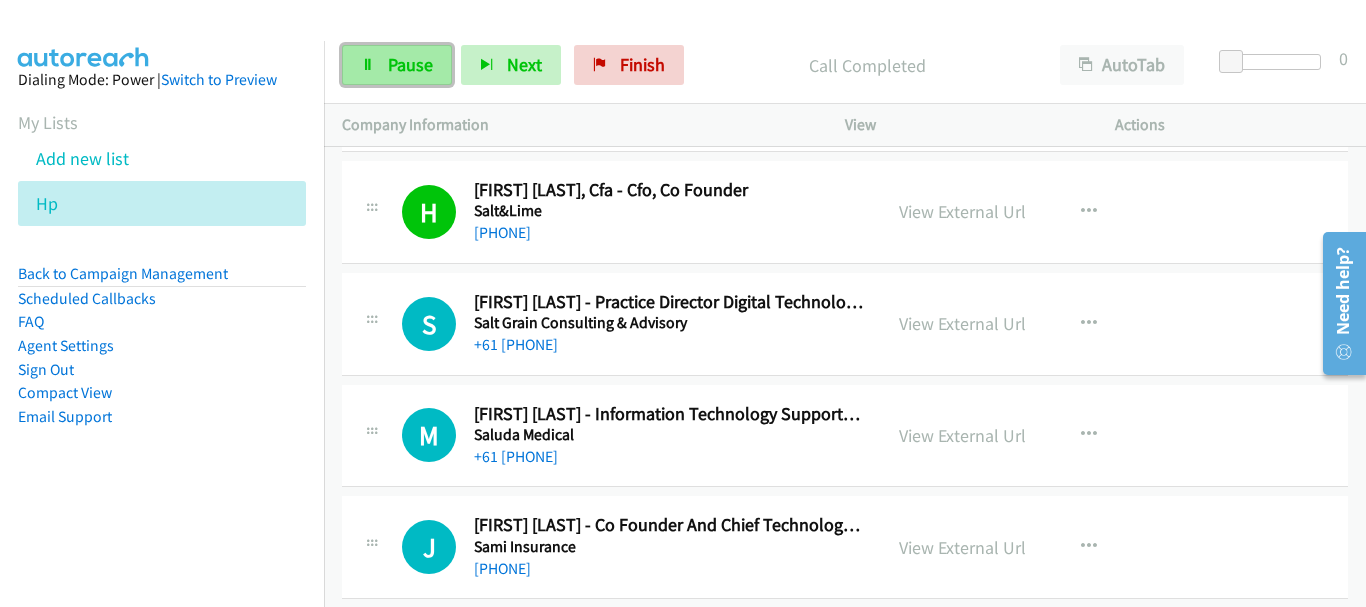 click at bounding box center (368, 66) 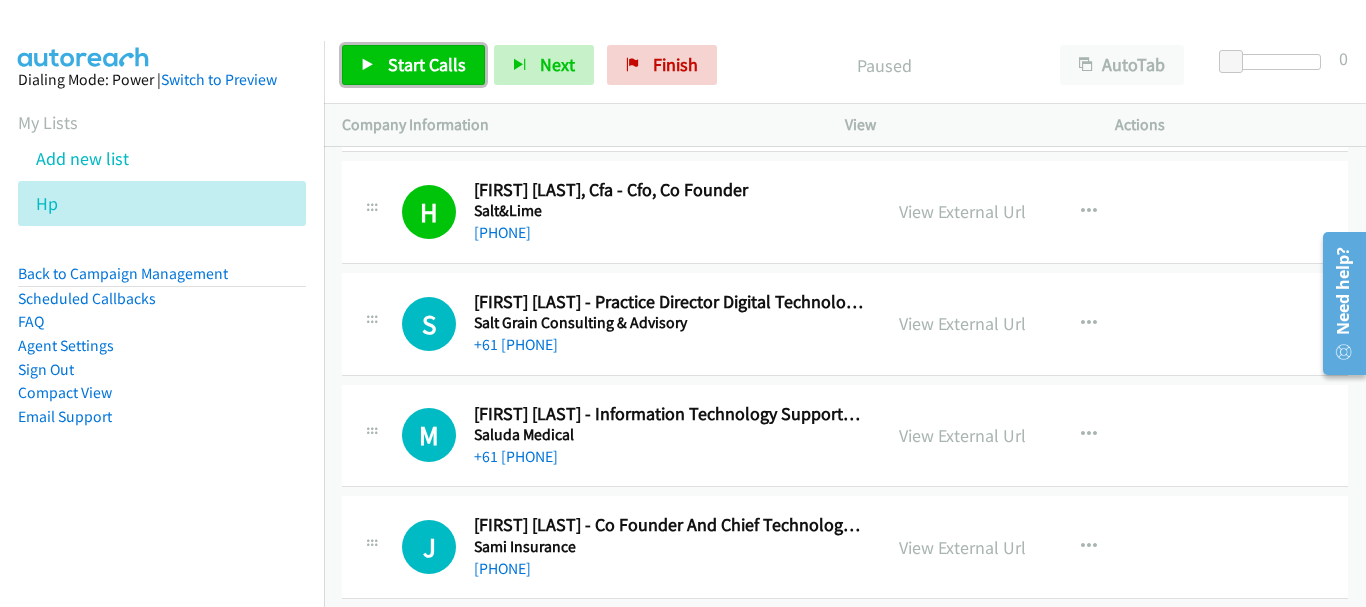 click at bounding box center [368, 66] 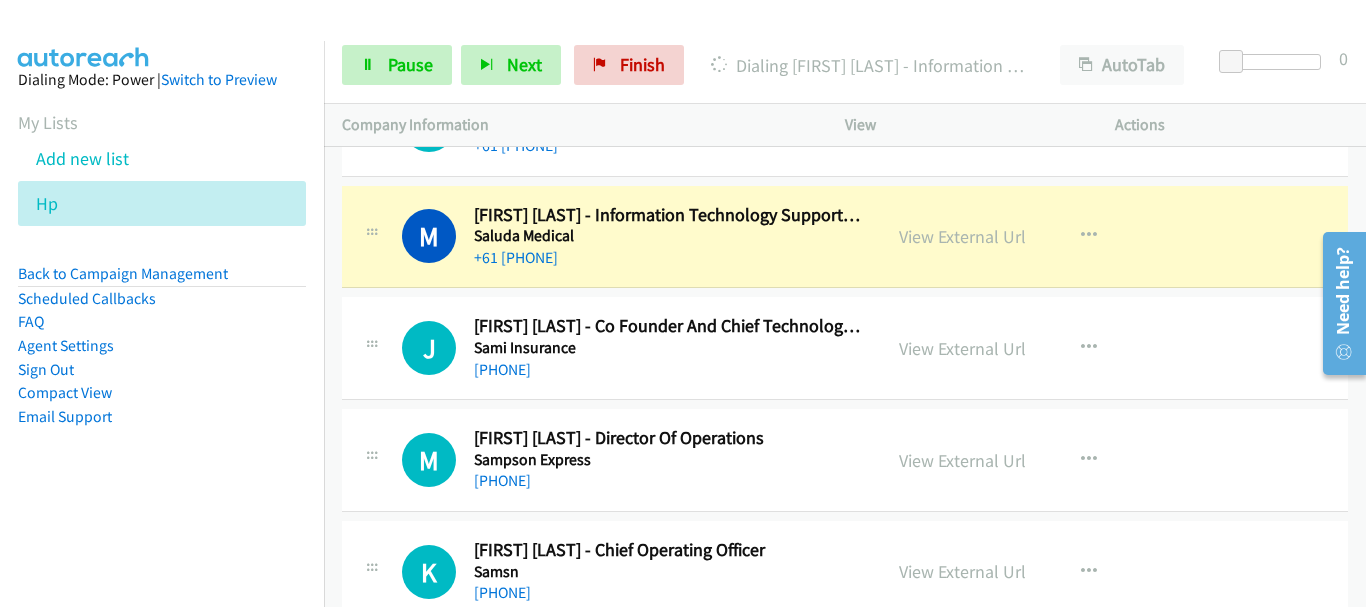 scroll, scrollTop: 8800, scrollLeft: 0, axis: vertical 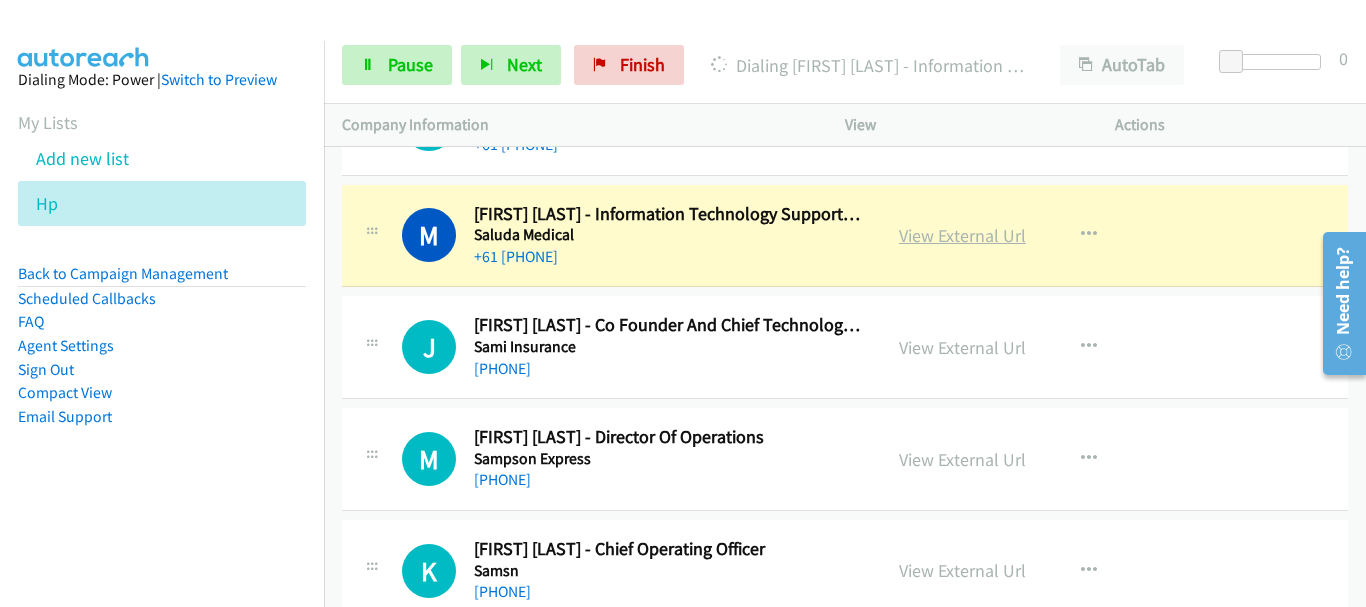 click on "View External Url" at bounding box center [962, 235] 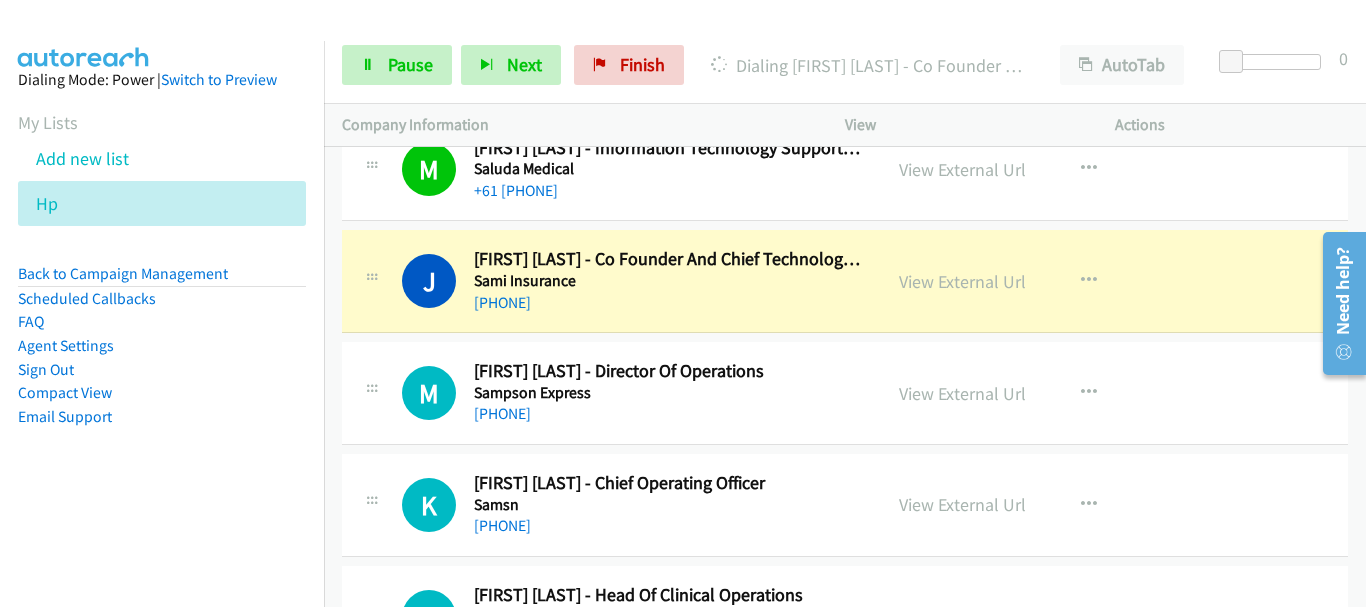 scroll, scrollTop: 8900, scrollLeft: 0, axis: vertical 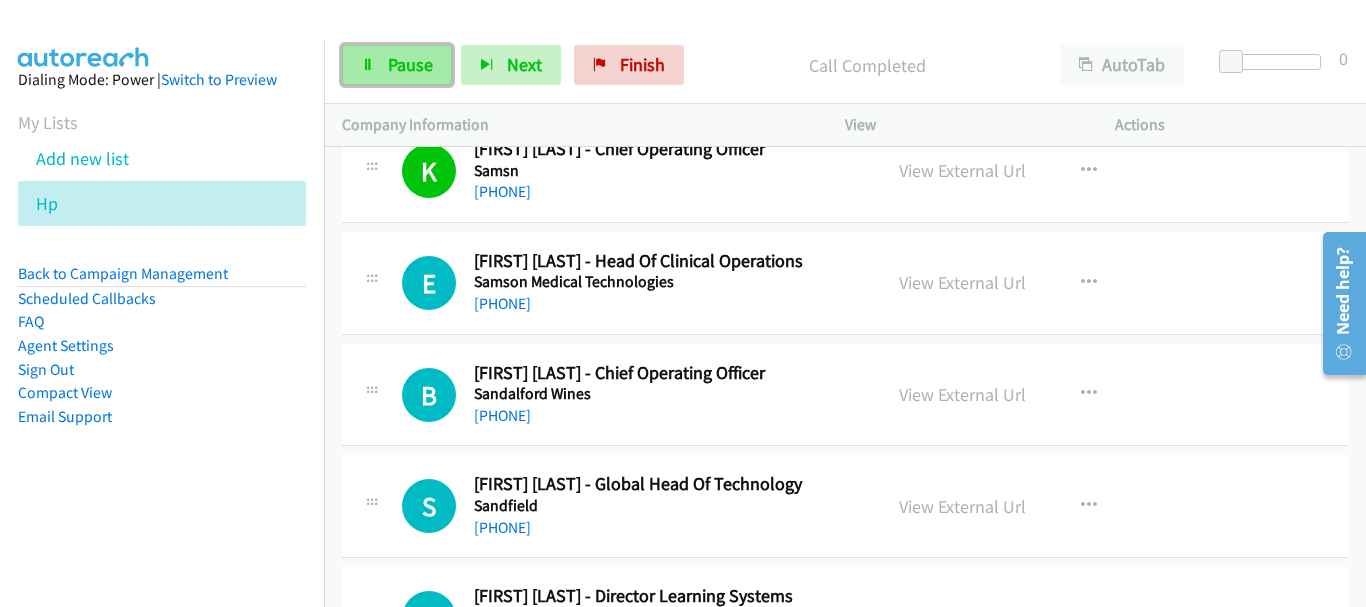 click at bounding box center [368, 66] 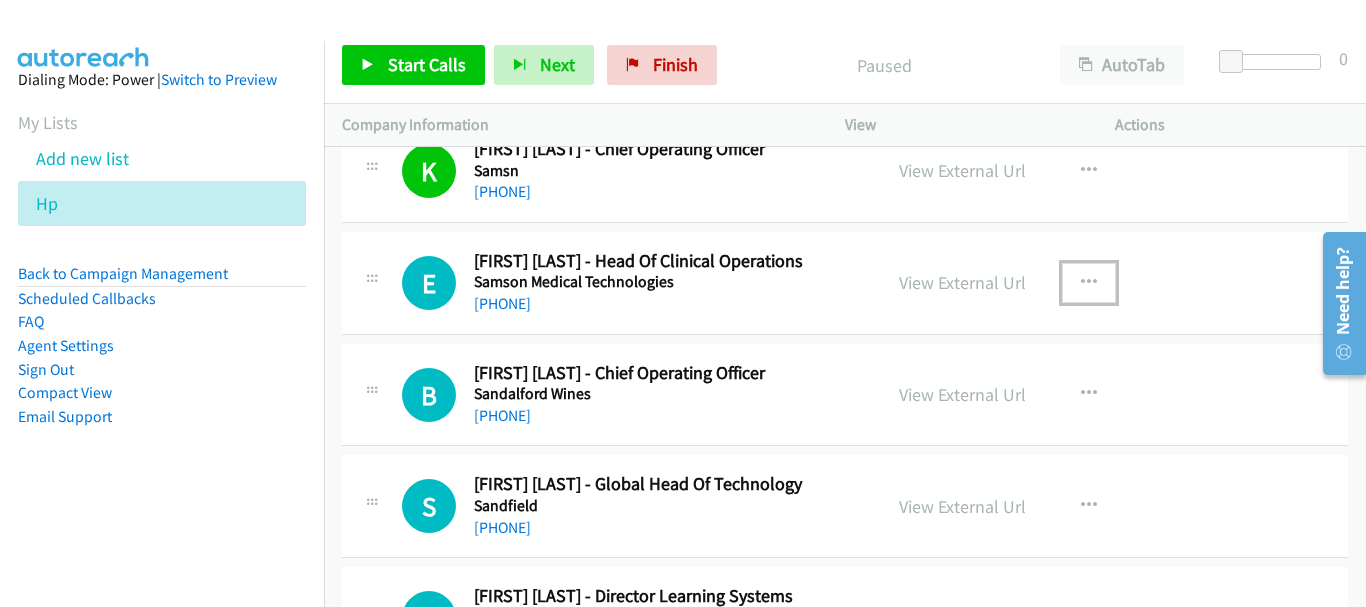 click at bounding box center (1089, 283) 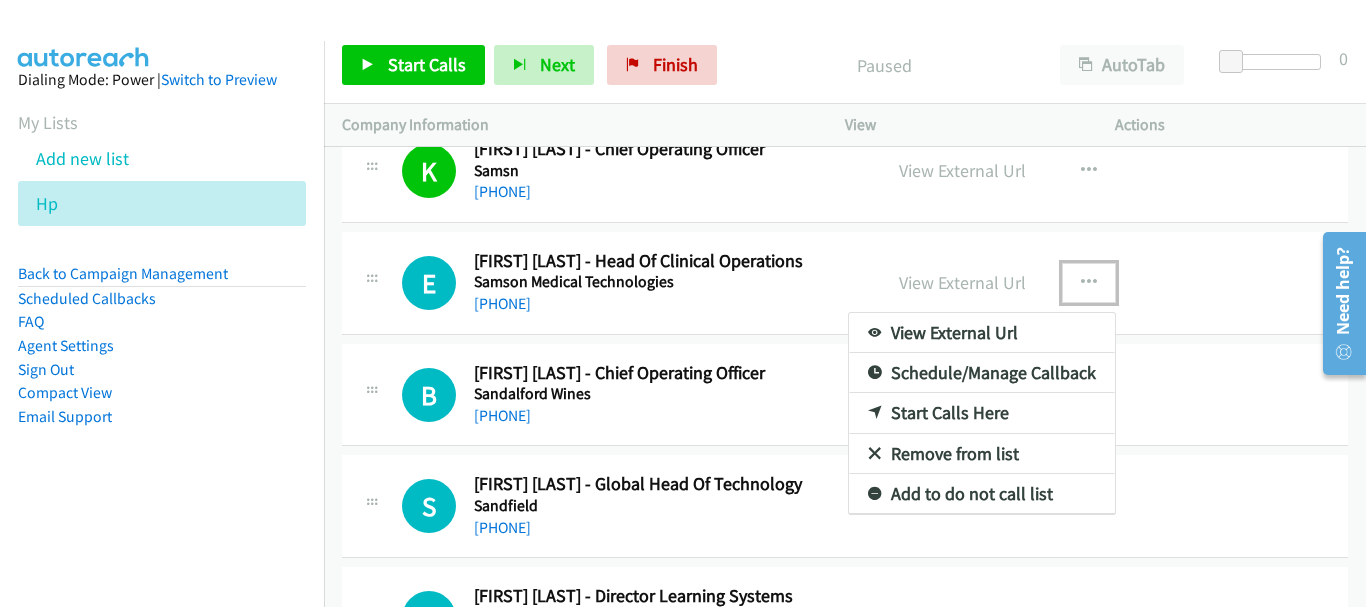click at bounding box center (683, 303) 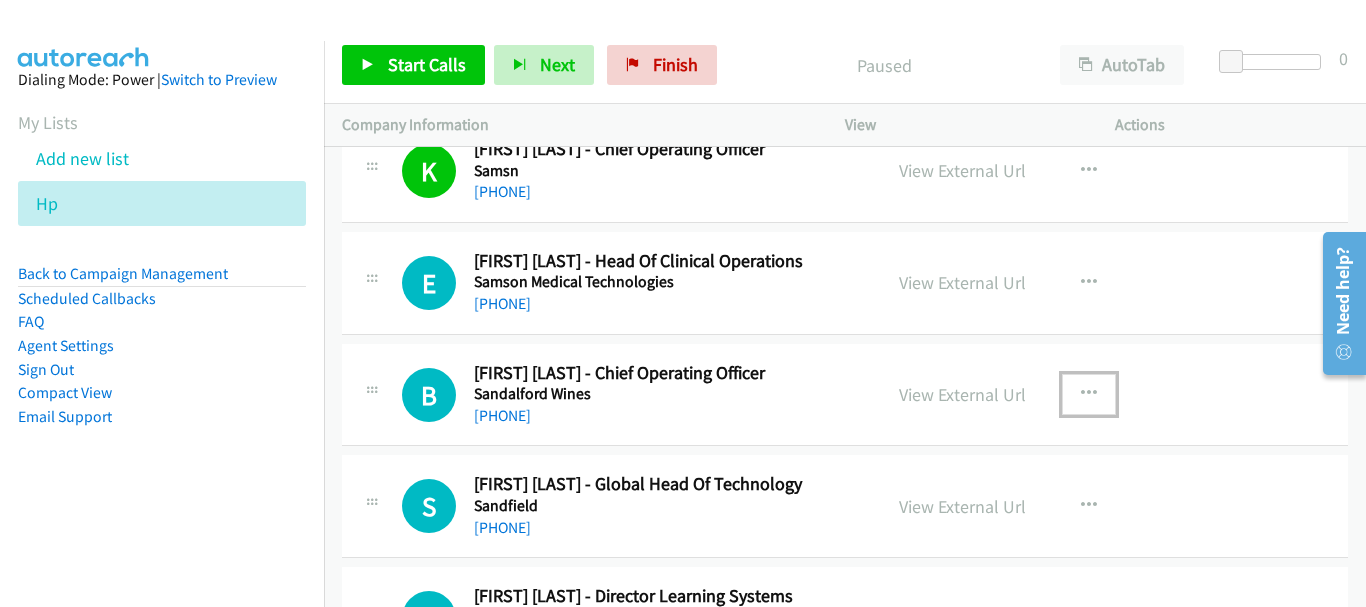 drag, startPoint x: 1081, startPoint y: 393, endPoint x: 996, endPoint y: 379, distance: 86.145226 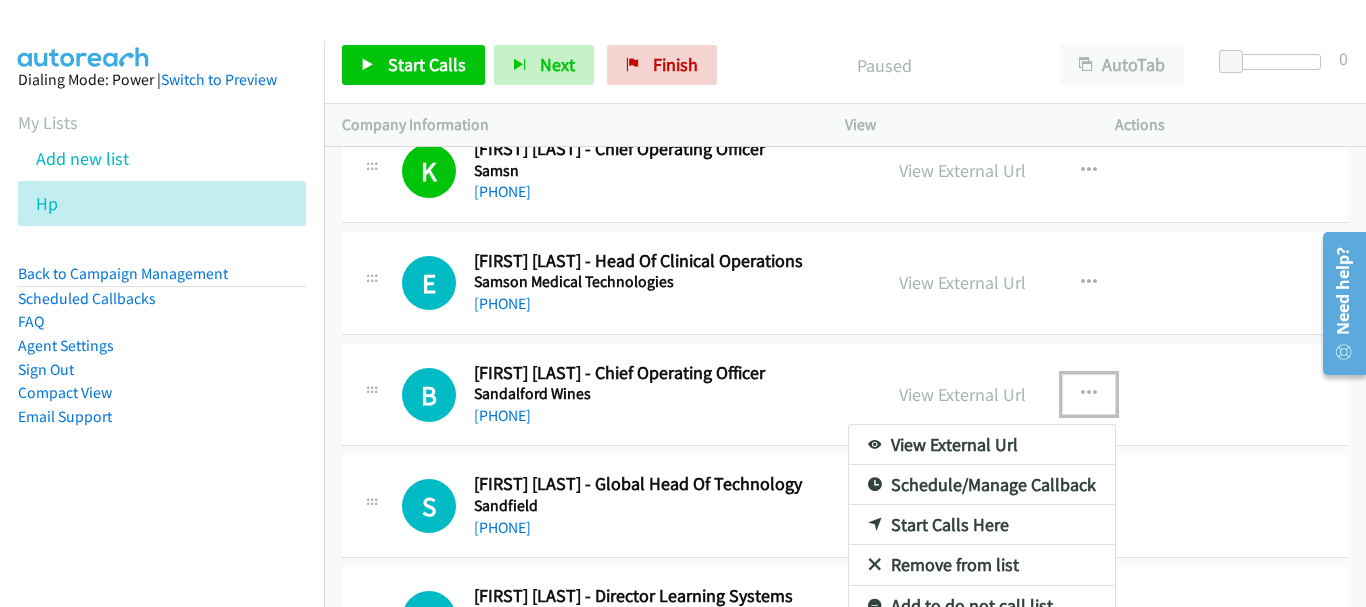 click on "Start Calls Here" at bounding box center (982, 525) 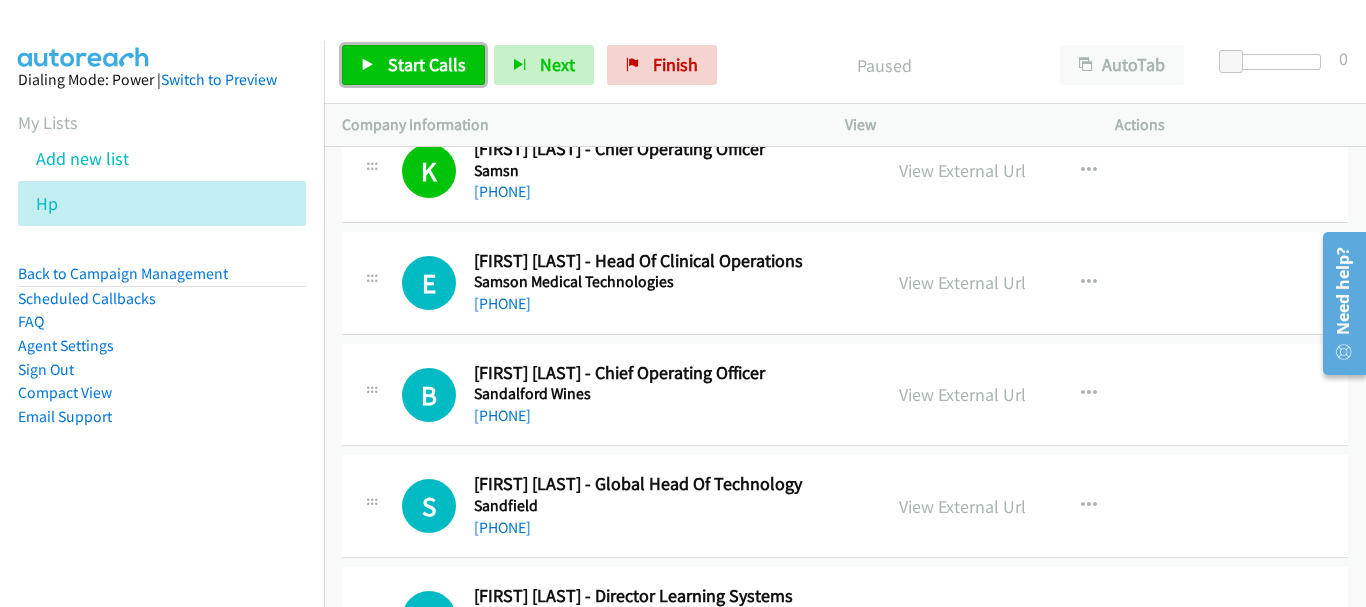 click on "Start Calls" at bounding box center [413, 65] 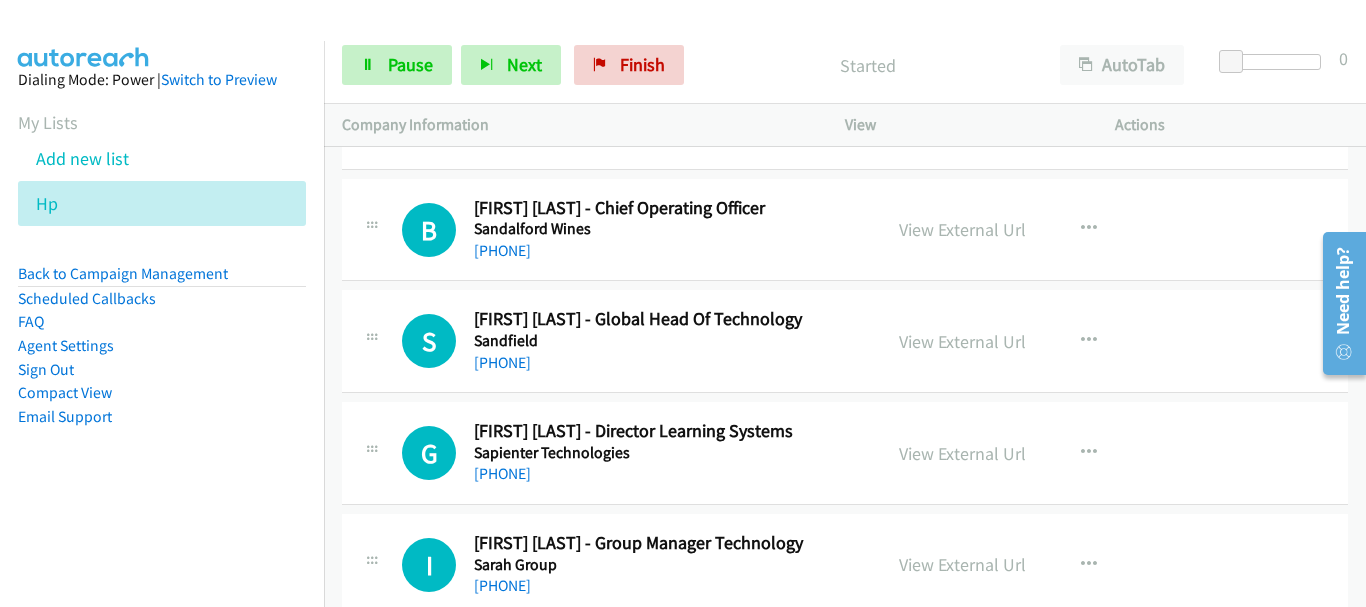 scroll, scrollTop: 9400, scrollLeft: 0, axis: vertical 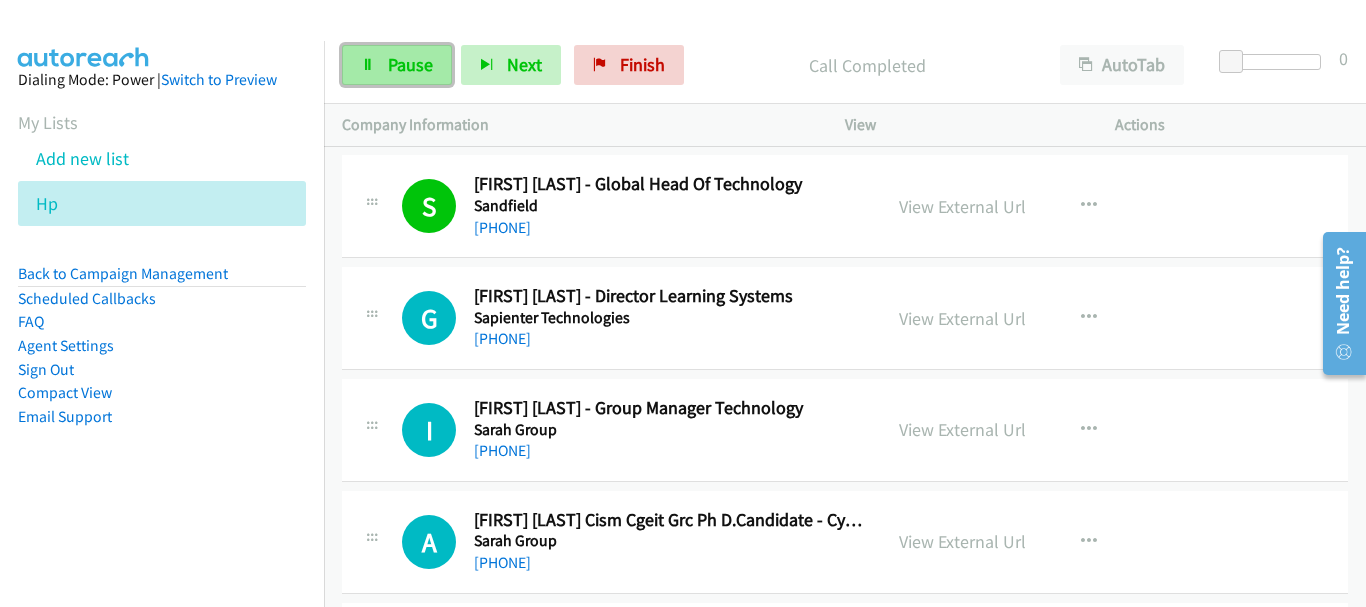 click on "Pause" at bounding box center [397, 65] 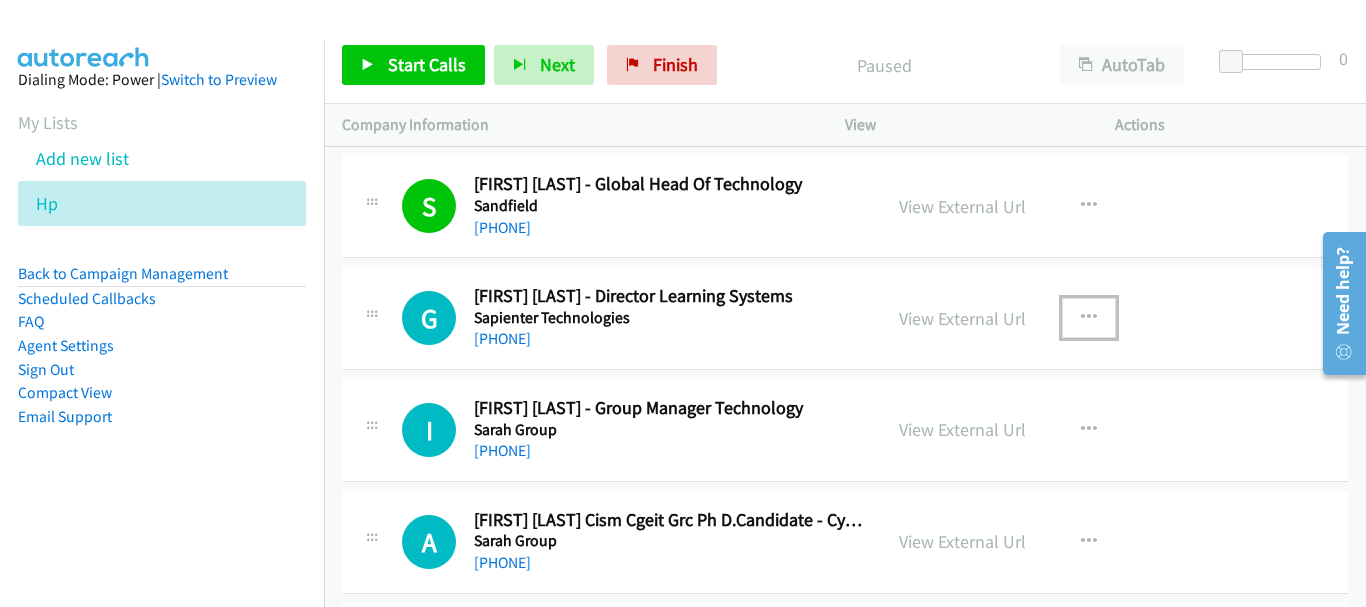 drag, startPoint x: 1075, startPoint y: 311, endPoint x: 1074, endPoint y: 321, distance: 10.049875 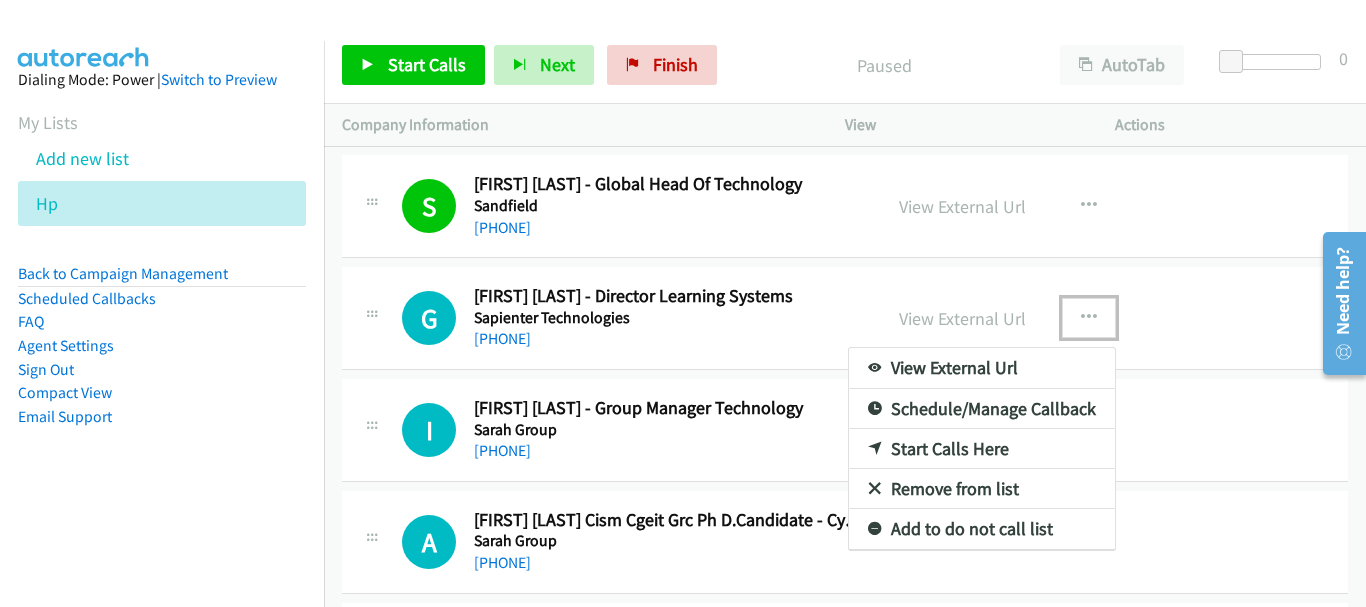 drag, startPoint x: 970, startPoint y: 449, endPoint x: 619, endPoint y: 364, distance: 361.1454 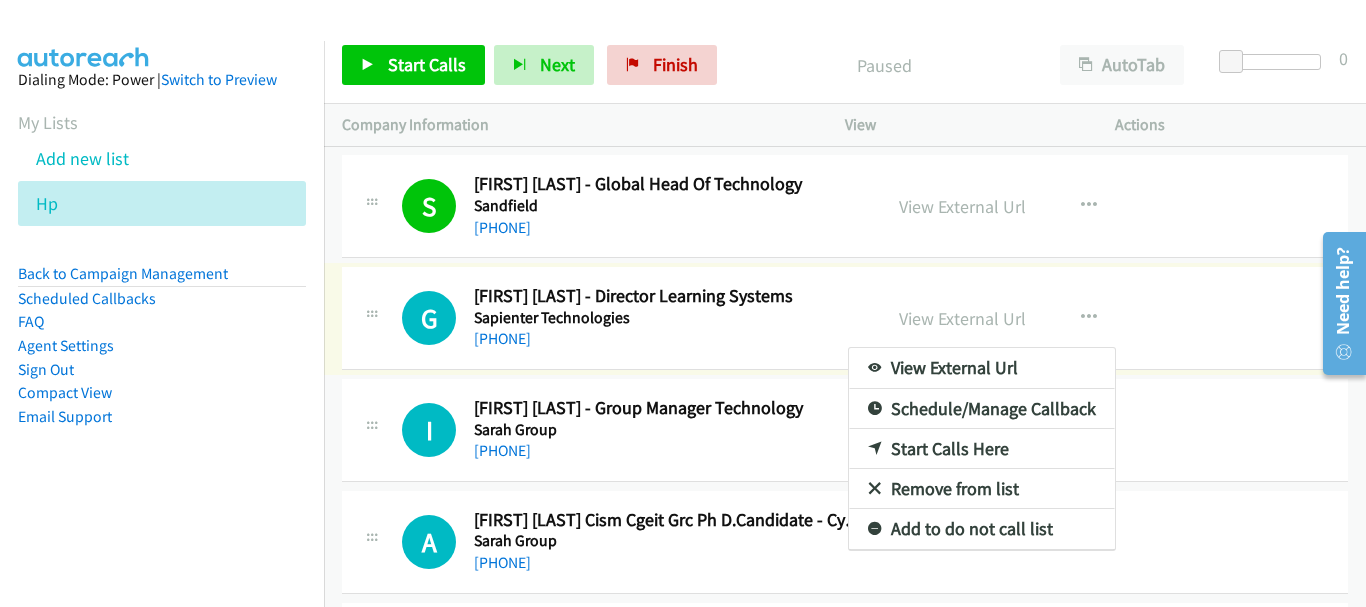 click at bounding box center [683, 303] 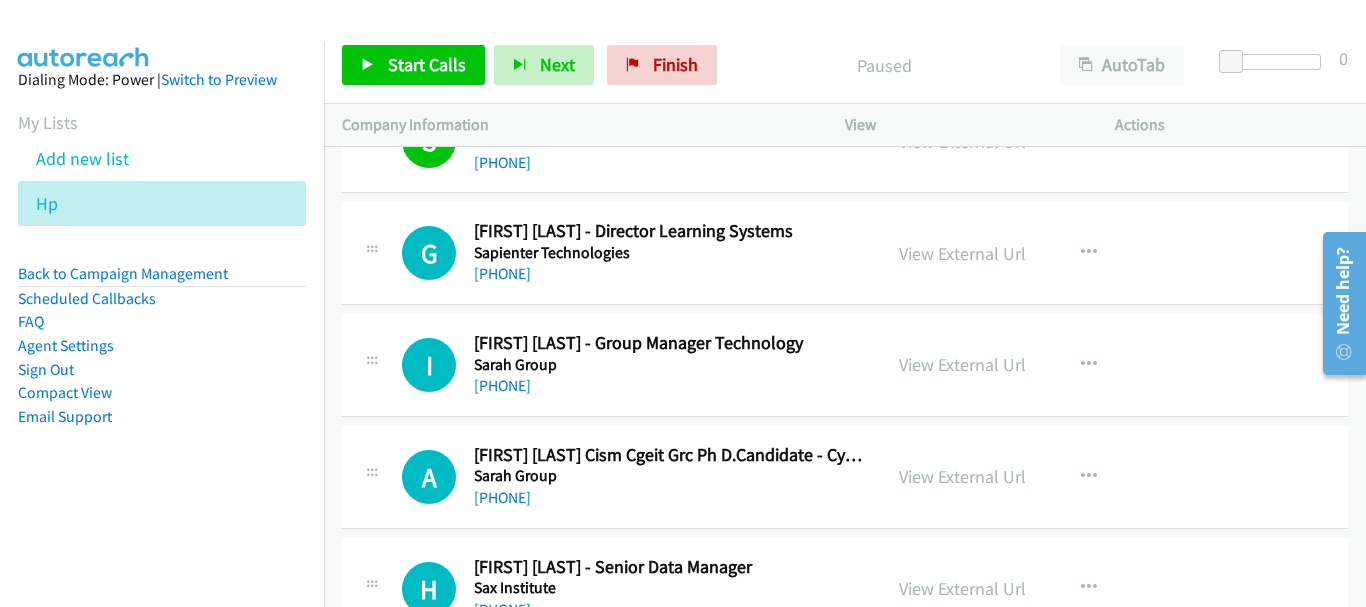 scroll, scrollTop: 9600, scrollLeft: 0, axis: vertical 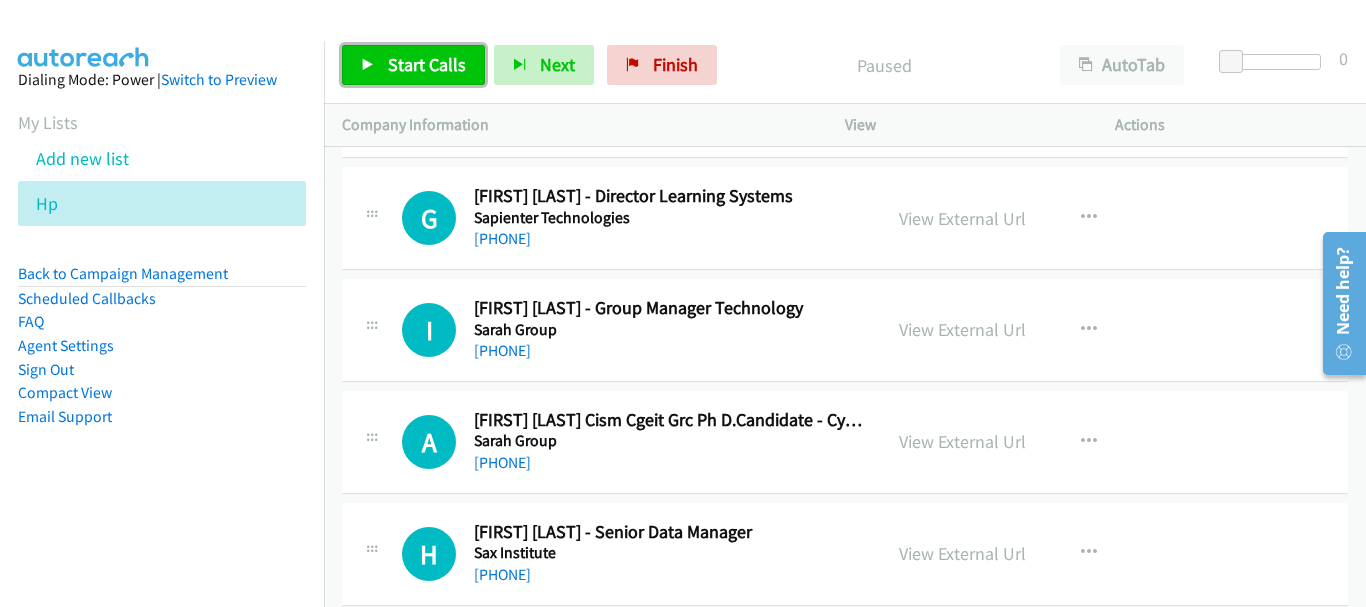 click on "Start Calls" at bounding box center (427, 64) 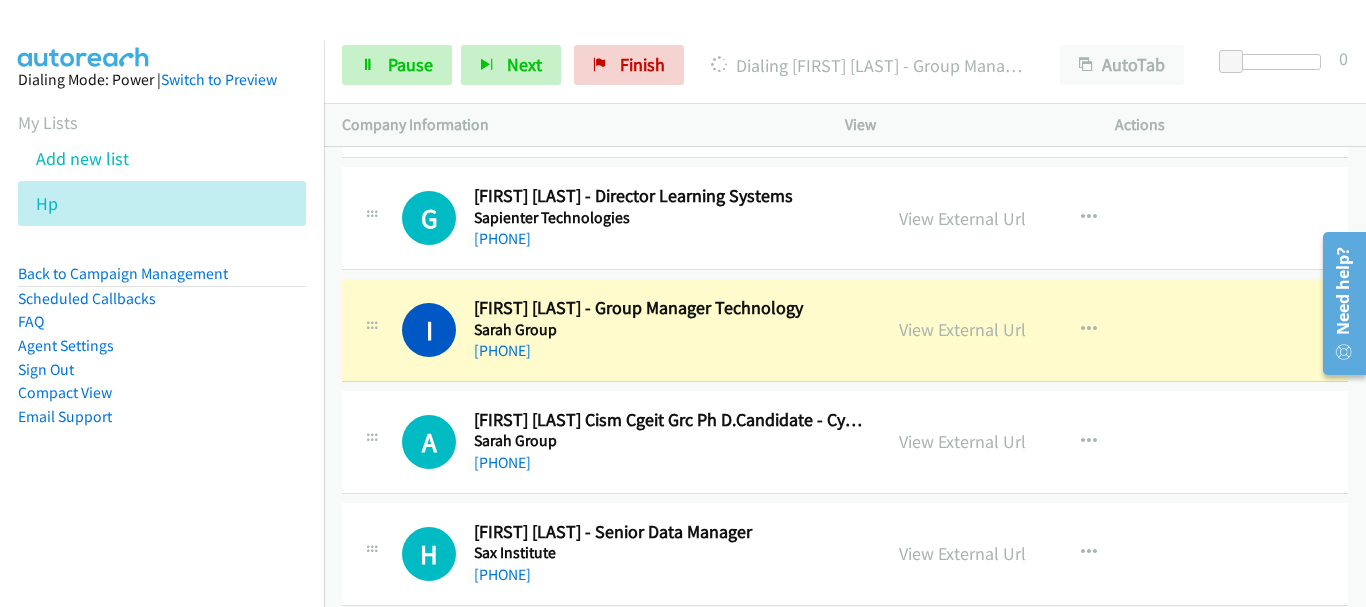 scroll, scrollTop: 9700, scrollLeft: 0, axis: vertical 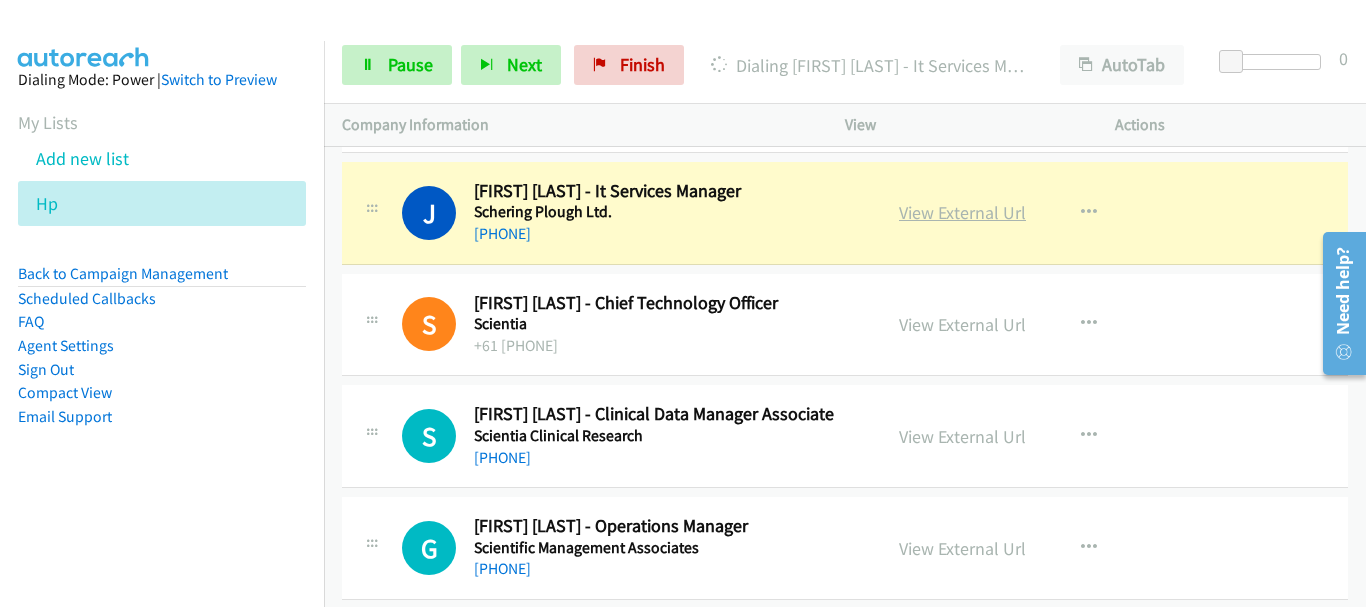 click on "View External Url" at bounding box center (962, 212) 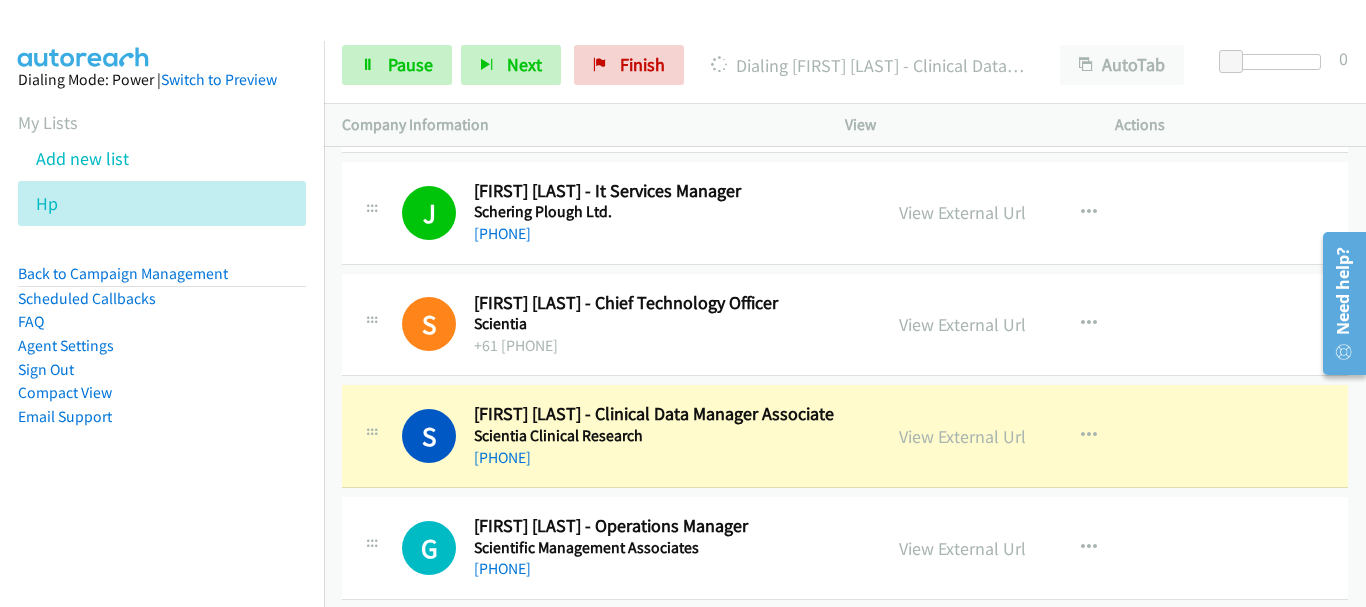 scroll, scrollTop: 10700, scrollLeft: 0, axis: vertical 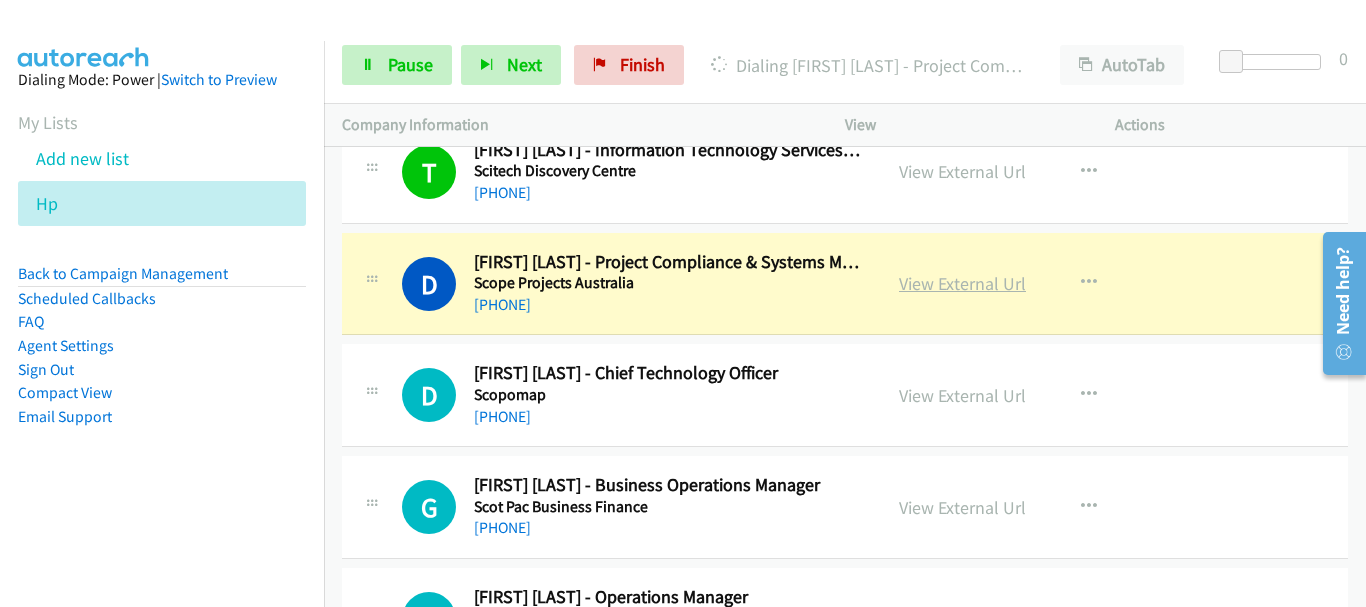 click on "View External Url" at bounding box center [962, 283] 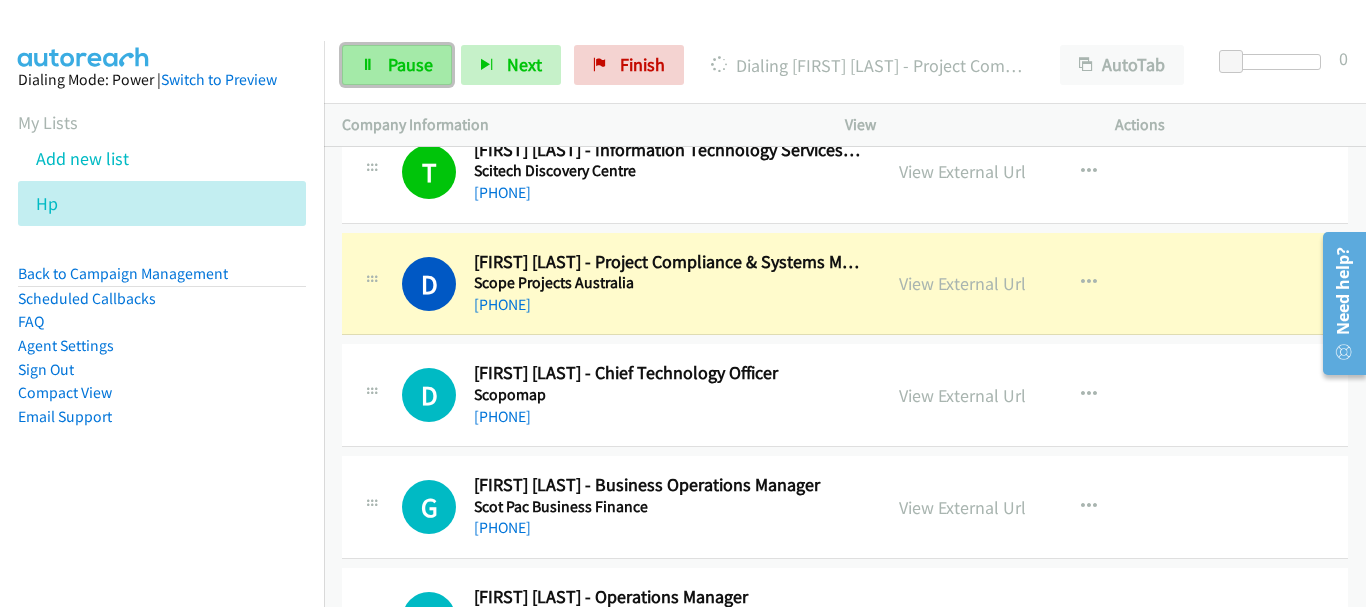 click on "Pause" at bounding box center [410, 64] 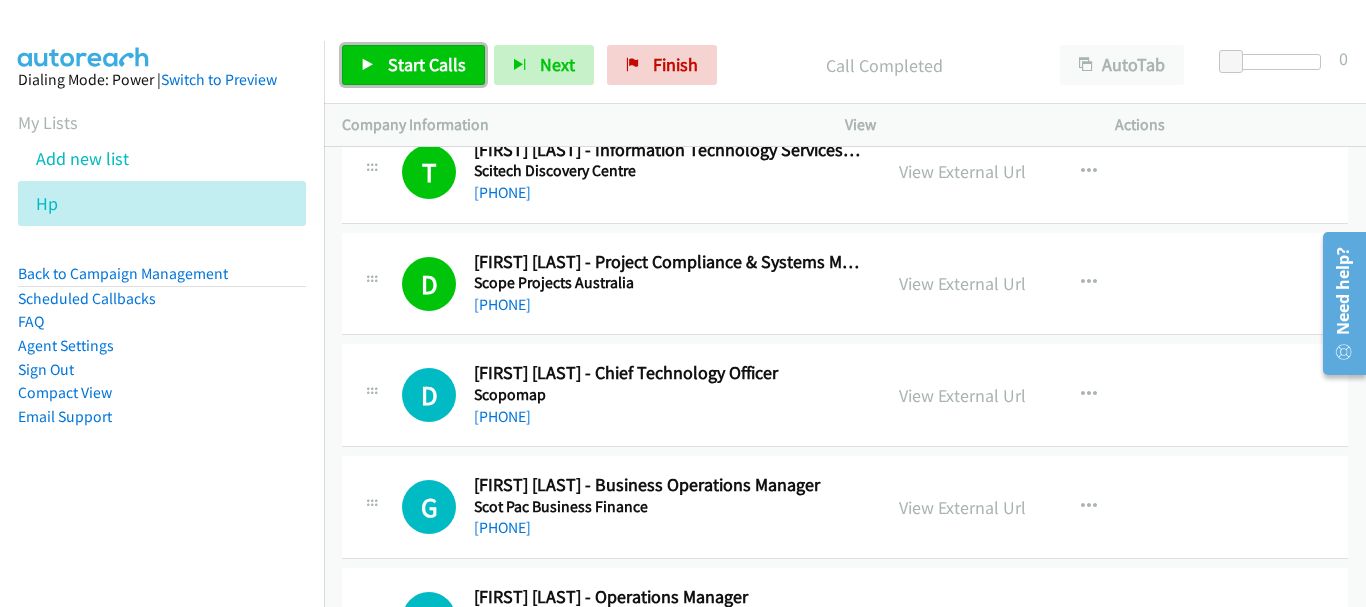 click on "Start Calls" at bounding box center [413, 65] 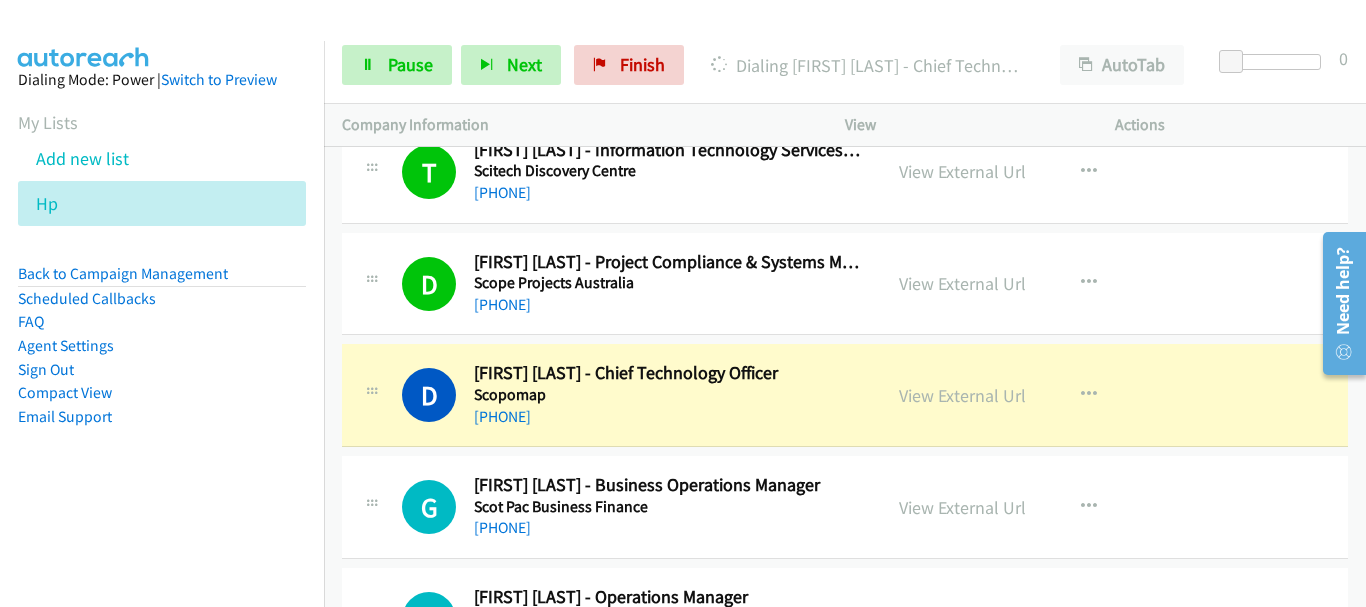 scroll, scrollTop: 11300, scrollLeft: 0, axis: vertical 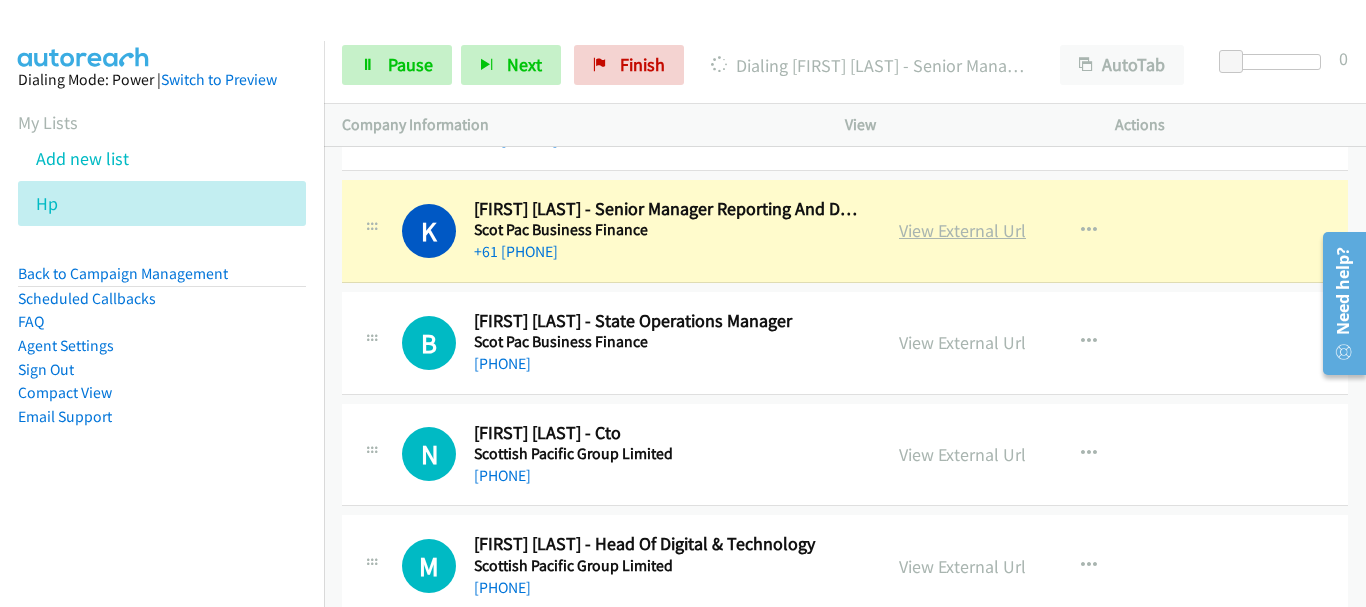 click on "View External Url" at bounding box center (962, 230) 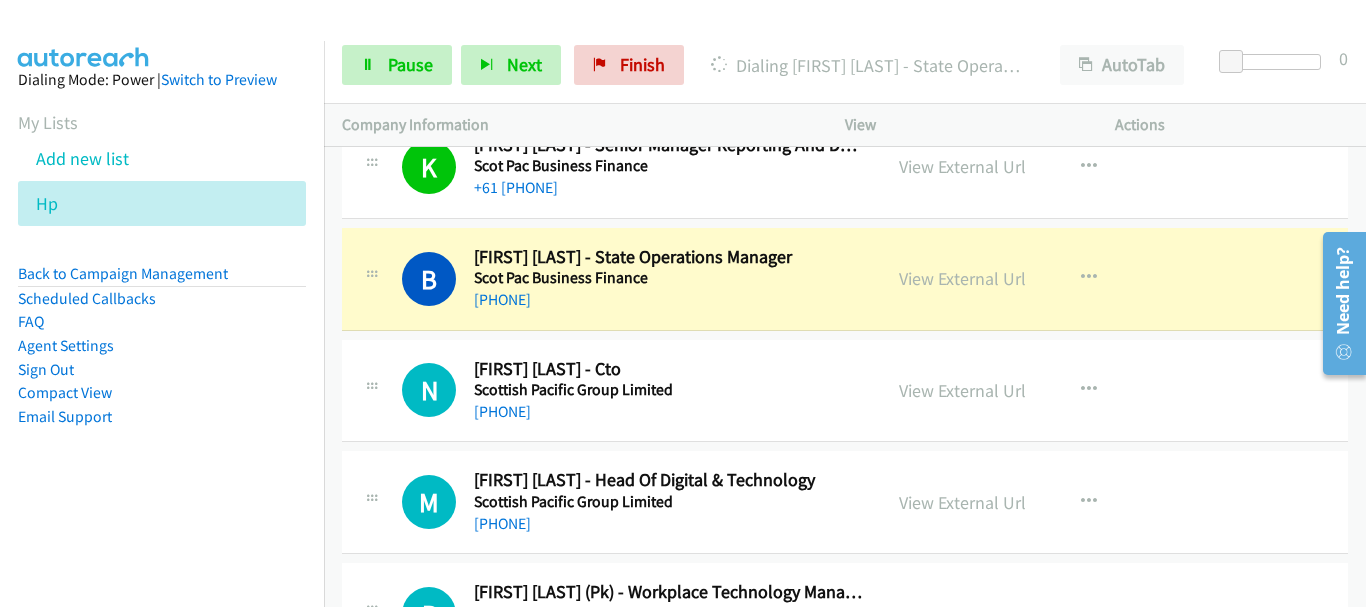 scroll, scrollTop: 11700, scrollLeft: 0, axis: vertical 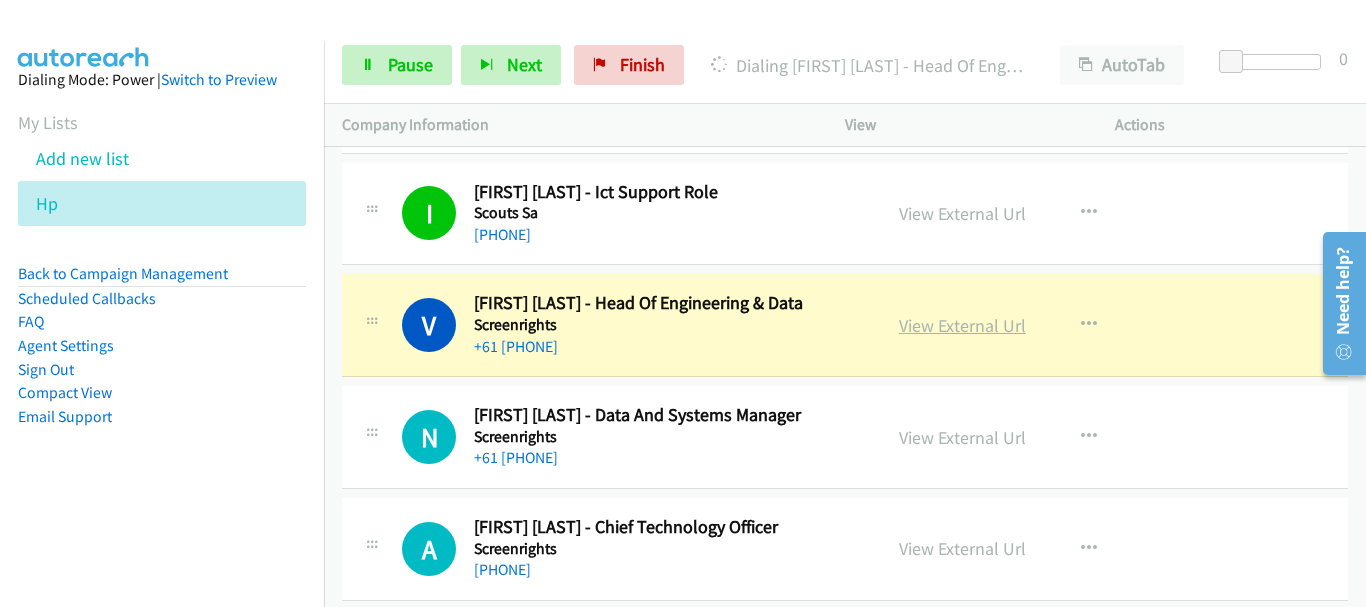 click on "View External Url" at bounding box center [962, 325] 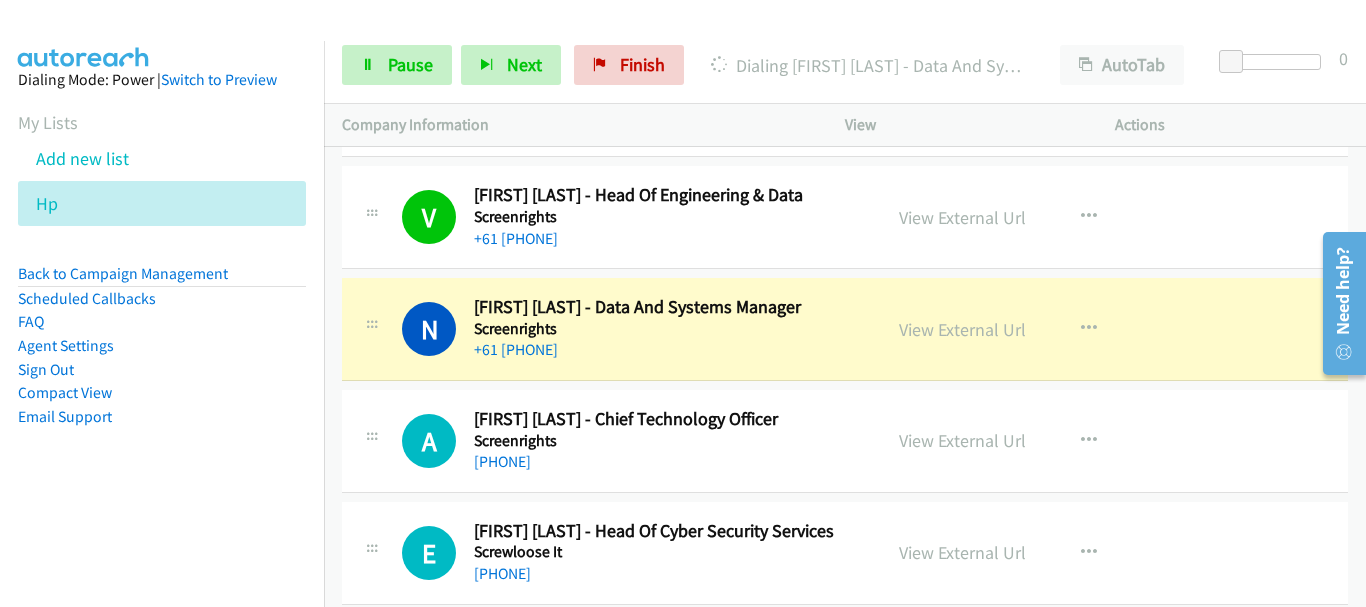 scroll, scrollTop: 12600, scrollLeft: 0, axis: vertical 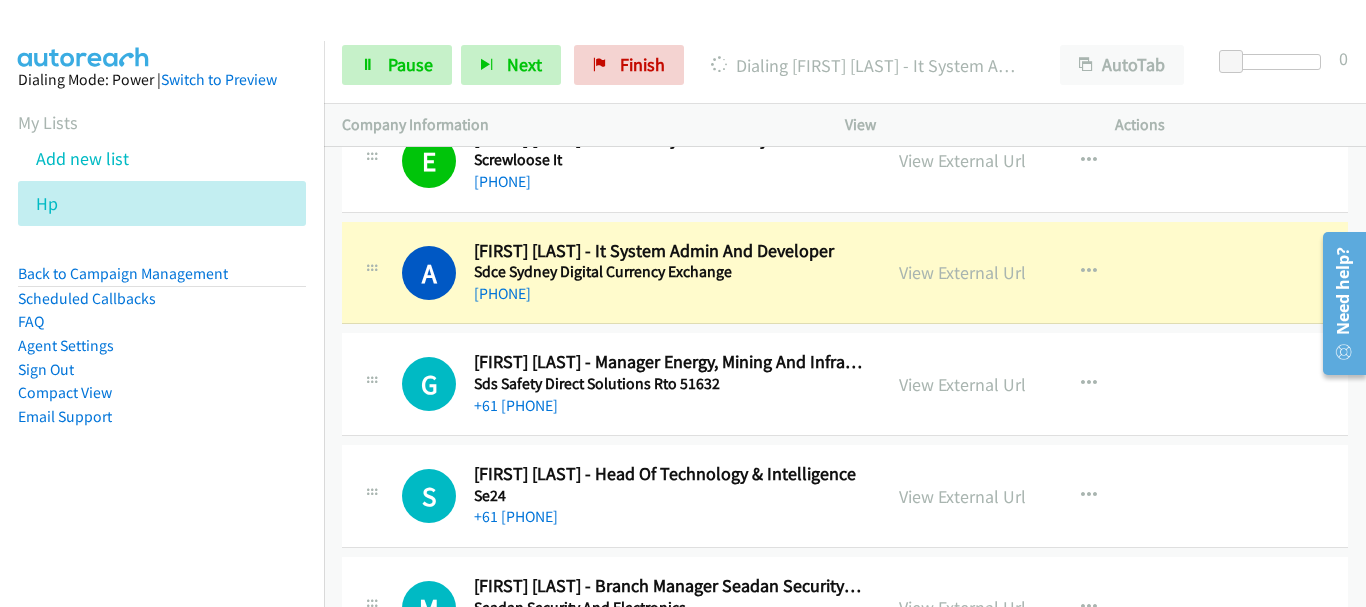 click on "View External Url
View External Url
Schedule/Manage Callback
Start Calls Here
Remove from list
Add to do not call list
Reset Call Status" at bounding box center (1025, 273) 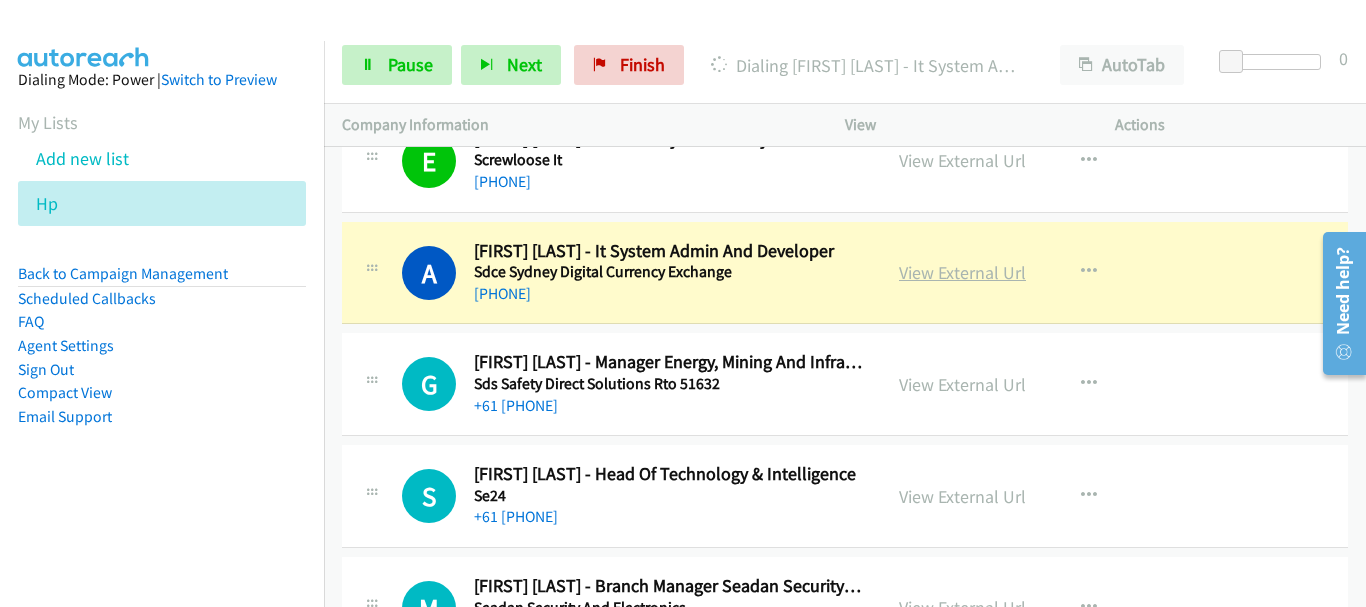 click on "View External Url" at bounding box center [962, 272] 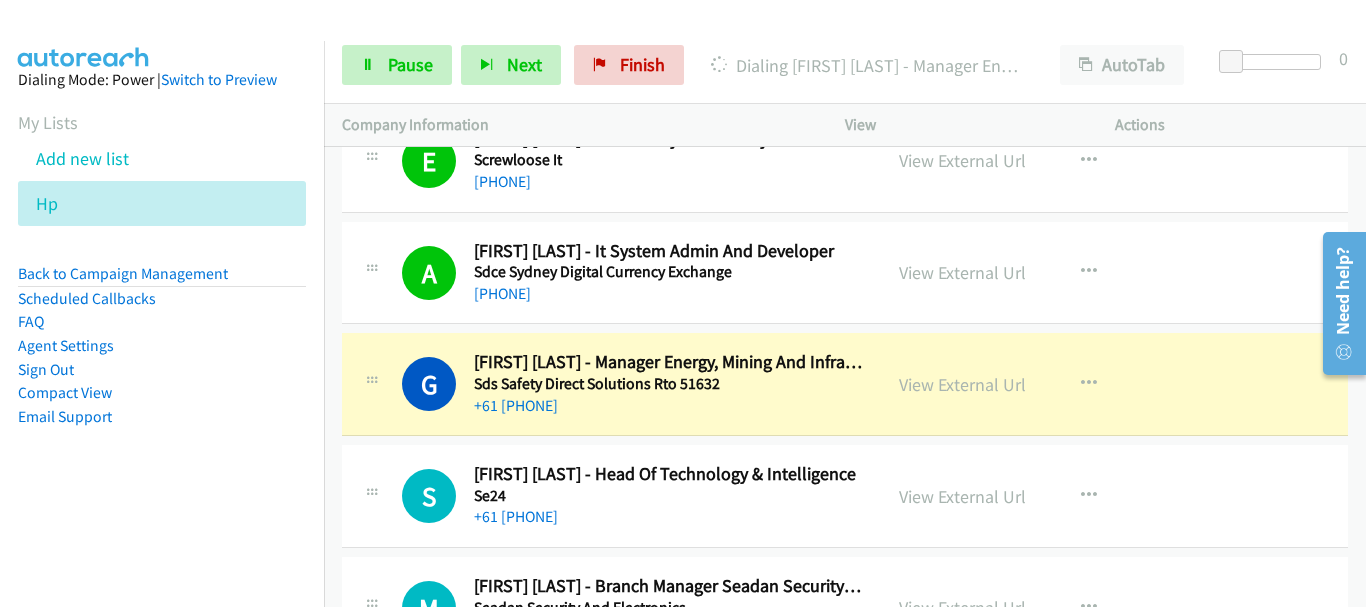 scroll, scrollTop: 13000, scrollLeft: 0, axis: vertical 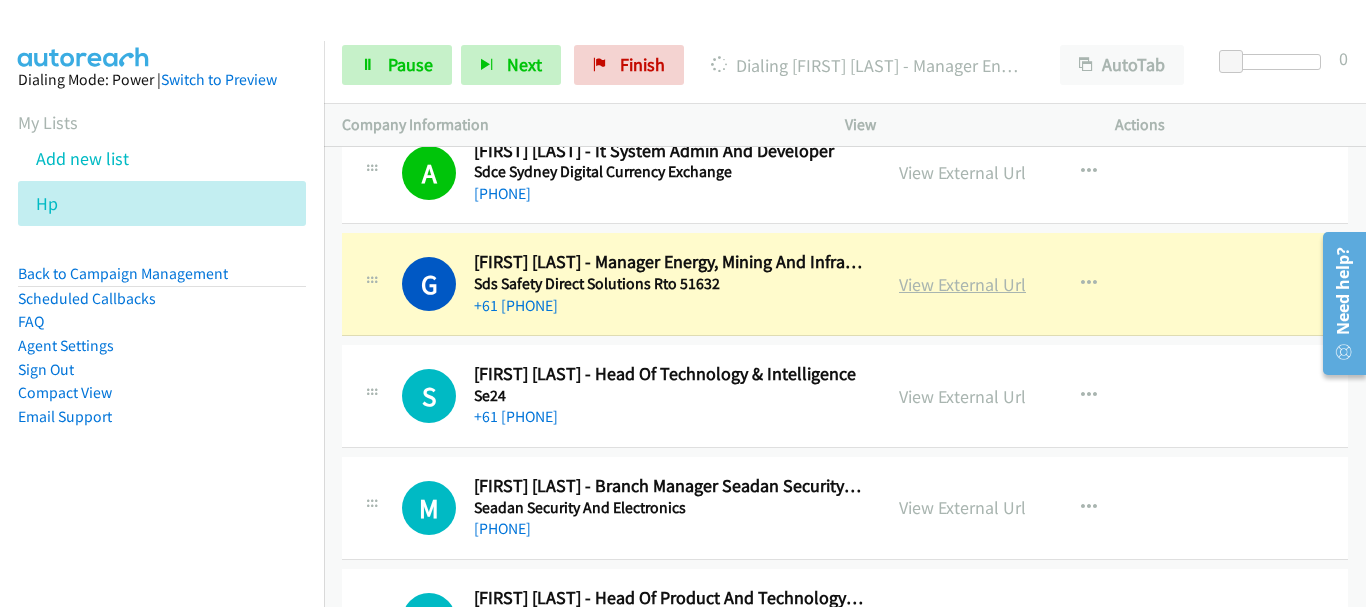 click on "View External Url" at bounding box center (962, 284) 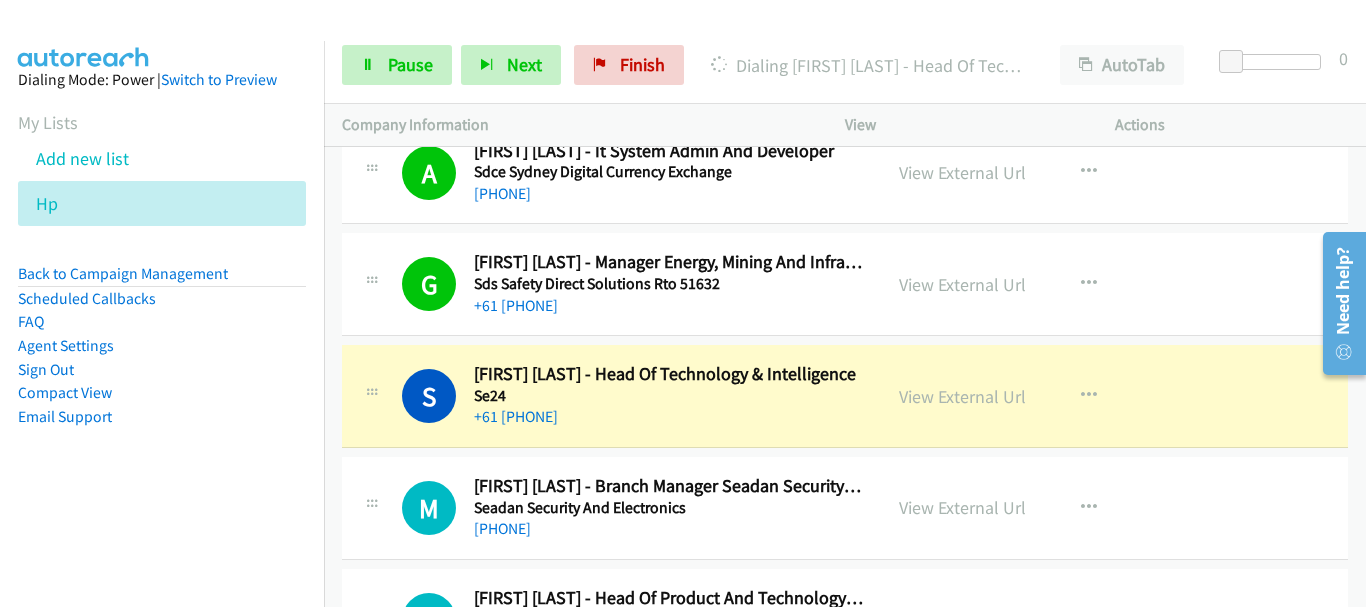 scroll, scrollTop: 13100, scrollLeft: 0, axis: vertical 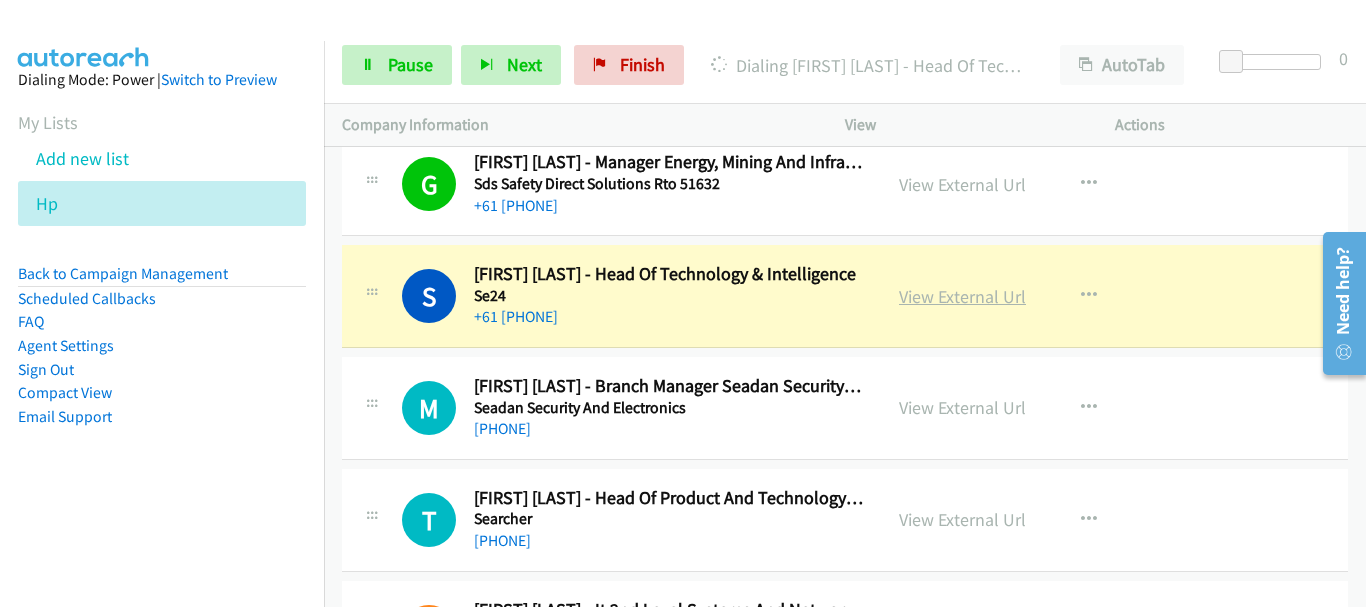 click on "View External Url" at bounding box center (962, 296) 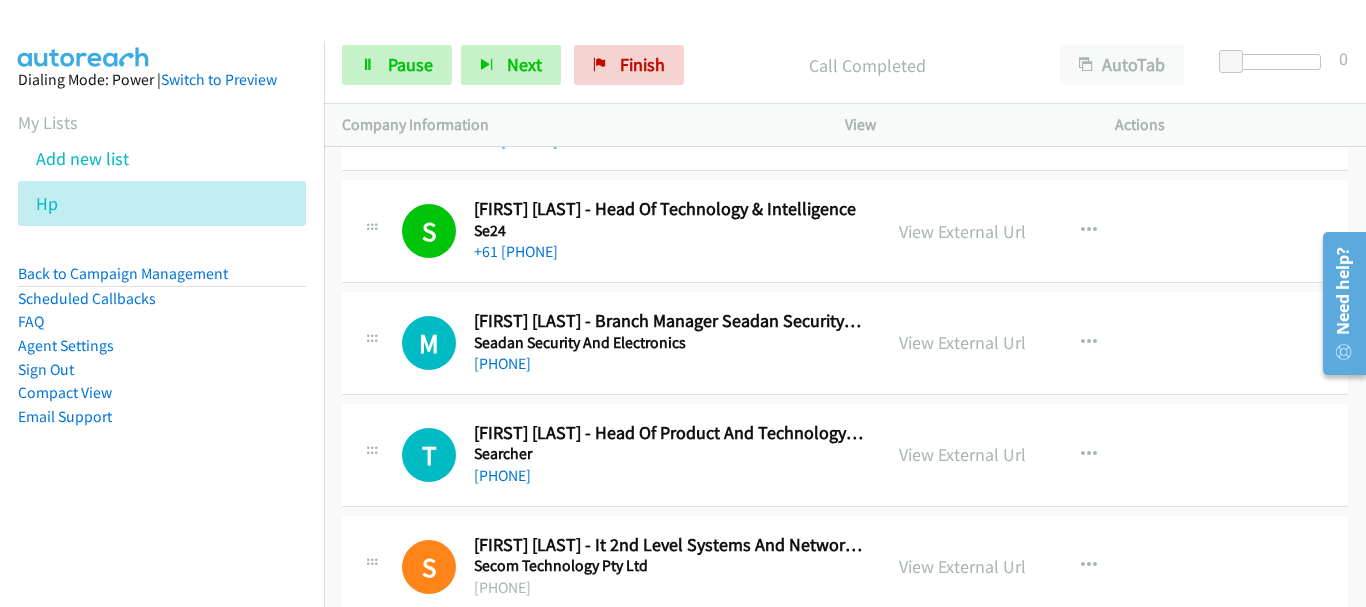 scroll, scrollTop: 13200, scrollLeft: 0, axis: vertical 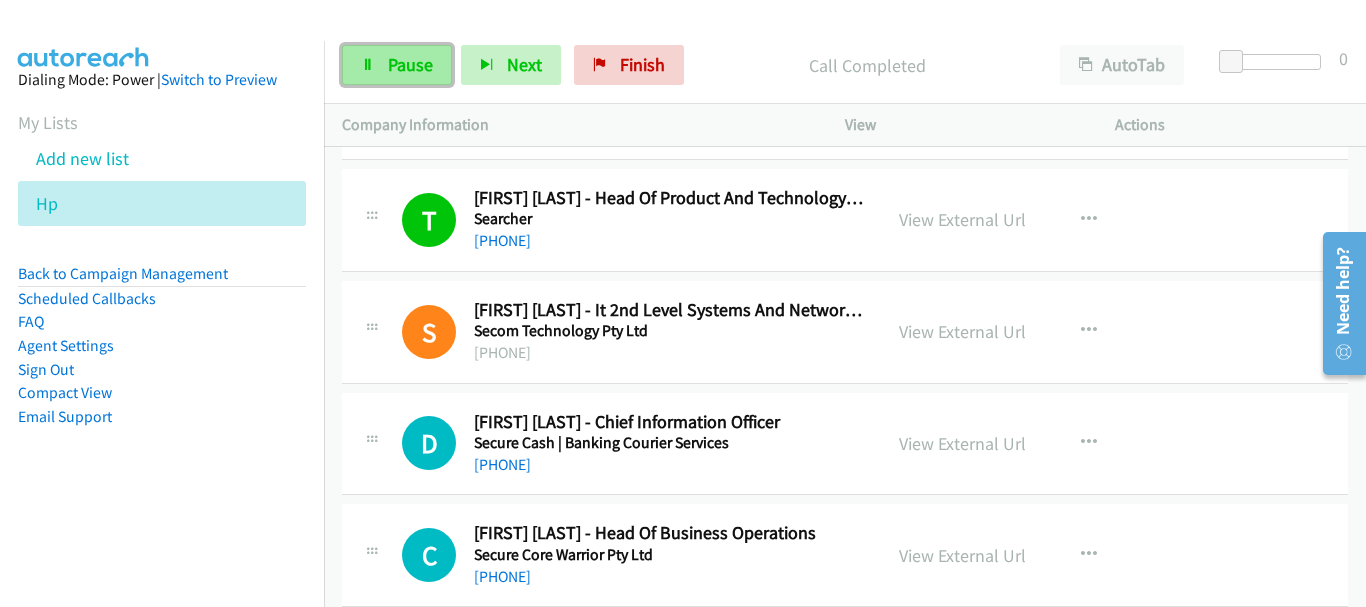 click on "Pause" at bounding box center [410, 64] 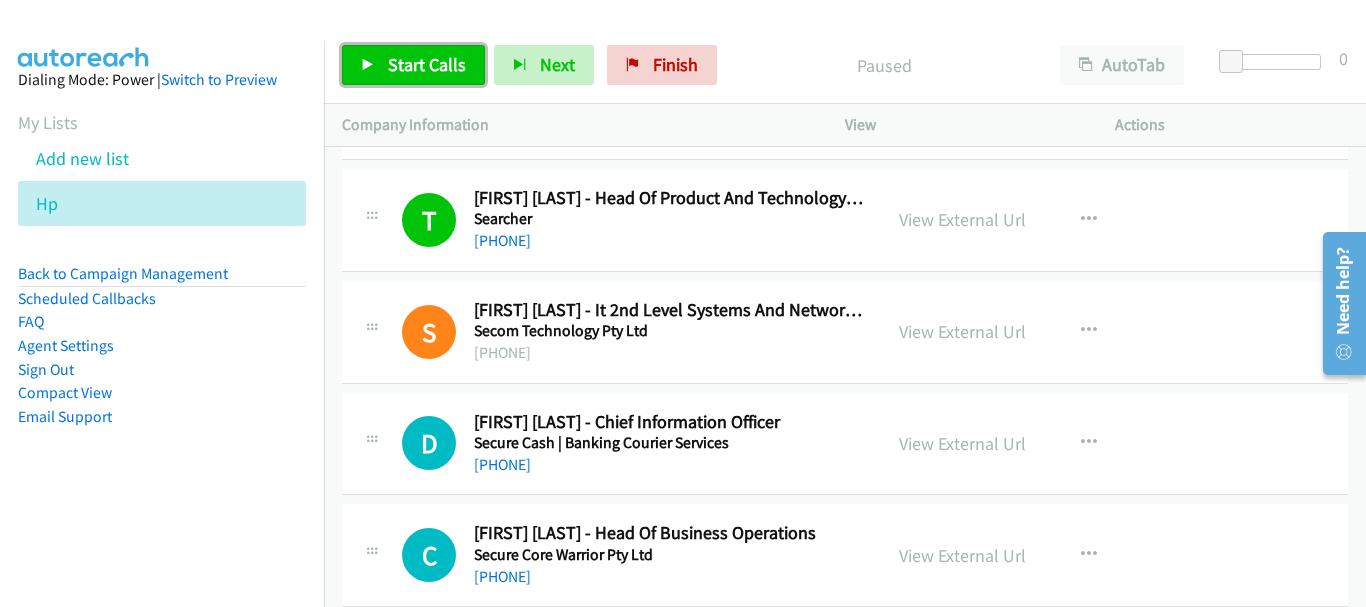 click on "Start Calls" at bounding box center [427, 64] 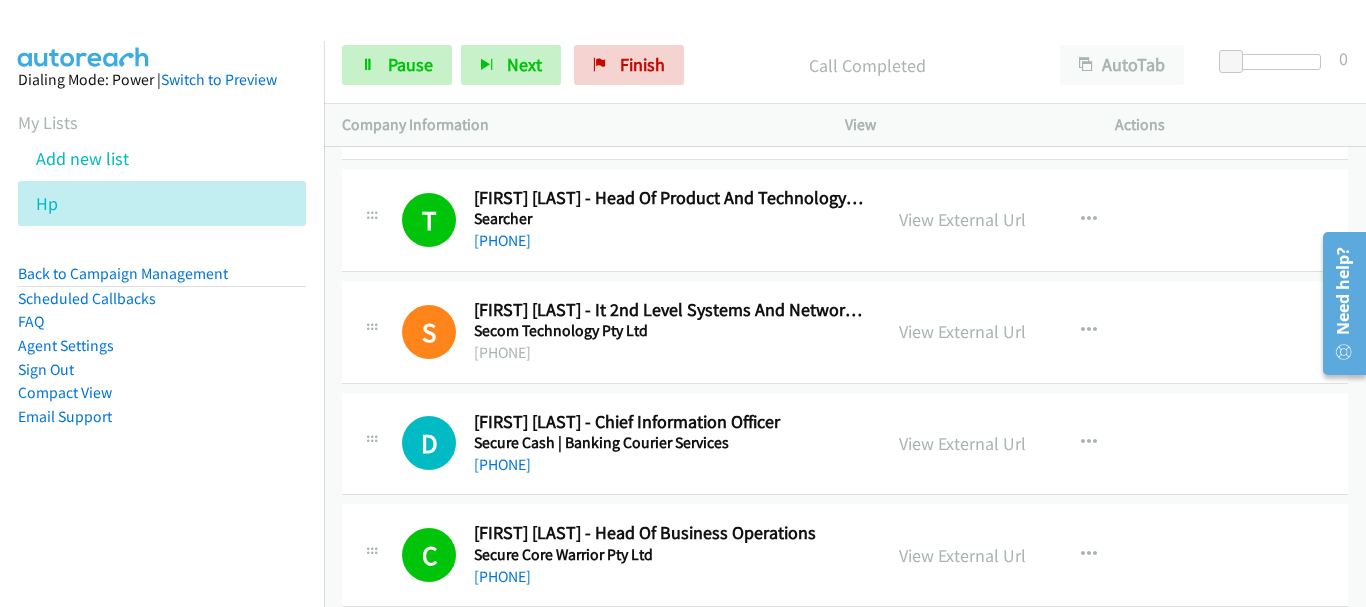 scroll, scrollTop: 13600, scrollLeft: 0, axis: vertical 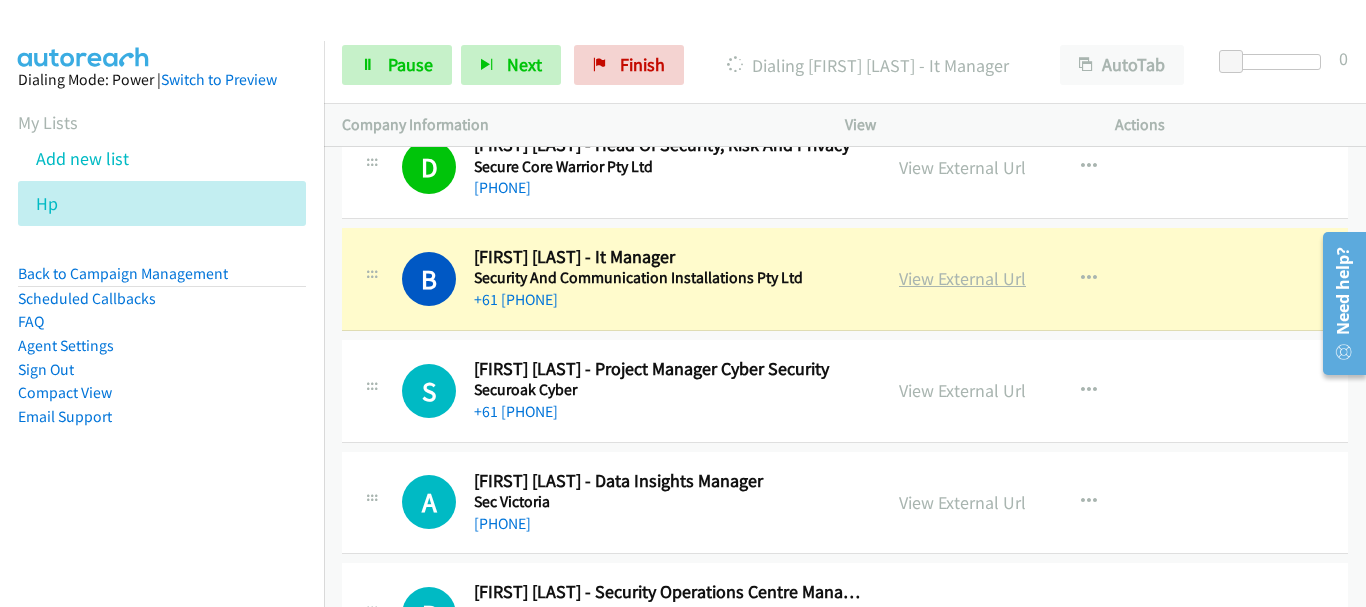 click on "View External Url" at bounding box center (962, 278) 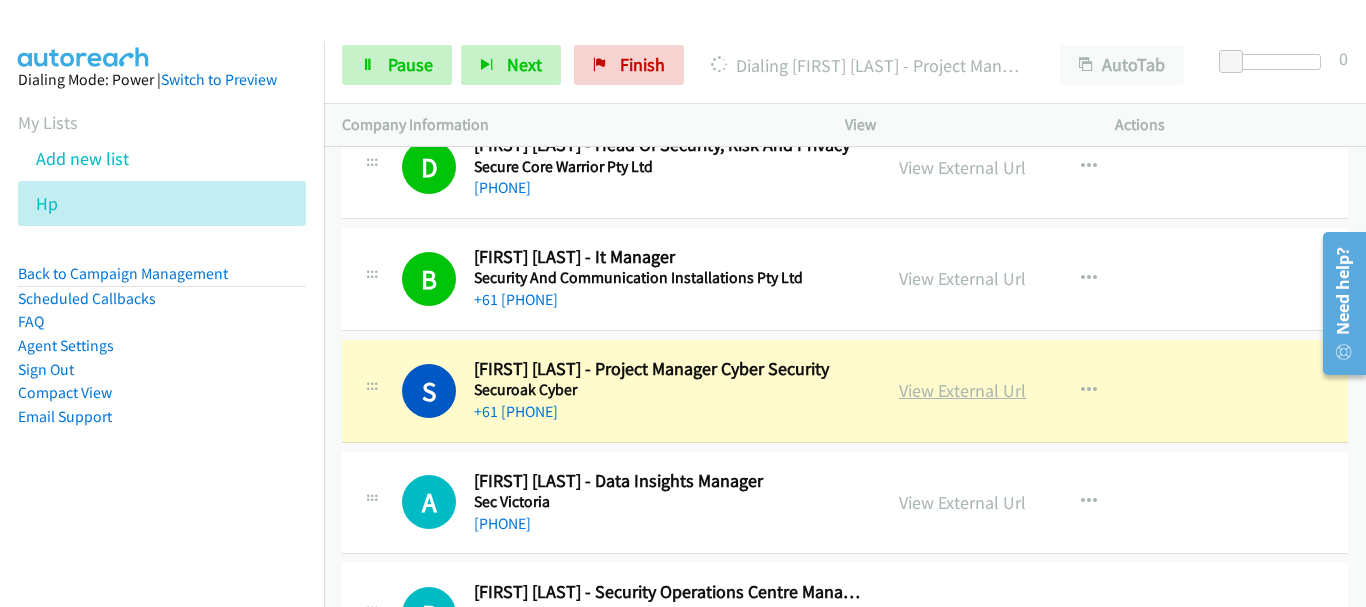 click on "View External Url" at bounding box center (962, 390) 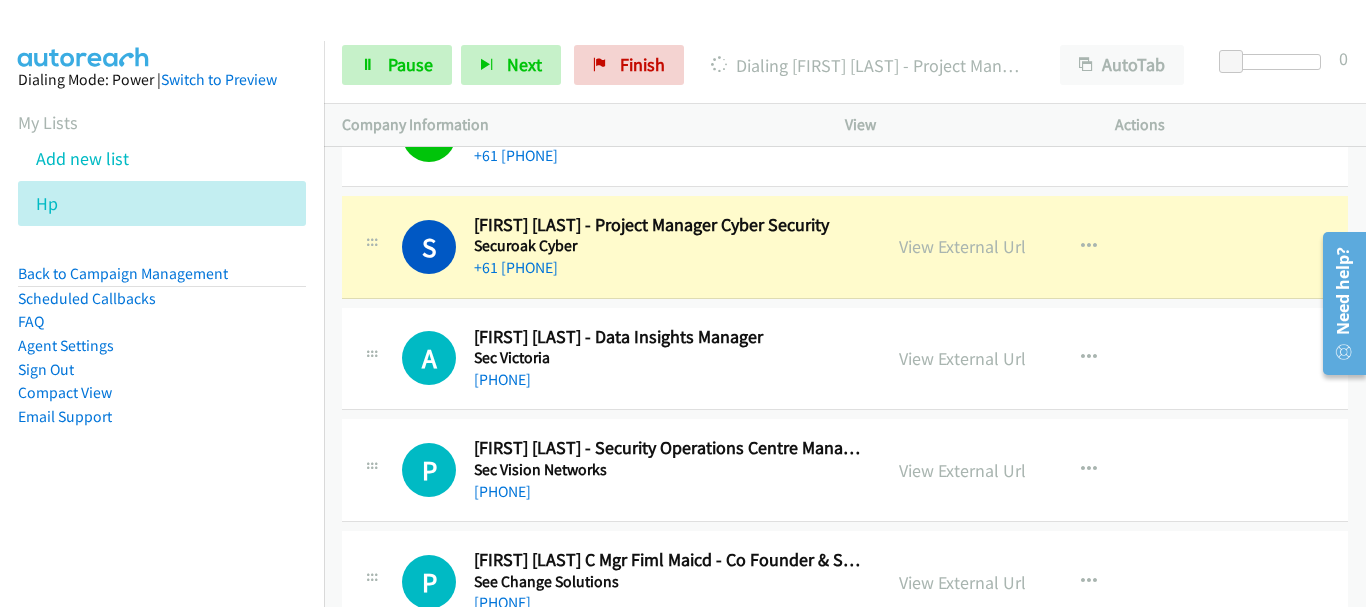 scroll, scrollTop: 14100, scrollLeft: 0, axis: vertical 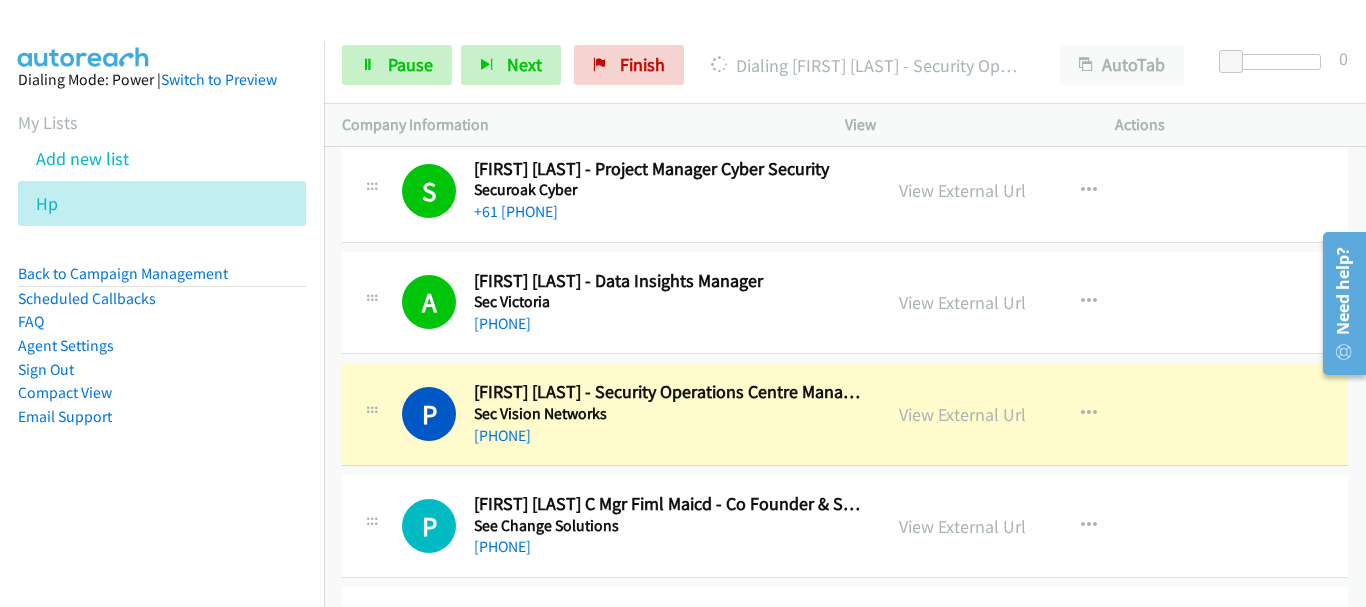 click at bounding box center (84, 35) 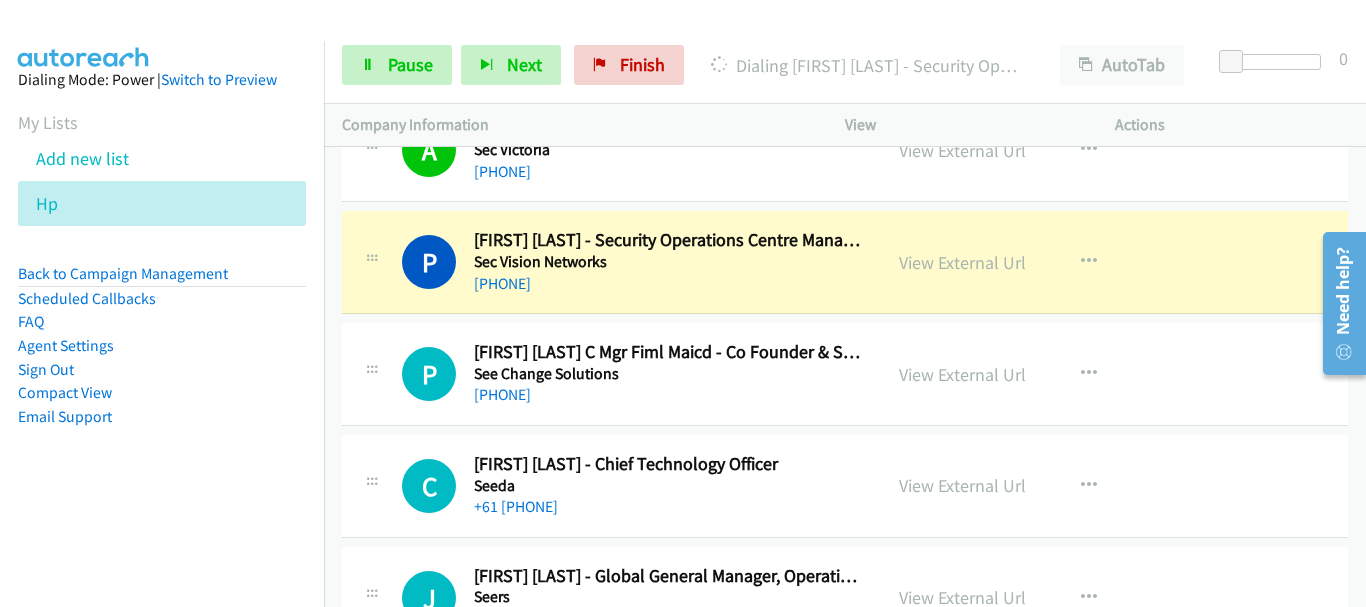 scroll, scrollTop: 14300, scrollLeft: 0, axis: vertical 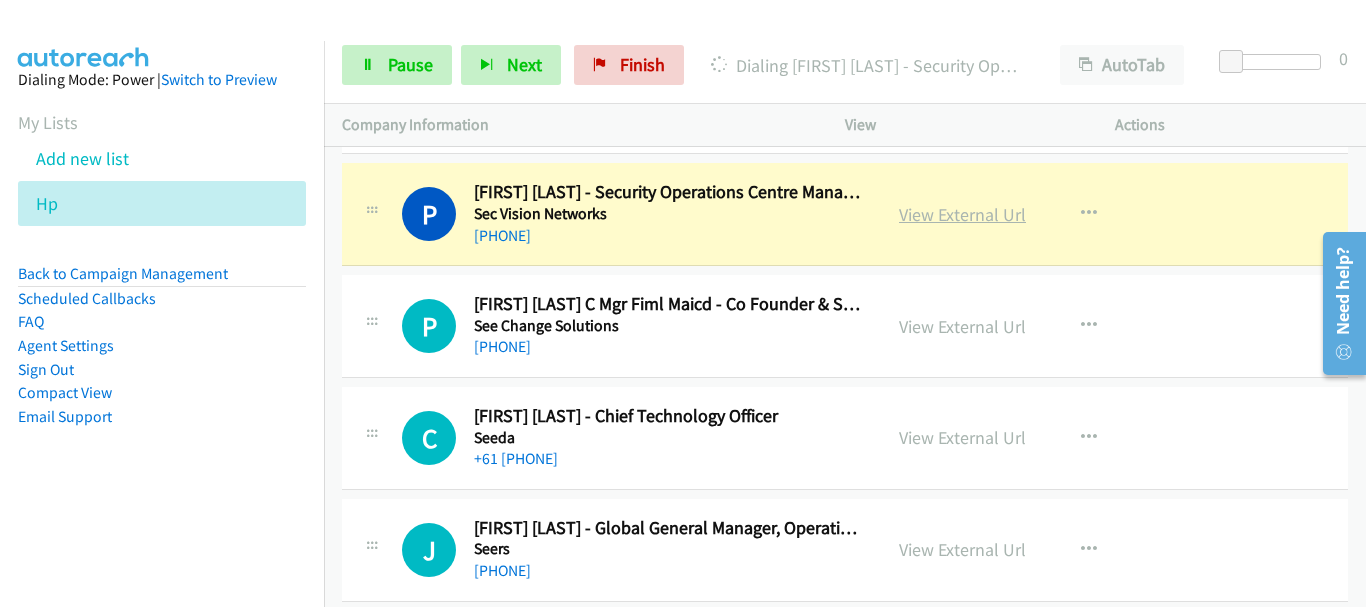 click on "View External Url" at bounding box center (962, 214) 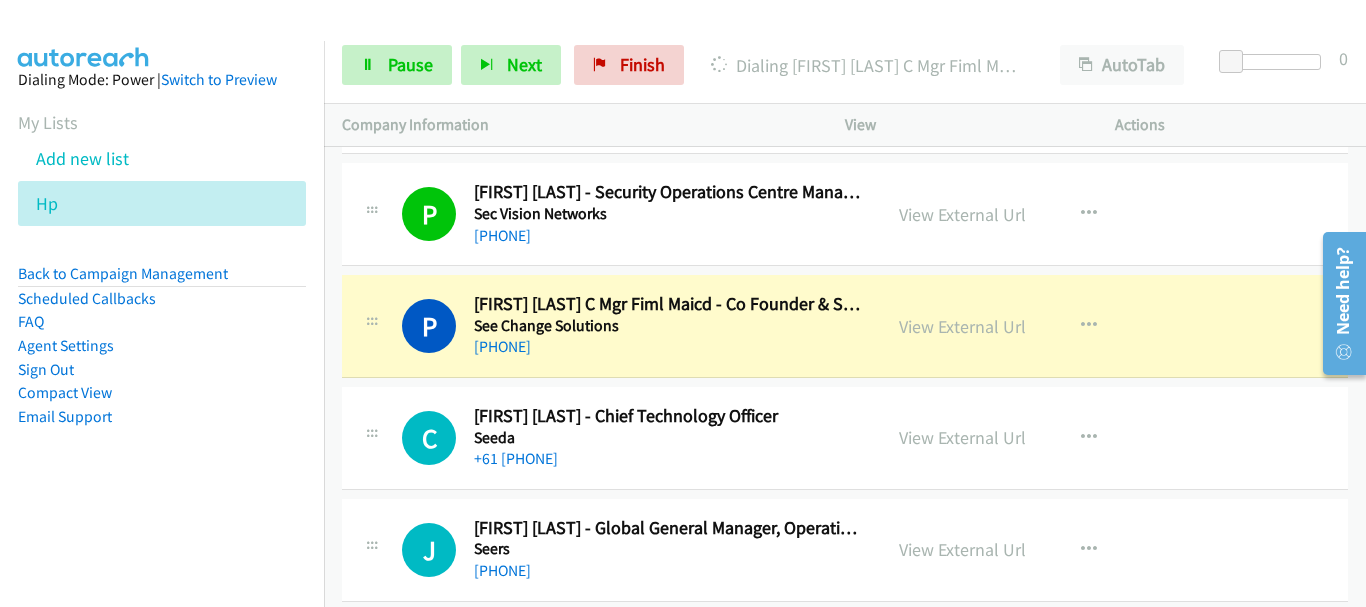 scroll, scrollTop: 14400, scrollLeft: 0, axis: vertical 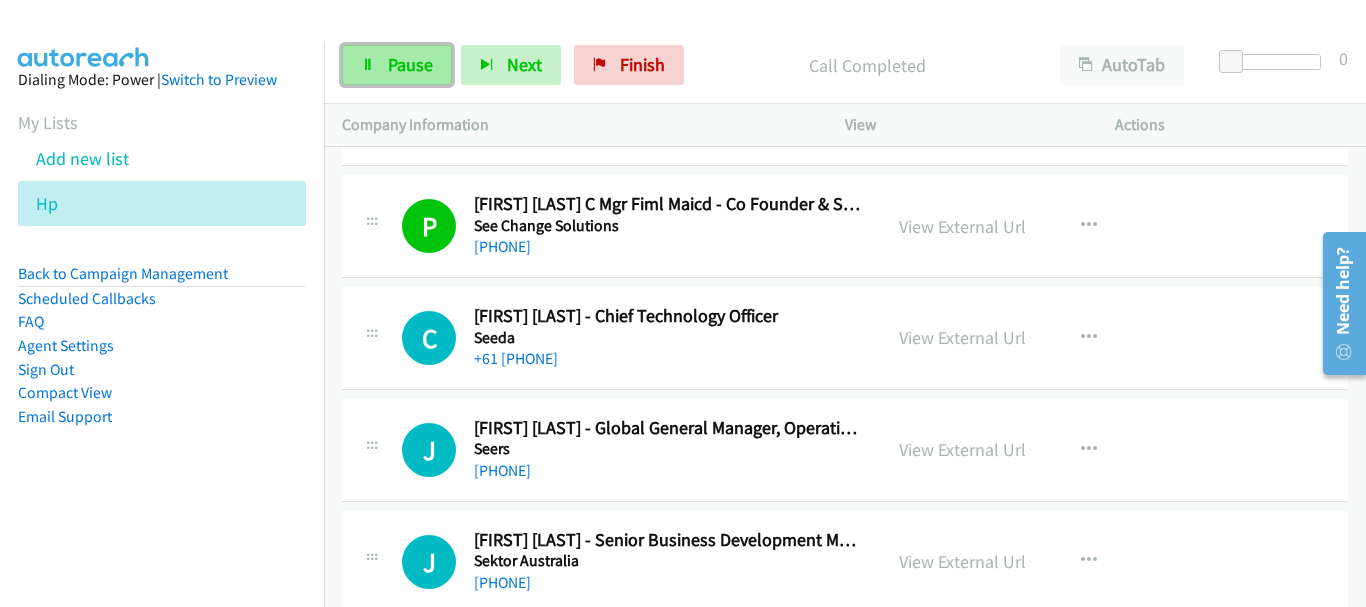 click on "Pause" at bounding box center (397, 65) 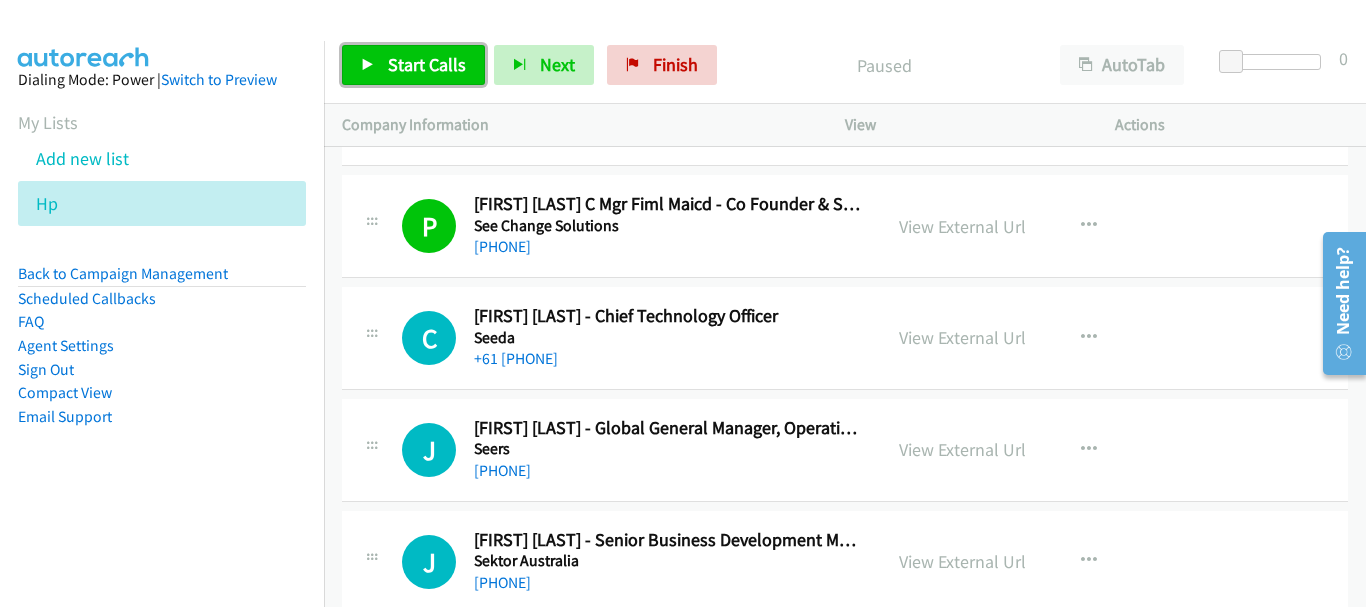 click on "Start Calls" at bounding box center (413, 65) 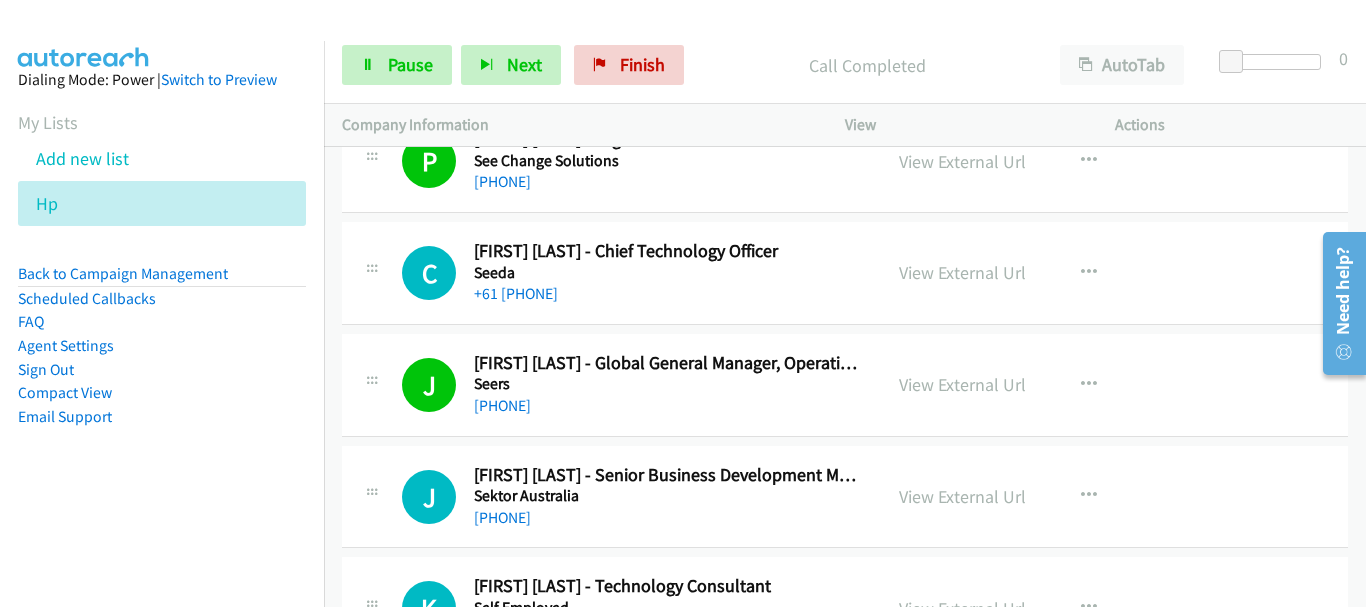 scroll, scrollTop: 14500, scrollLeft: 0, axis: vertical 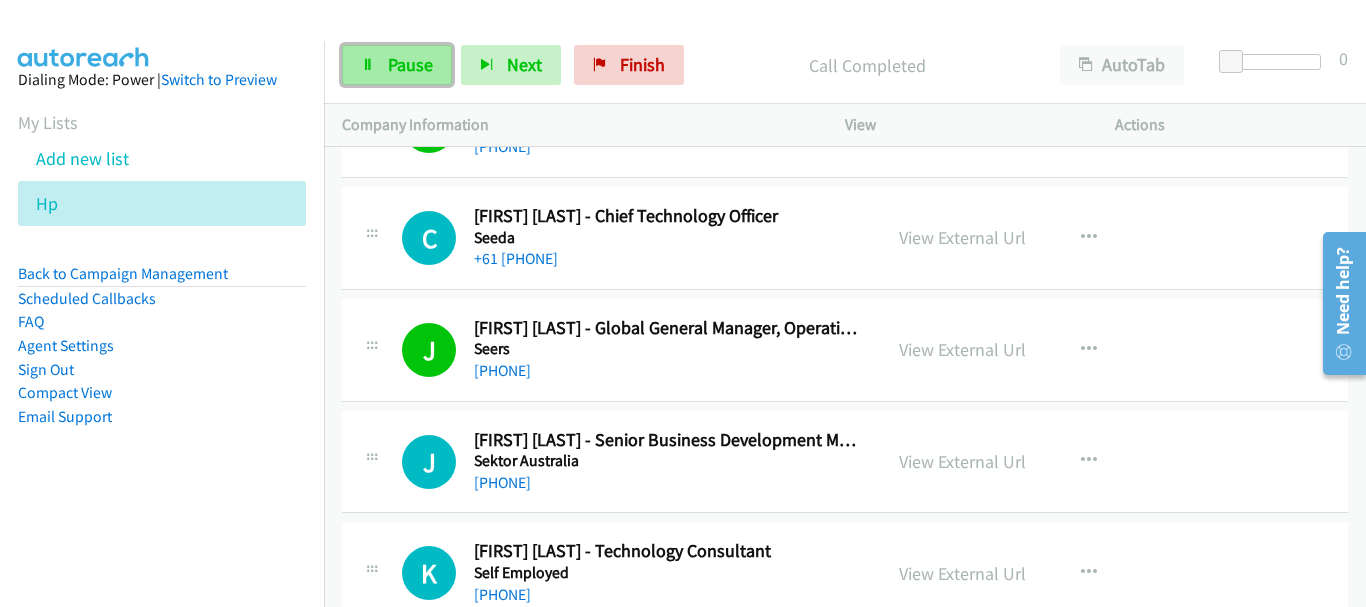 click on "Pause" at bounding box center (410, 64) 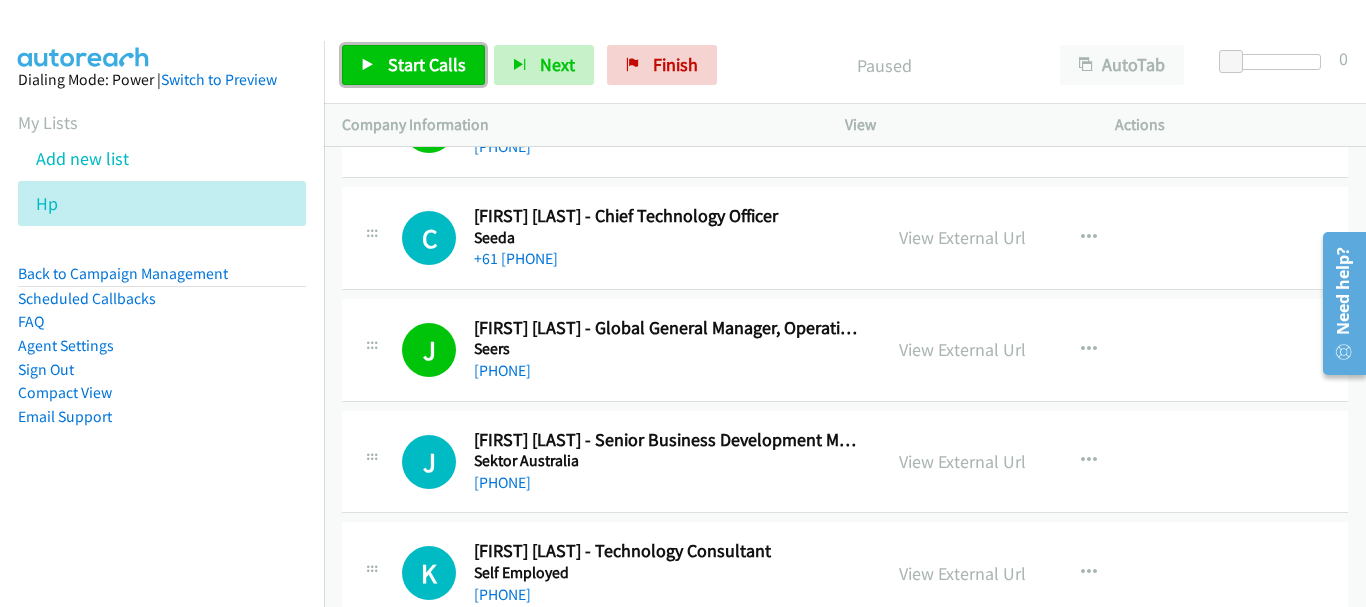 drag, startPoint x: 397, startPoint y: 71, endPoint x: 378, endPoint y: 3, distance: 70.60453 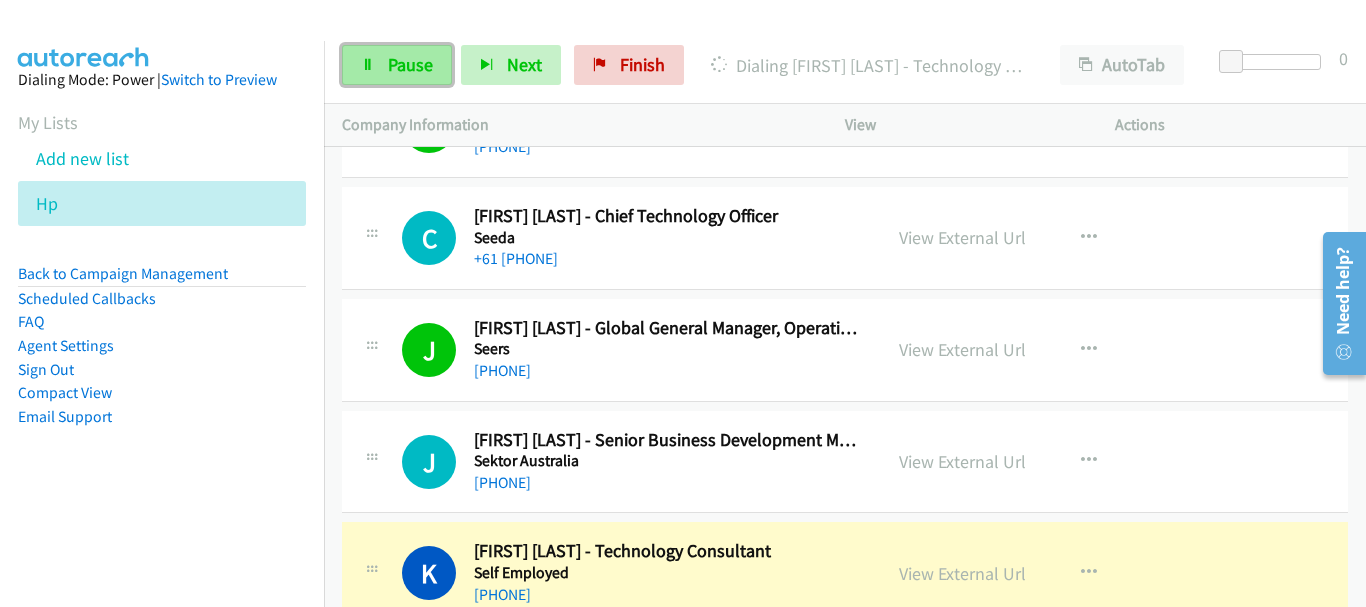 click on "Pause" at bounding box center (410, 64) 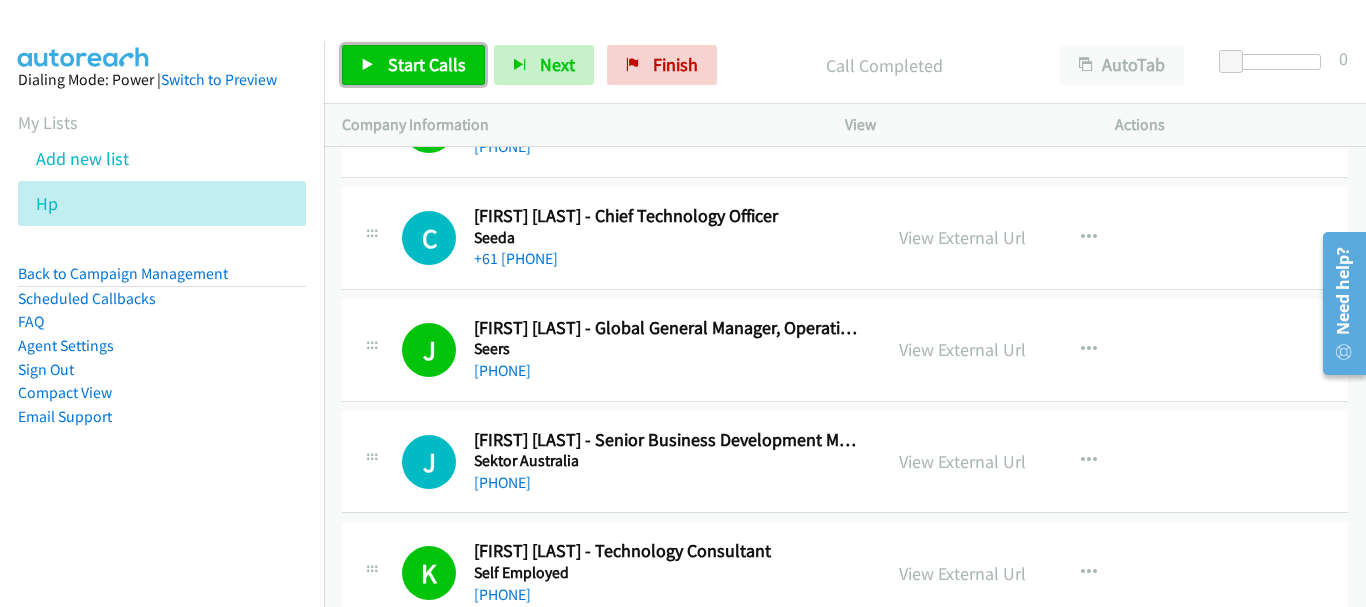 click on "Start Calls" at bounding box center [413, 65] 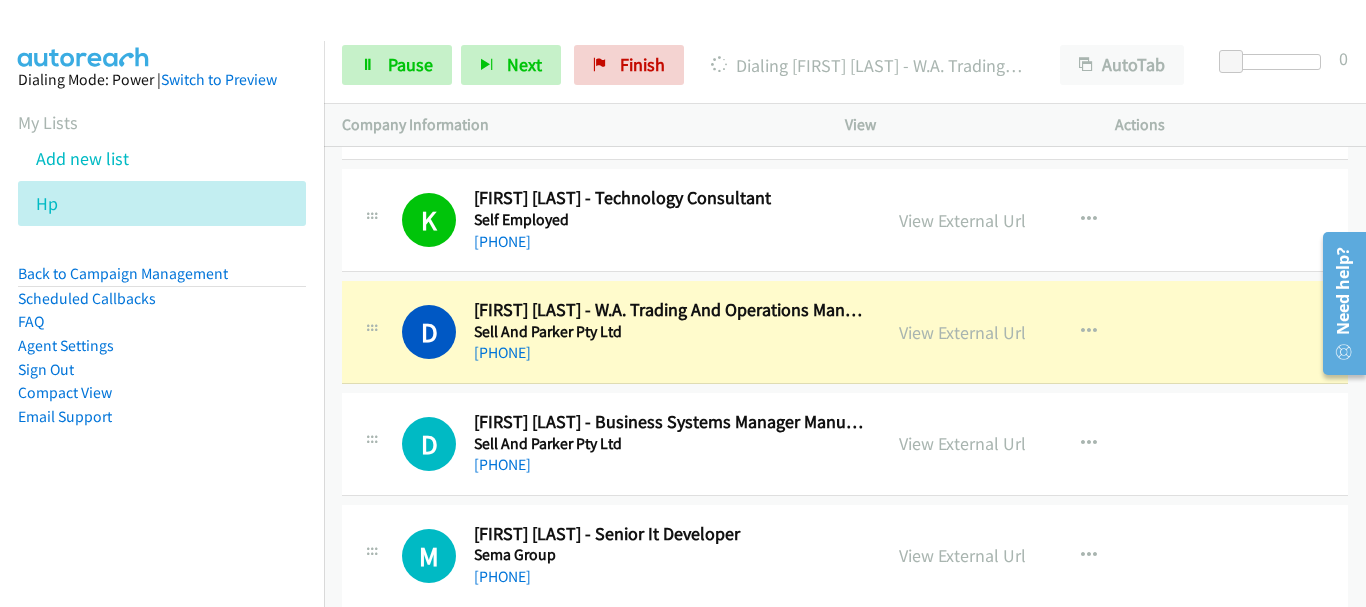 scroll, scrollTop: 14900, scrollLeft: 0, axis: vertical 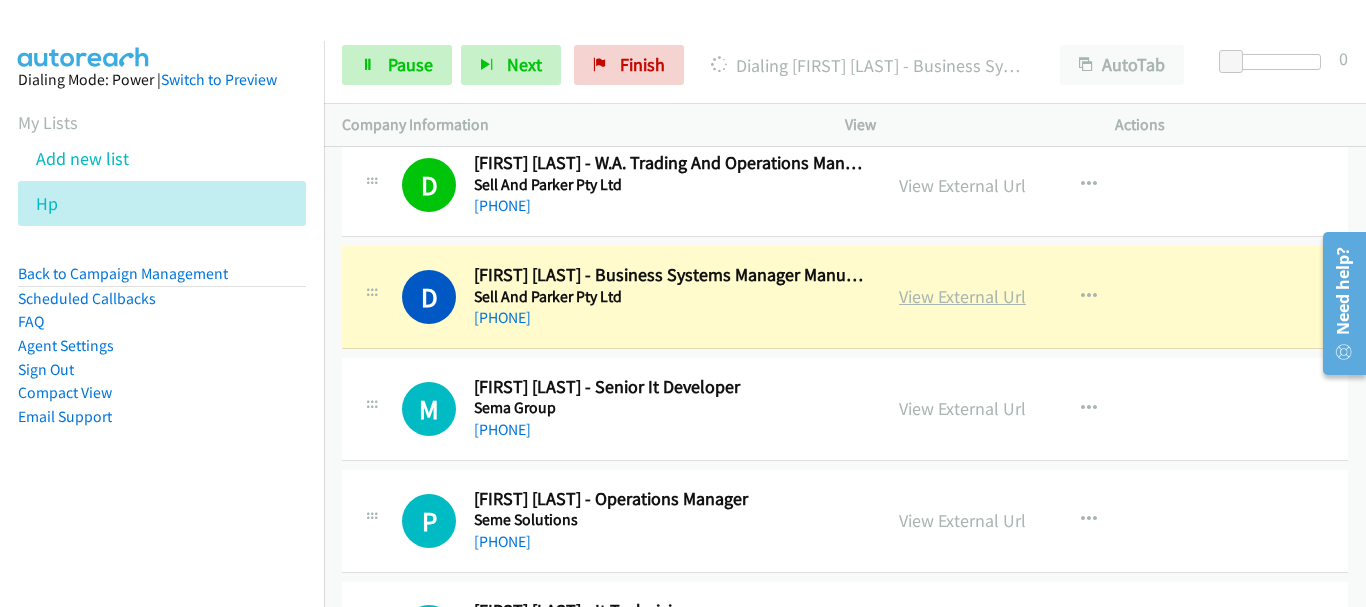 click on "View External Url" at bounding box center [962, 296] 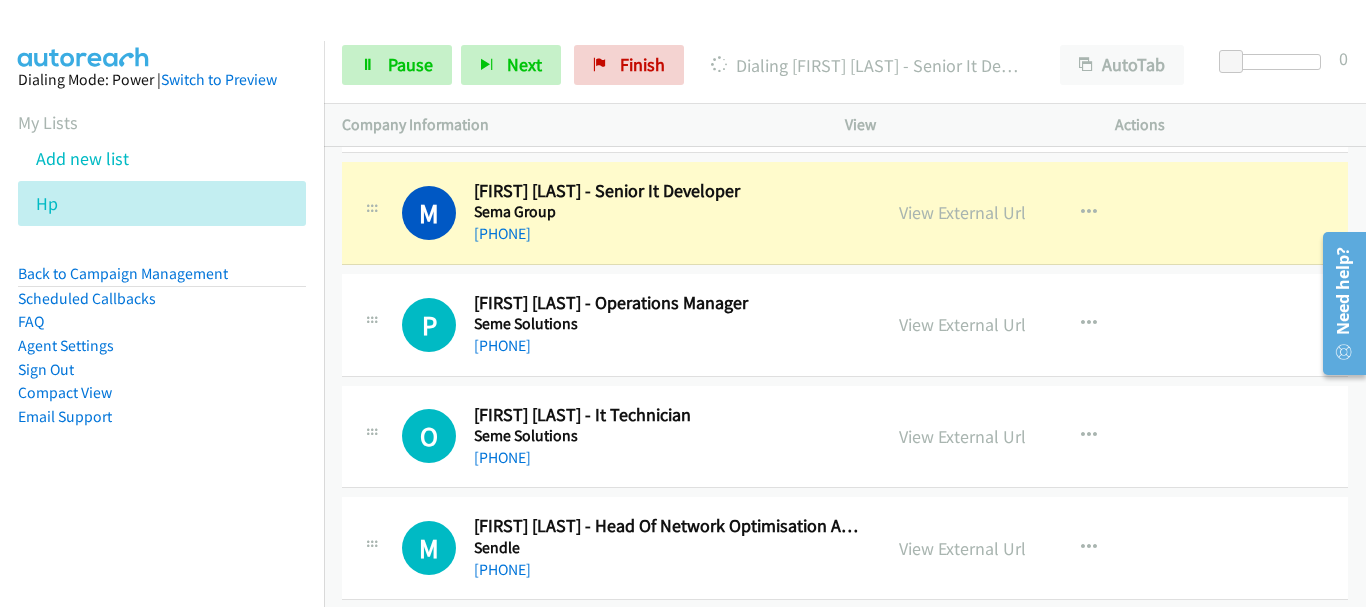 scroll, scrollTop: 15200, scrollLeft: 0, axis: vertical 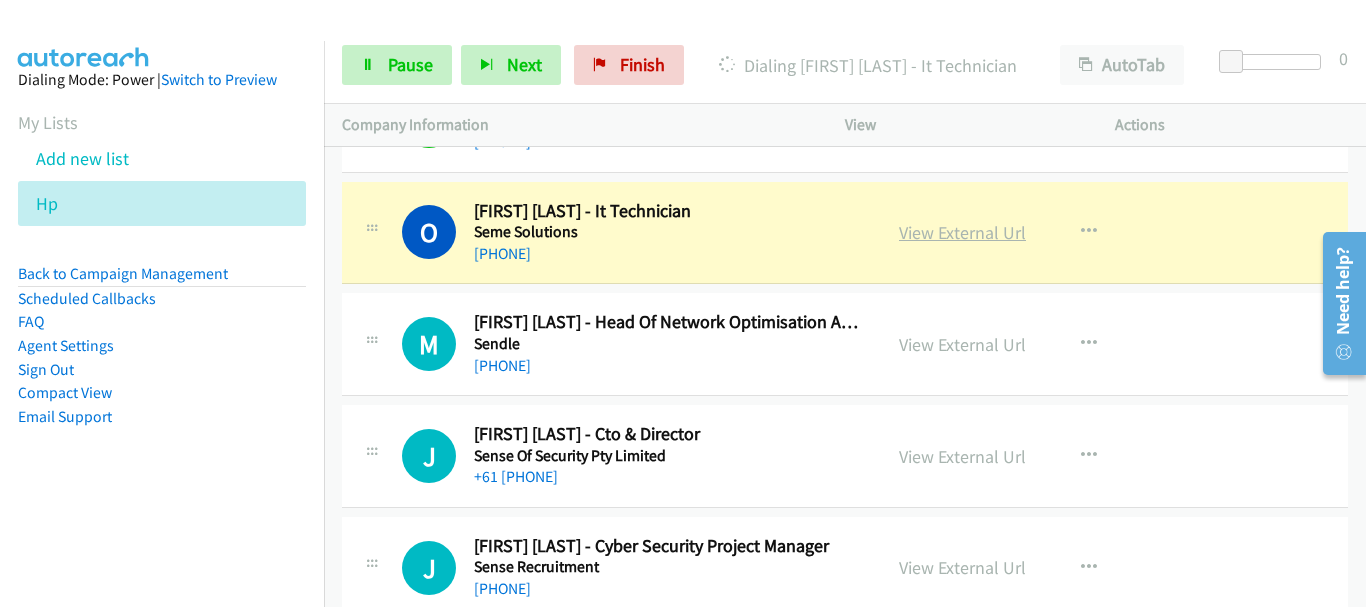 click on "View External Url" at bounding box center (962, 232) 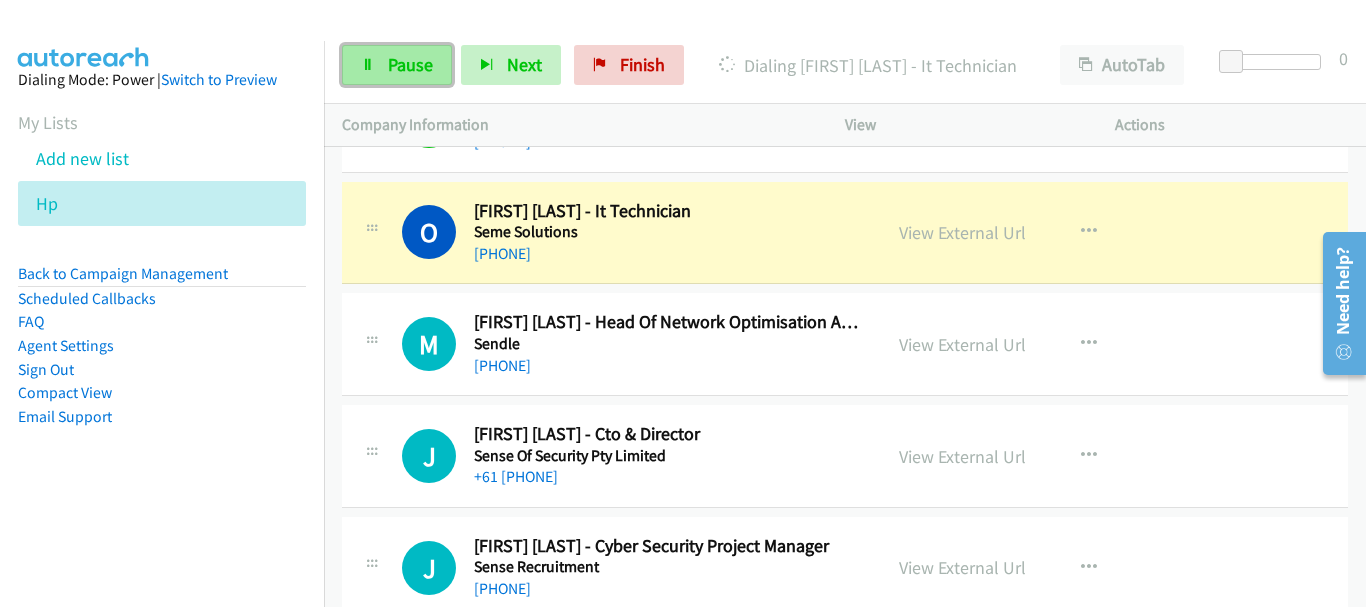 click on "Pause" at bounding box center [410, 64] 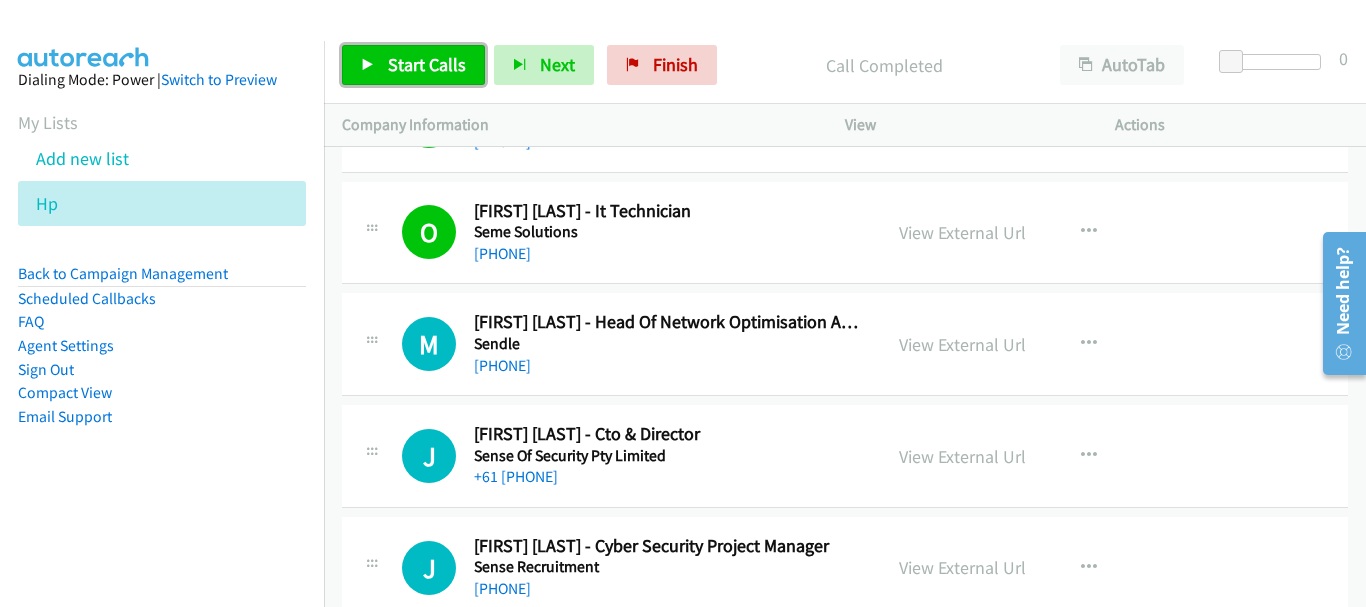 click at bounding box center [368, 66] 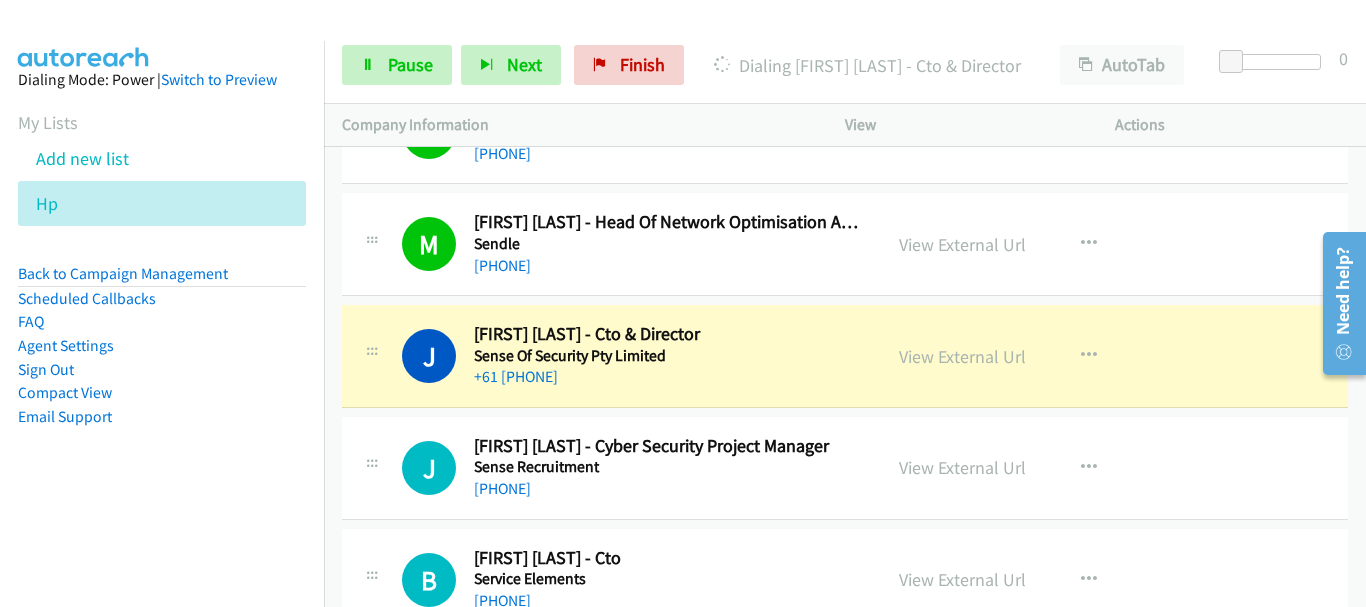 scroll, scrollTop: 15600, scrollLeft: 0, axis: vertical 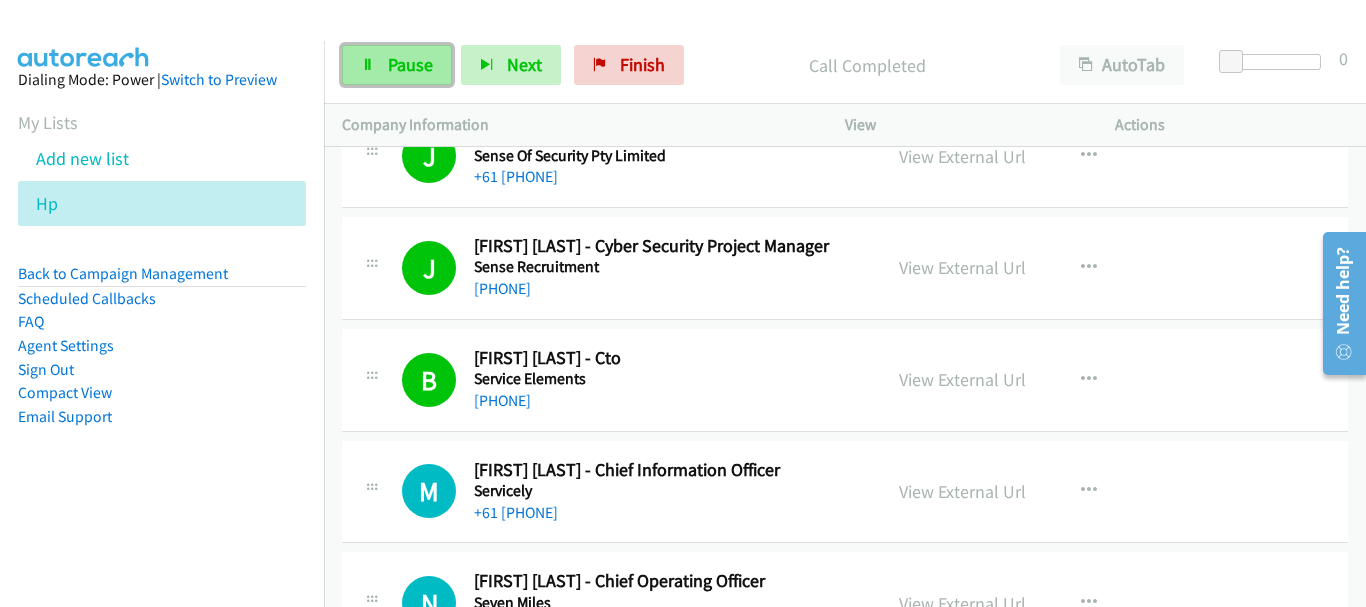 click on "Pause" at bounding box center [397, 65] 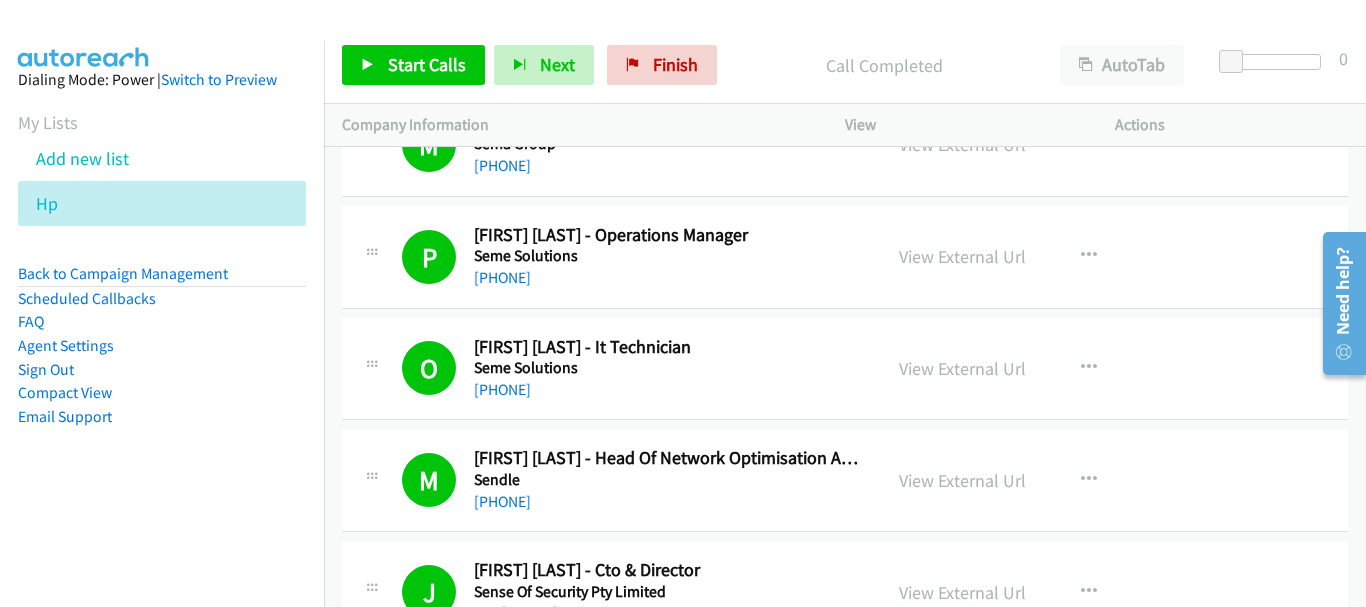 scroll, scrollTop: 15300, scrollLeft: 0, axis: vertical 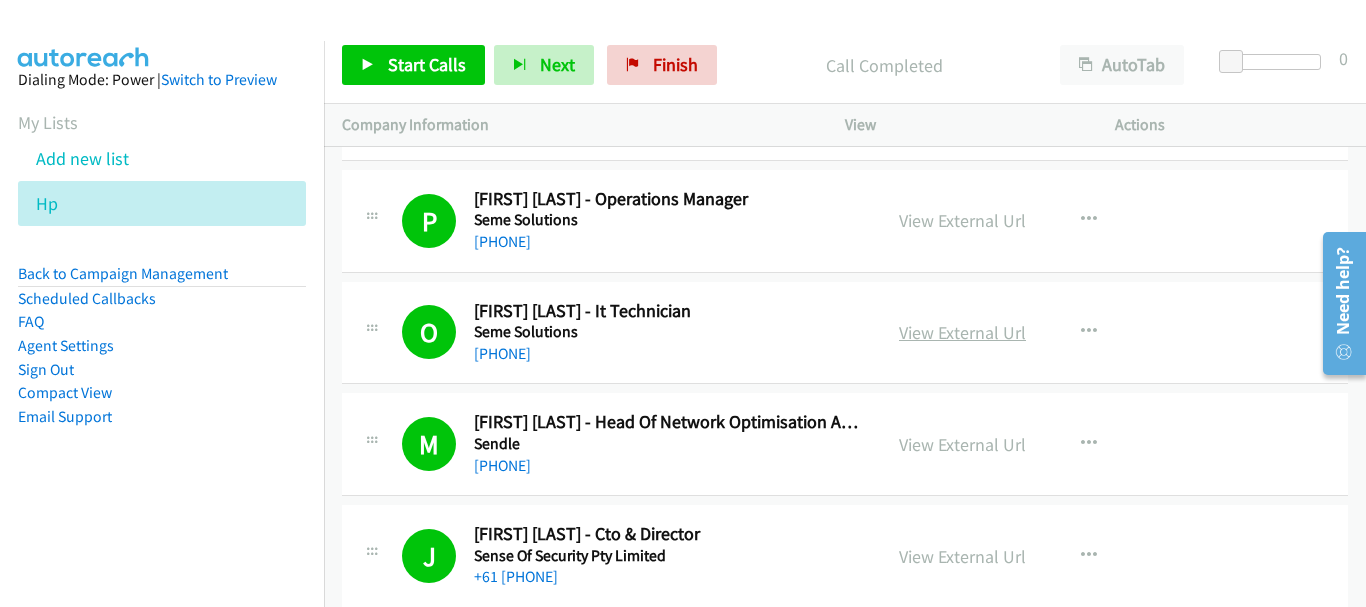 click on "View External Url" at bounding box center [962, 332] 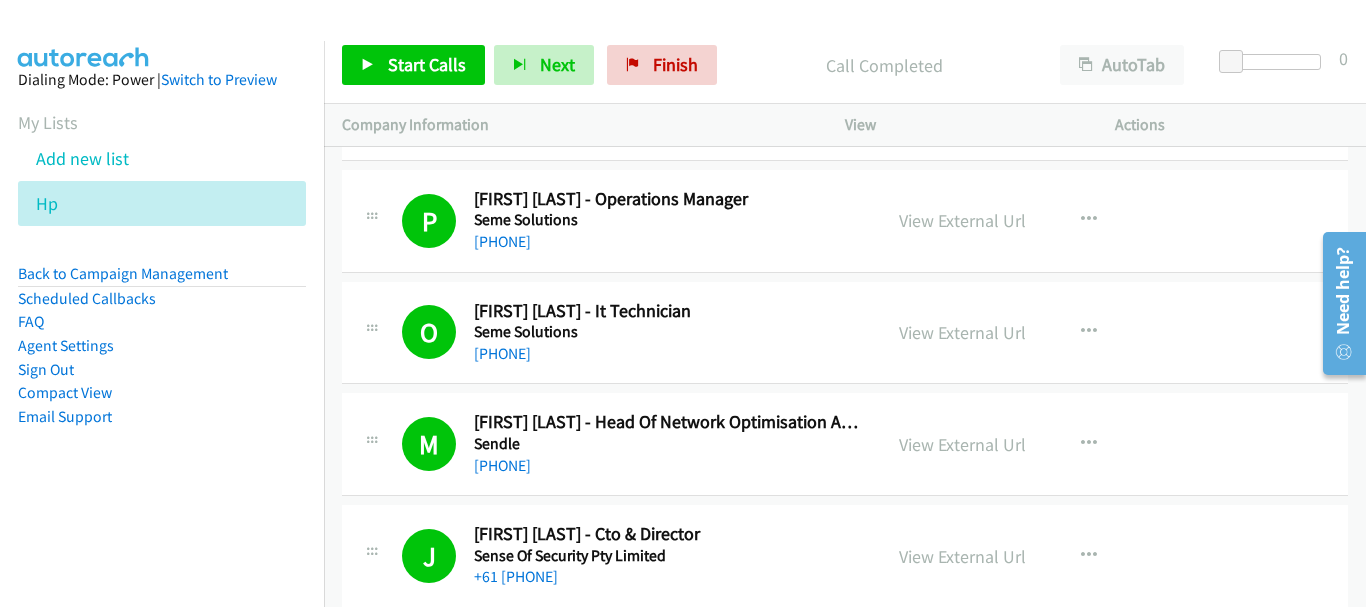 scroll, scrollTop: 15400, scrollLeft: 0, axis: vertical 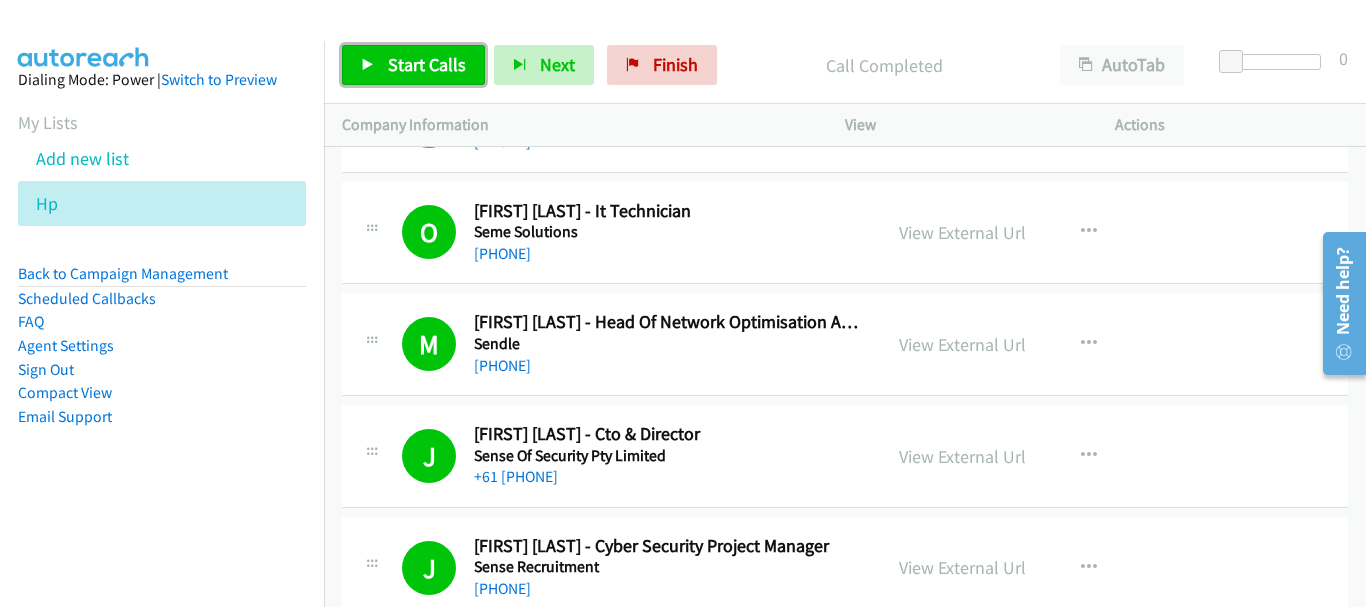 click on "Start Calls" at bounding box center (413, 65) 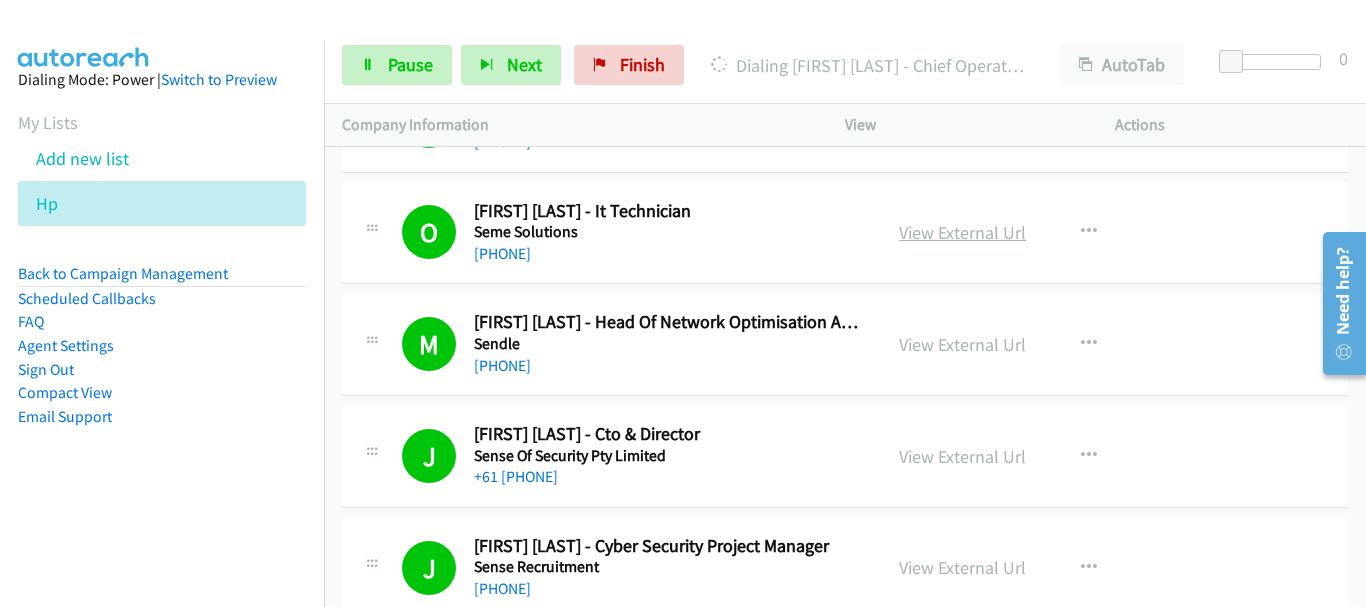 click on "View External Url" at bounding box center [962, 232] 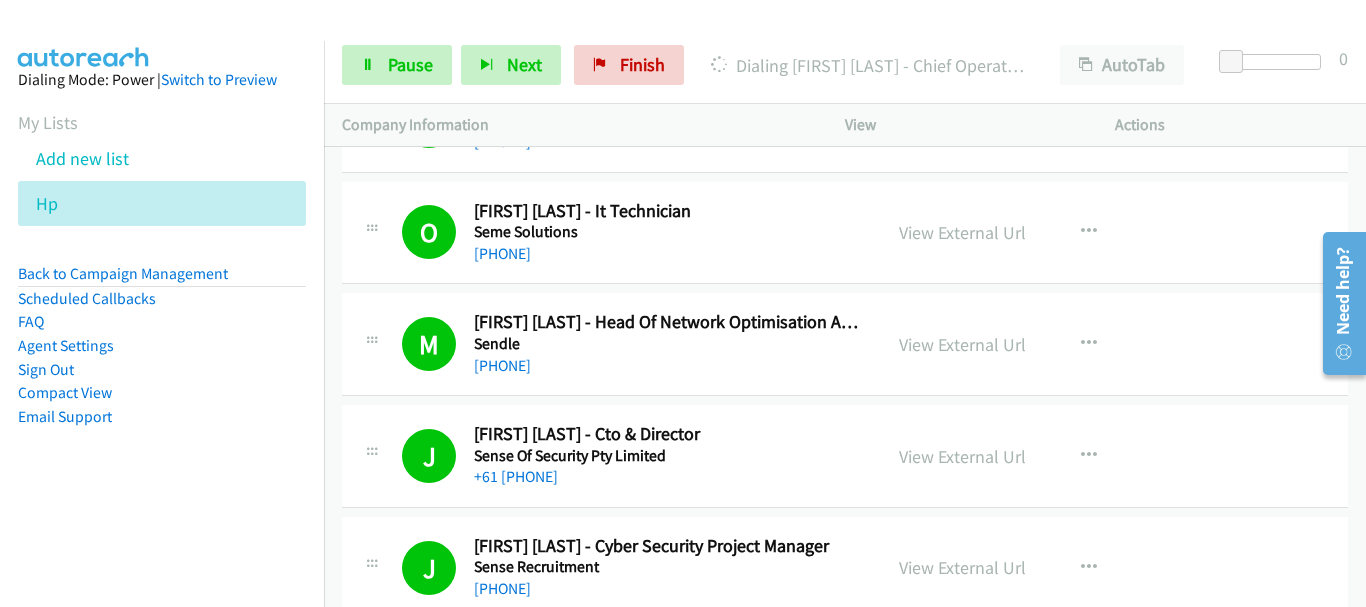 click on "Start Calls
Pause
Next
Finish
Dialing Nick Egan - Chief Operating Officer
AutoTab
AutoTab
0" at bounding box center (845, 65) 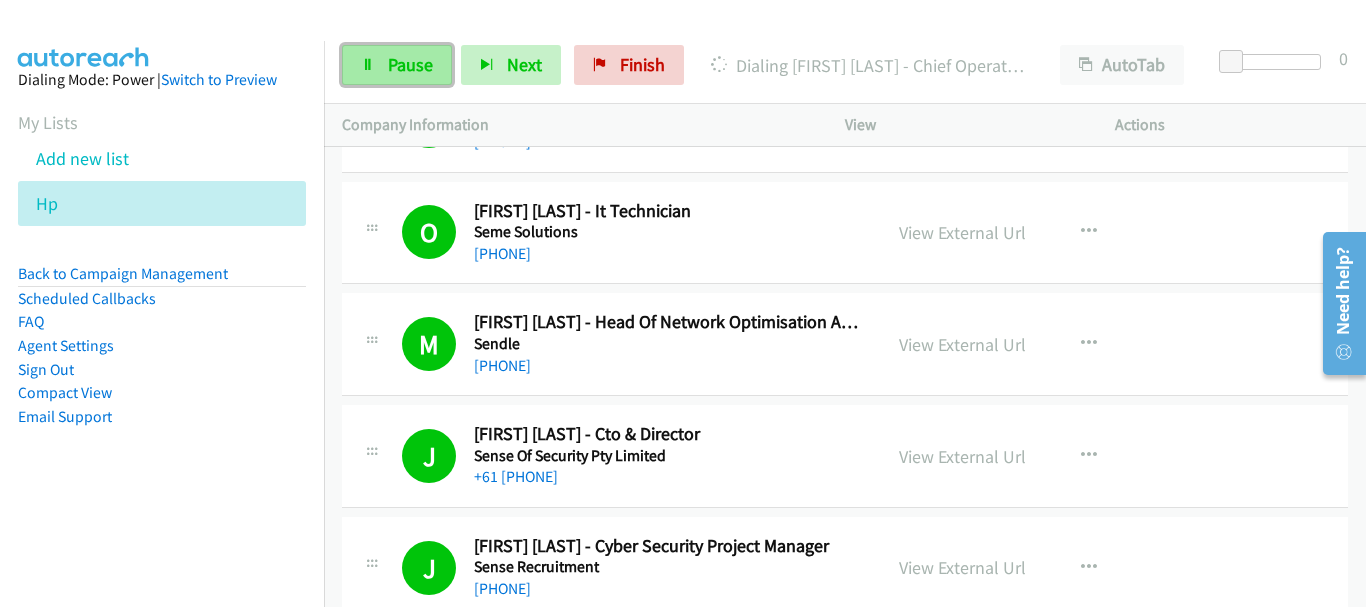click on "Pause" at bounding box center [410, 64] 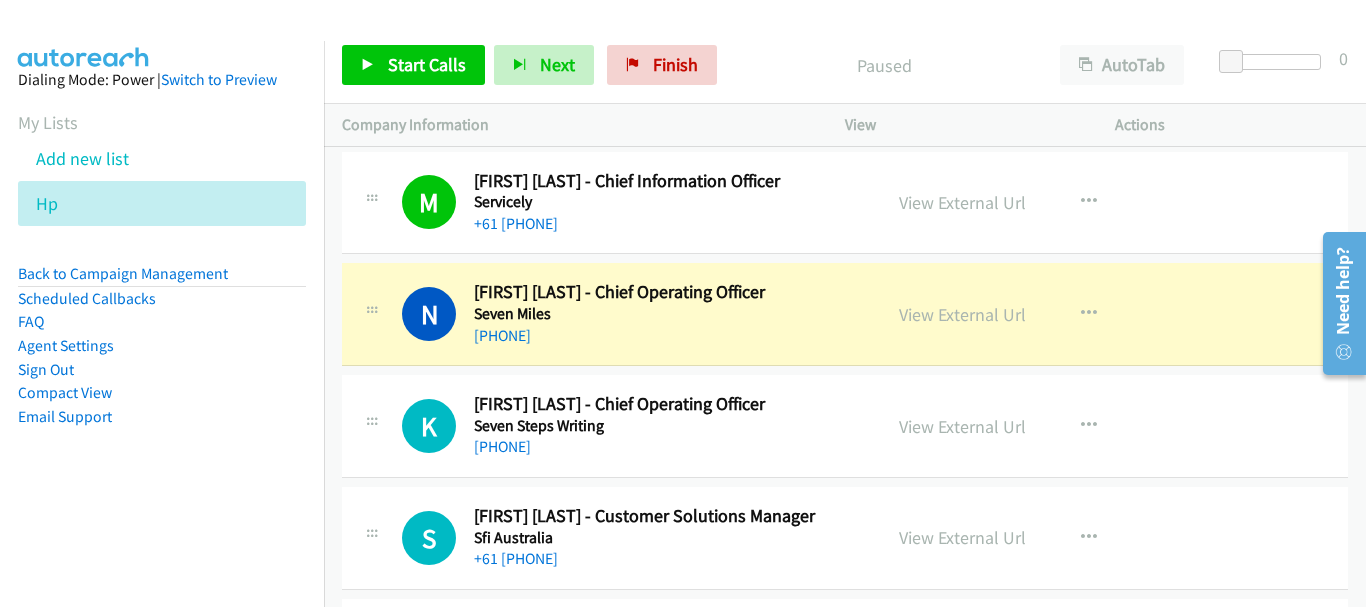 scroll, scrollTop: 16100, scrollLeft: 0, axis: vertical 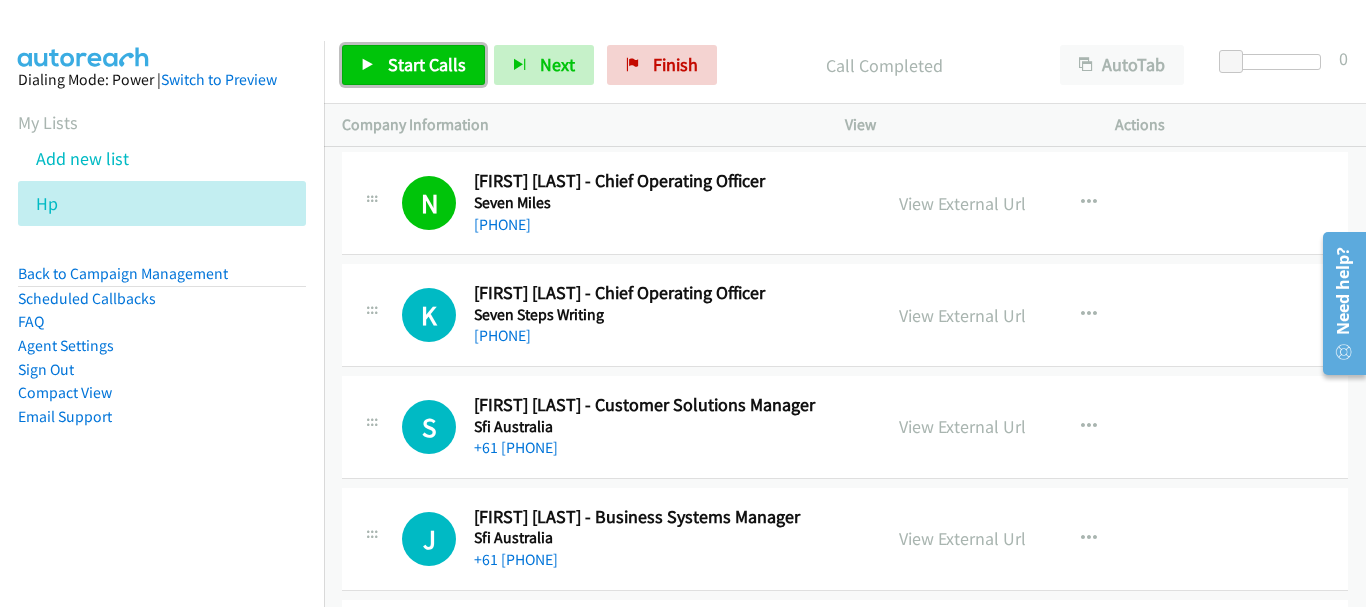click on "Start Calls" at bounding box center (413, 65) 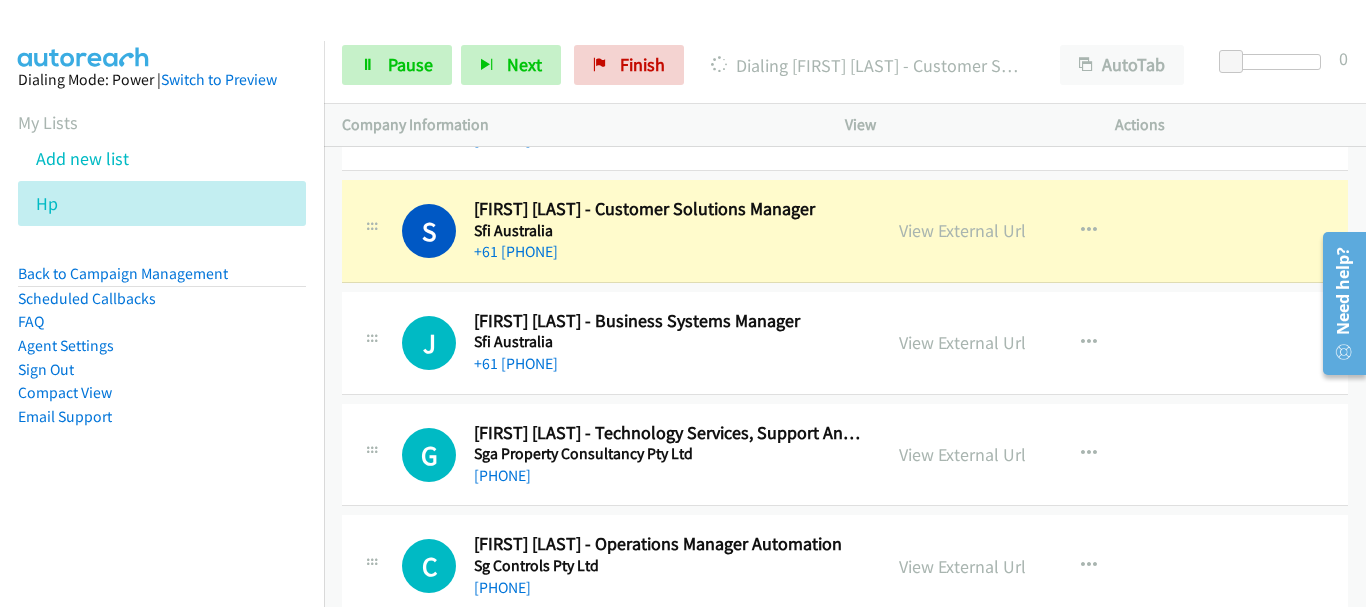 scroll, scrollTop: 16300, scrollLeft: 0, axis: vertical 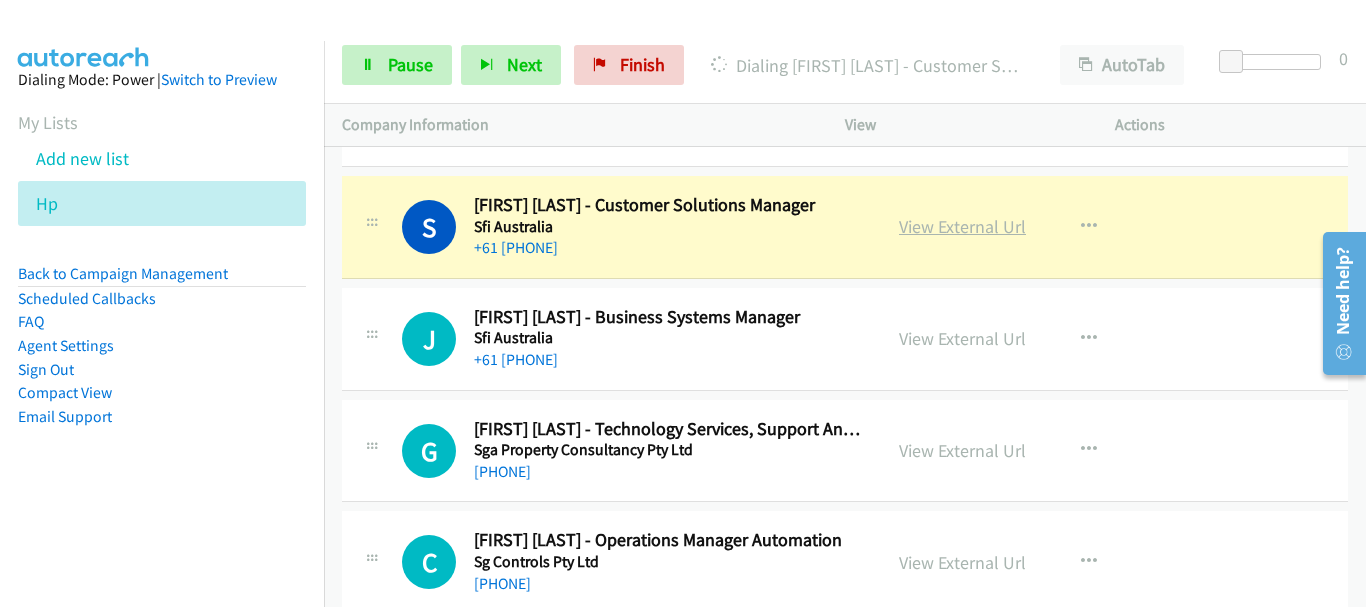 click on "View External Url" at bounding box center [962, 226] 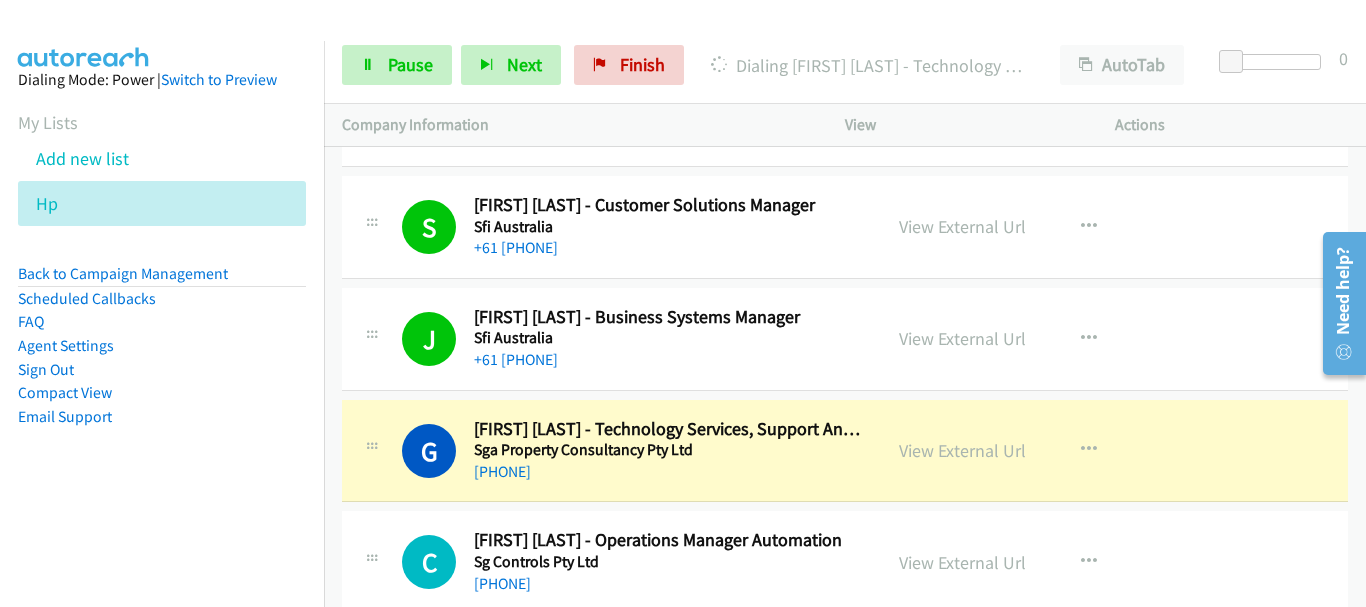 scroll, scrollTop: 16500, scrollLeft: 0, axis: vertical 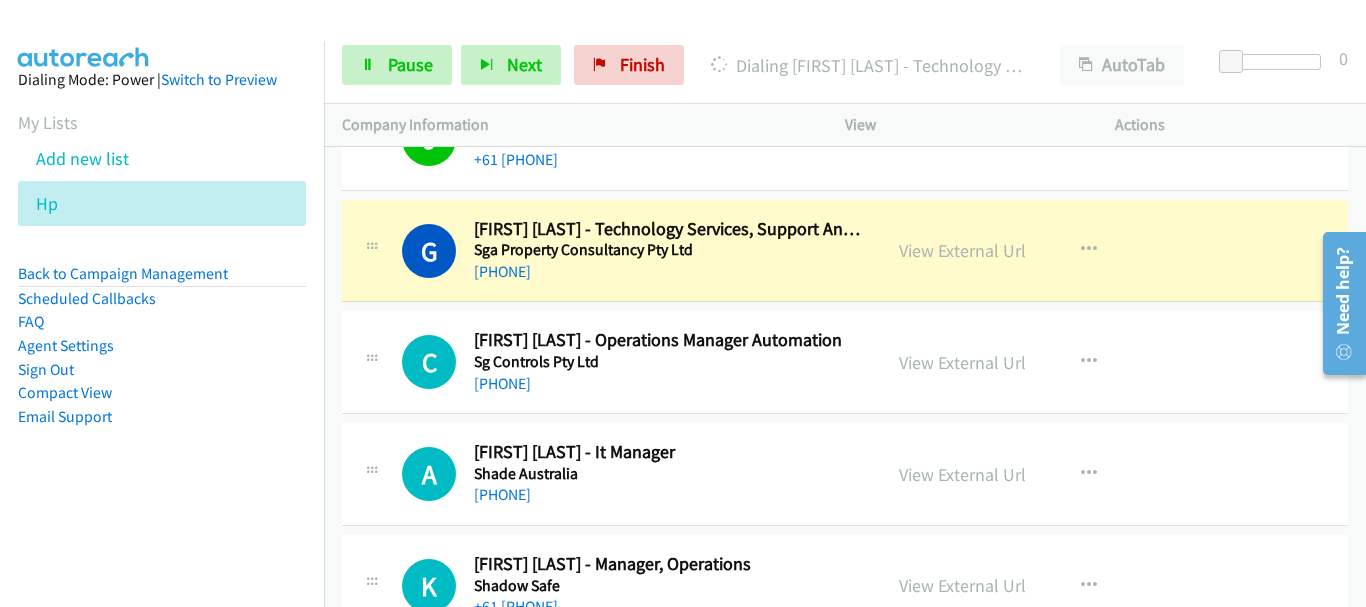click on "A
Callback Scheduled
Aman Yadav - It Manager
Shade Australia
Australia/Sydney
+61 2 9585 0658
View External Url
View External Url
Schedule/Manage Callback
Start Calls Here
Remove from list
Add to do not call list
Reset Call Status" at bounding box center (845, 474) 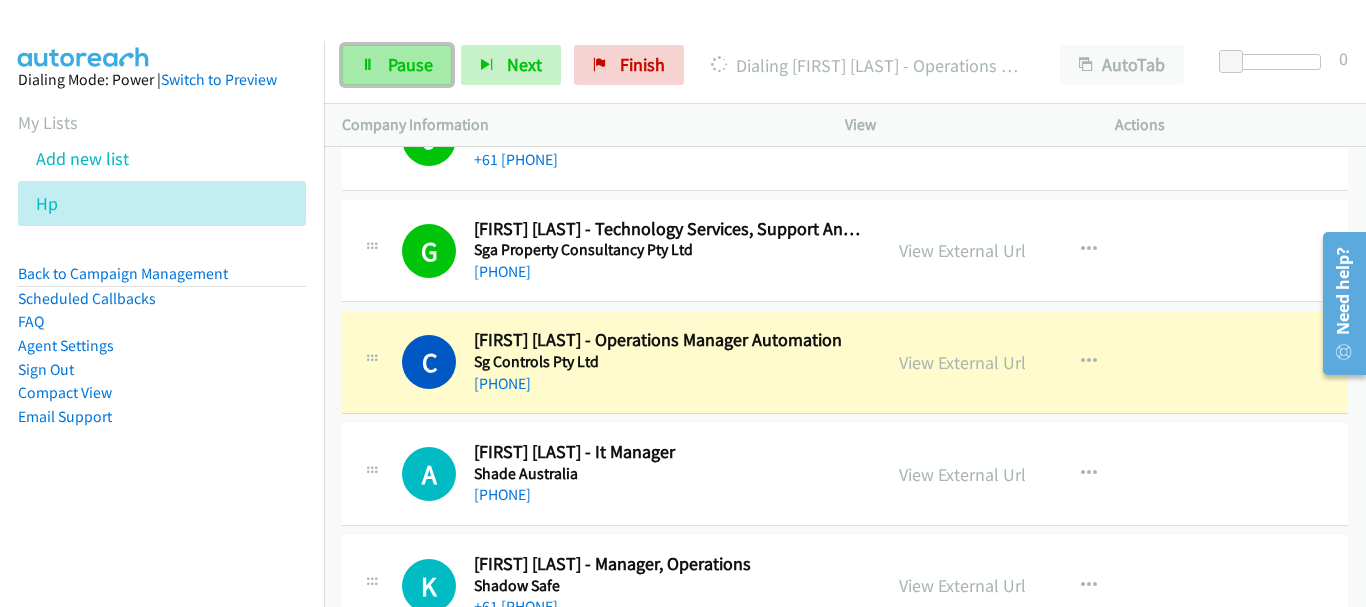 click on "Pause" at bounding box center [410, 64] 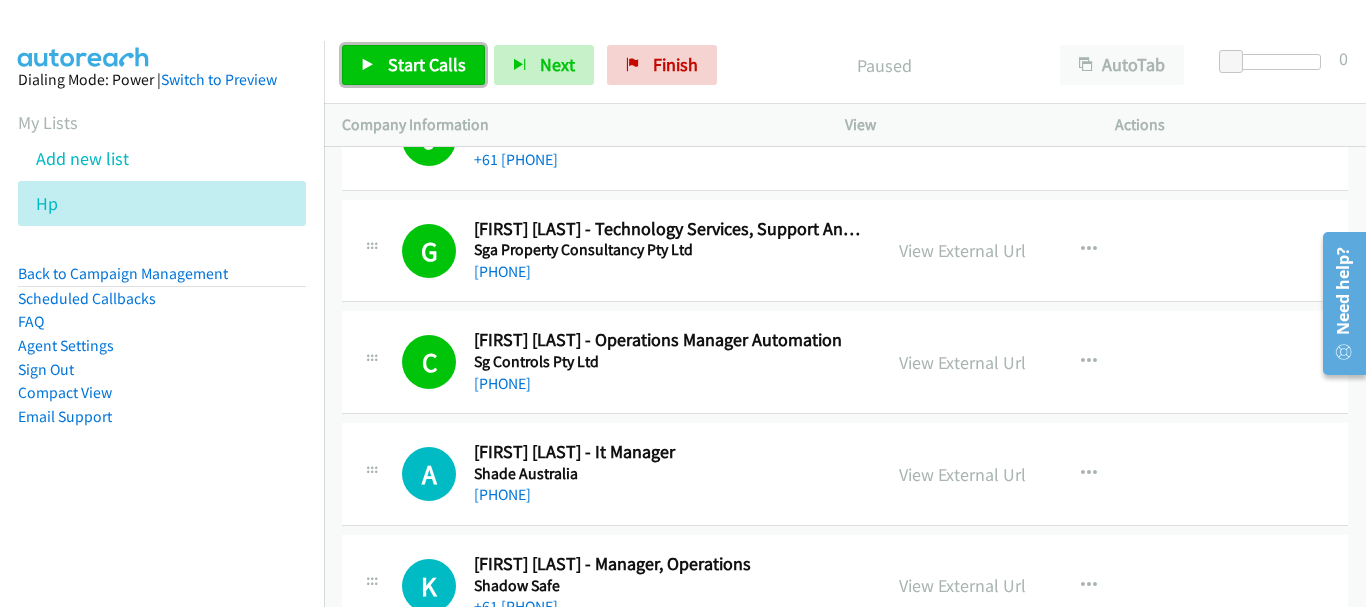 click on "Start Calls" at bounding box center [413, 65] 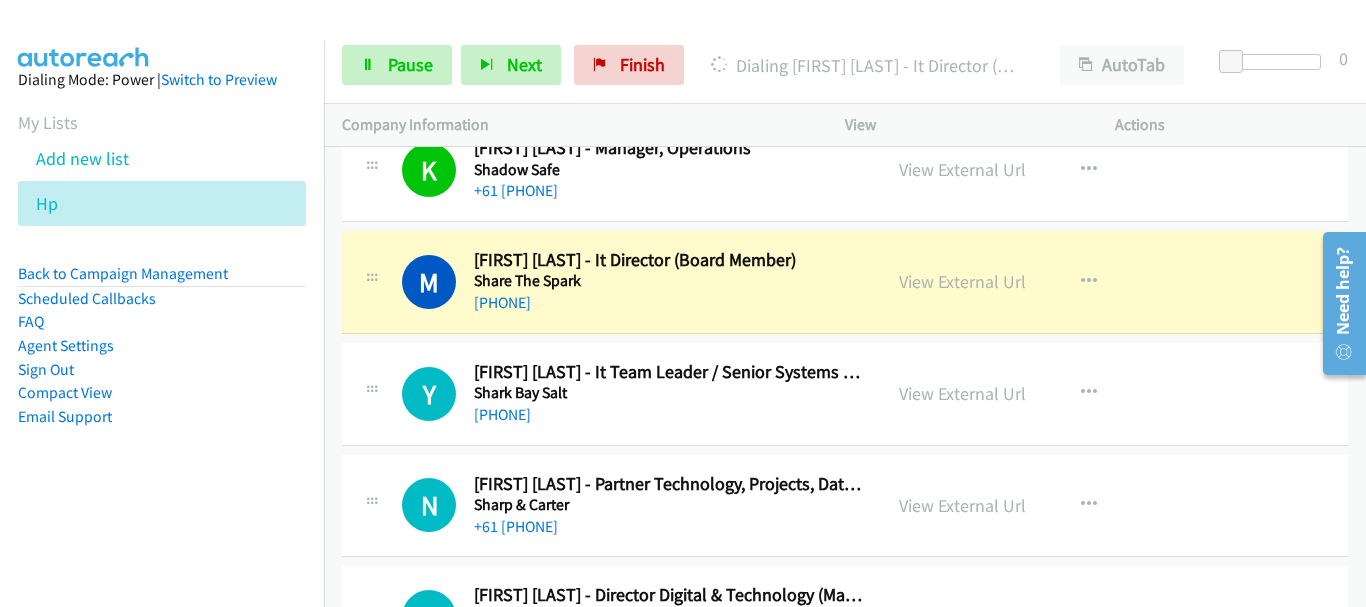 scroll, scrollTop: 17000, scrollLeft: 0, axis: vertical 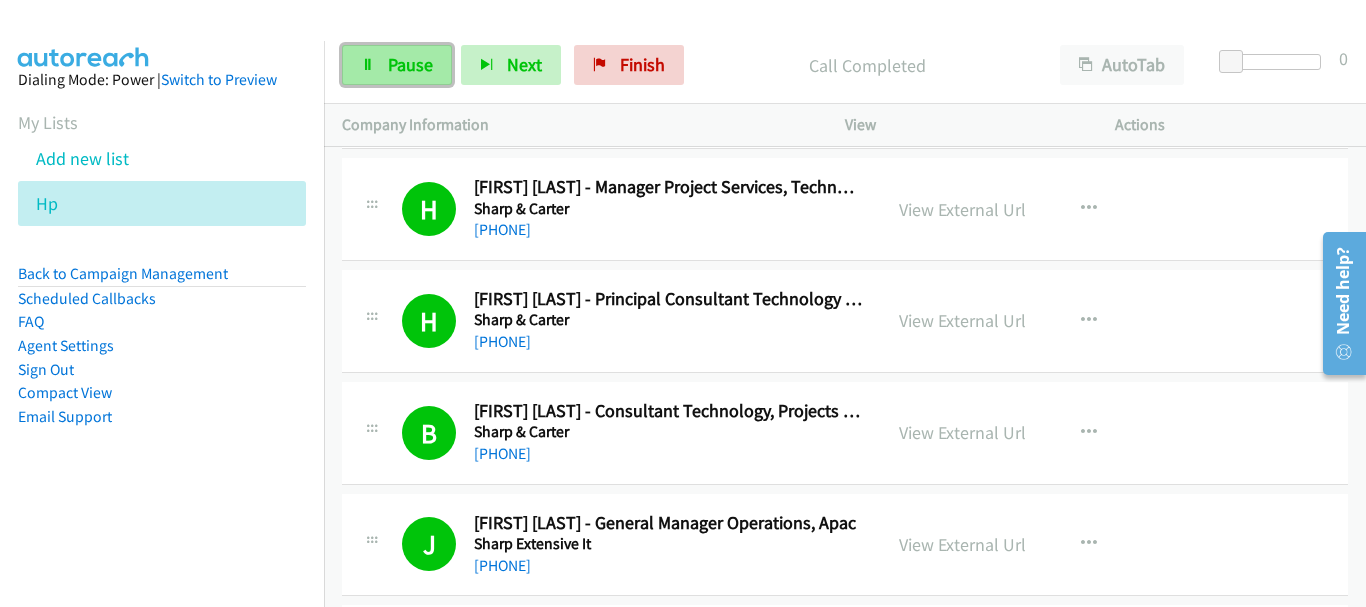 click at bounding box center (368, 66) 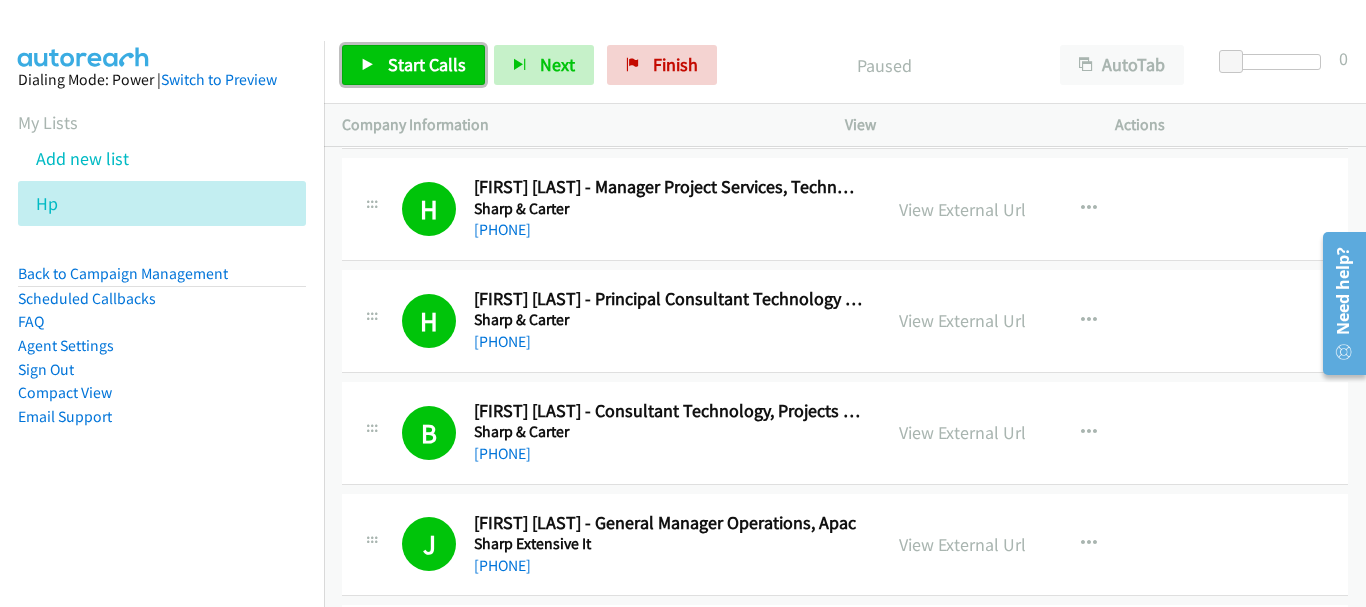 click on "Start Calls" at bounding box center [427, 64] 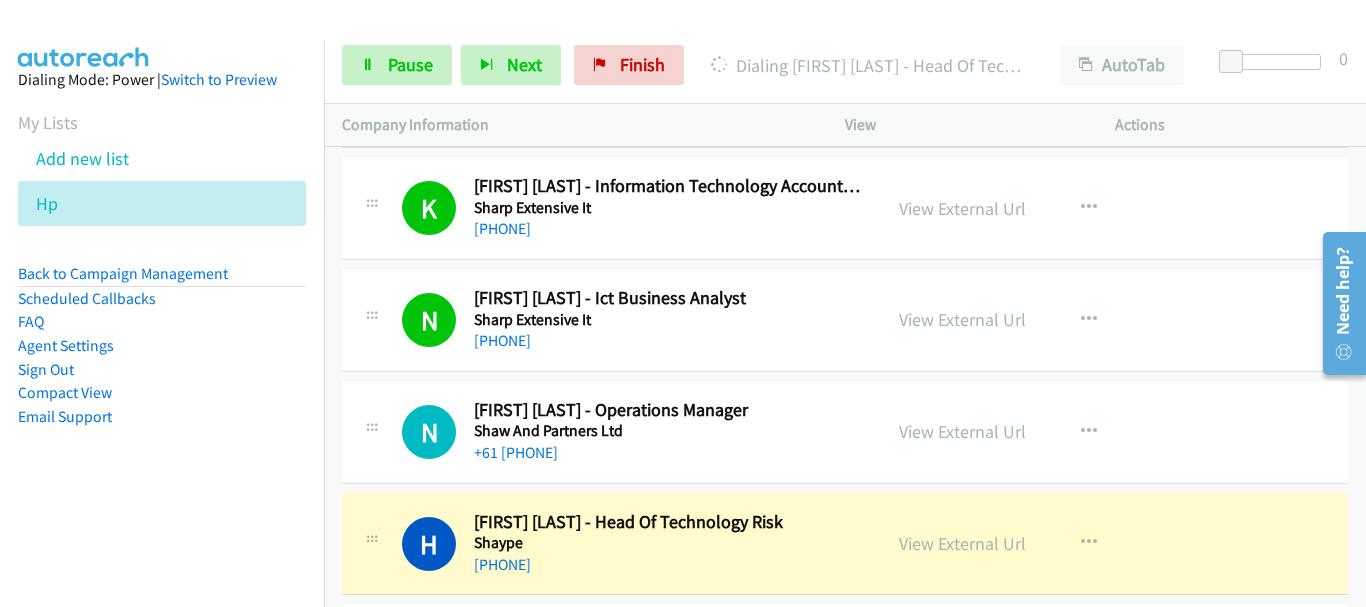 scroll, scrollTop: 18126, scrollLeft: 0, axis: vertical 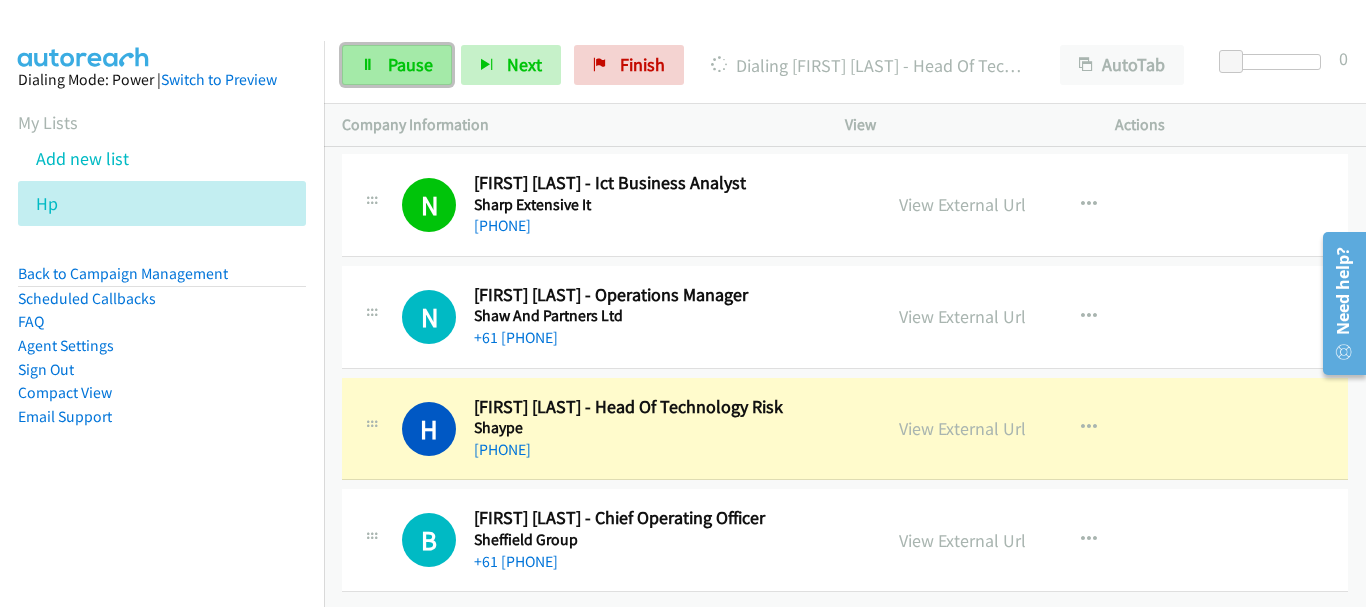 click at bounding box center (368, 66) 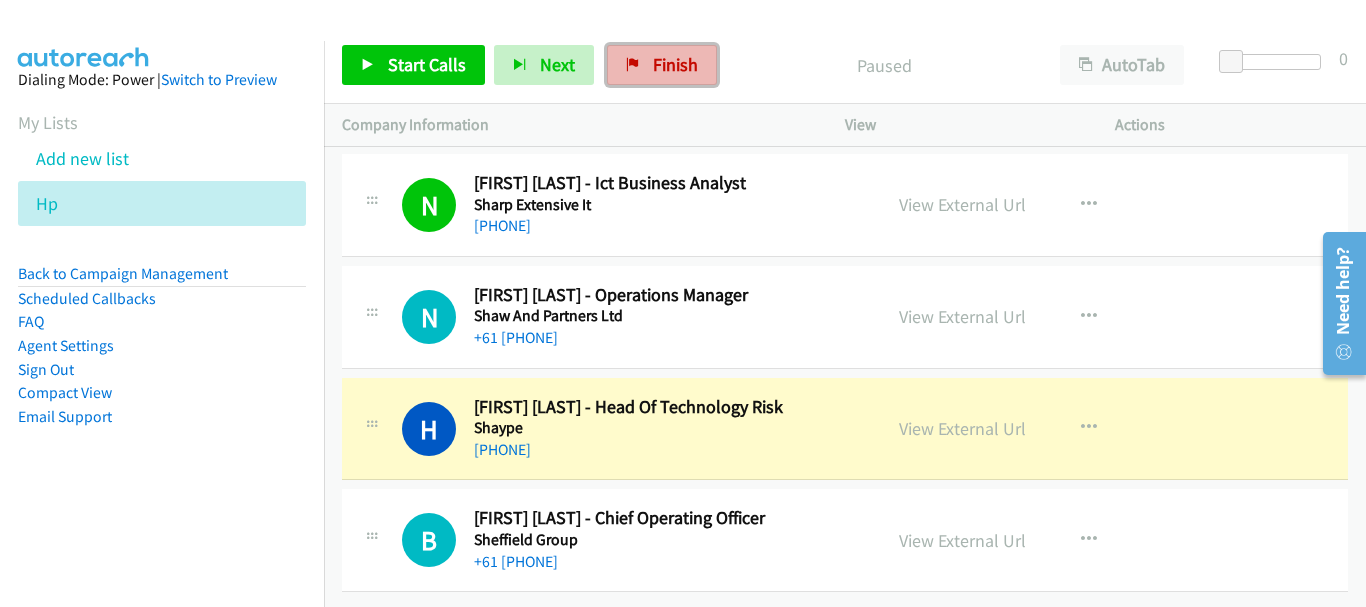 click on "Finish" at bounding box center [675, 64] 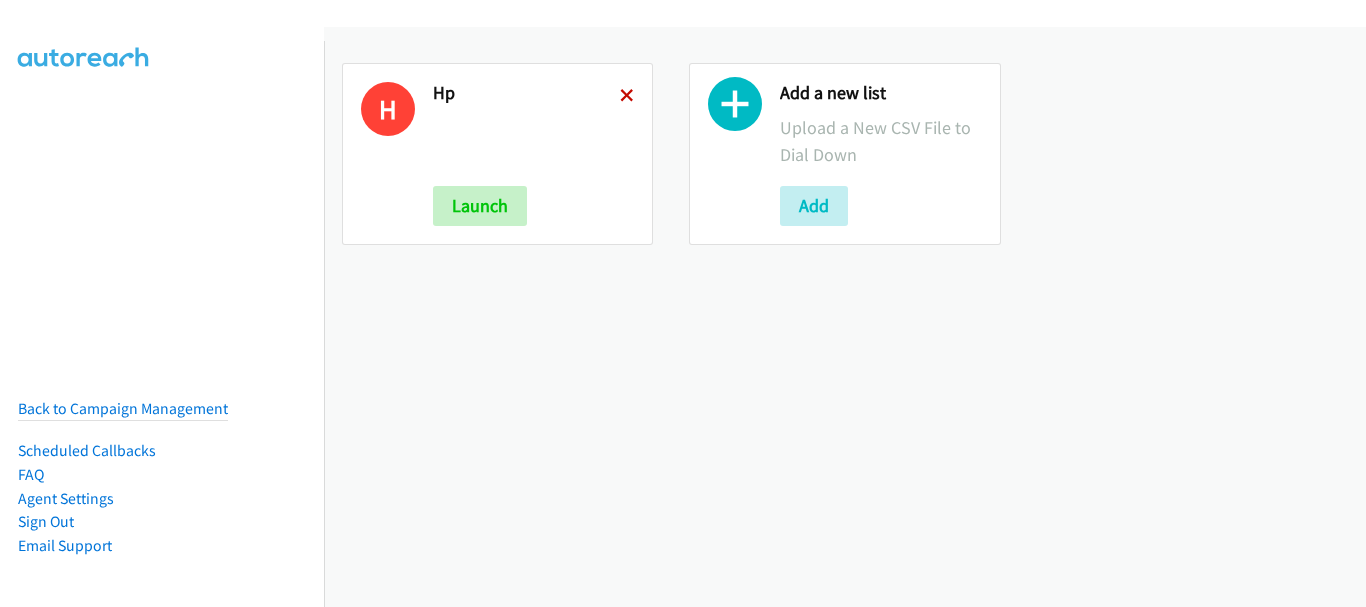 scroll, scrollTop: 0, scrollLeft: 0, axis: both 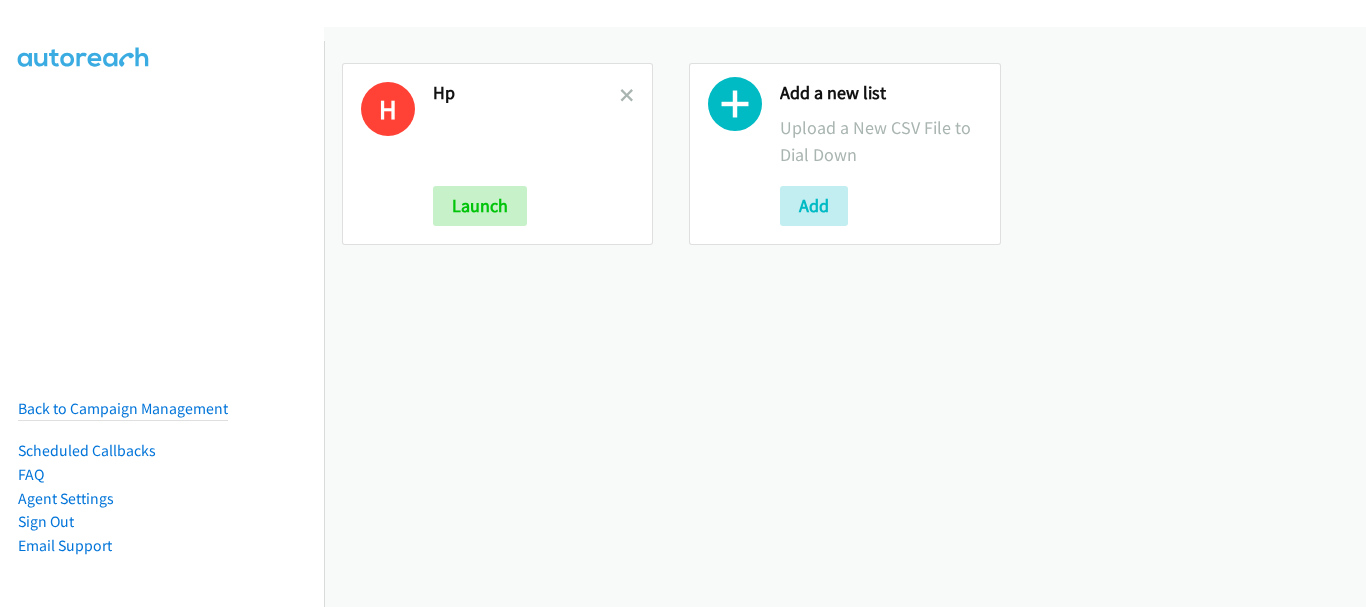 drag, startPoint x: 625, startPoint y: 100, endPoint x: 577, endPoint y: 133, distance: 58.249462 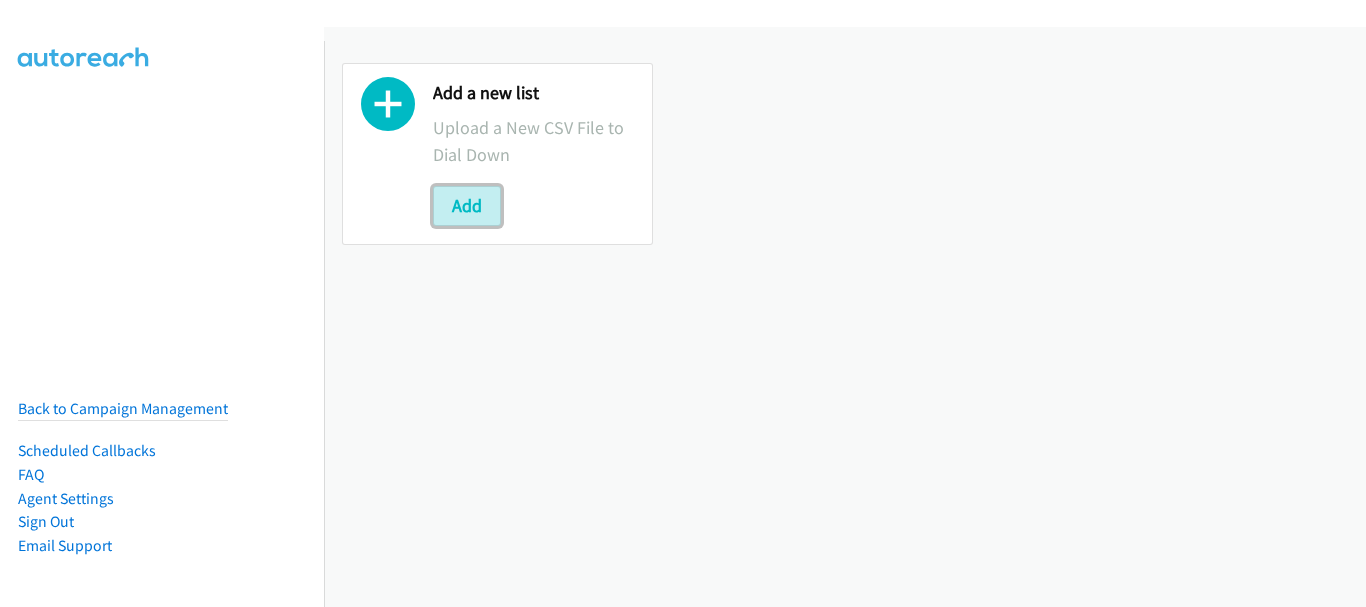 scroll, scrollTop: 0, scrollLeft: 0, axis: both 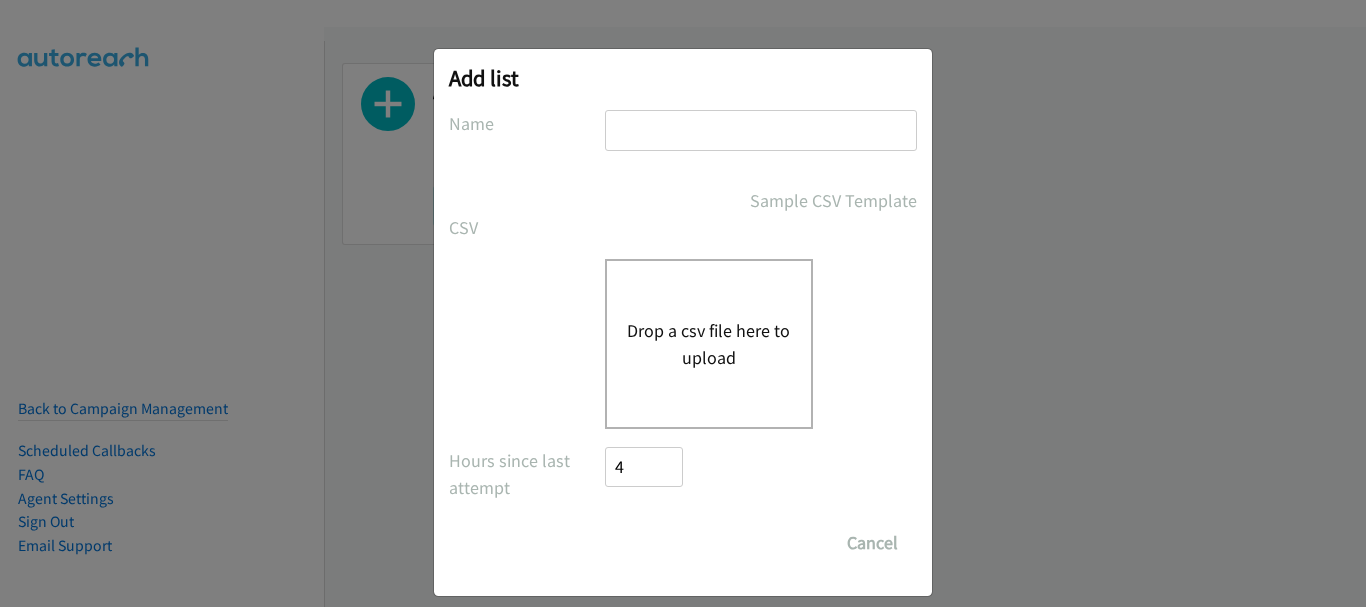 click at bounding box center [761, 130] 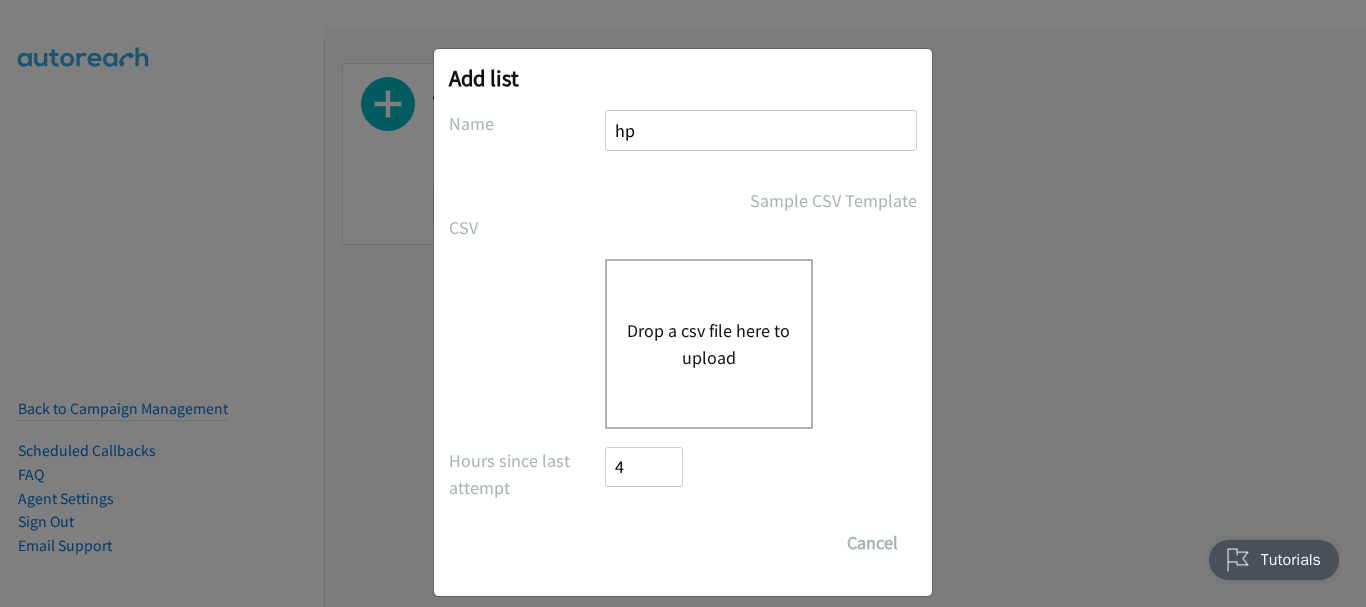 scroll, scrollTop: 0, scrollLeft: 0, axis: both 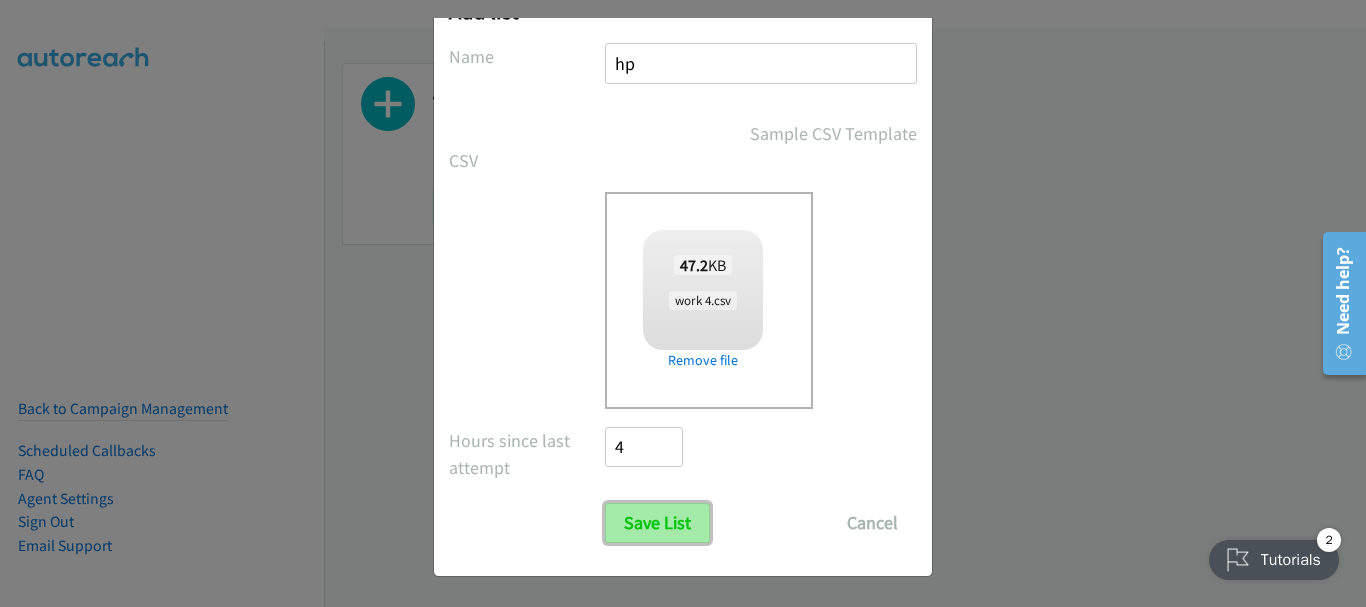 click on "Save List" at bounding box center [657, 523] 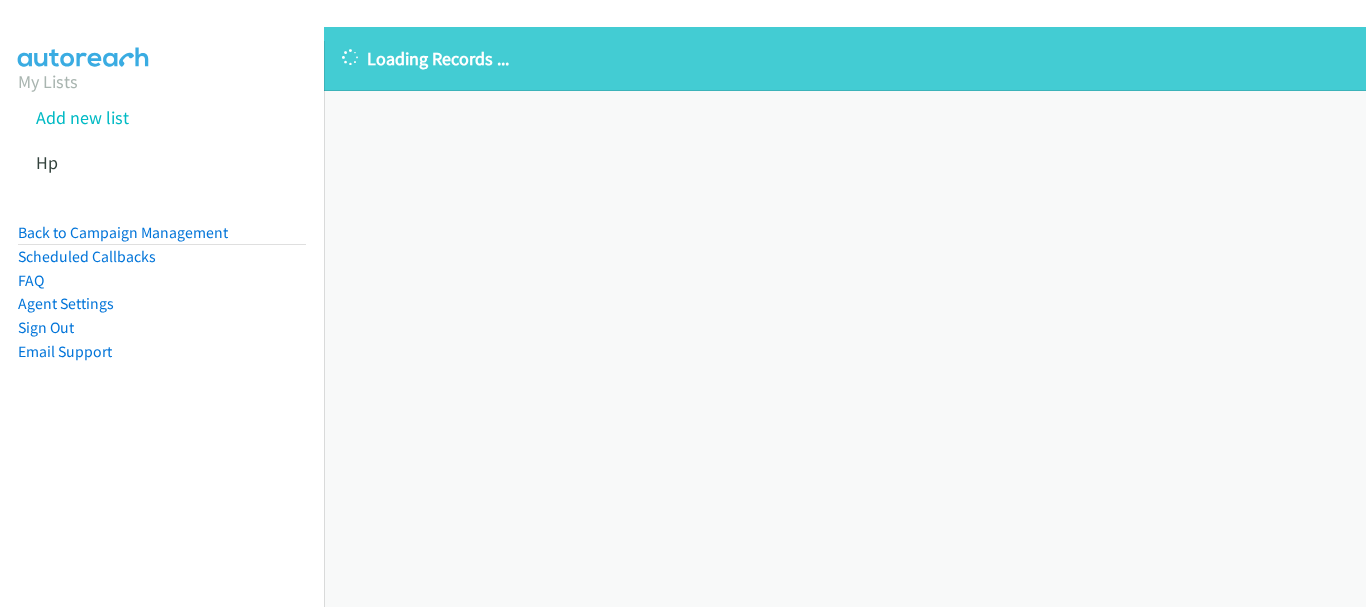 scroll, scrollTop: 0, scrollLeft: 0, axis: both 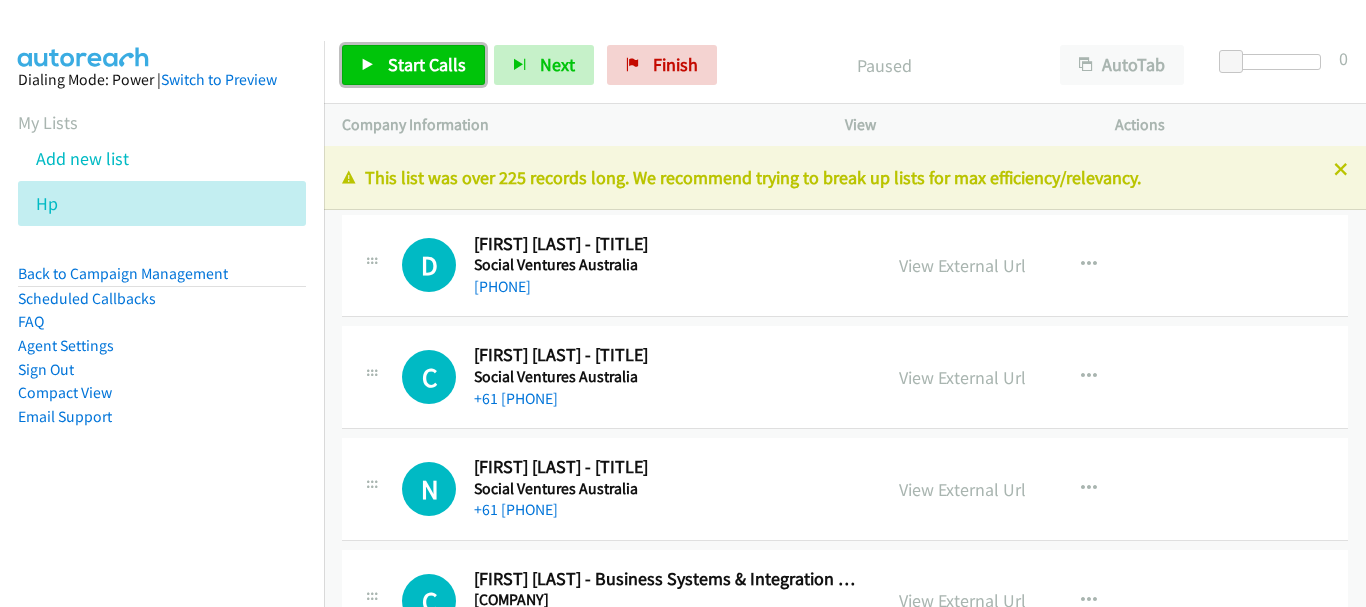 click on "Start Calls" at bounding box center [427, 64] 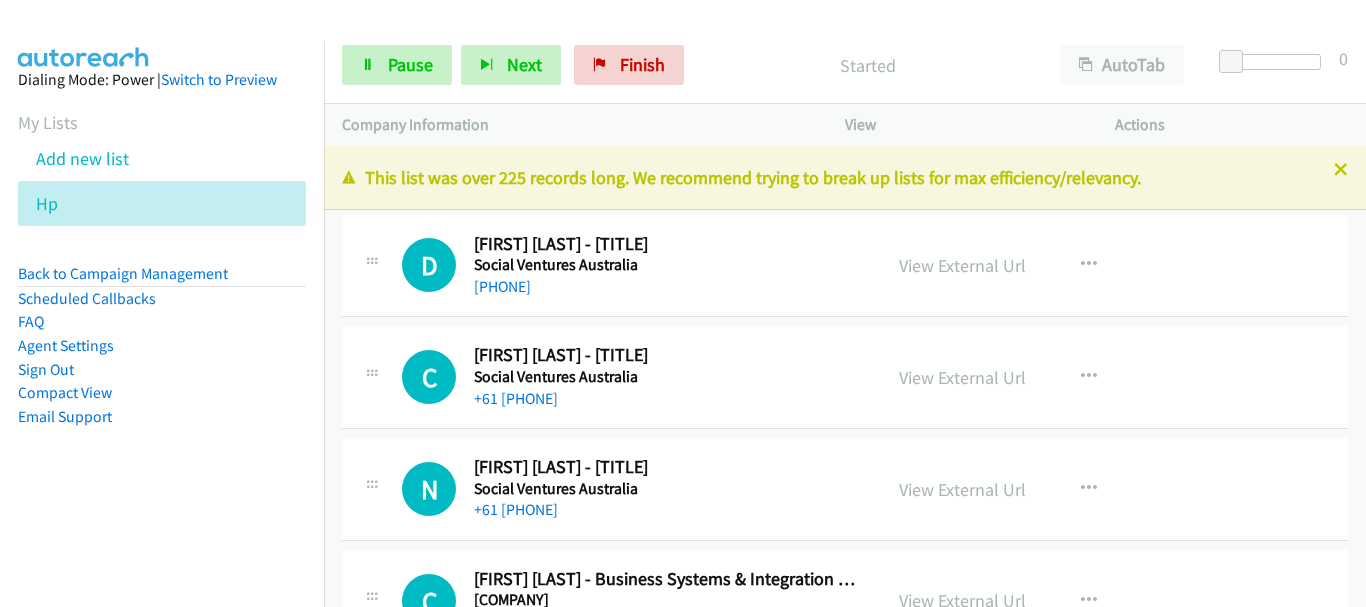 scroll, scrollTop: 0, scrollLeft: 0, axis: both 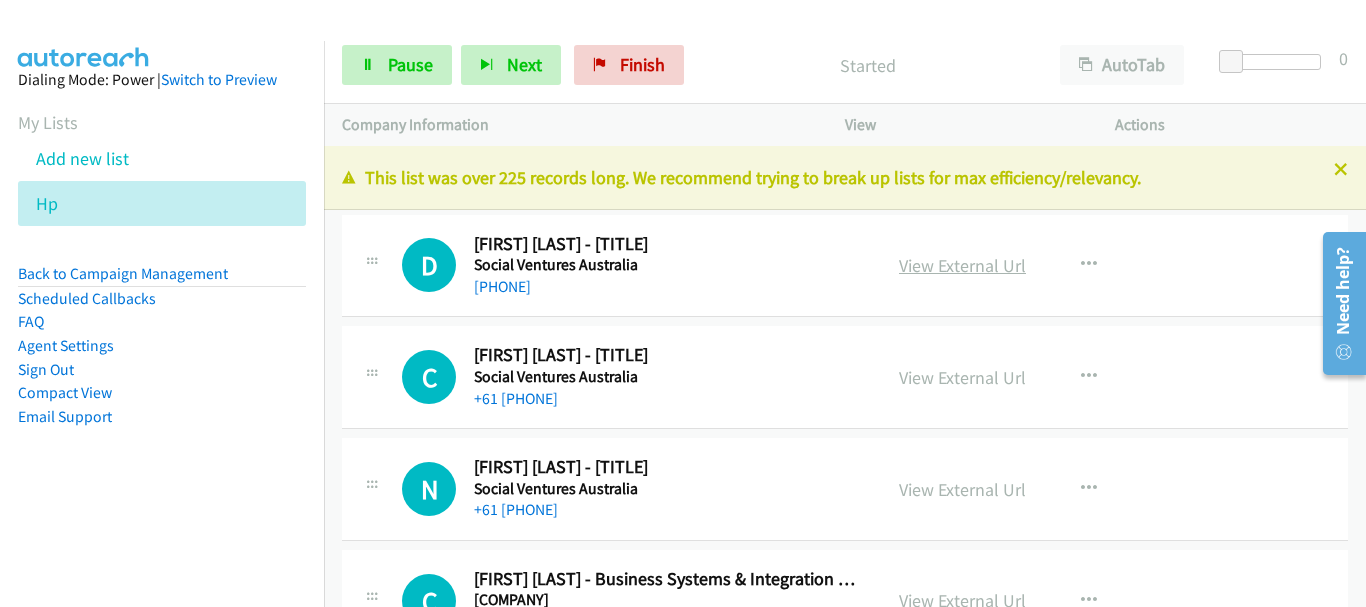 click on "View External Url" at bounding box center [962, 265] 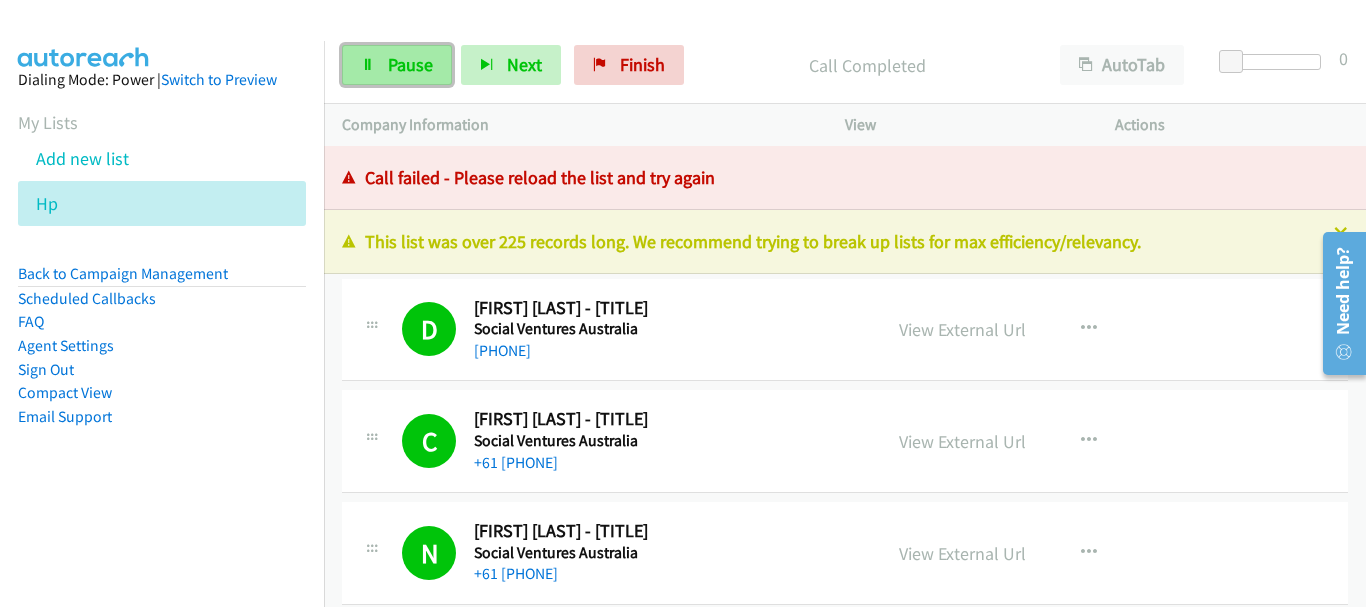 click on "Pause" at bounding box center [410, 64] 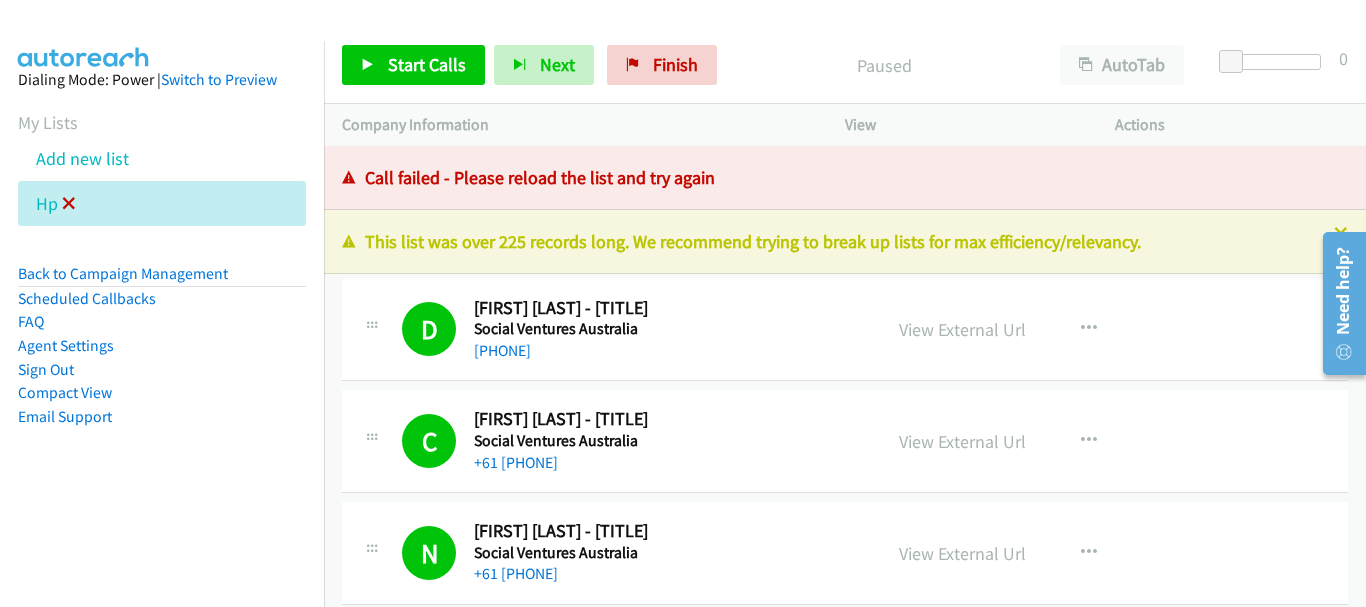 click at bounding box center [69, 205] 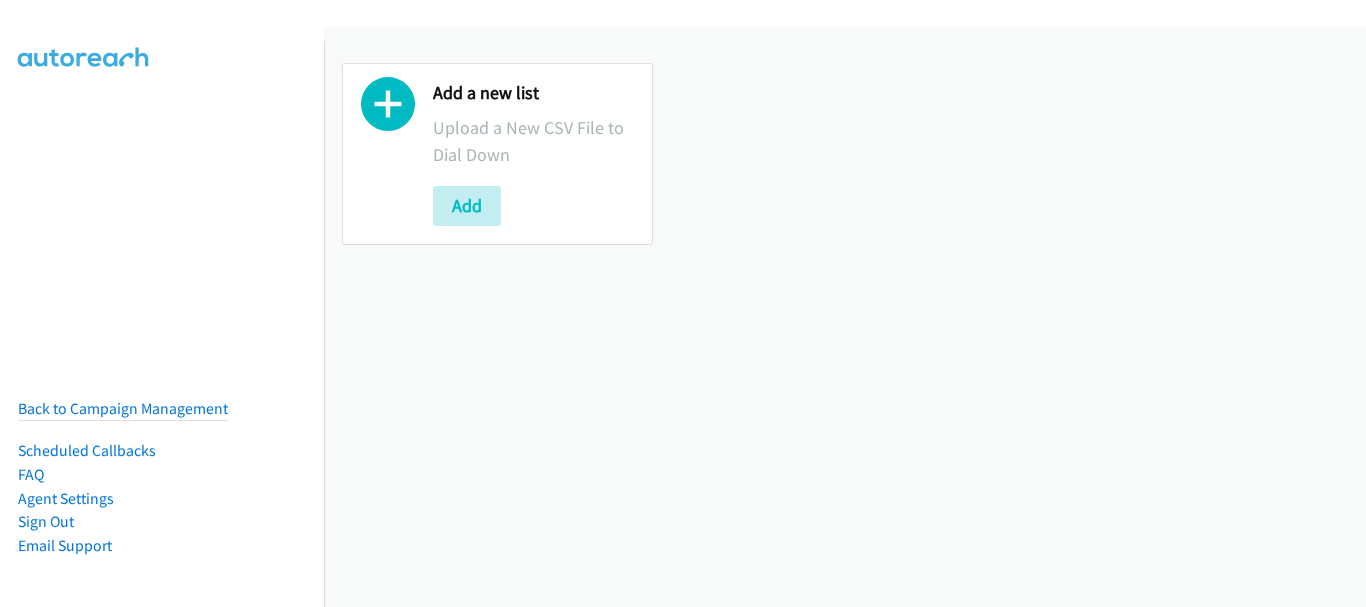 scroll, scrollTop: 0, scrollLeft: 0, axis: both 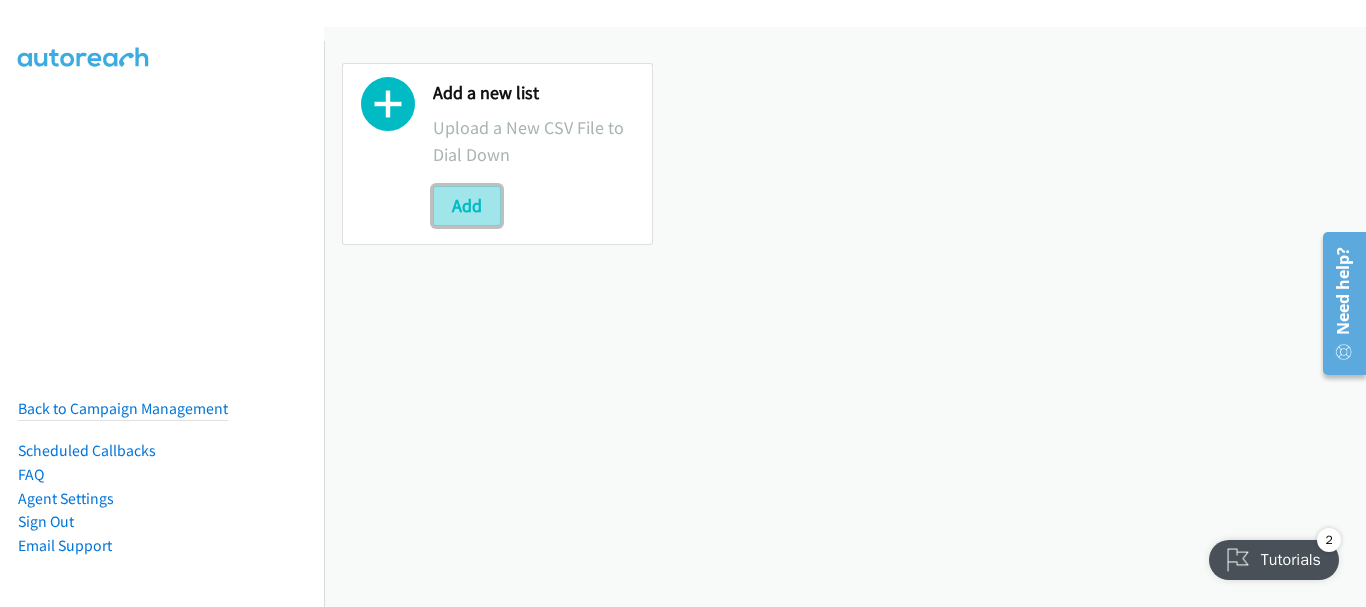 click on "Add" at bounding box center (467, 206) 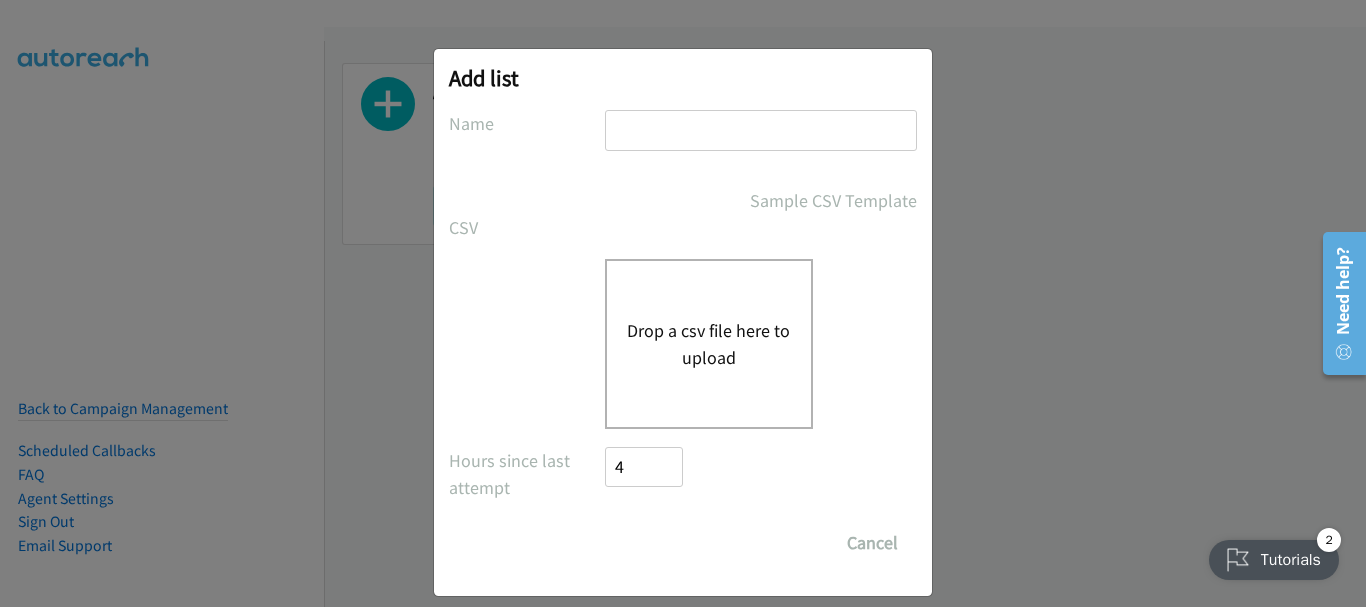 drag, startPoint x: 637, startPoint y: 123, endPoint x: 640, endPoint y: 181, distance: 58.077534 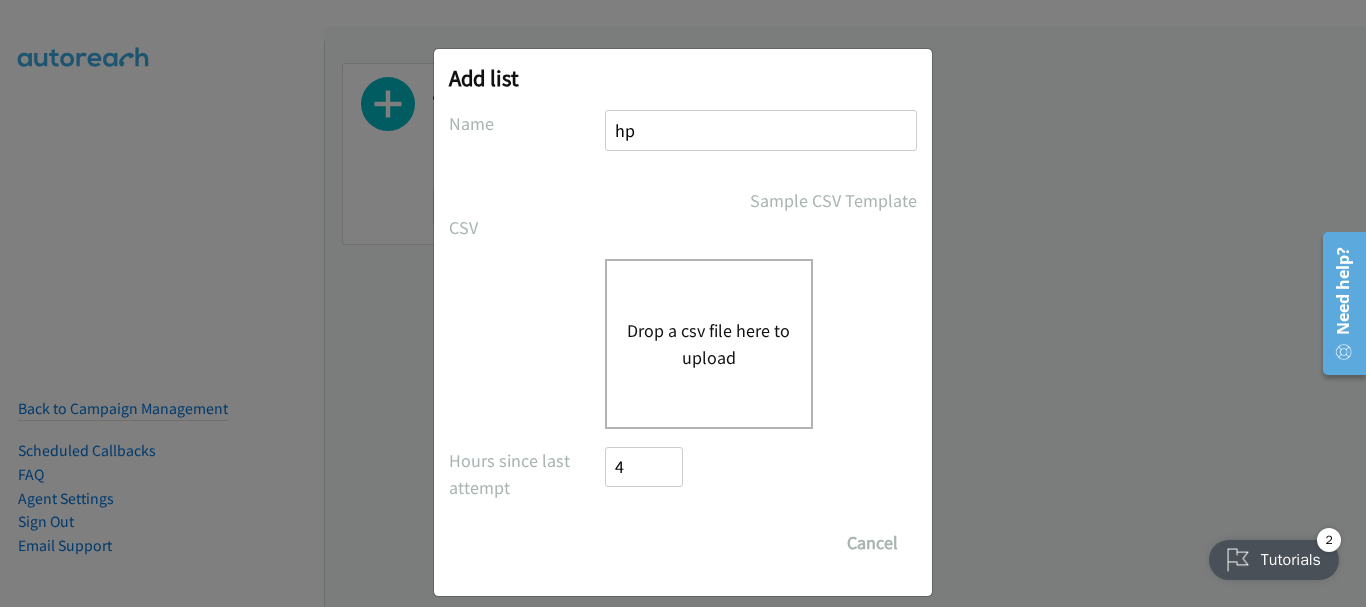 click on "Drop a csv file here to upload" at bounding box center [709, 344] 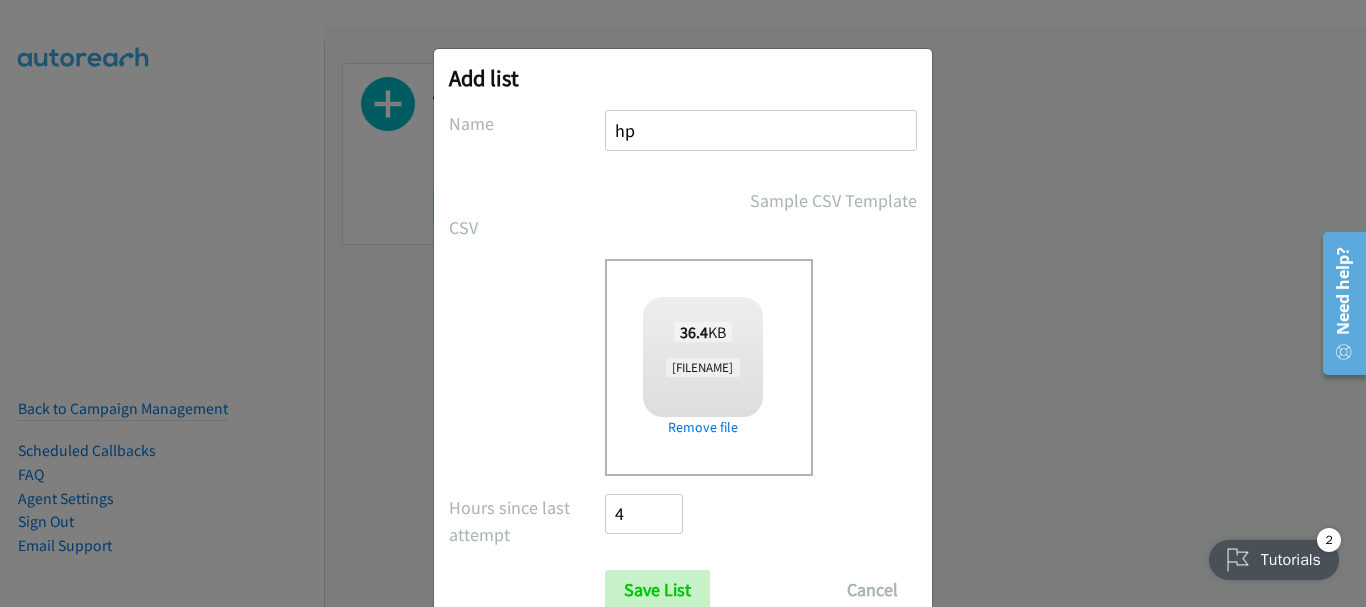 scroll, scrollTop: 67, scrollLeft: 0, axis: vertical 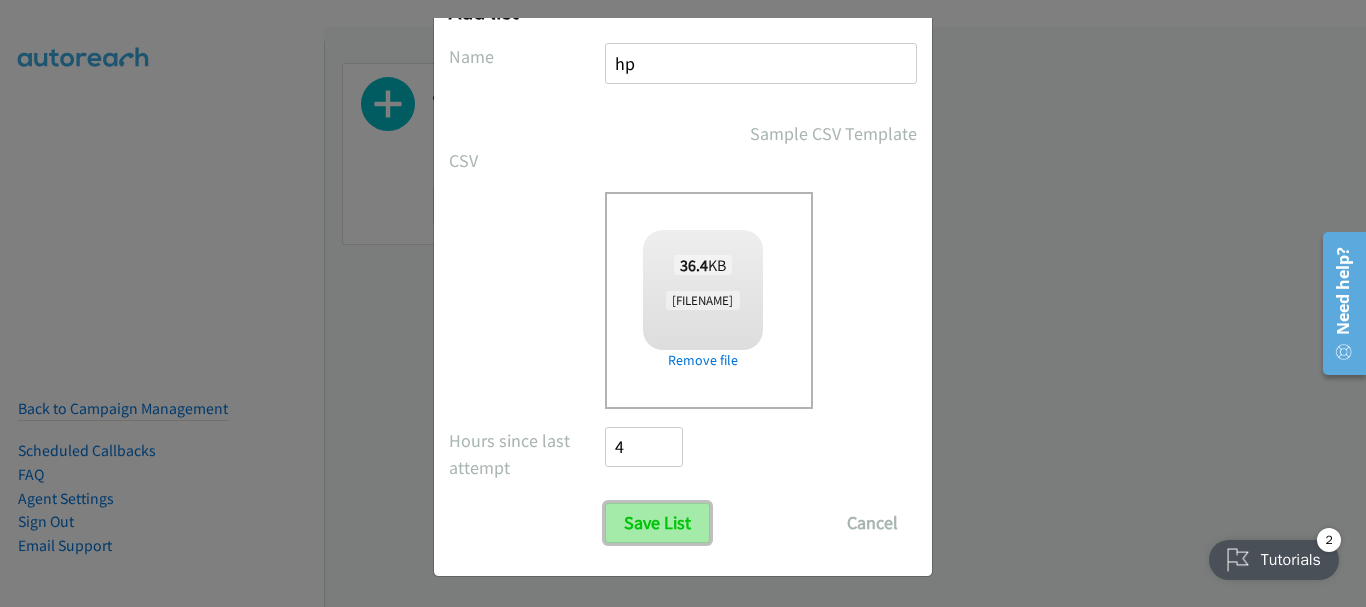 click on "Save List" at bounding box center [657, 523] 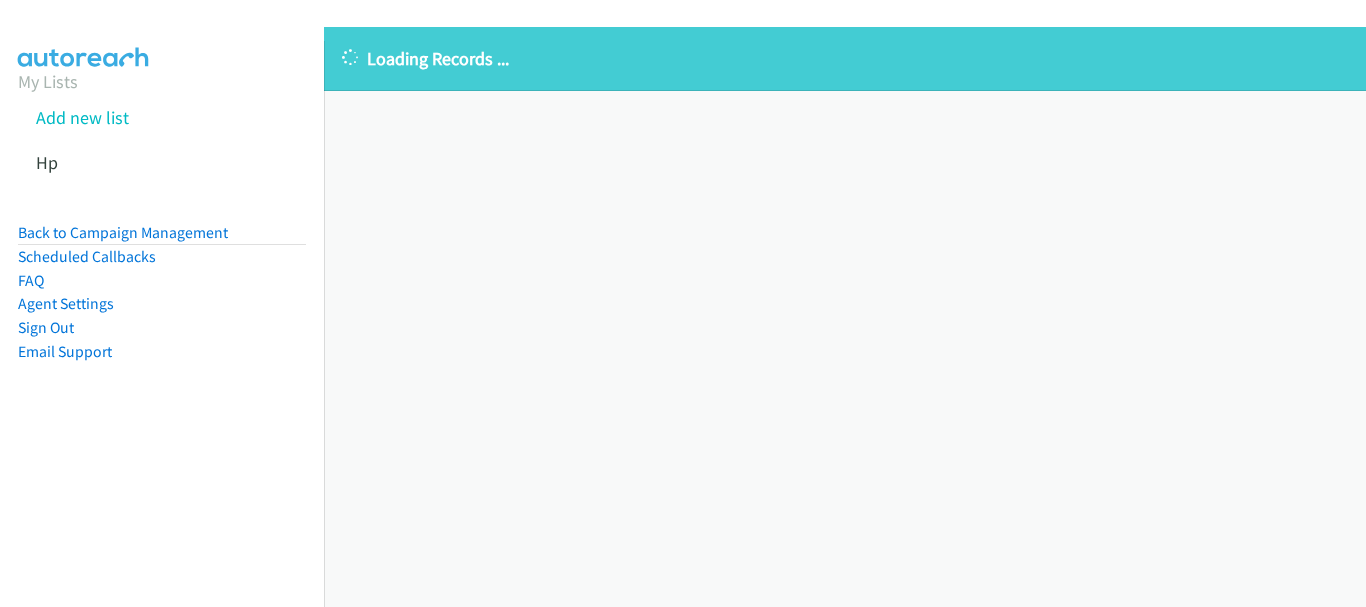 scroll, scrollTop: 0, scrollLeft: 0, axis: both 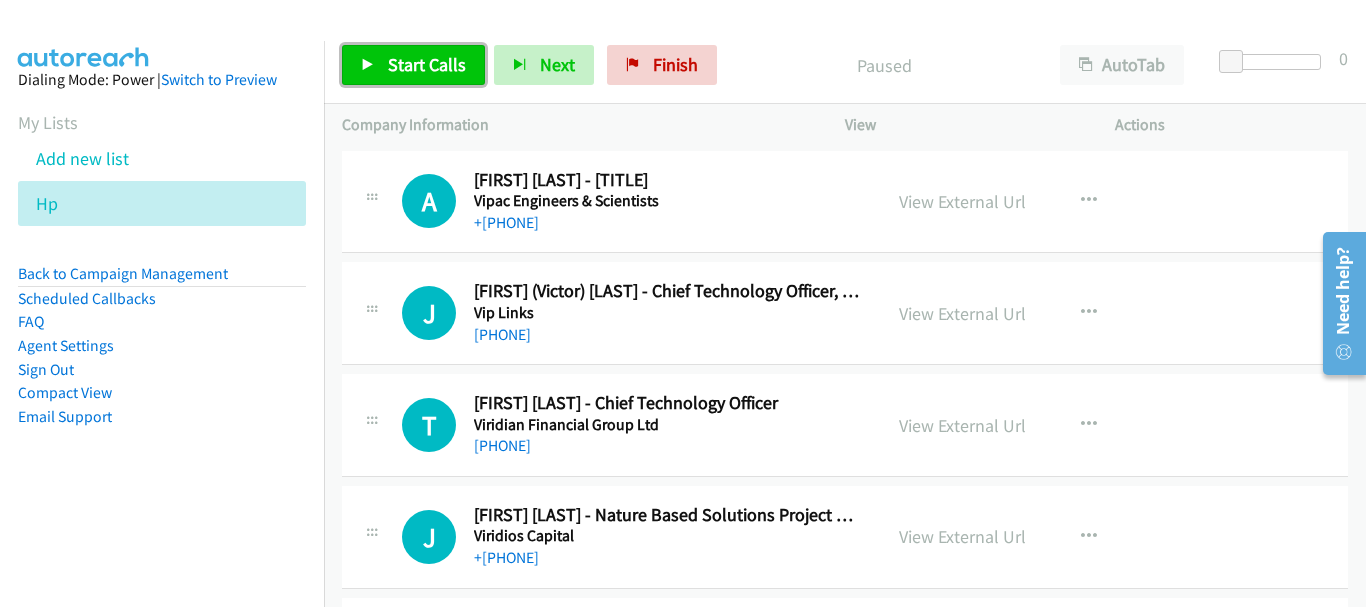click on "Start Calls" at bounding box center [427, 64] 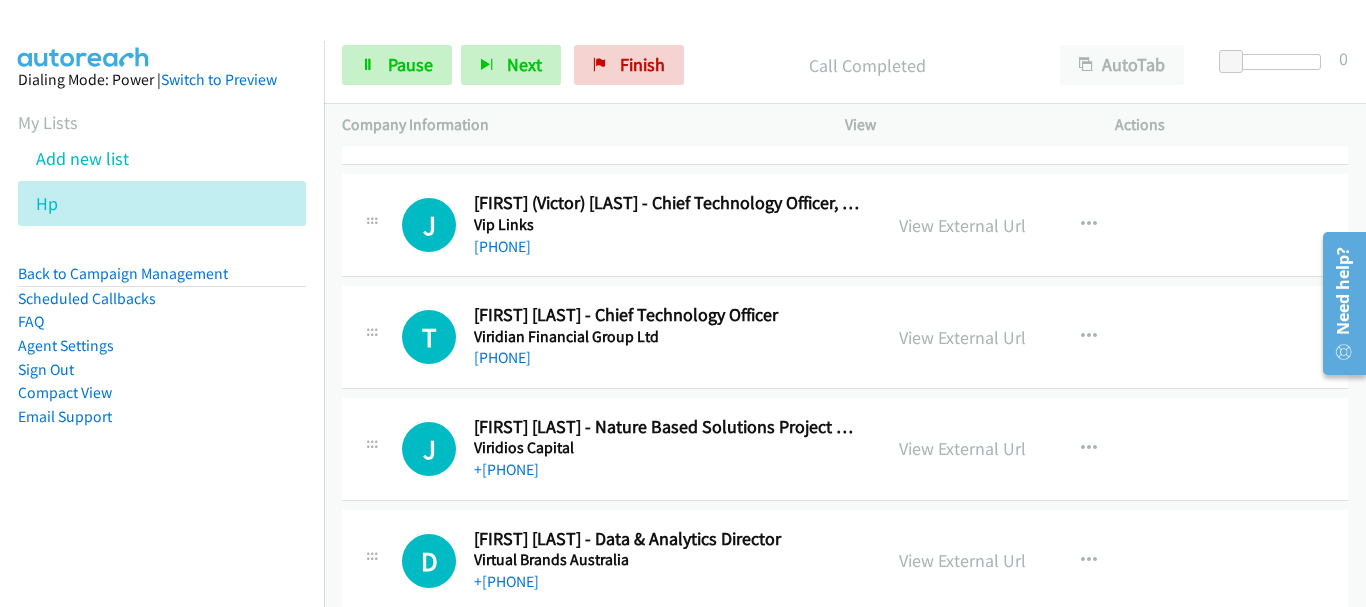 scroll, scrollTop: 0, scrollLeft: 0, axis: both 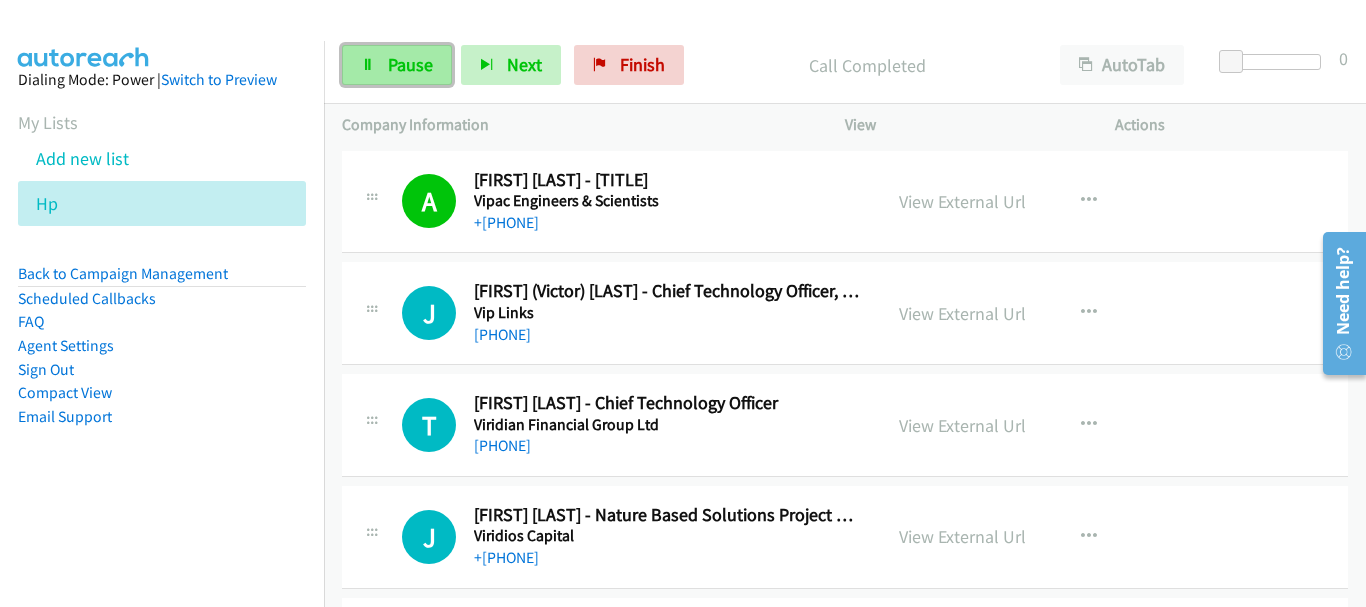 click on "Pause" at bounding box center [397, 65] 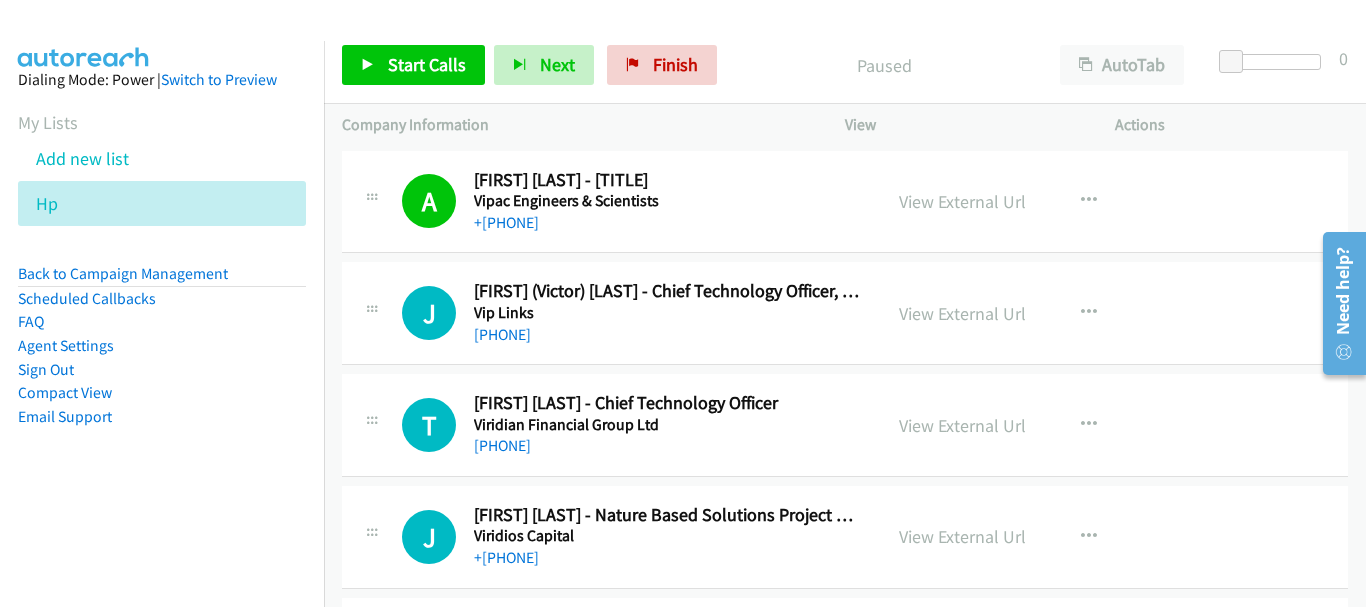 click on "Start Calls
Pause
Next
Finish
Paused
AutoTab
AutoTab
0" at bounding box center (845, 65) 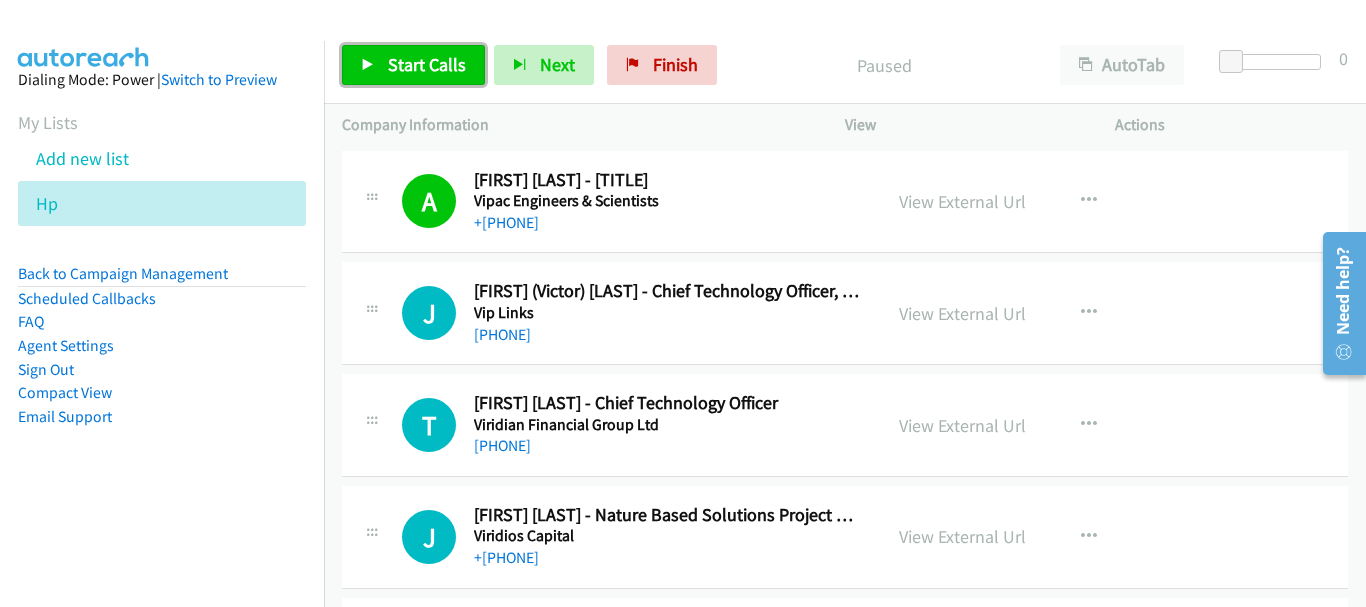 click on "Start Calls" at bounding box center (427, 64) 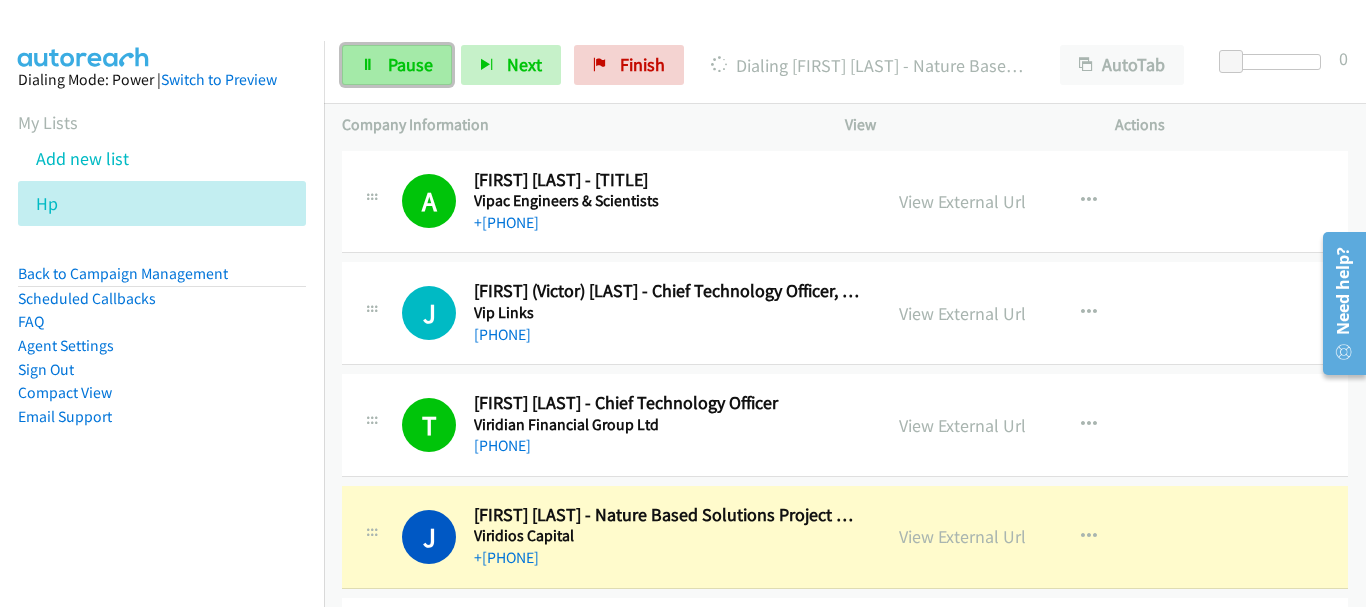 click on "Pause" at bounding box center [410, 64] 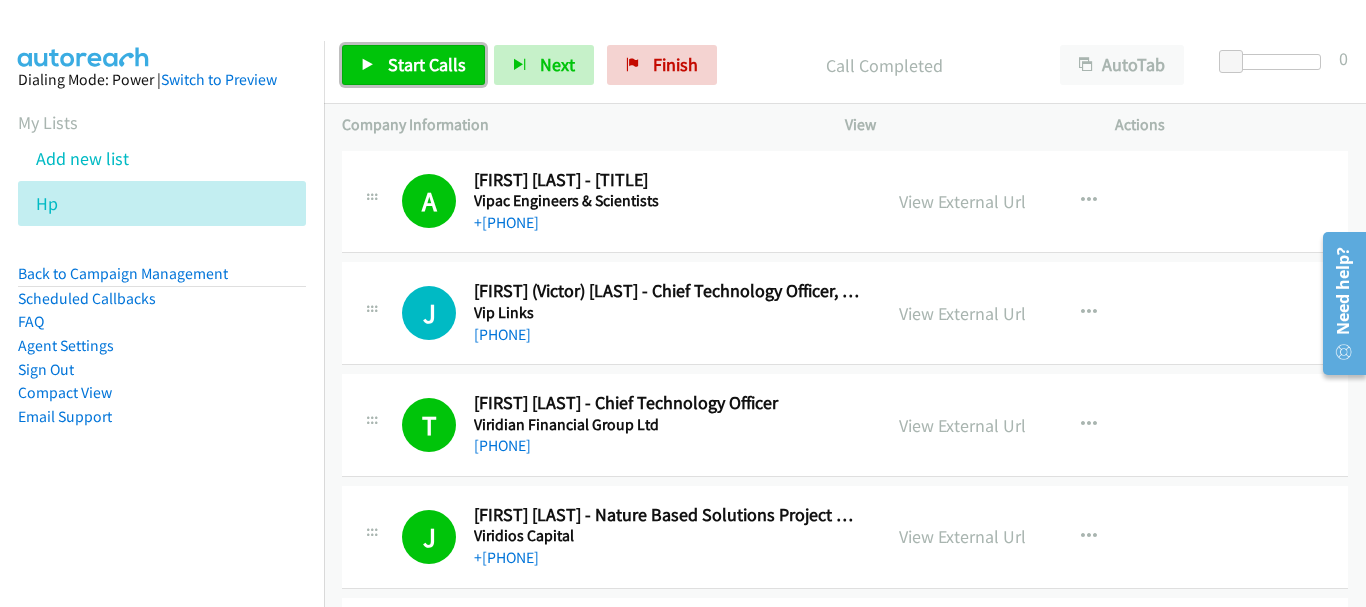 click on "Start Calls" at bounding box center (427, 64) 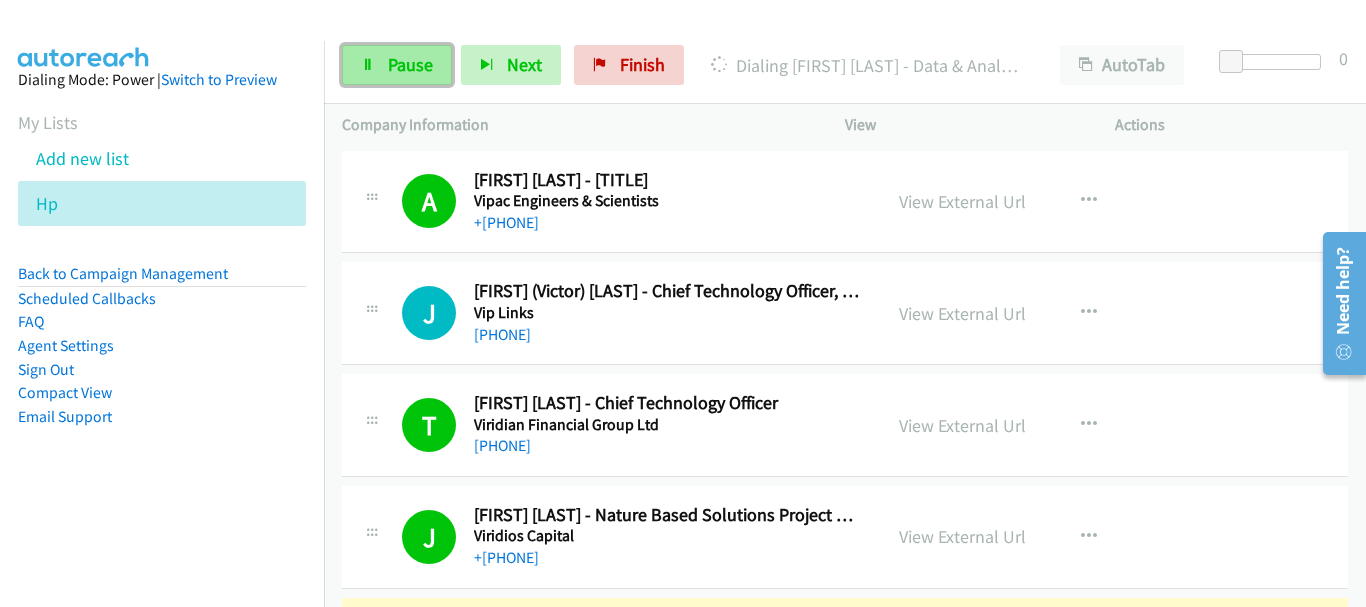 click on "Pause" at bounding box center (410, 64) 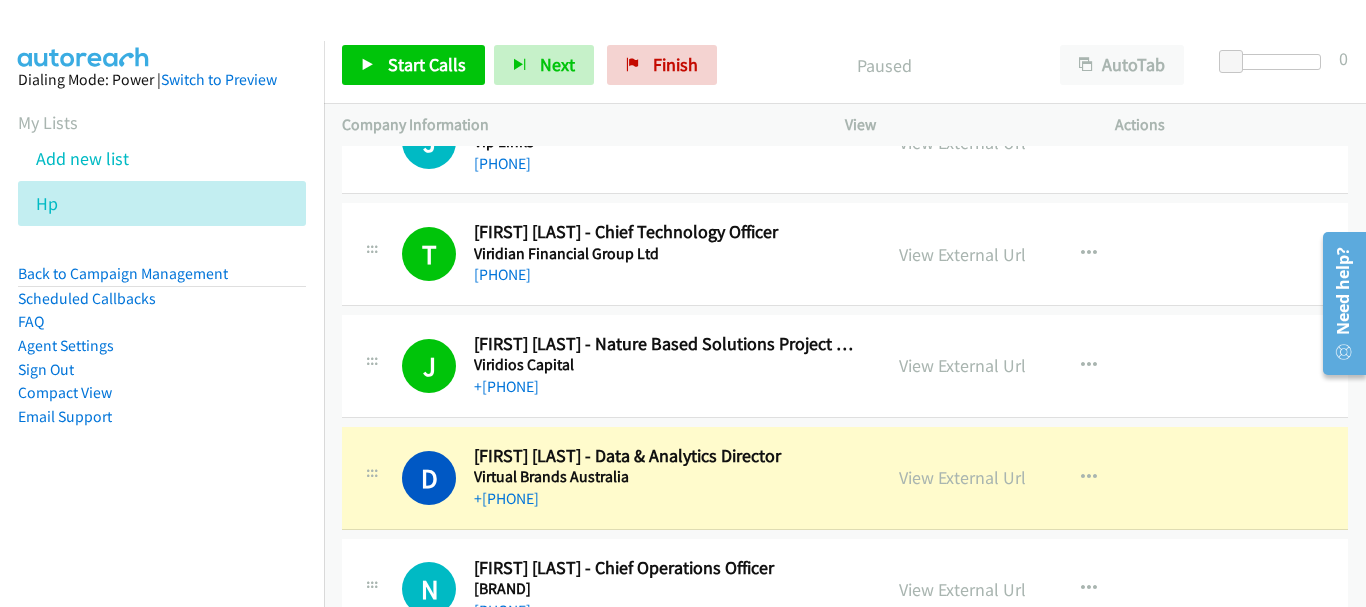 scroll, scrollTop: 400, scrollLeft: 0, axis: vertical 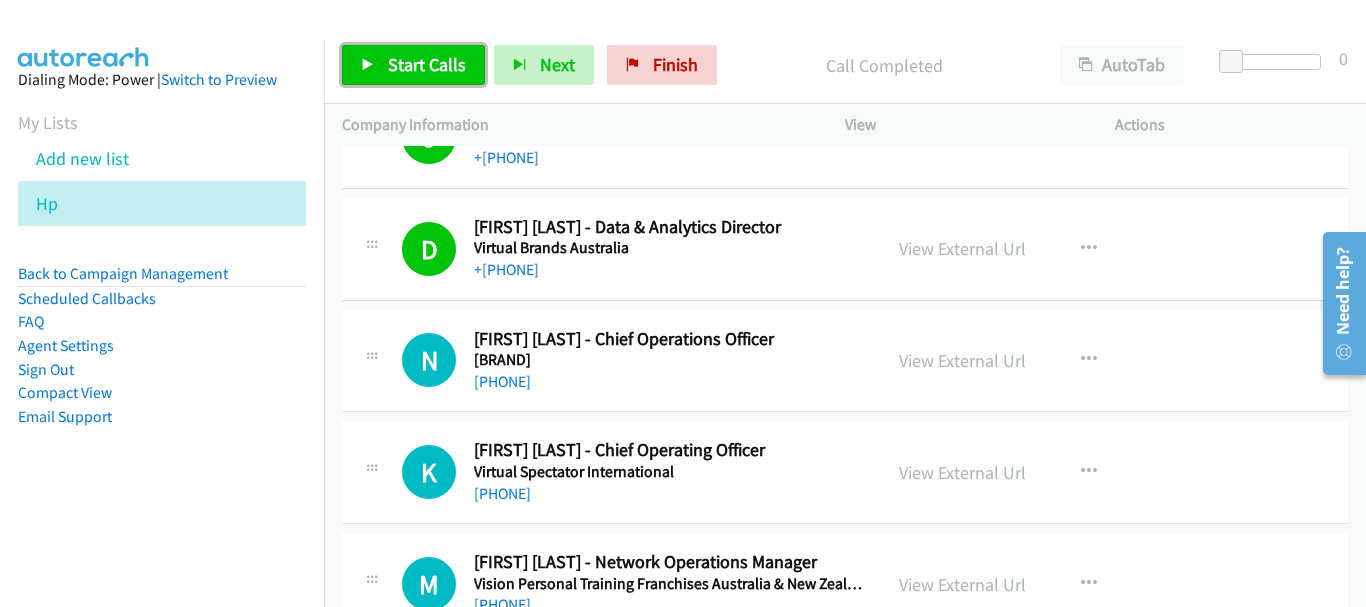 click on "Start Calls" at bounding box center [427, 64] 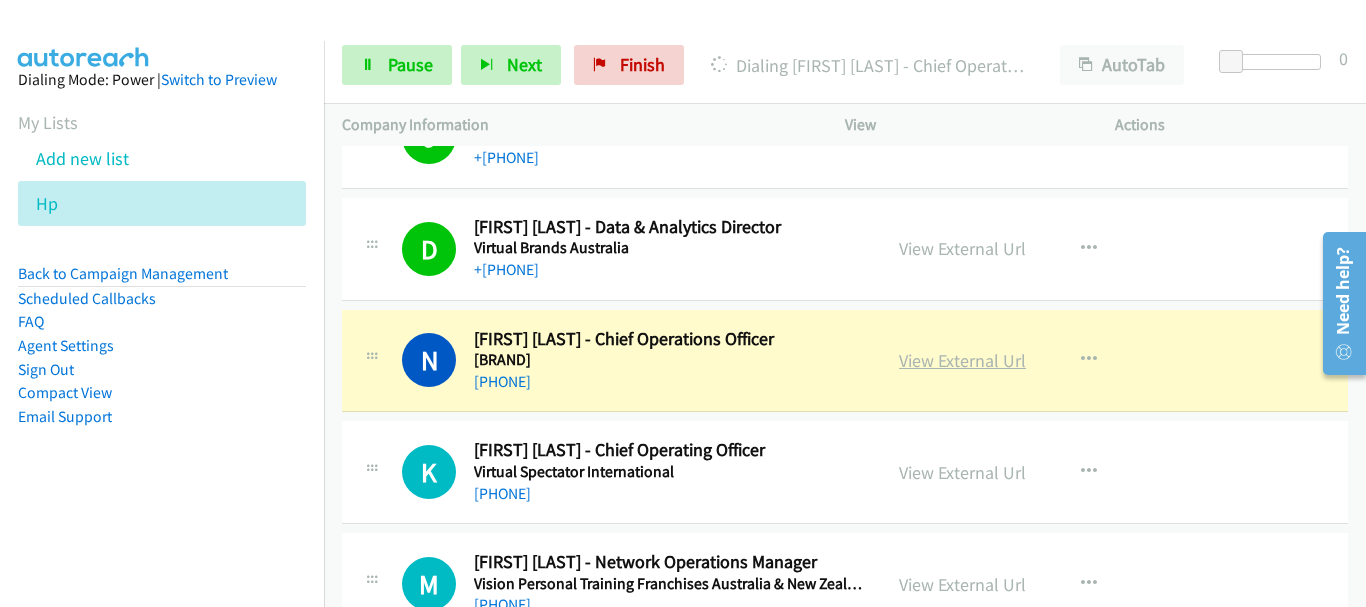 click on "View External Url" at bounding box center [962, 360] 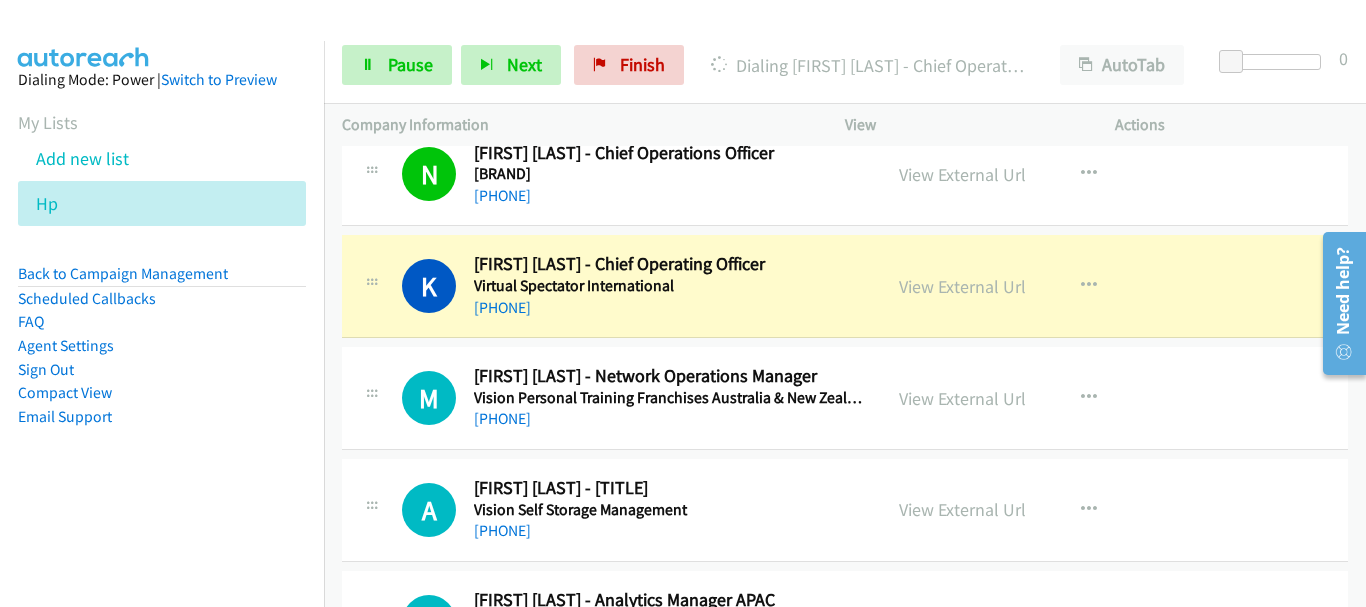 scroll, scrollTop: 600, scrollLeft: 0, axis: vertical 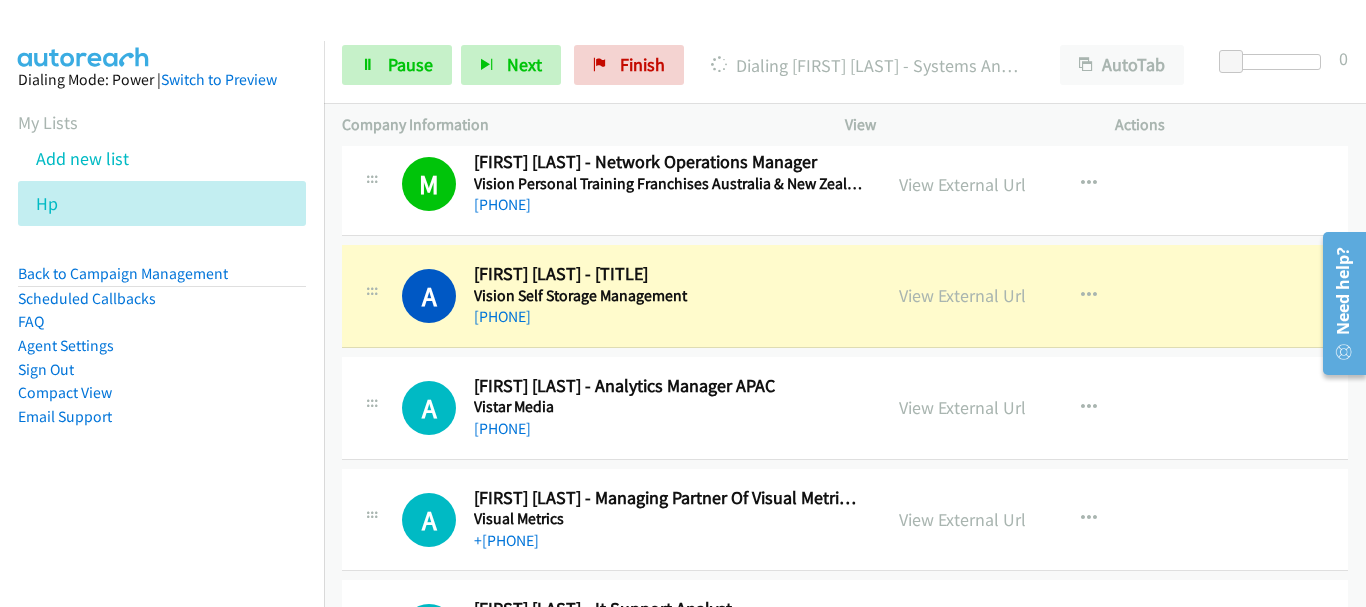 click on "View External Url
View External Url
Schedule/Manage Callback
Start Calls Here
Remove from list
Add to do not call list
Reset Call Status" at bounding box center (1025, 296) 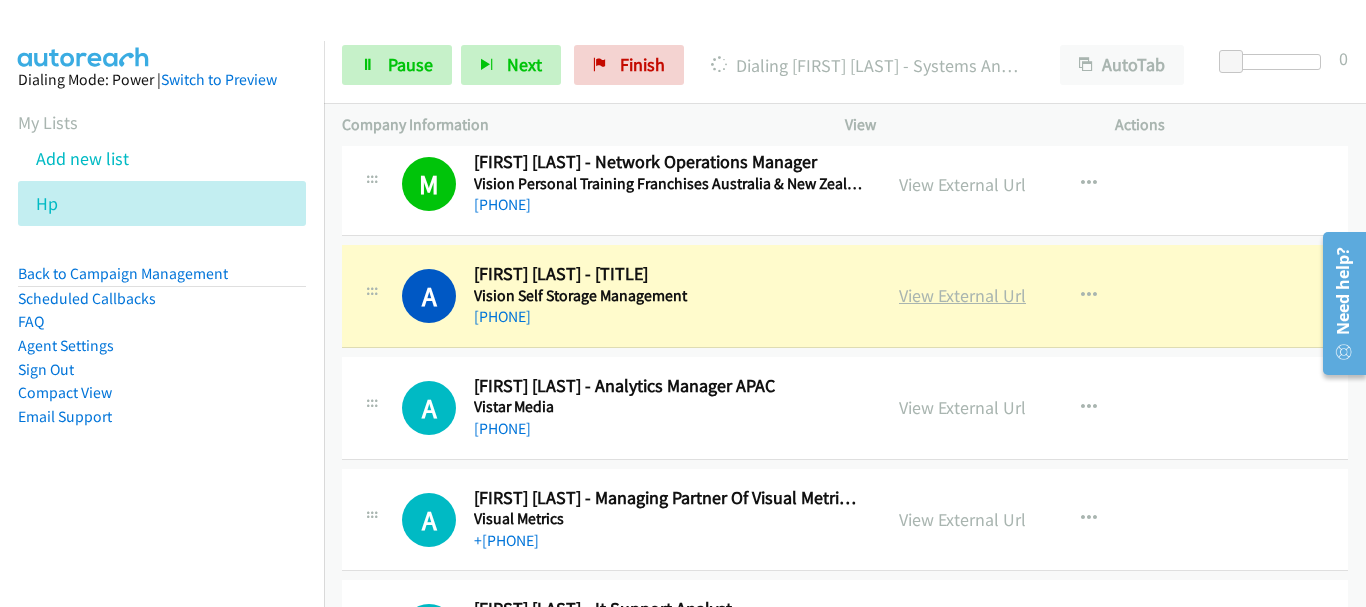 click on "View External Url" at bounding box center (962, 295) 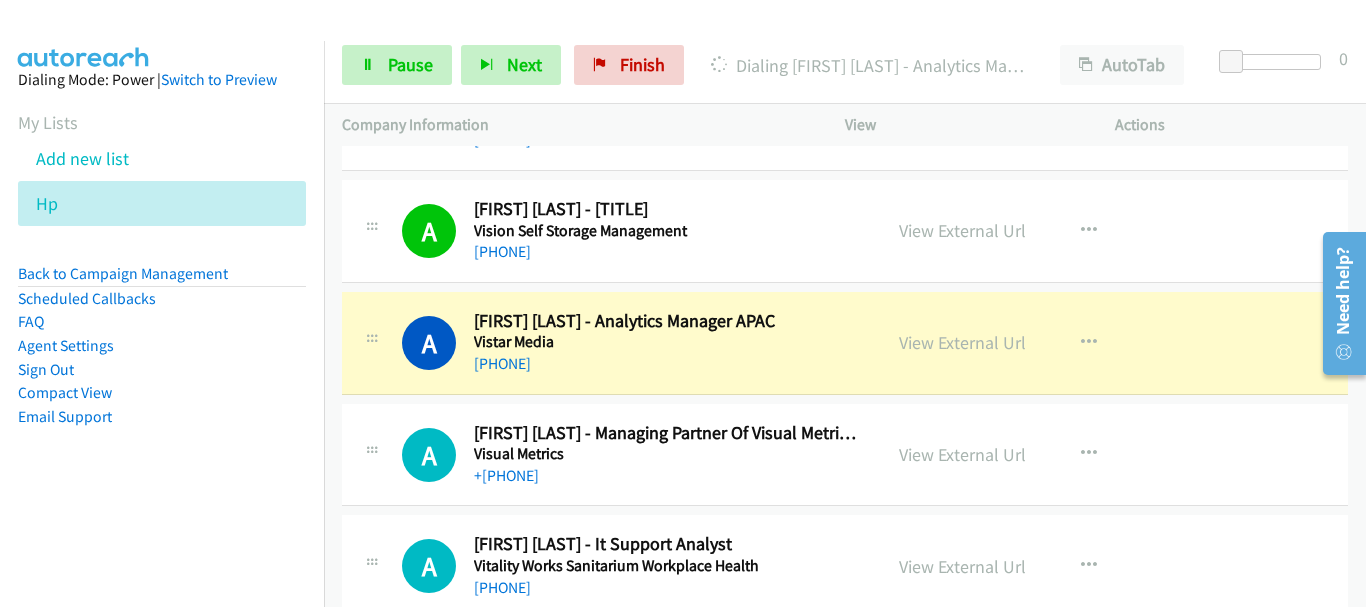 scroll, scrollTop: 900, scrollLeft: 0, axis: vertical 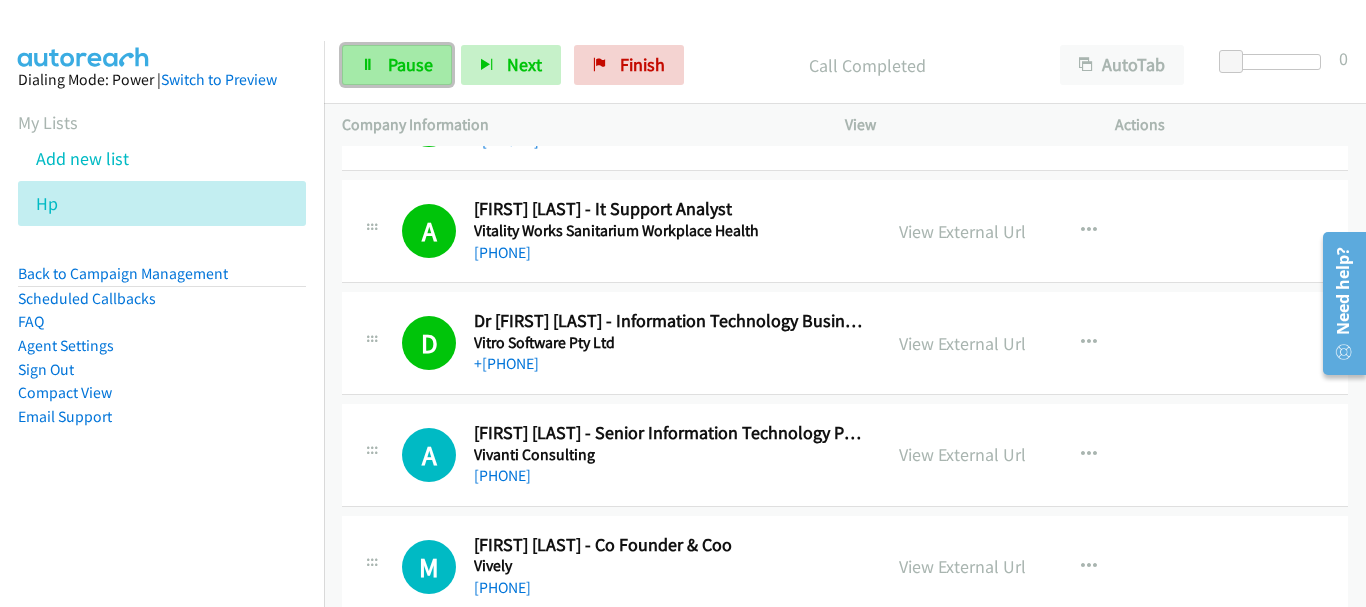 click on "Pause" at bounding box center (397, 65) 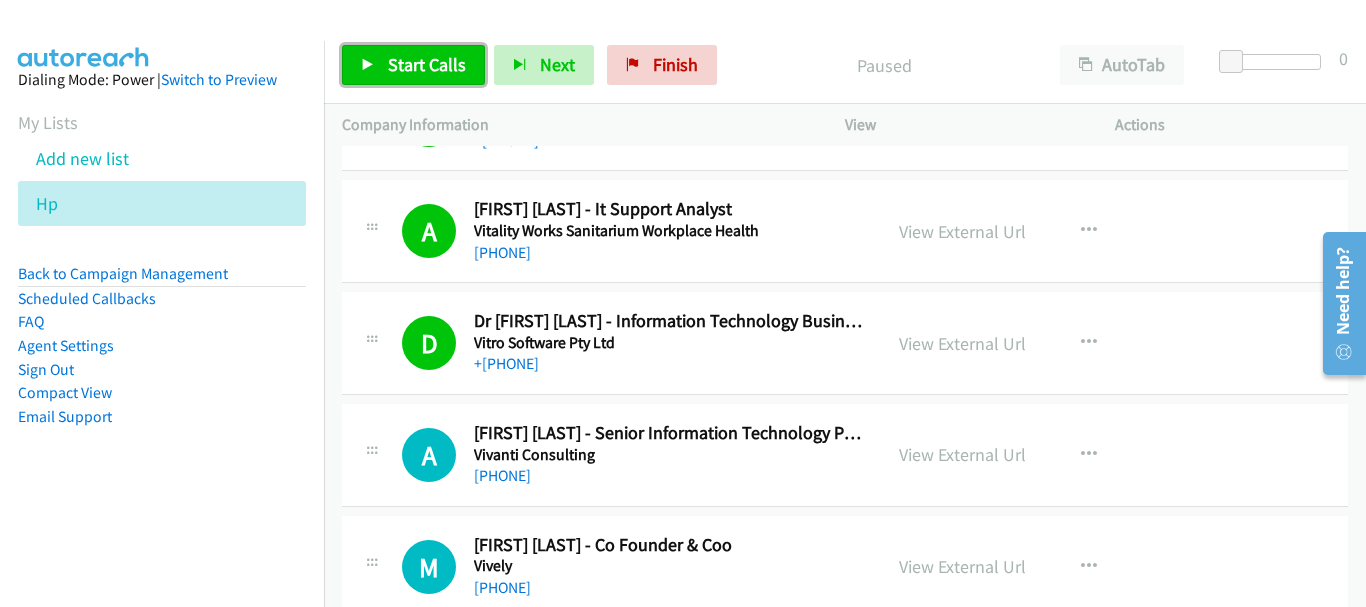 click on "Start Calls" at bounding box center (427, 64) 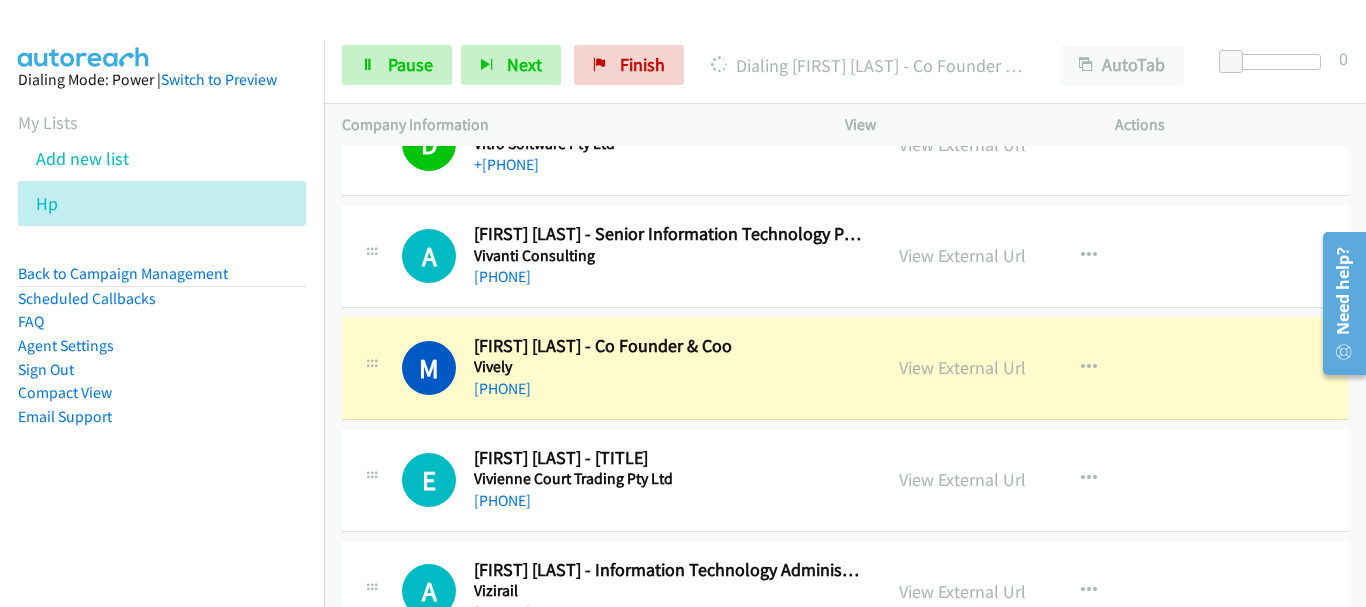scroll, scrollTop: 1400, scrollLeft: 0, axis: vertical 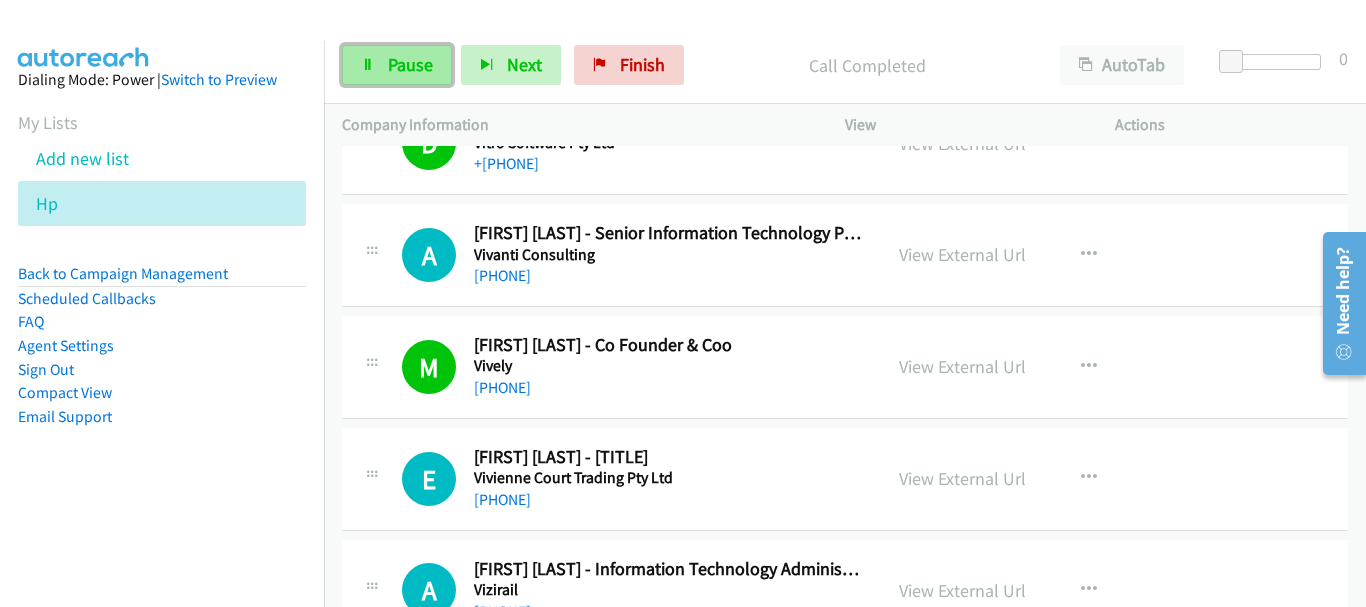 click on "Pause" at bounding box center (397, 65) 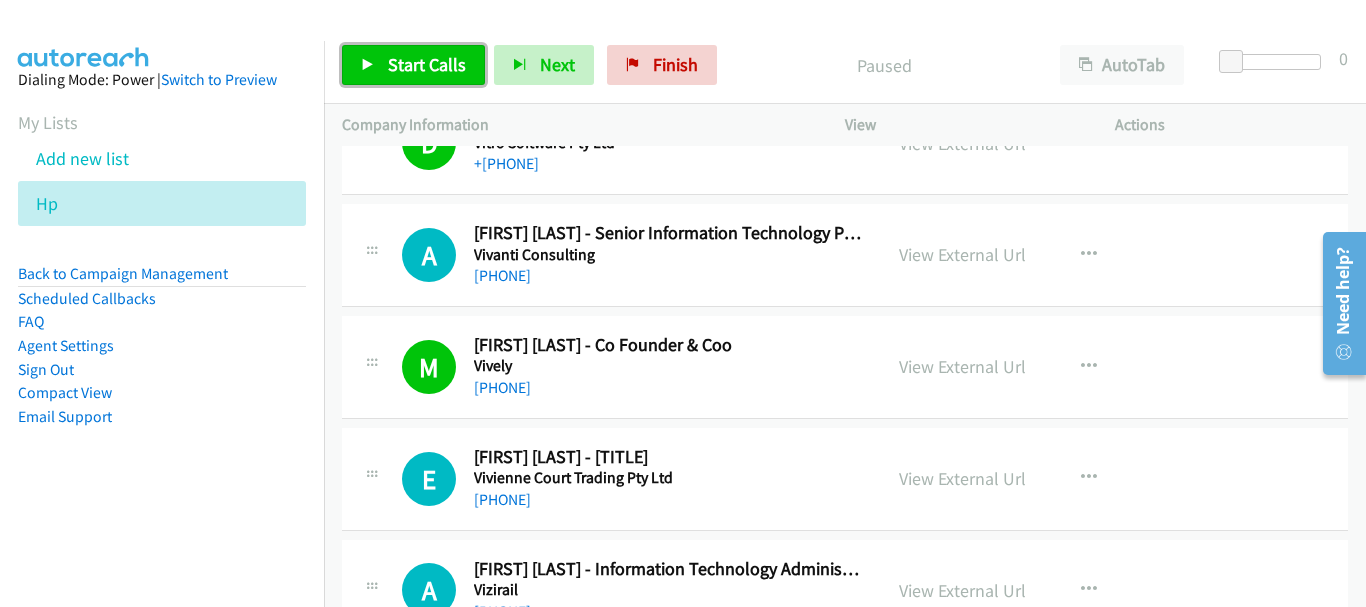 click on "Start Calls" at bounding box center [413, 65] 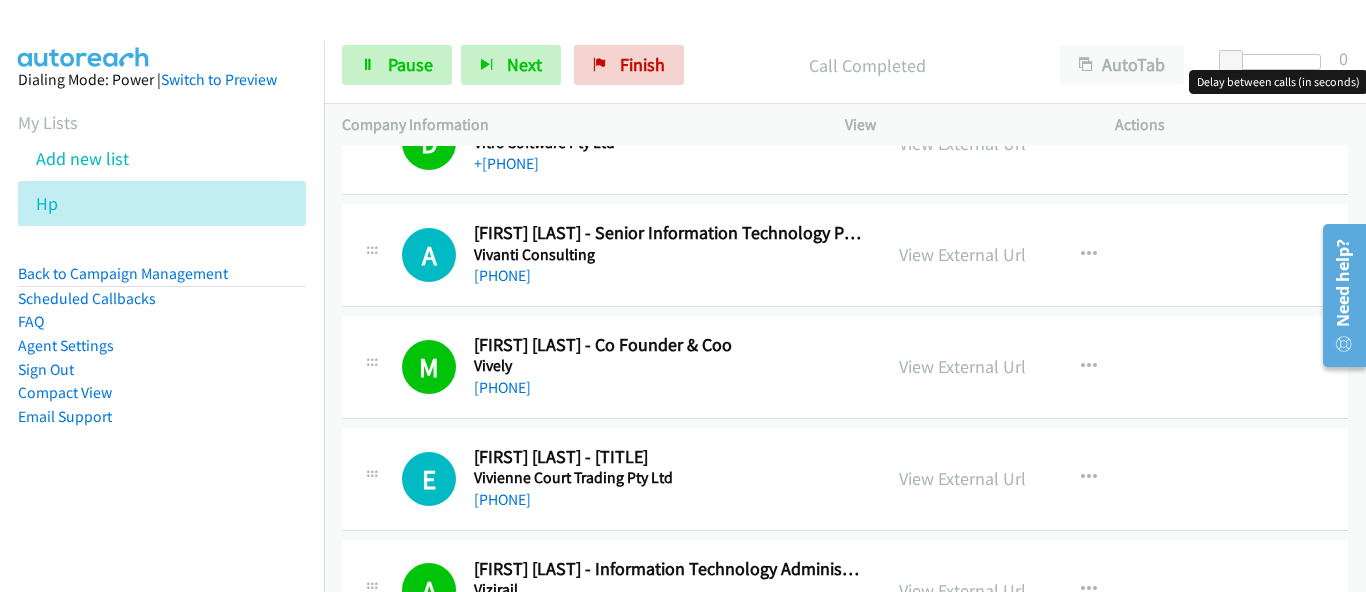 click at bounding box center [1275, 62] 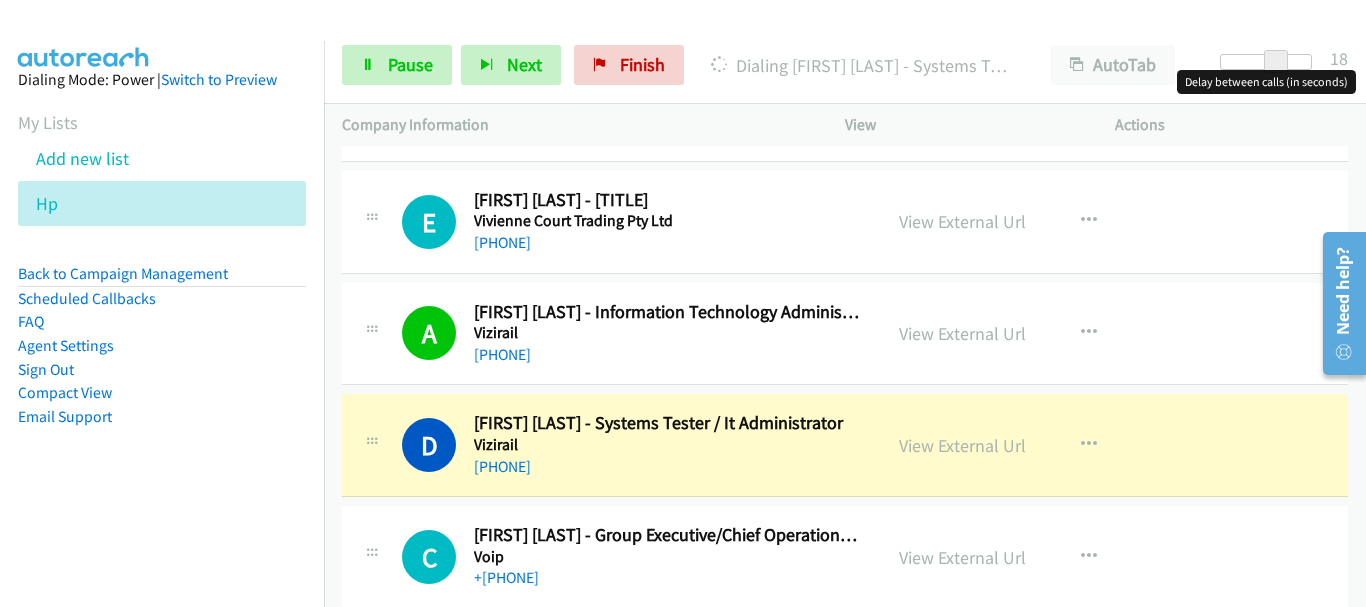 scroll, scrollTop: 1900, scrollLeft: 0, axis: vertical 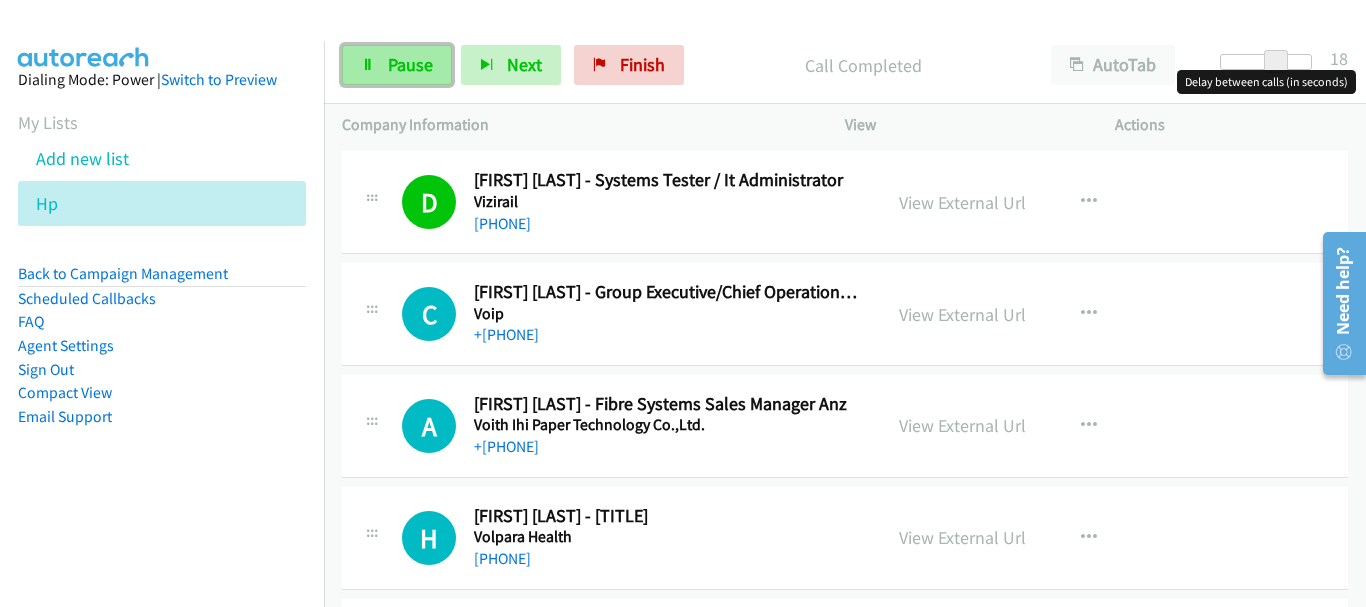 click at bounding box center [368, 66] 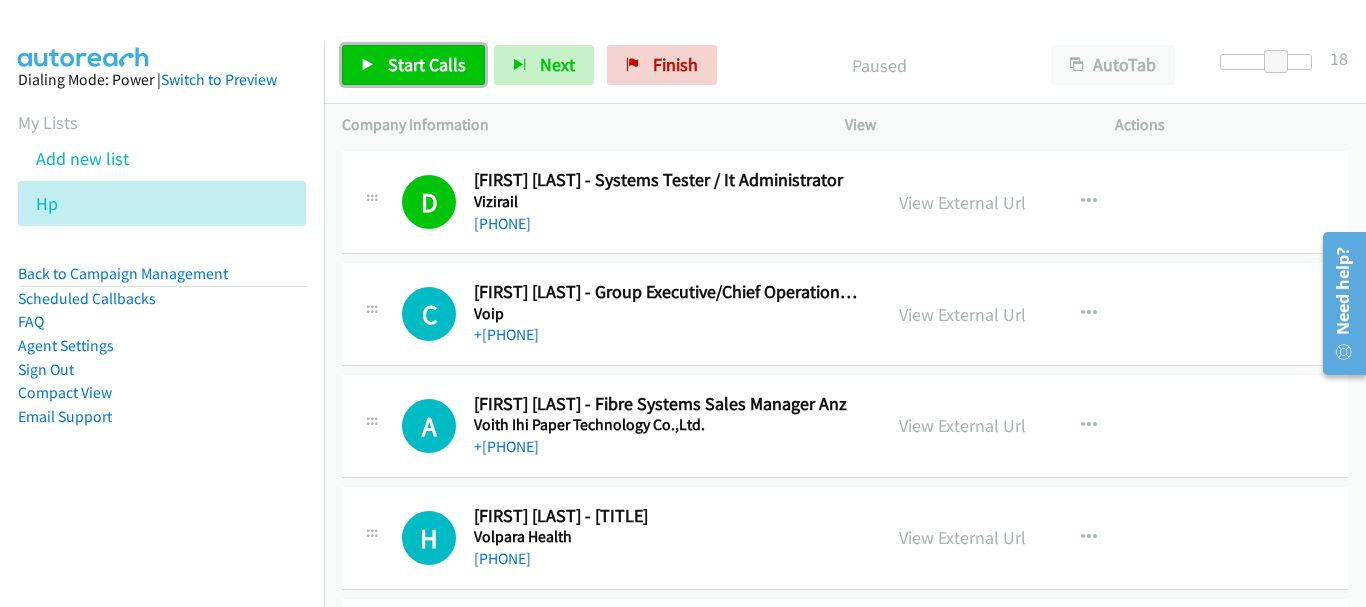 click on "Start Calls" at bounding box center (427, 64) 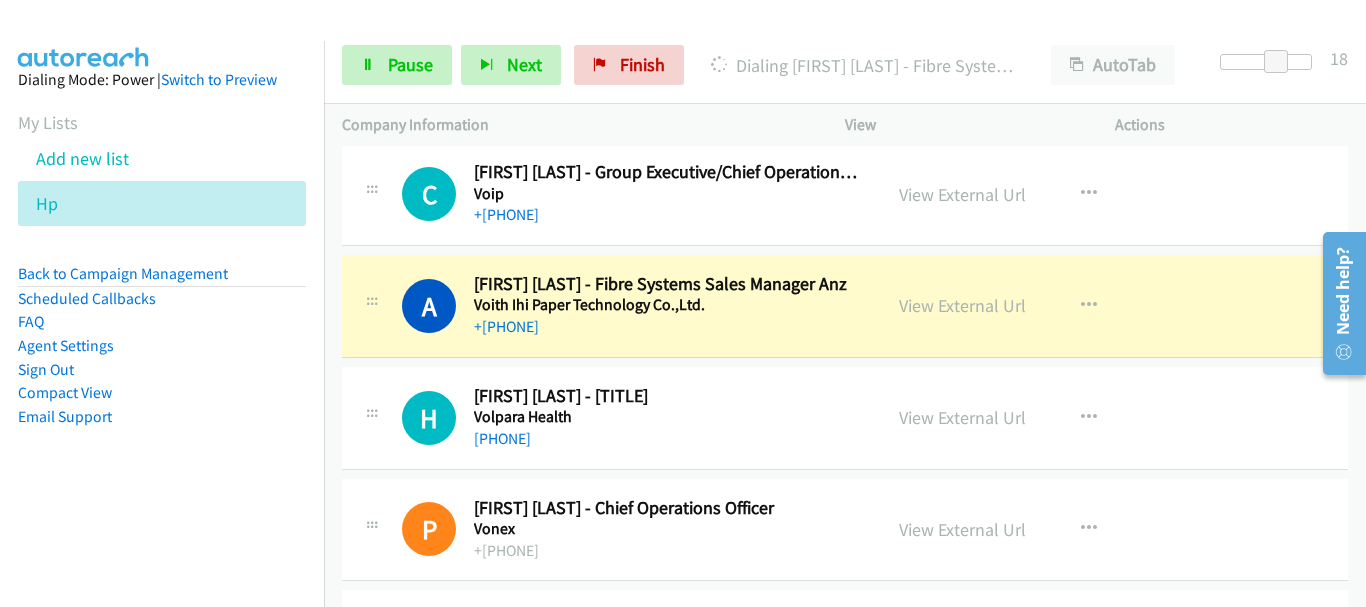 scroll, scrollTop: 2100, scrollLeft: 0, axis: vertical 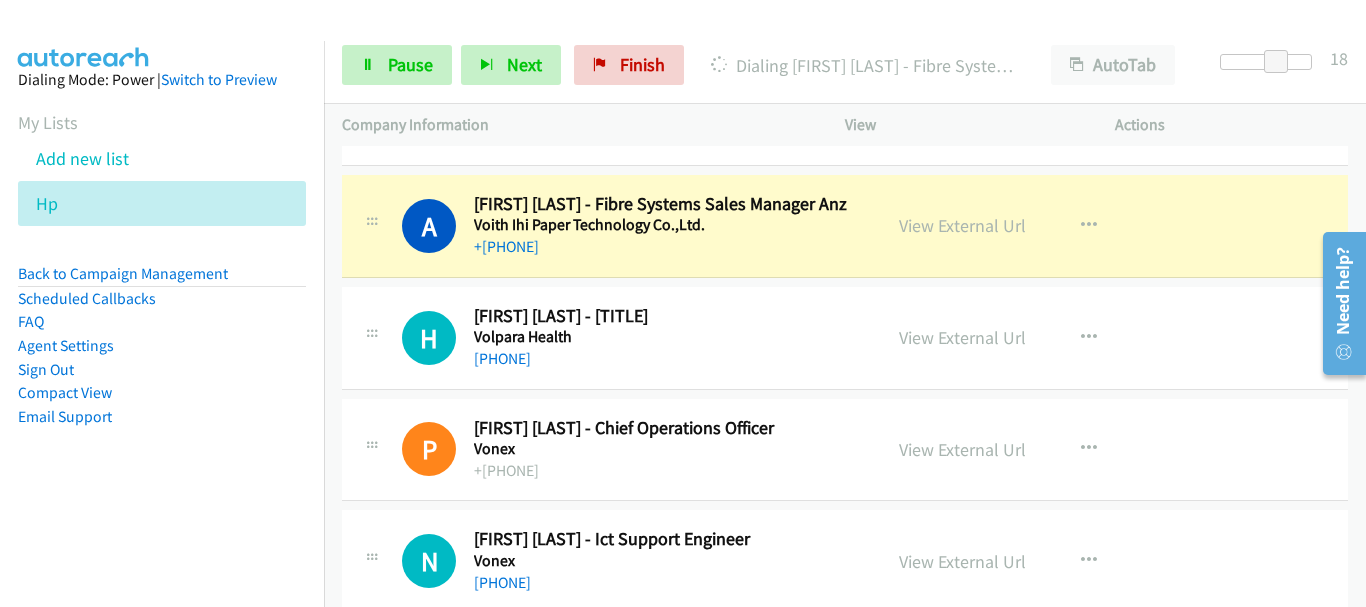 click on "H
Callback Scheduled
[FIRST] [LAST] - [TITLE]
Volpara Health
[COUNTRY]/[CITY]
[PHONE]
View External Url
View External Url
Schedule/Manage Callback
Start Calls Here
Remove from list
Add to do not call list
Reset Call Status" at bounding box center [845, 338] 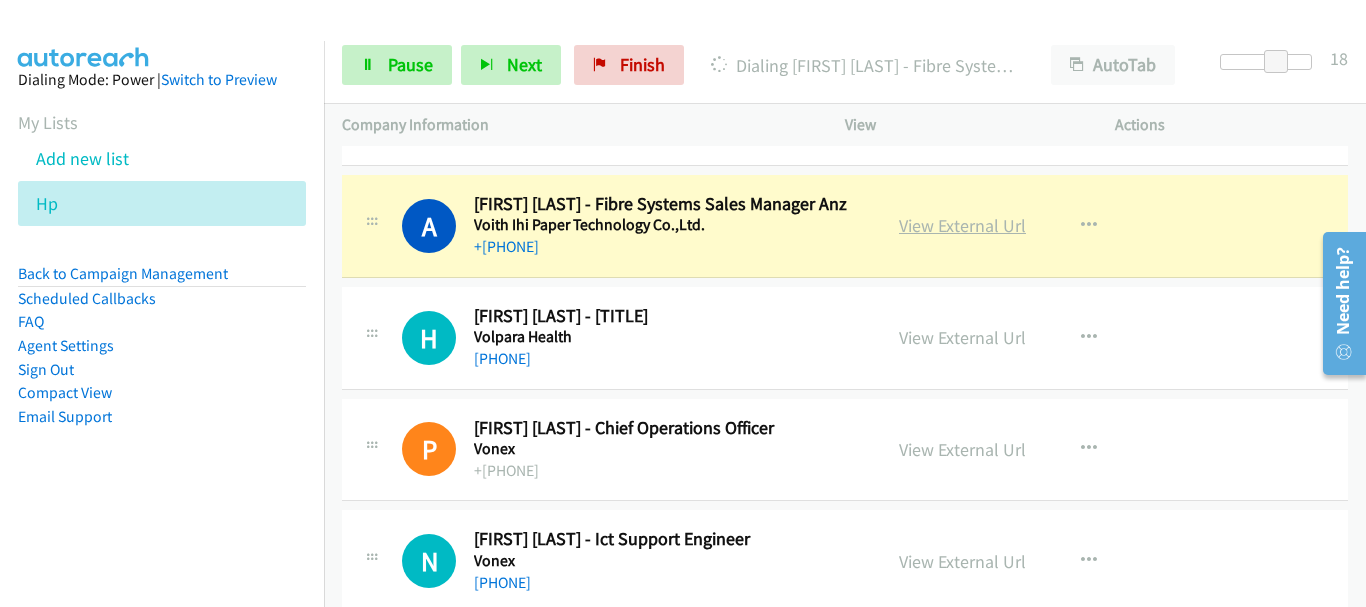 click on "View External Url" at bounding box center [962, 225] 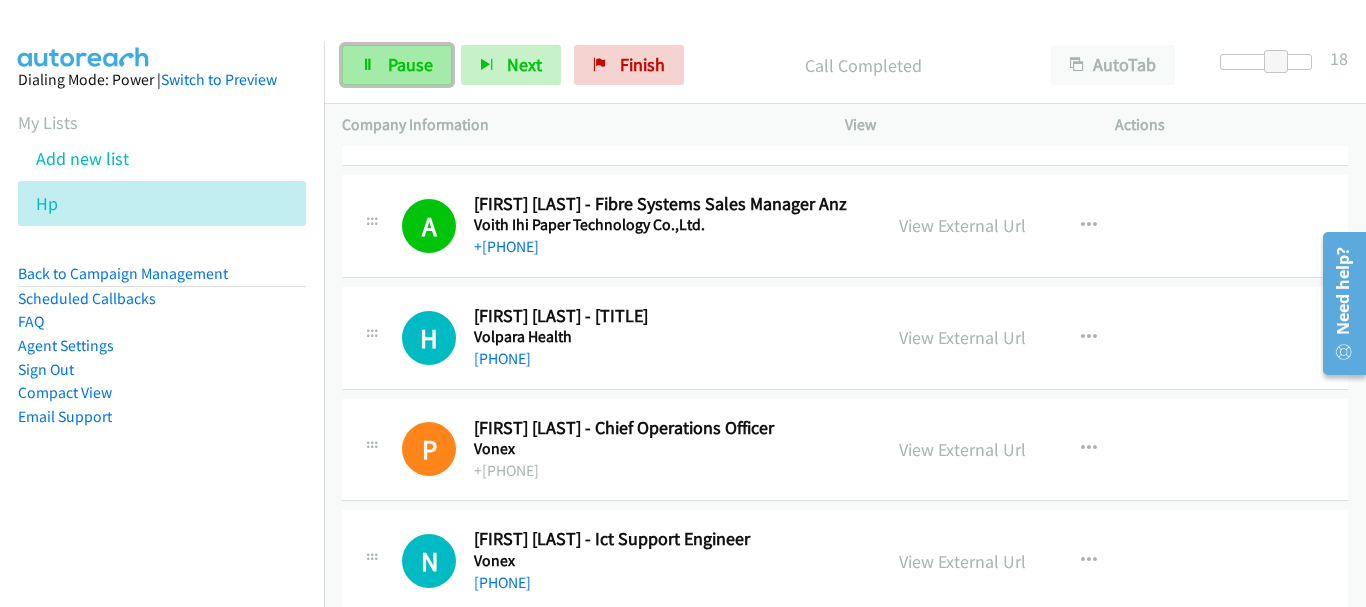 click at bounding box center [368, 66] 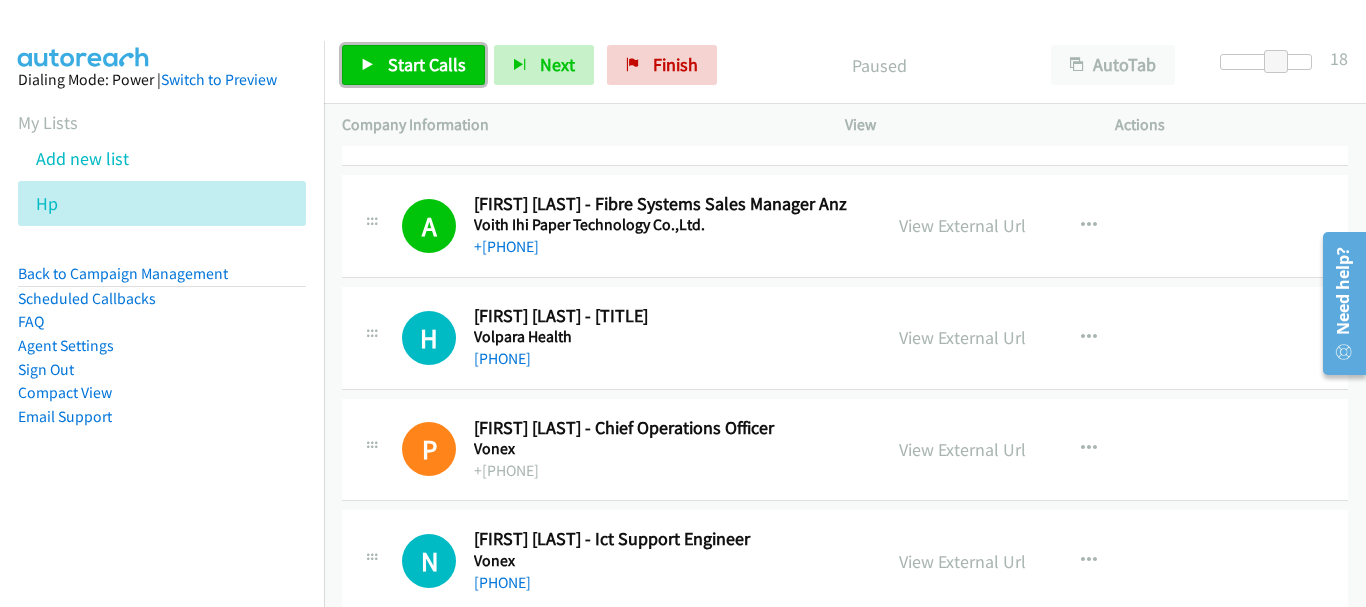 click on "Start Calls" at bounding box center [413, 65] 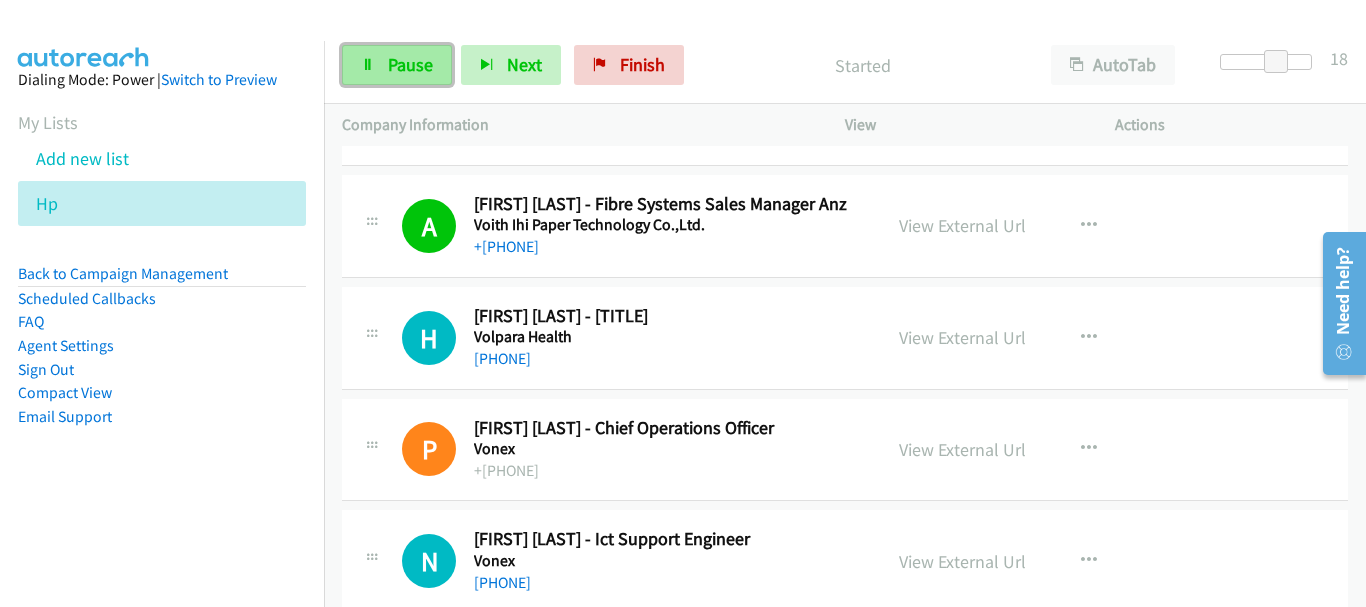 click on "Pause" at bounding box center [397, 65] 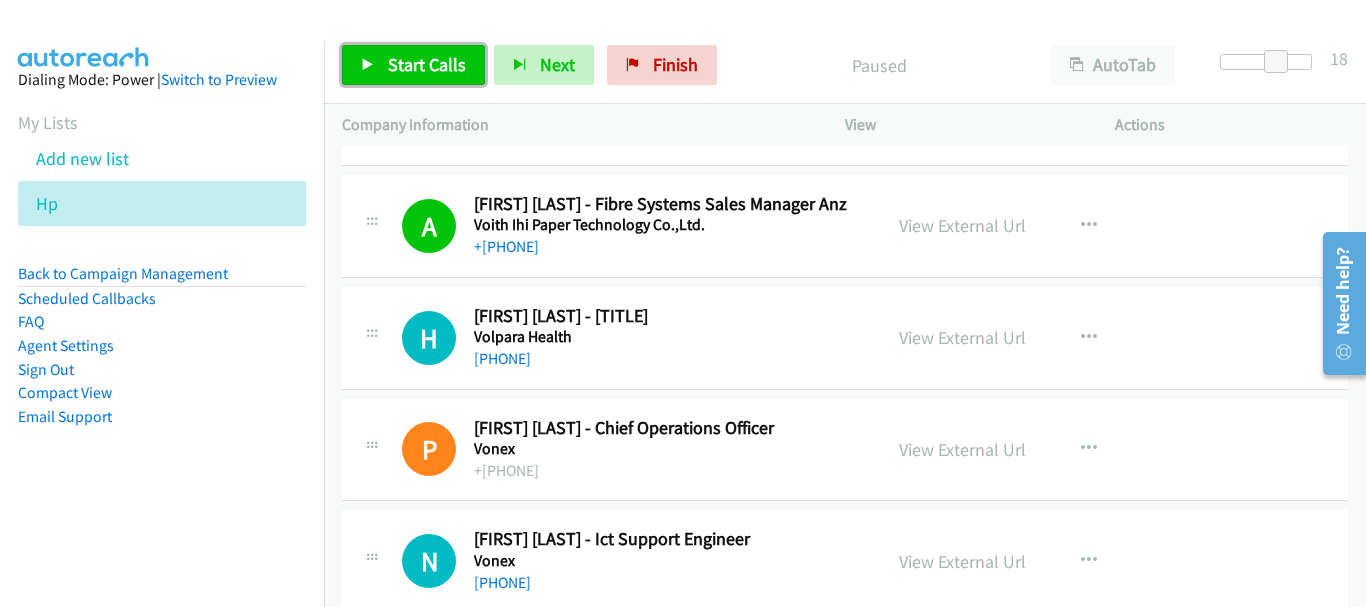click on "Start Calls" at bounding box center (413, 65) 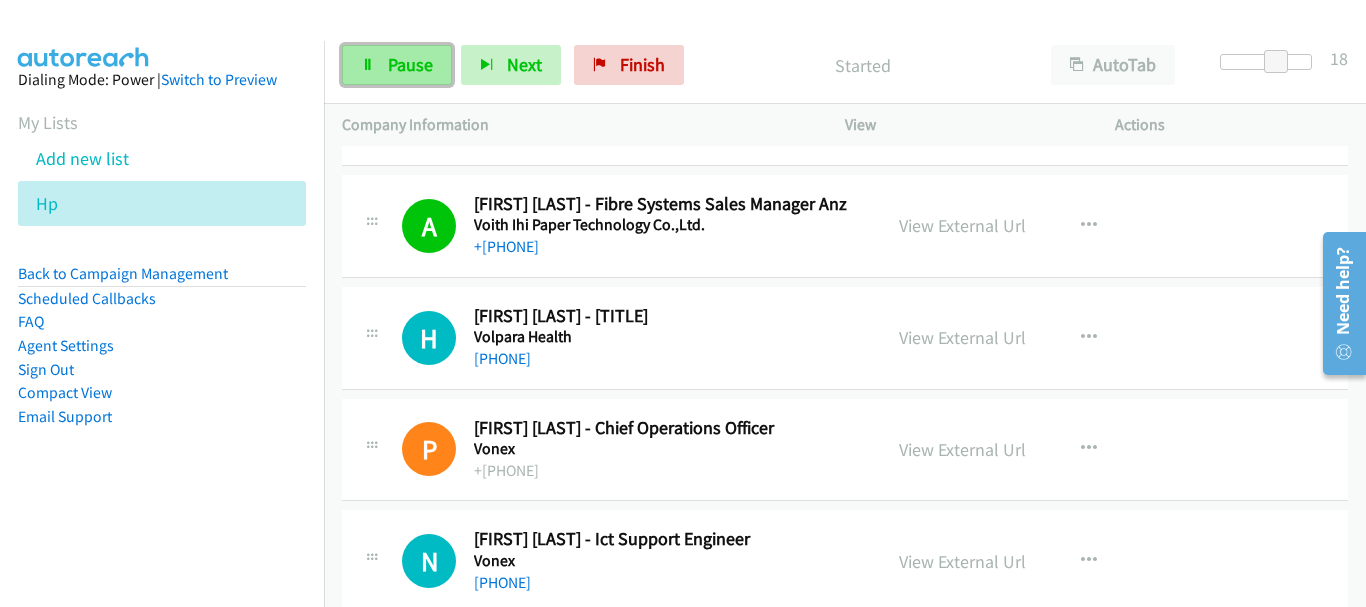 click on "Pause" at bounding box center [397, 65] 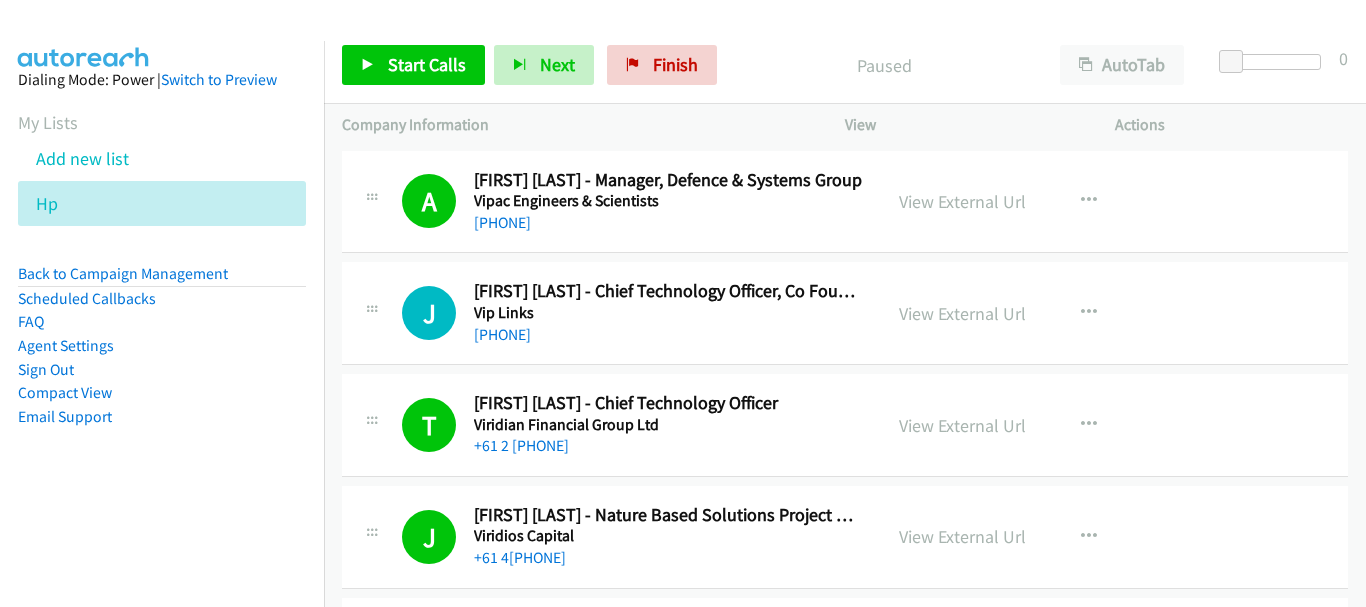 scroll, scrollTop: 0, scrollLeft: 0, axis: both 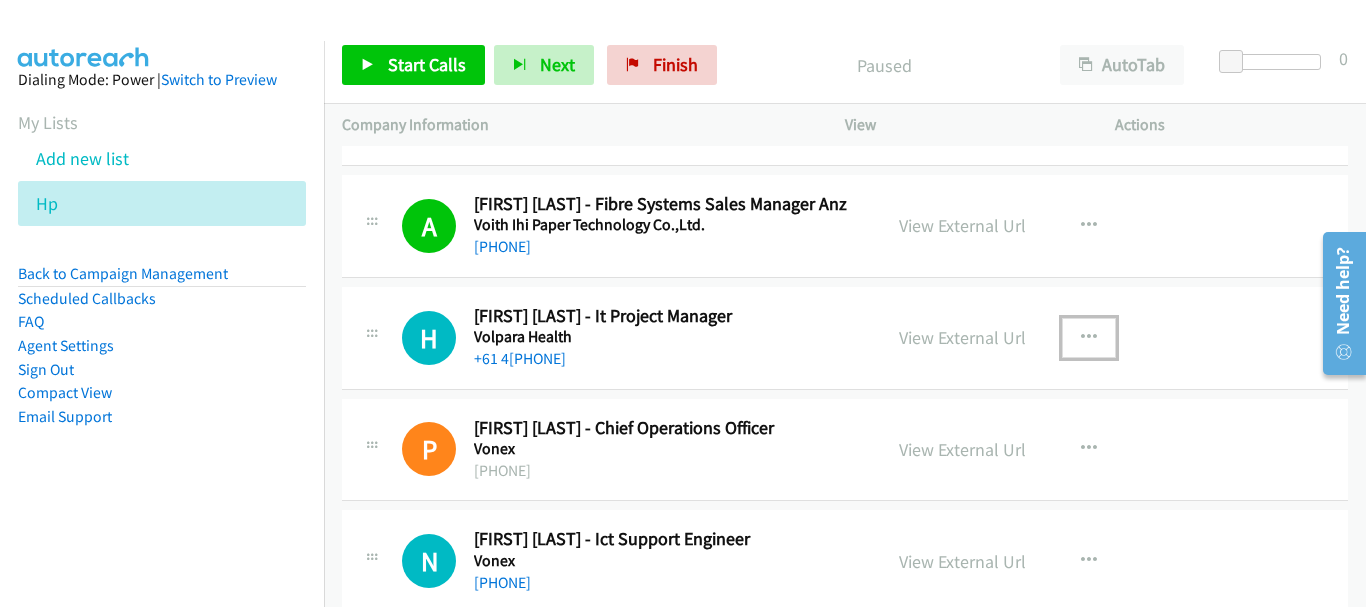 click at bounding box center (1089, 338) 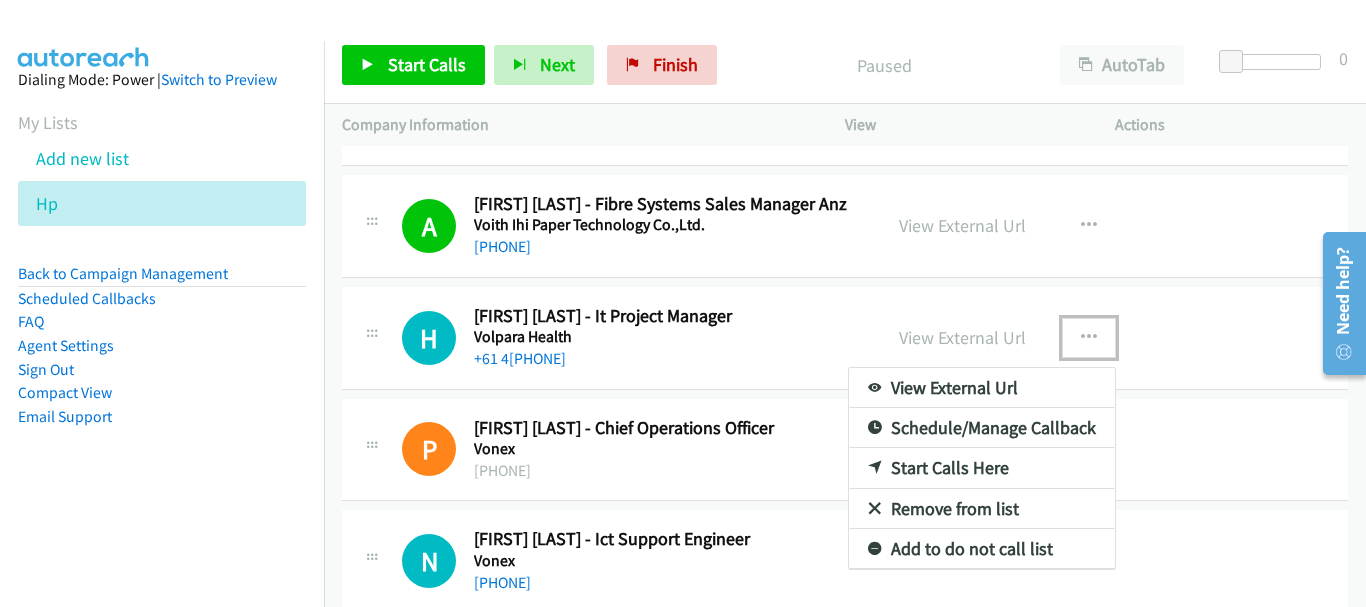 click on "Start Calls Here" at bounding box center (982, 468) 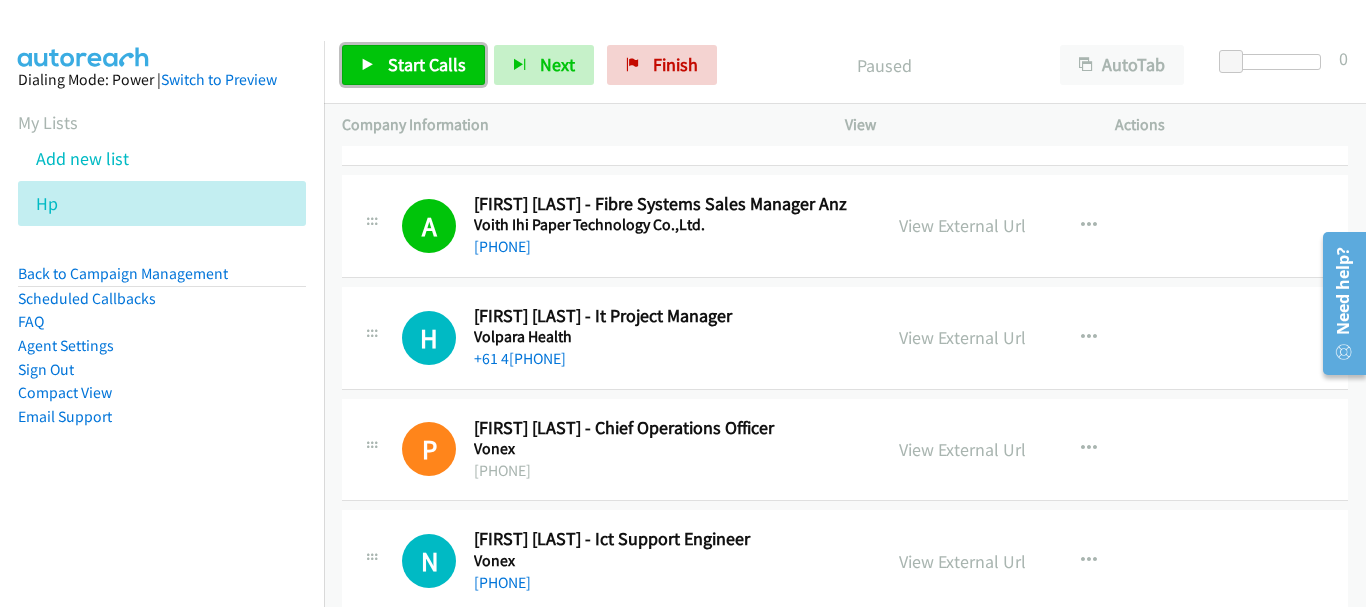 click on "Start Calls" at bounding box center [427, 64] 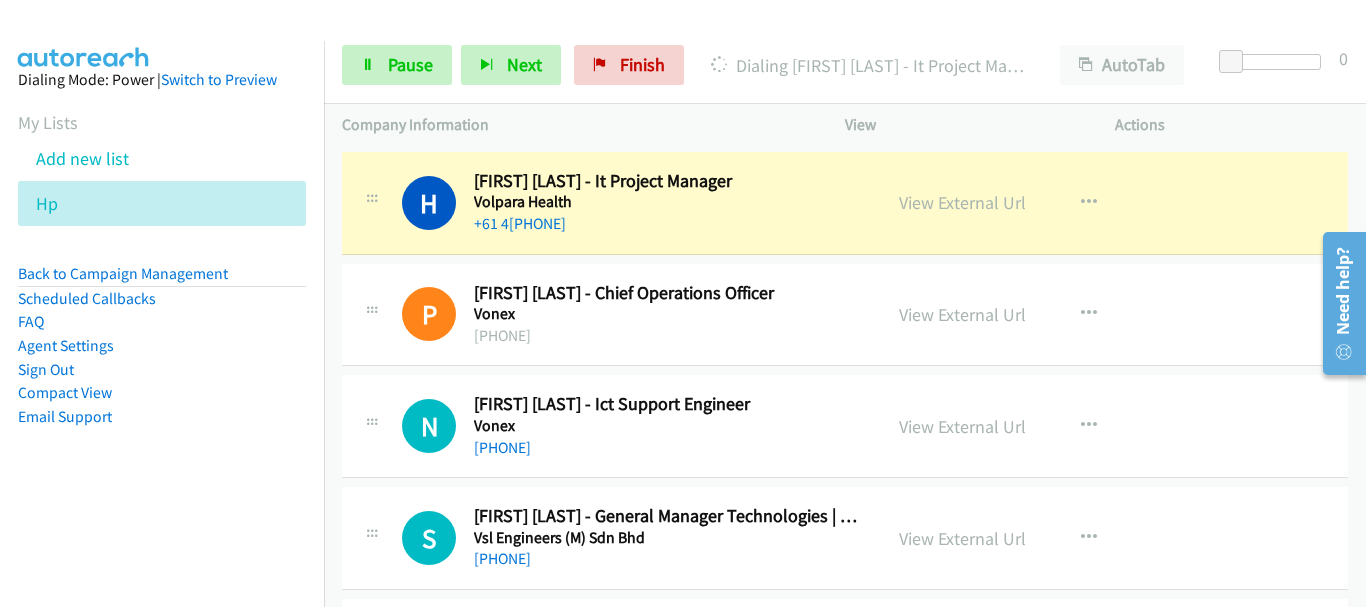 scroll, scrollTop: 2200, scrollLeft: 0, axis: vertical 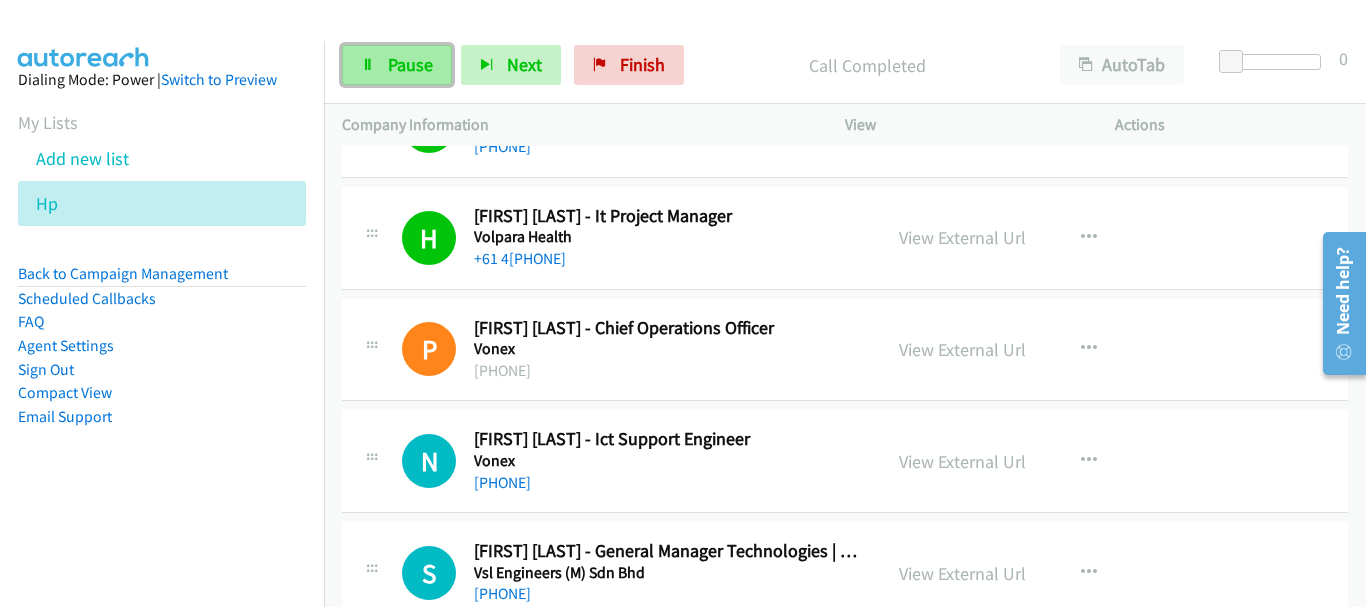 click on "Pause" at bounding box center [397, 65] 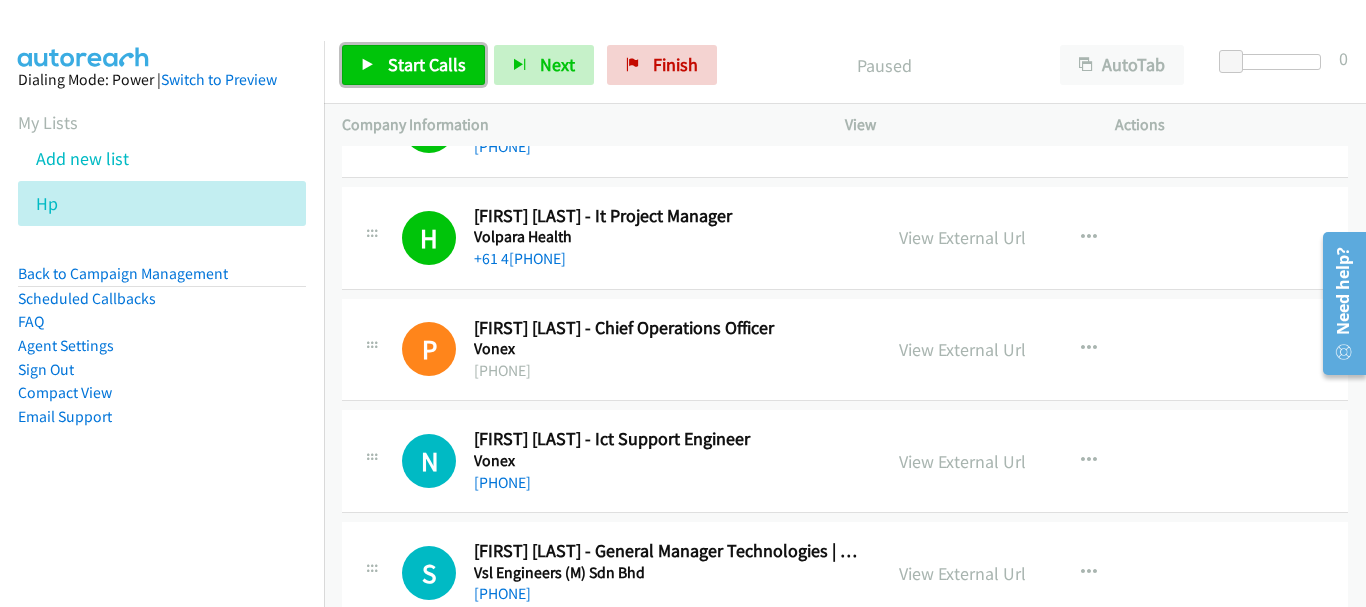 click on "Start Calls" at bounding box center (427, 64) 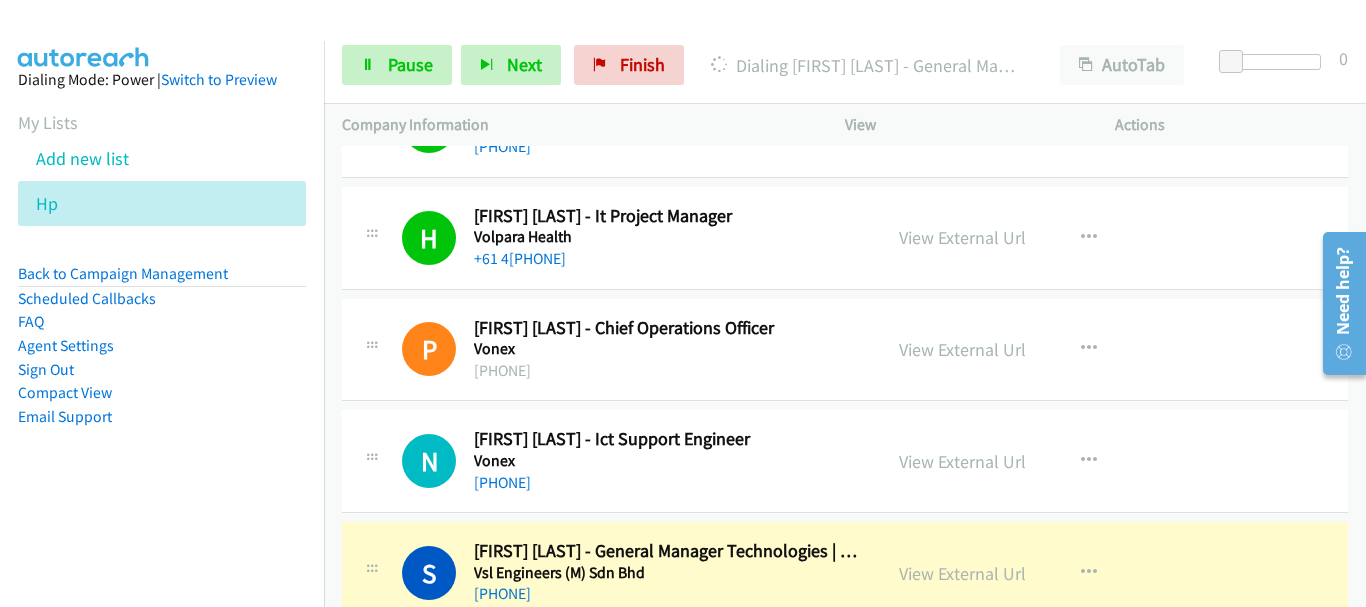 scroll, scrollTop: 2500, scrollLeft: 0, axis: vertical 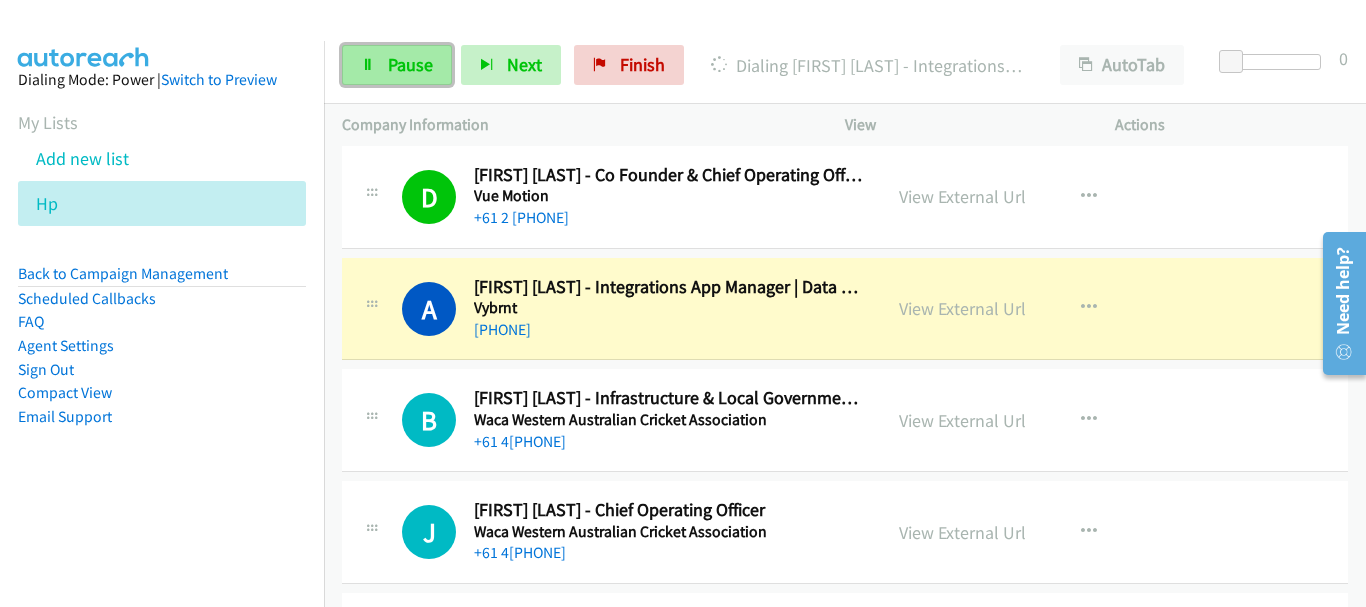 click on "Pause" at bounding box center [410, 64] 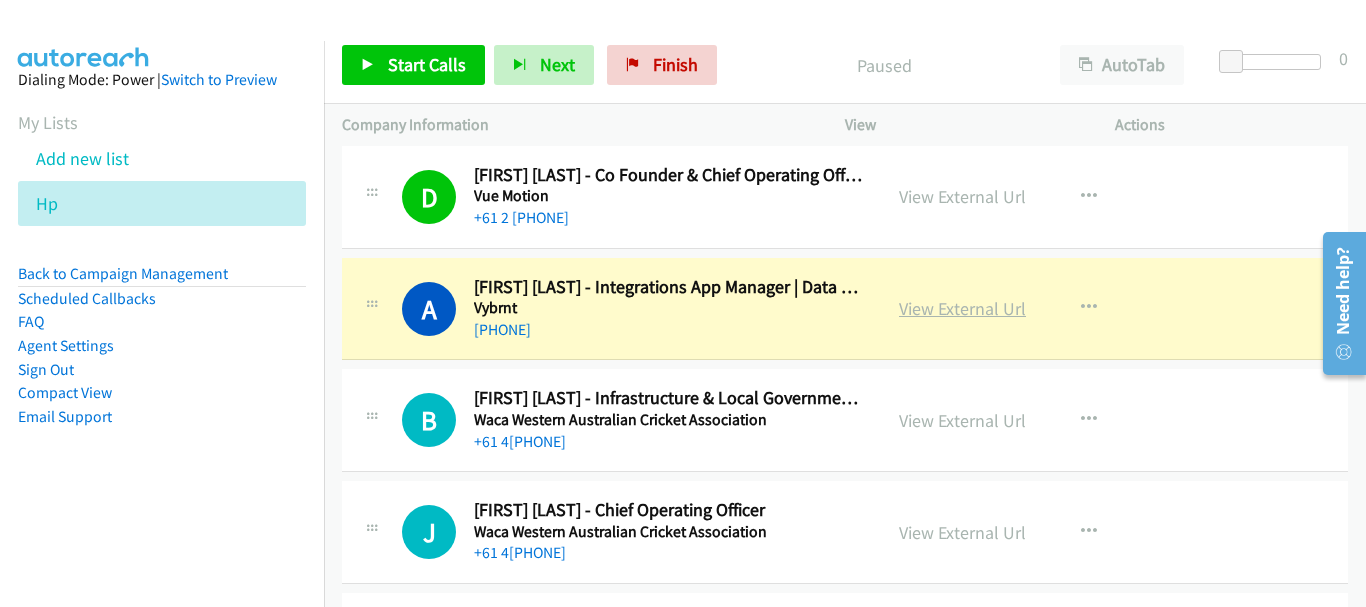 click on "View External Url" at bounding box center (962, 308) 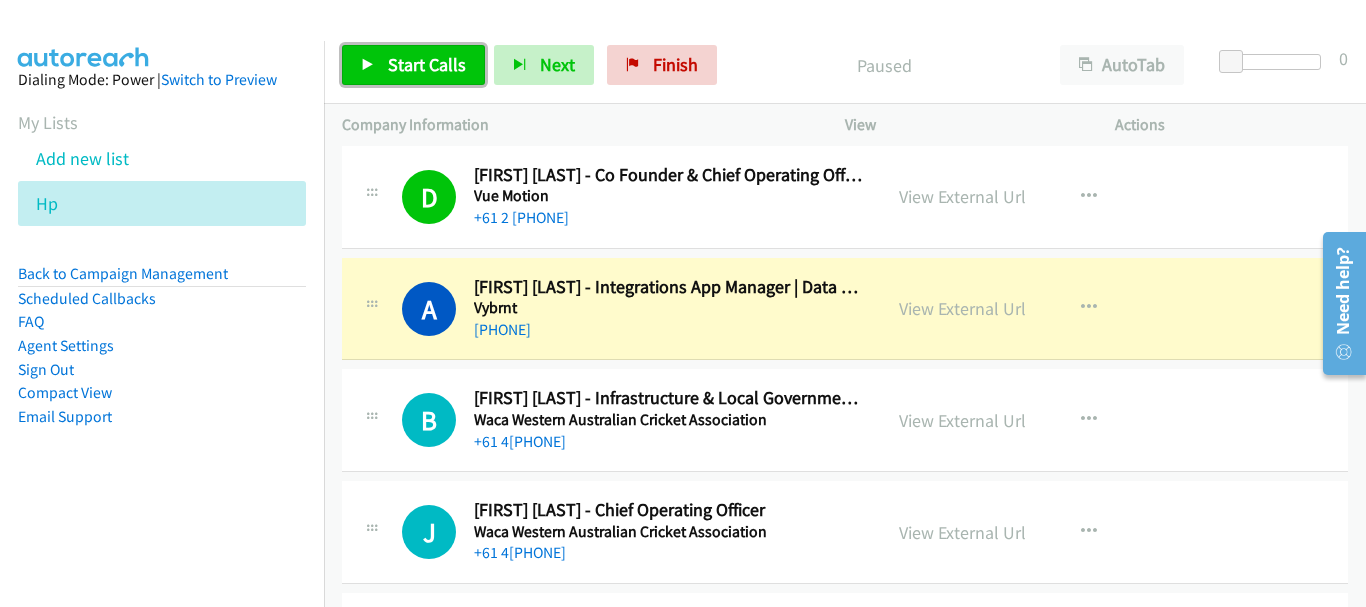 click on "Start Calls" at bounding box center [427, 64] 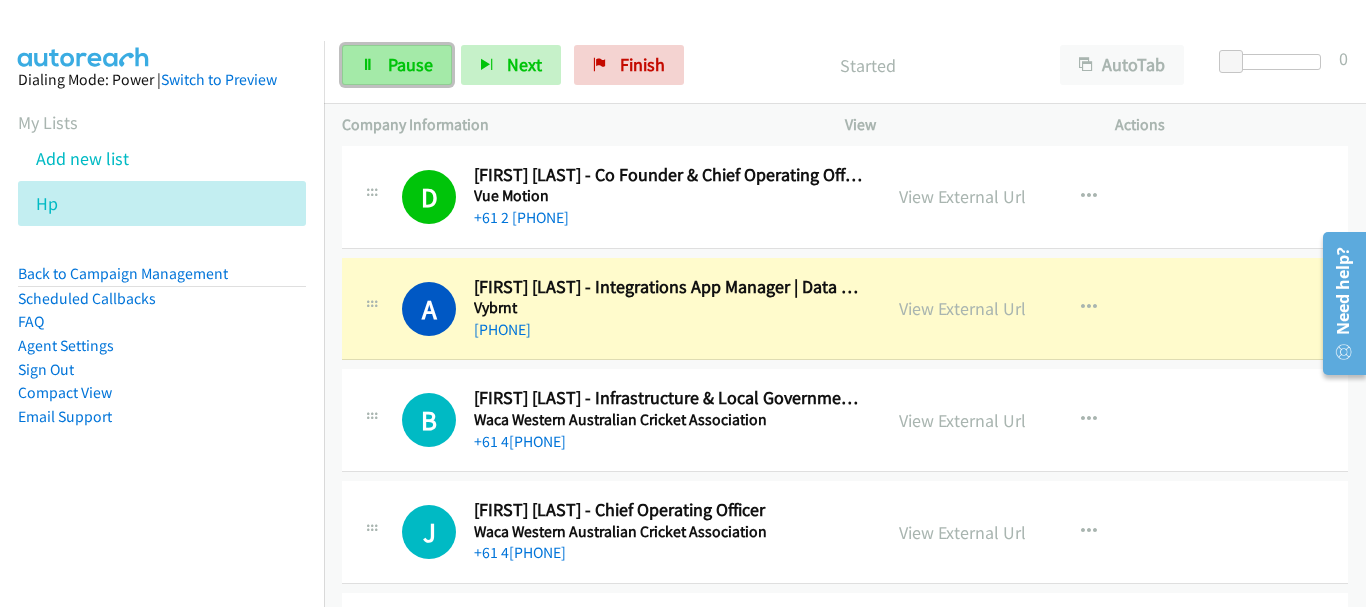 click on "Pause" at bounding box center [410, 64] 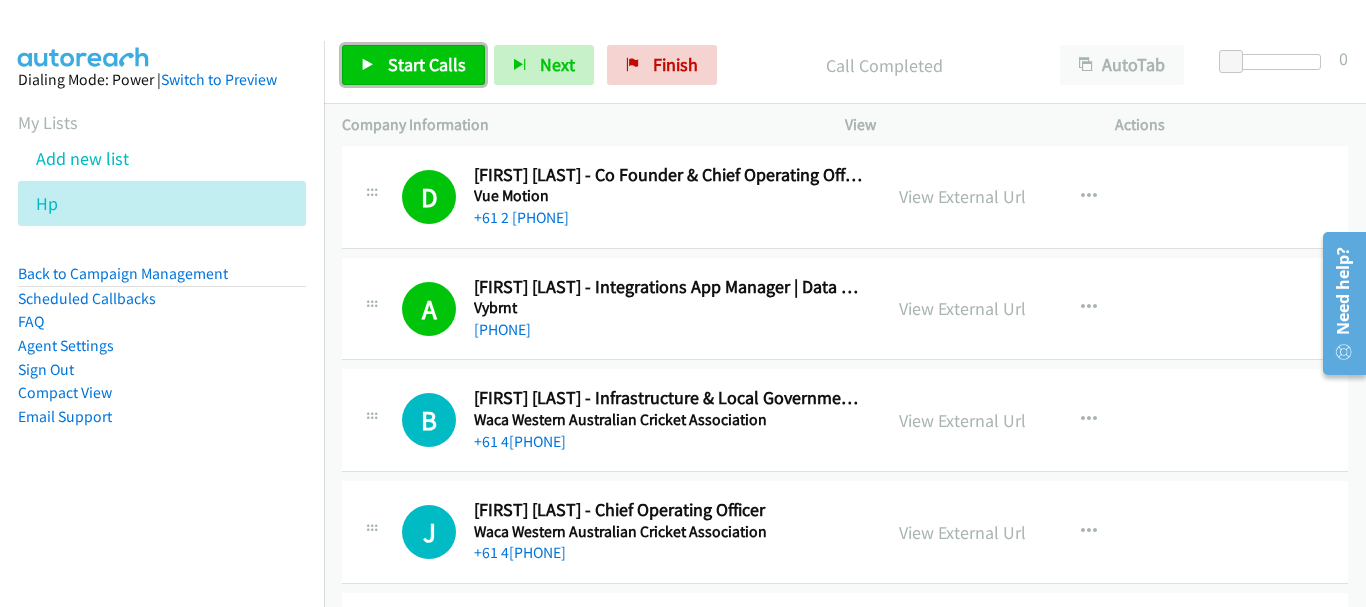 click on "Start Calls" at bounding box center (427, 64) 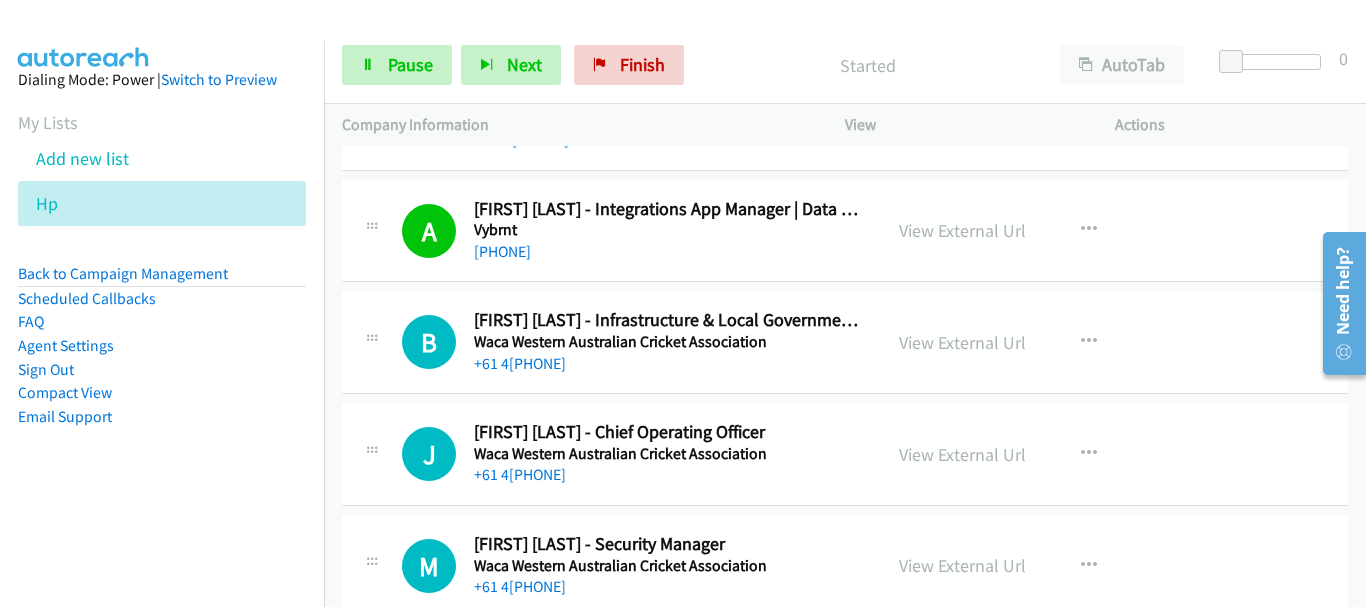 scroll, scrollTop: 2900, scrollLeft: 0, axis: vertical 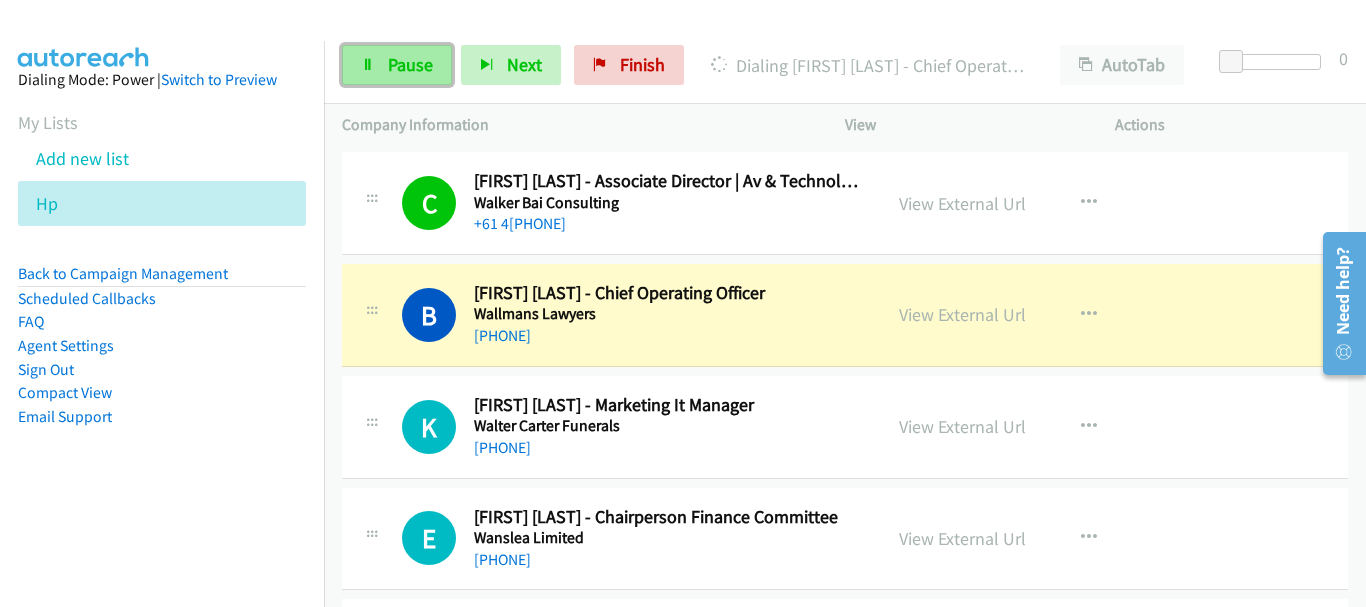 click on "Pause" at bounding box center (410, 64) 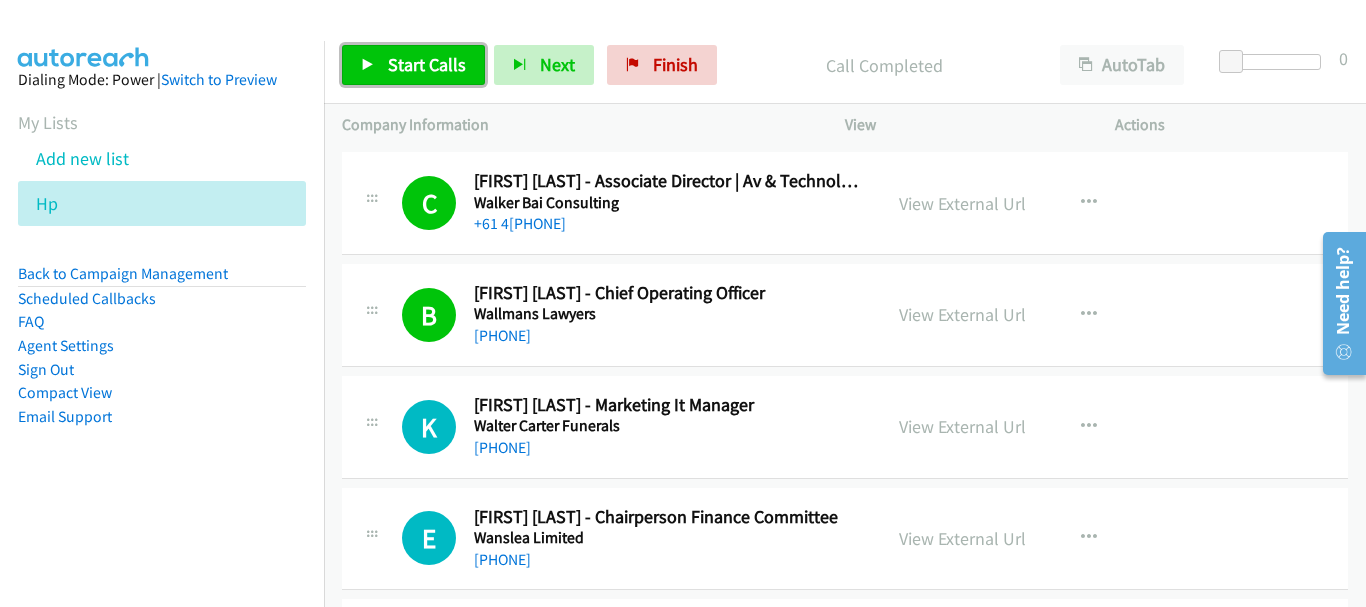 click on "Start Calls" at bounding box center [427, 64] 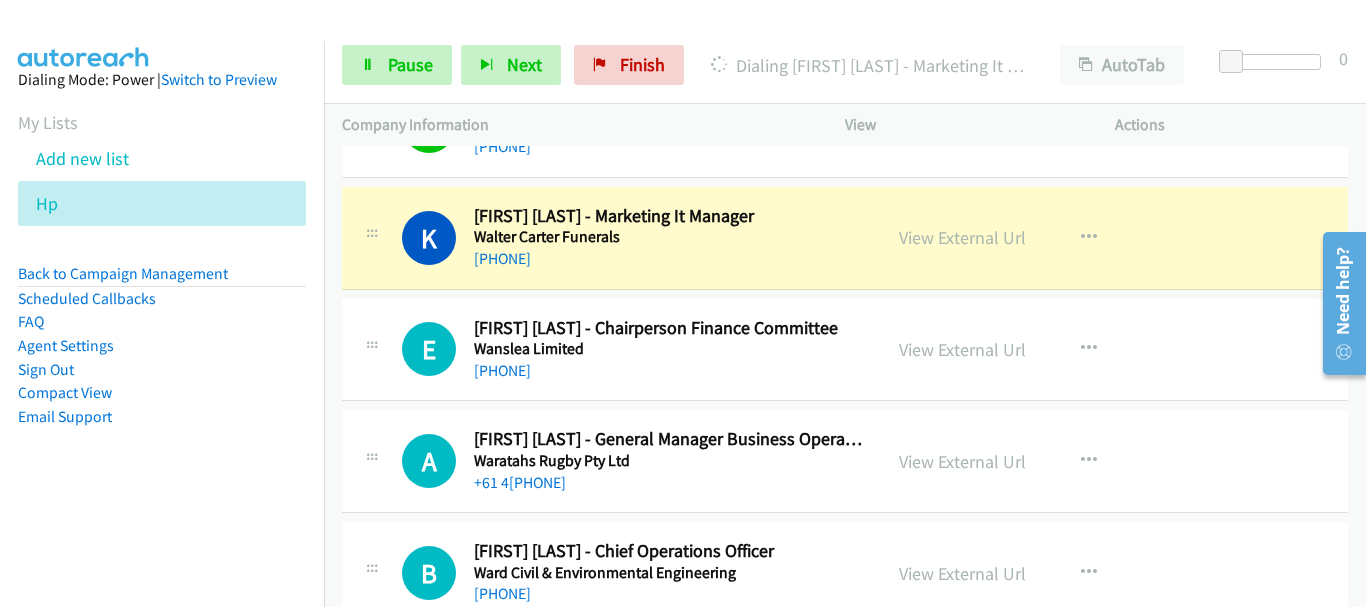scroll, scrollTop: 4000, scrollLeft: 0, axis: vertical 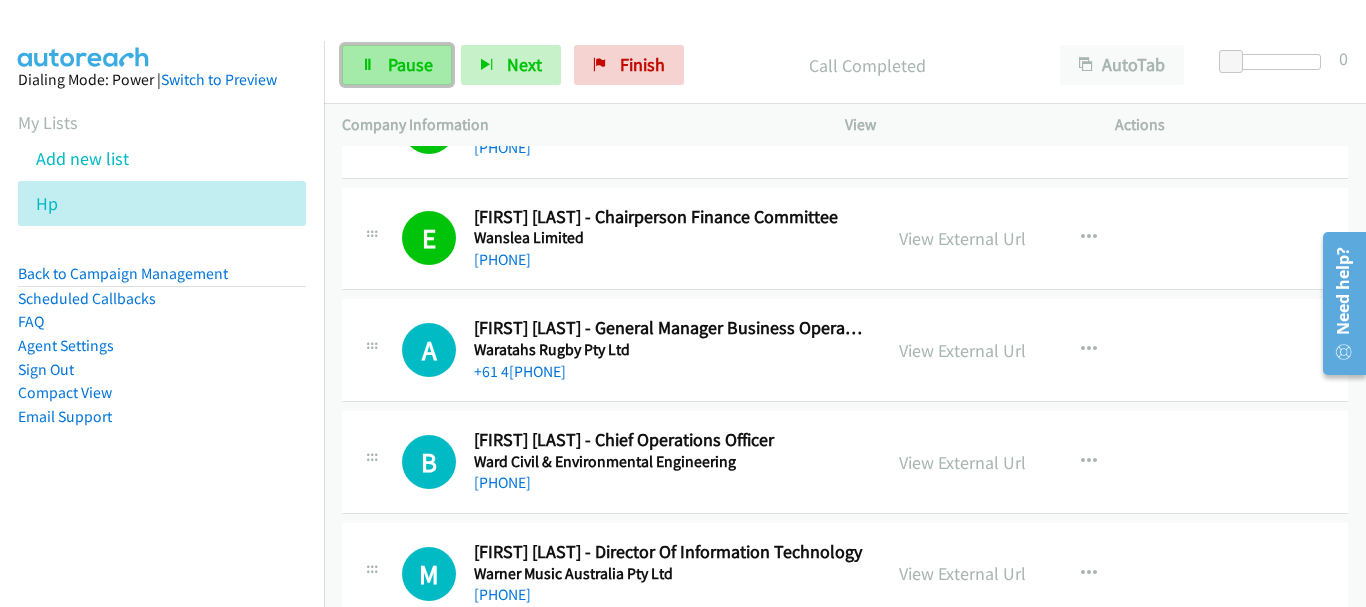 click on "Pause" at bounding box center (410, 64) 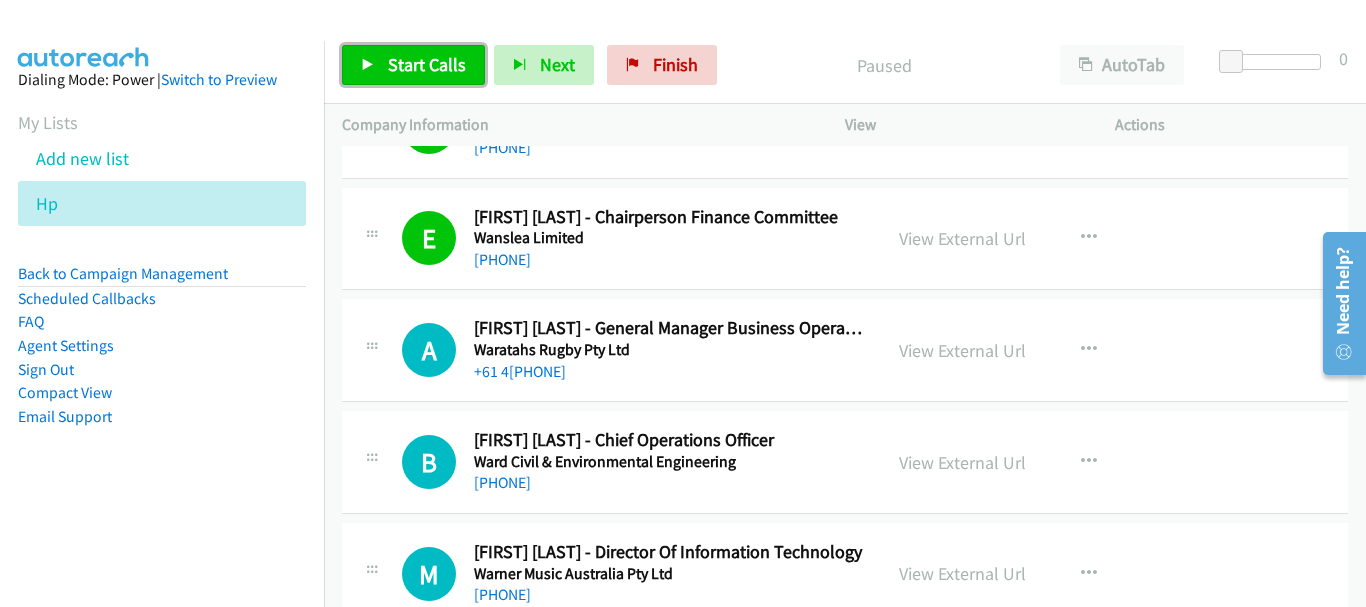 click on "Start Calls" at bounding box center (427, 64) 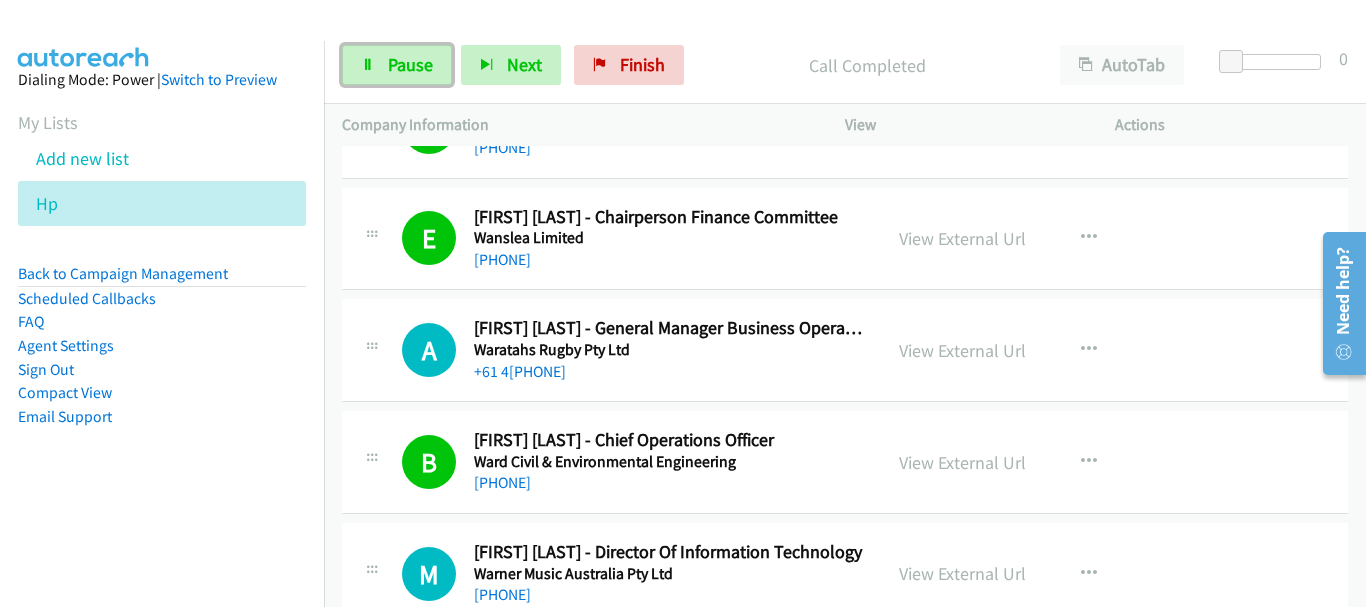 drag, startPoint x: 411, startPoint y: 71, endPoint x: 508, endPoint y: 299, distance: 247.77611 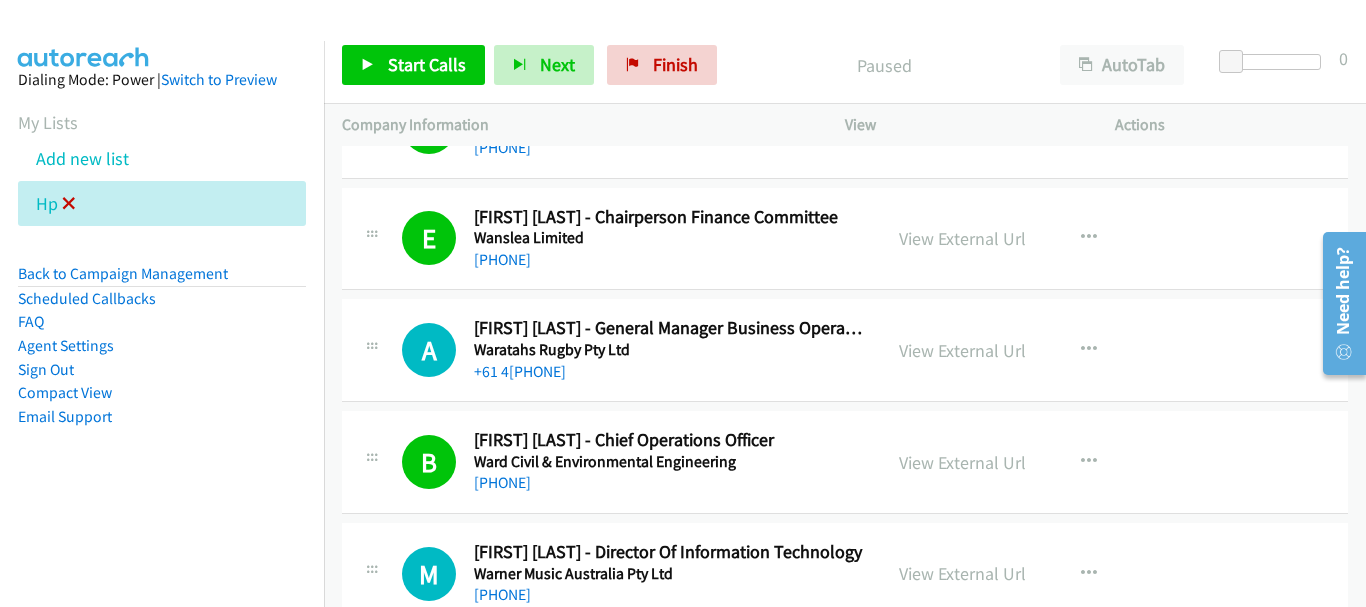 click at bounding box center (69, 205) 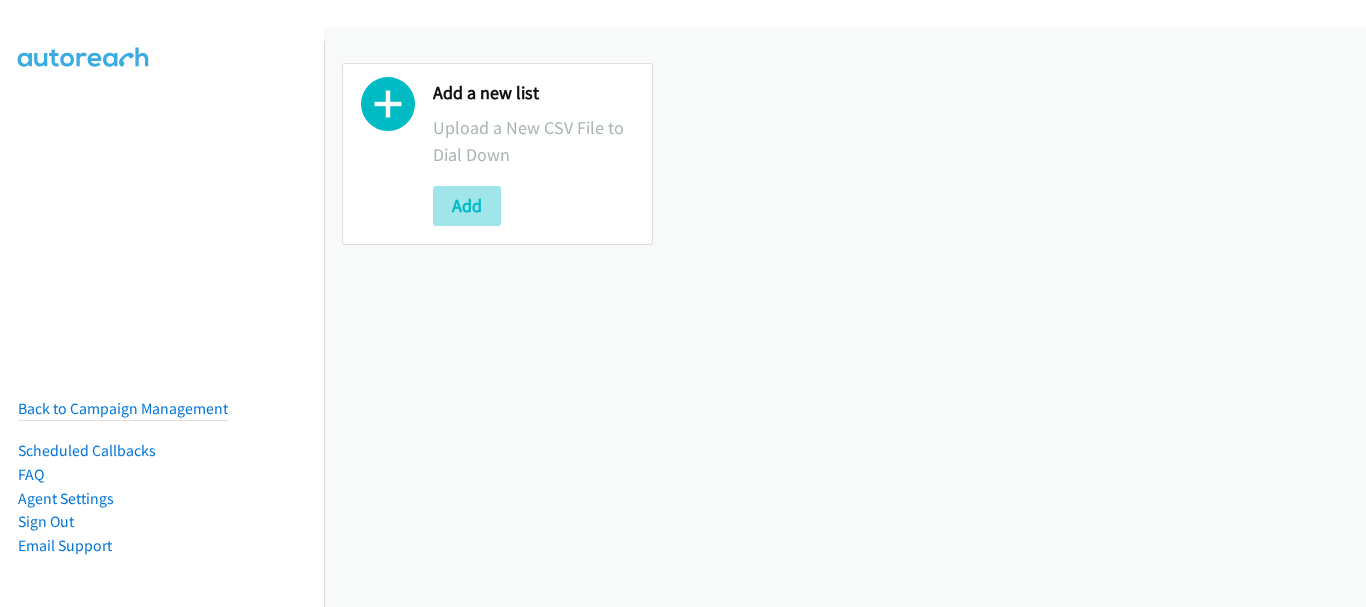 scroll, scrollTop: 0, scrollLeft: 0, axis: both 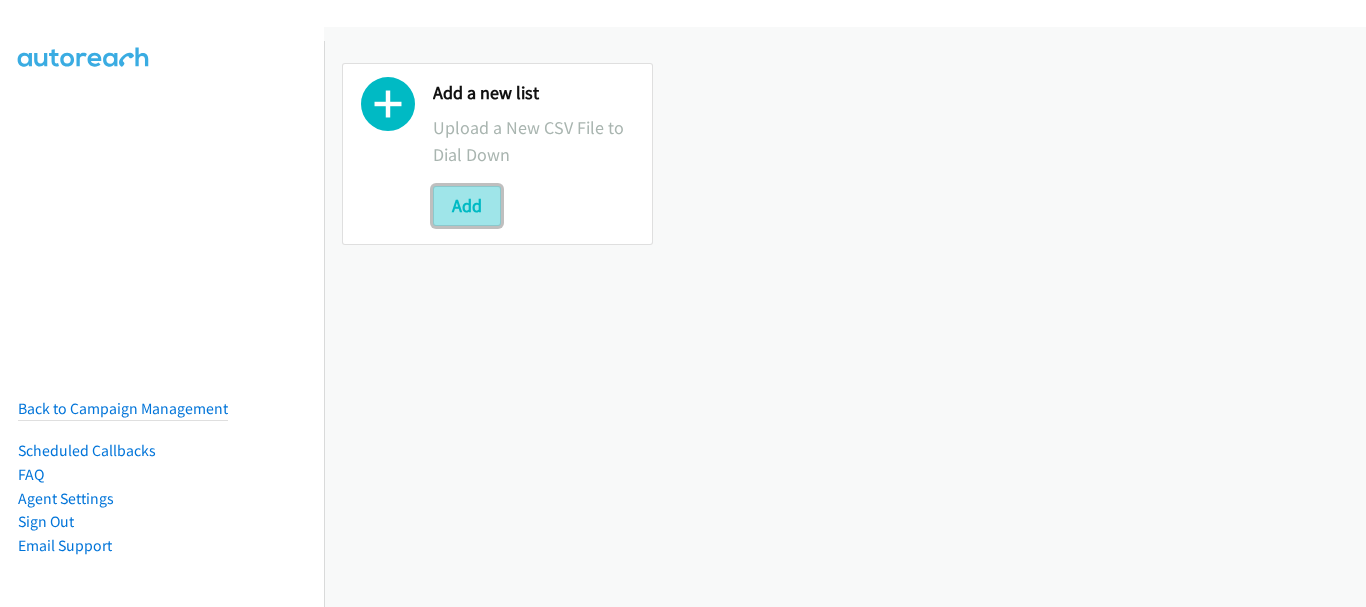 click on "Add" at bounding box center [467, 206] 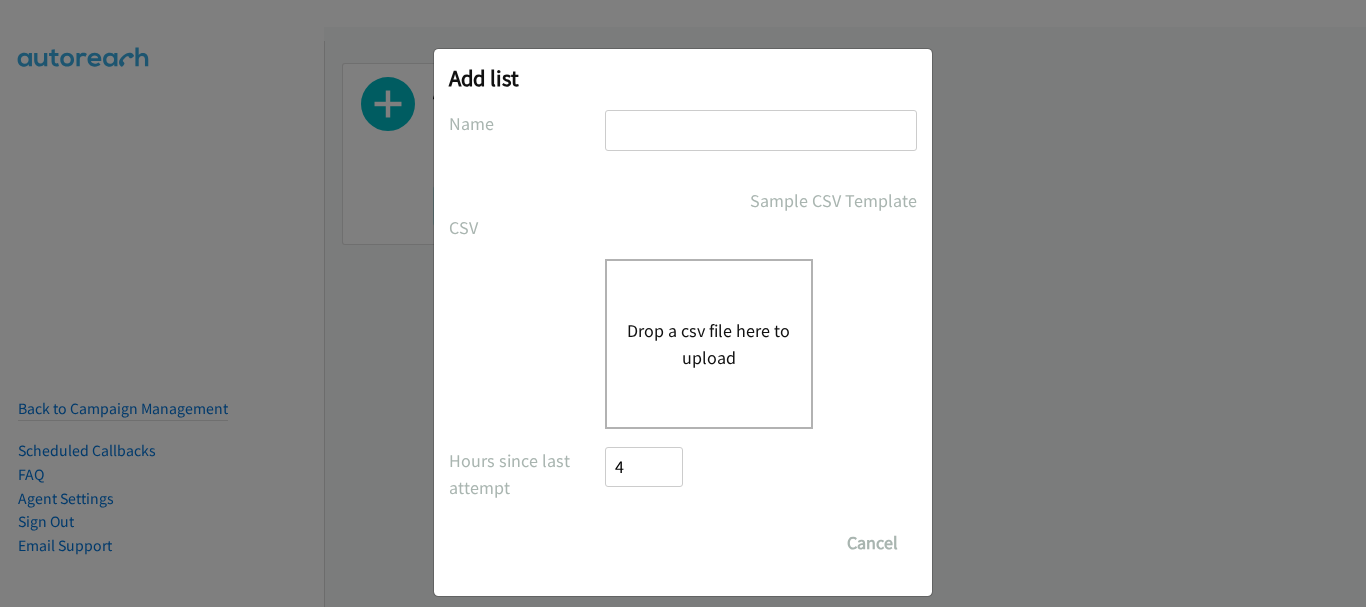 drag, startPoint x: 732, startPoint y: 128, endPoint x: 730, endPoint y: 138, distance: 10.198039 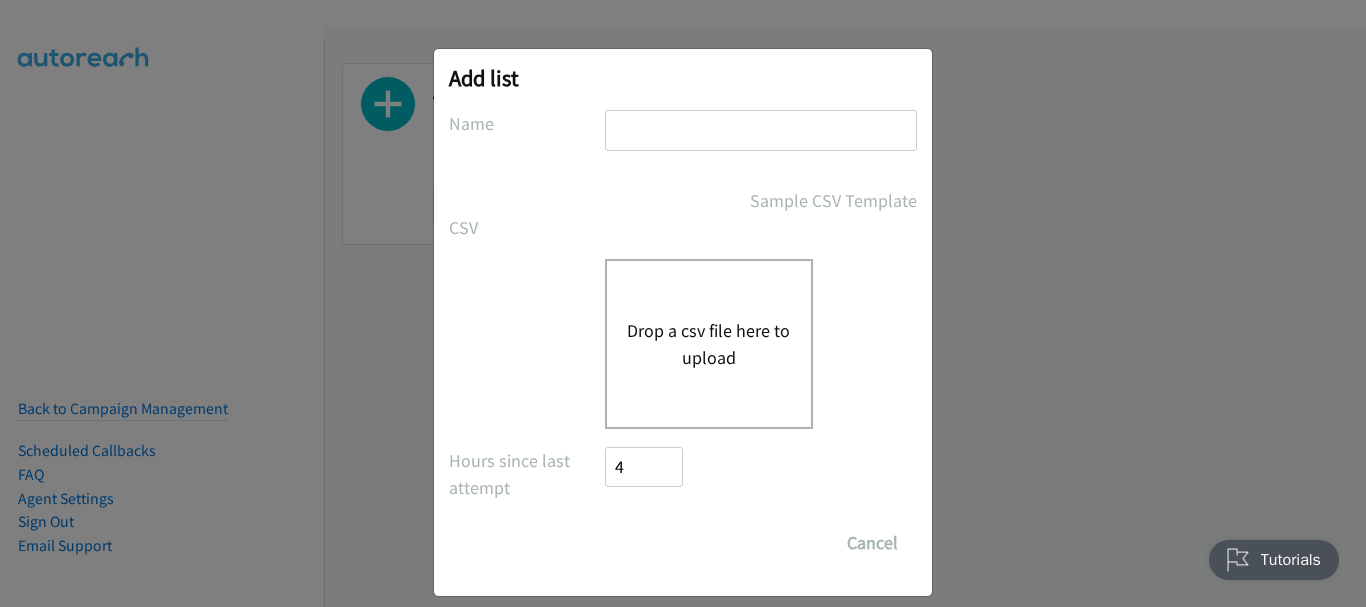 scroll, scrollTop: 0, scrollLeft: 0, axis: both 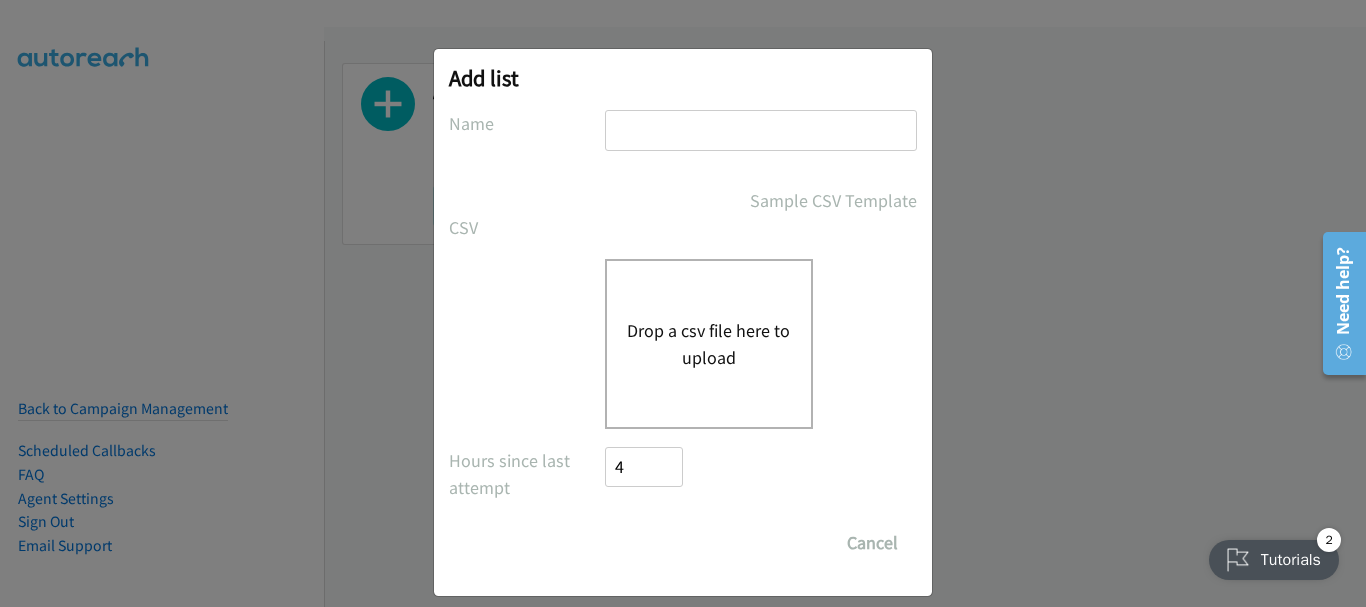 type on "hp" 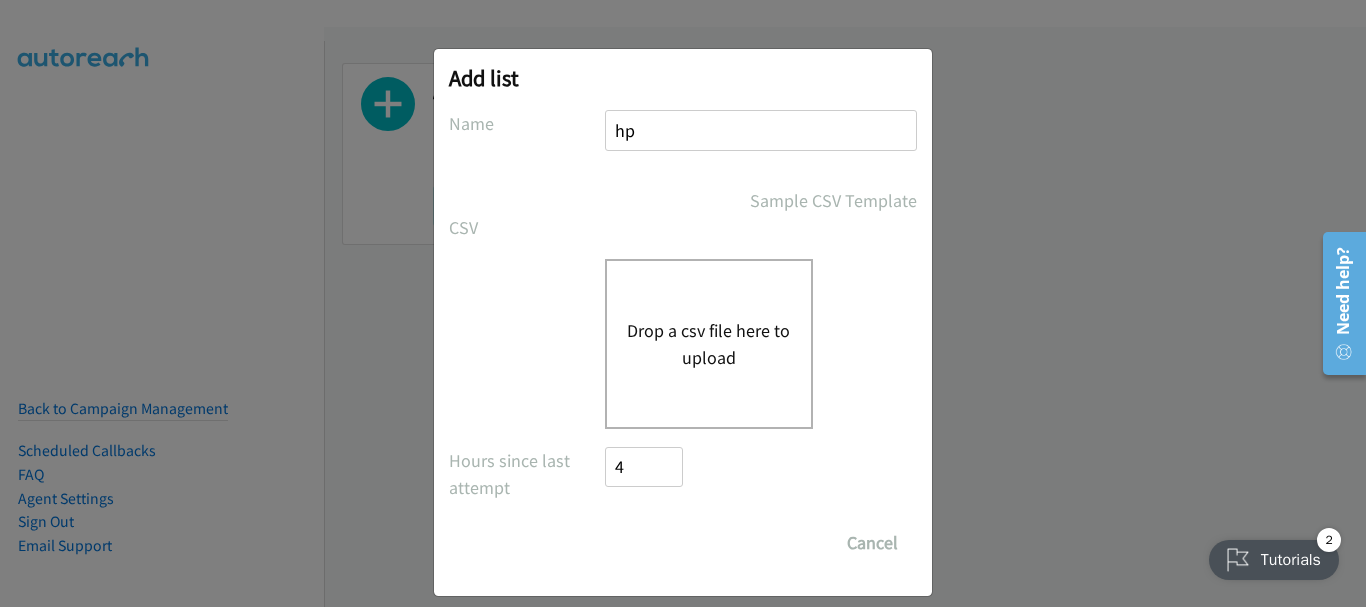 click on "Drop a csv file here to upload" at bounding box center [709, 344] 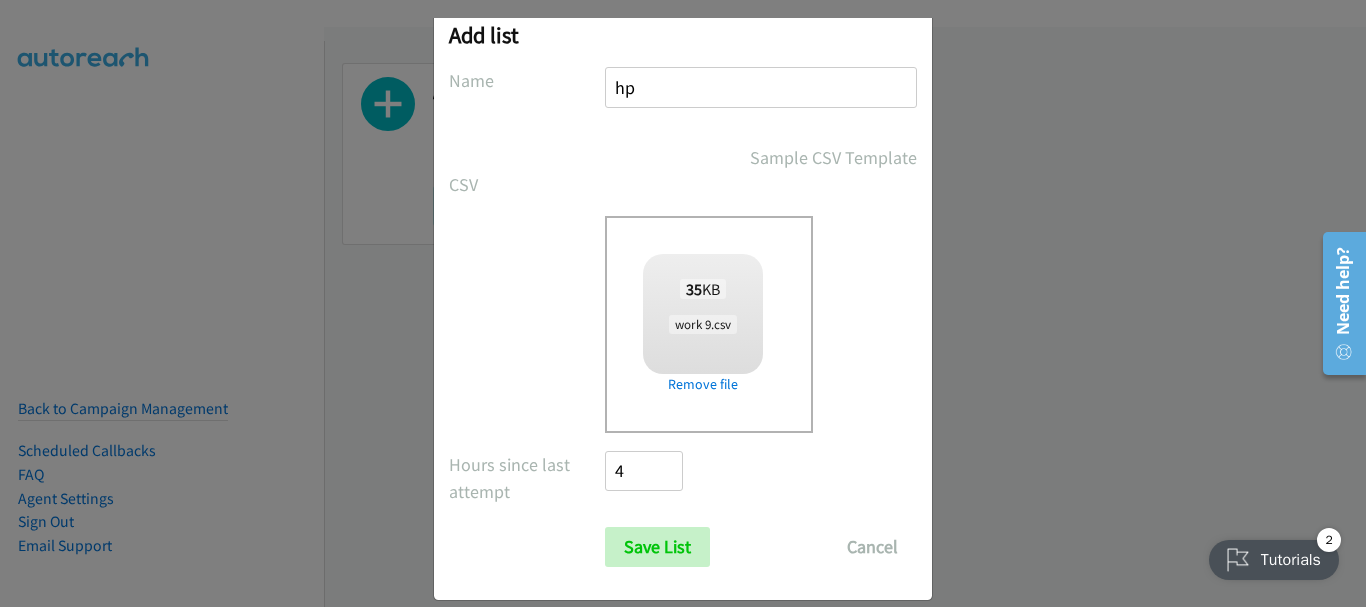 scroll, scrollTop: 67, scrollLeft: 0, axis: vertical 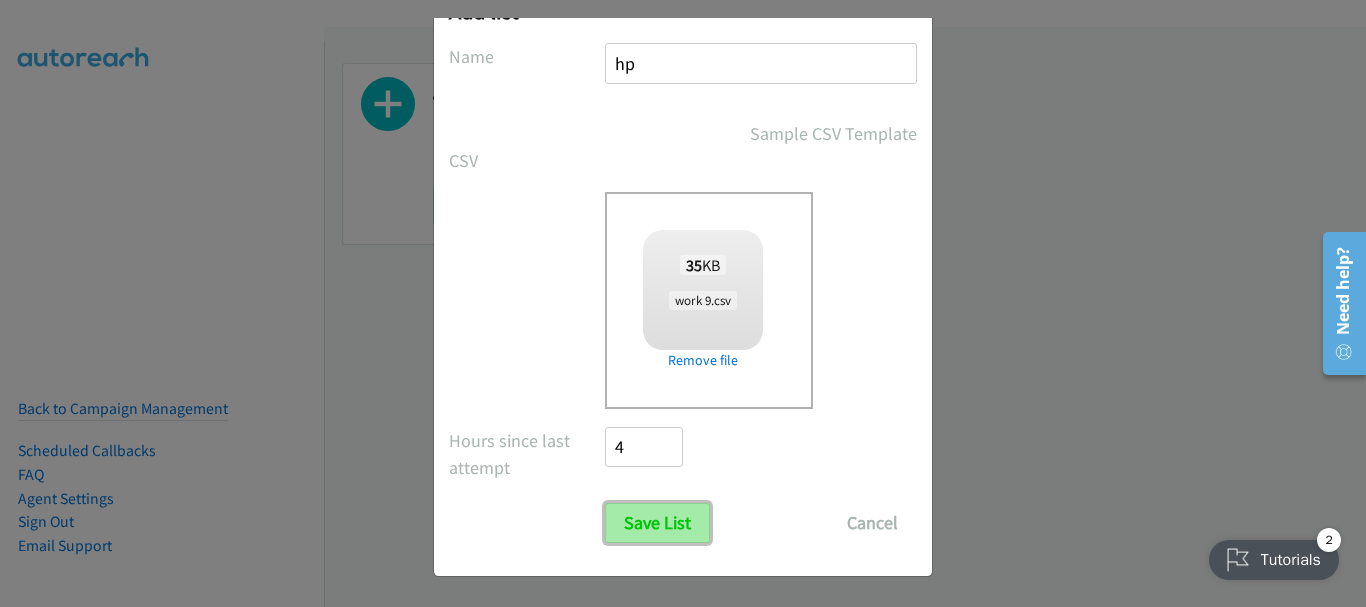 click on "Save List" at bounding box center (657, 523) 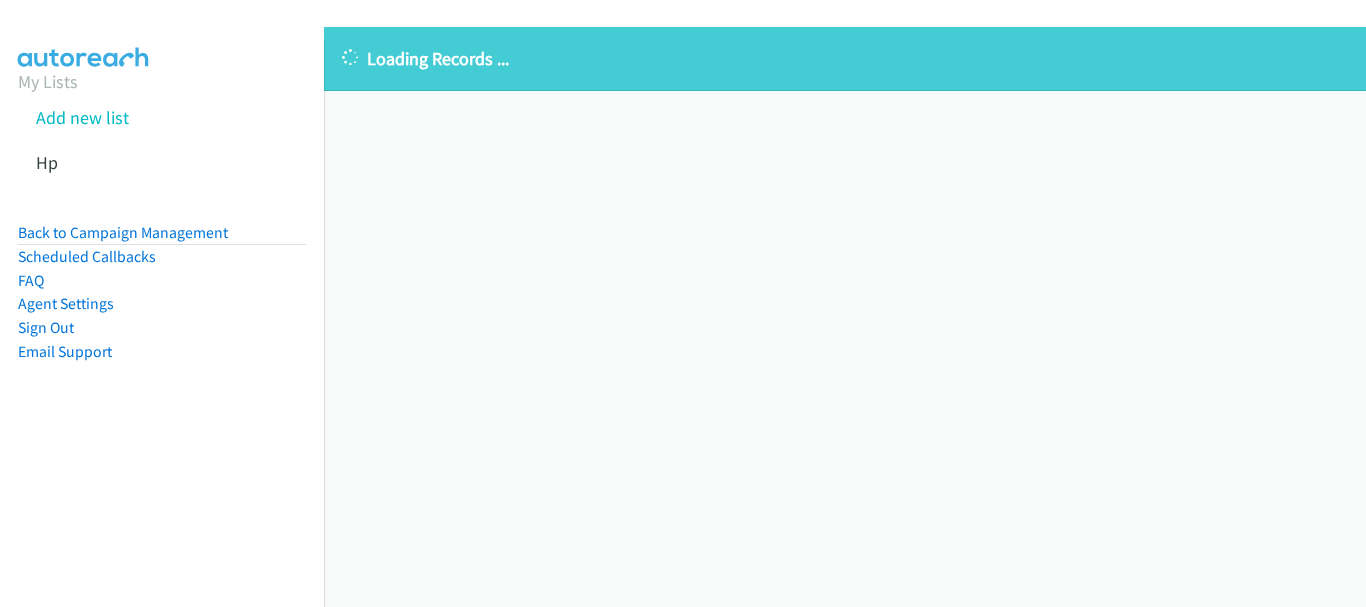 scroll, scrollTop: 0, scrollLeft: 0, axis: both 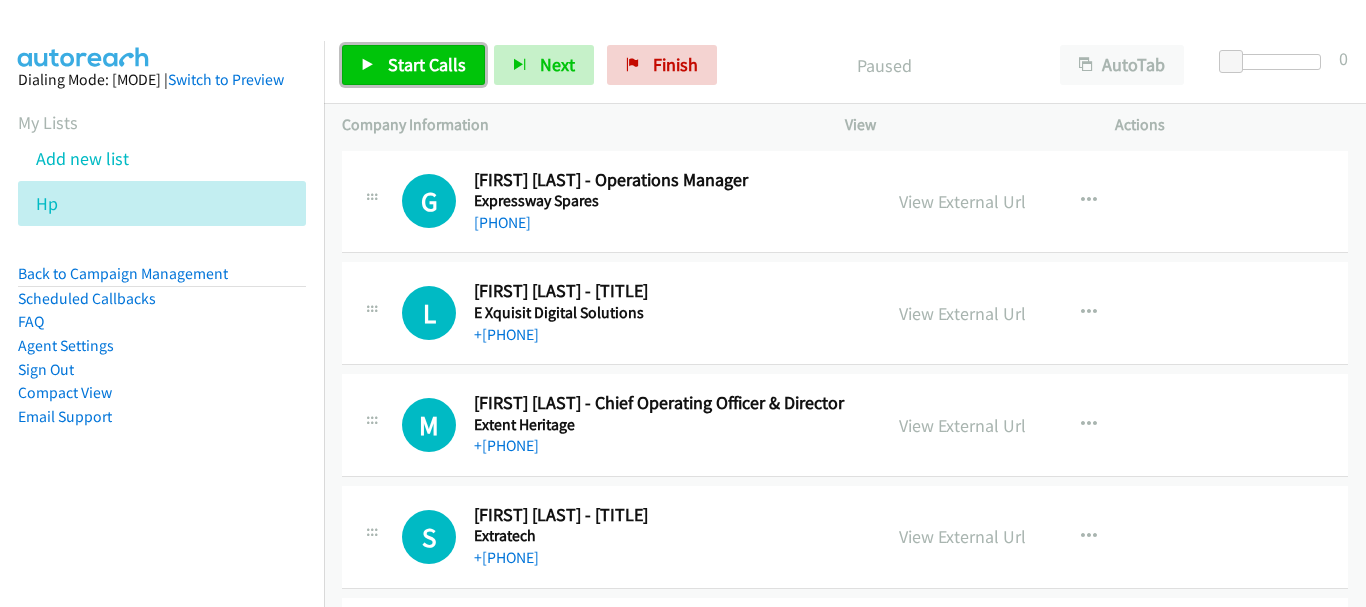 click on "Start Calls" at bounding box center [427, 64] 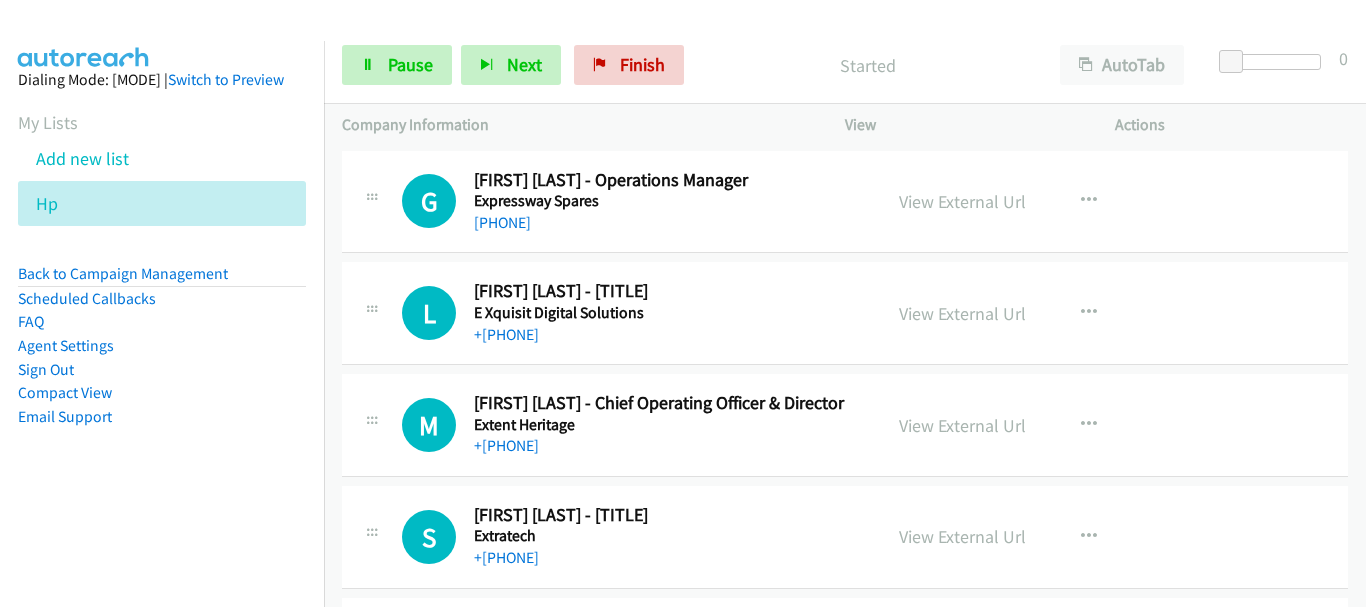 scroll, scrollTop: 0, scrollLeft: 0, axis: both 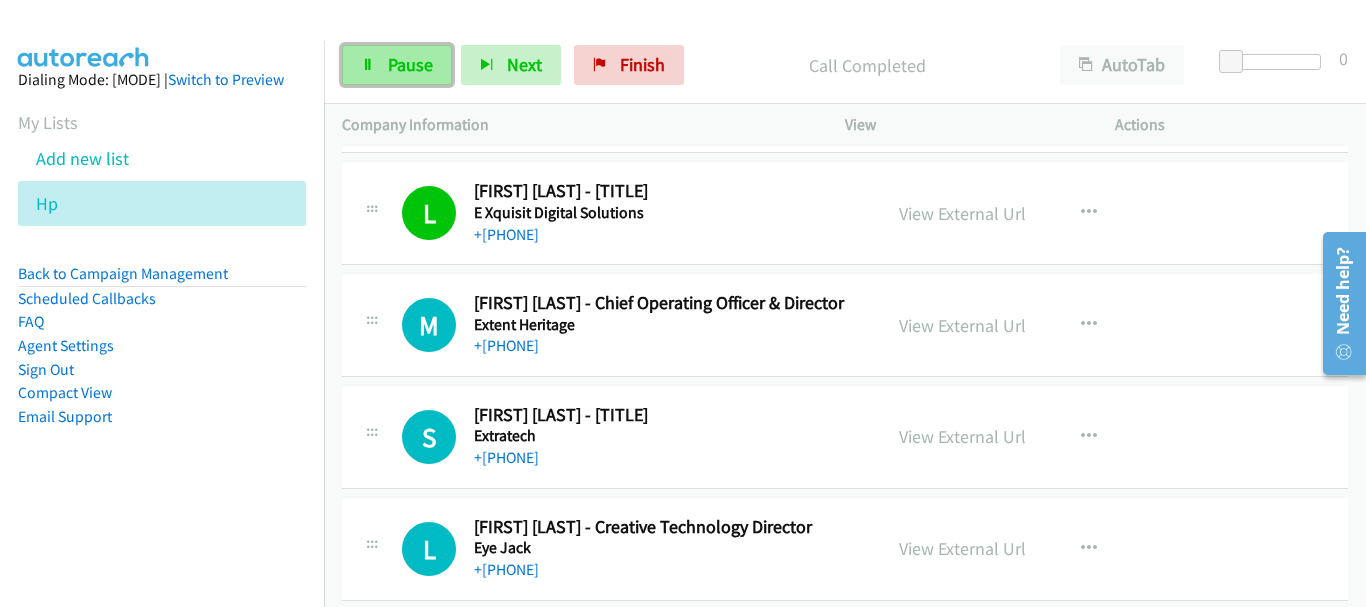 click on "Pause" at bounding box center (410, 64) 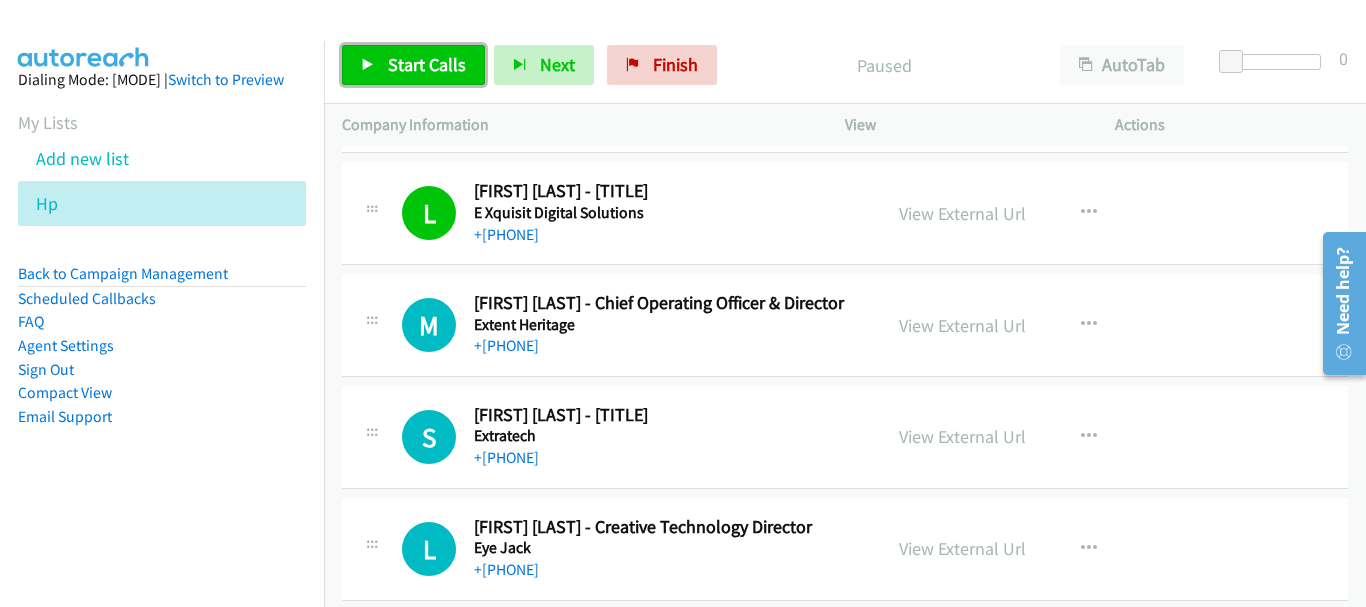 click on "Start Calls" at bounding box center [427, 64] 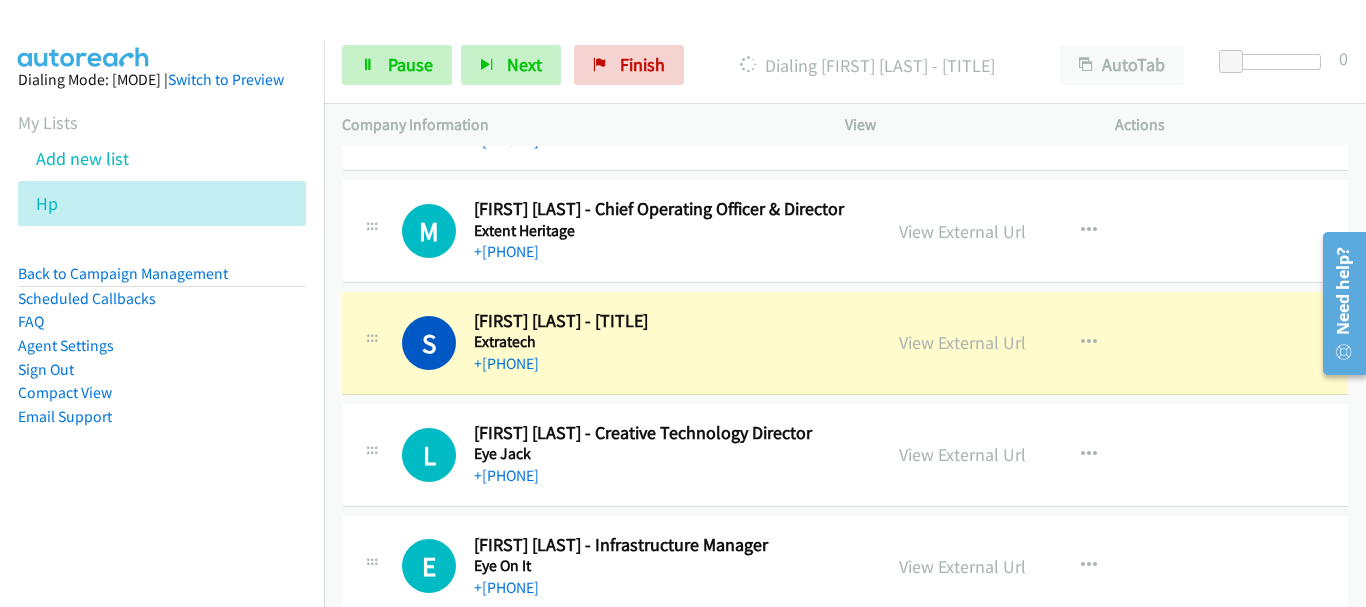 scroll, scrollTop: 300, scrollLeft: 0, axis: vertical 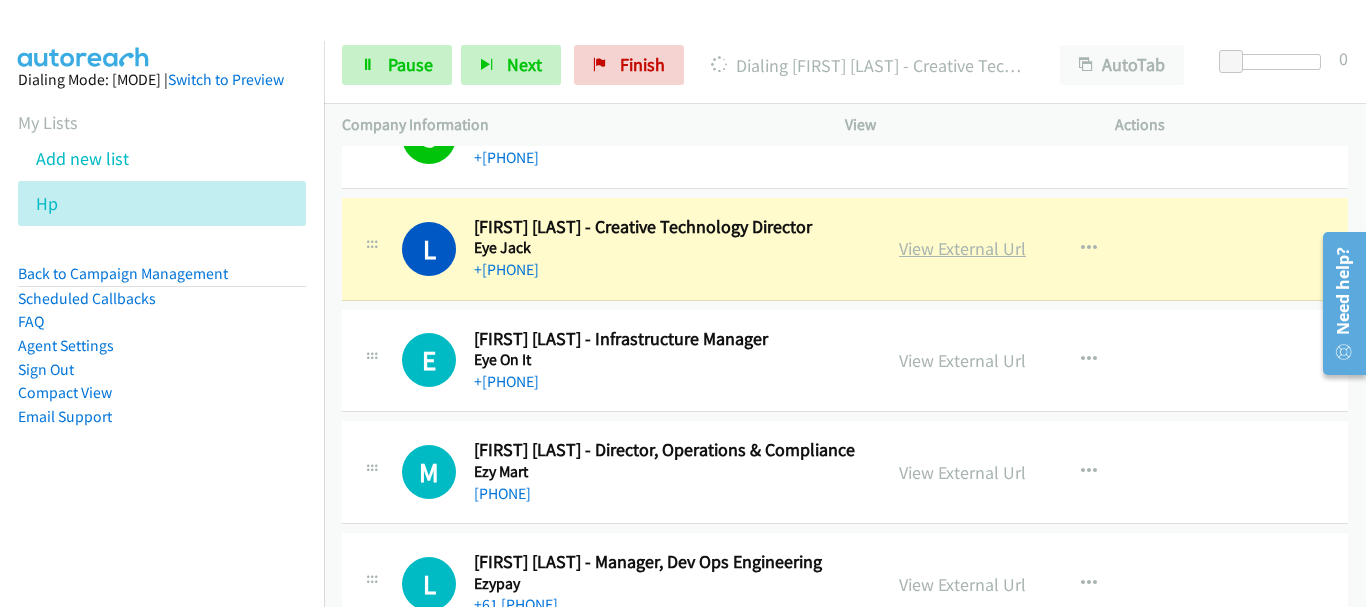 click on "View External Url" at bounding box center [962, 248] 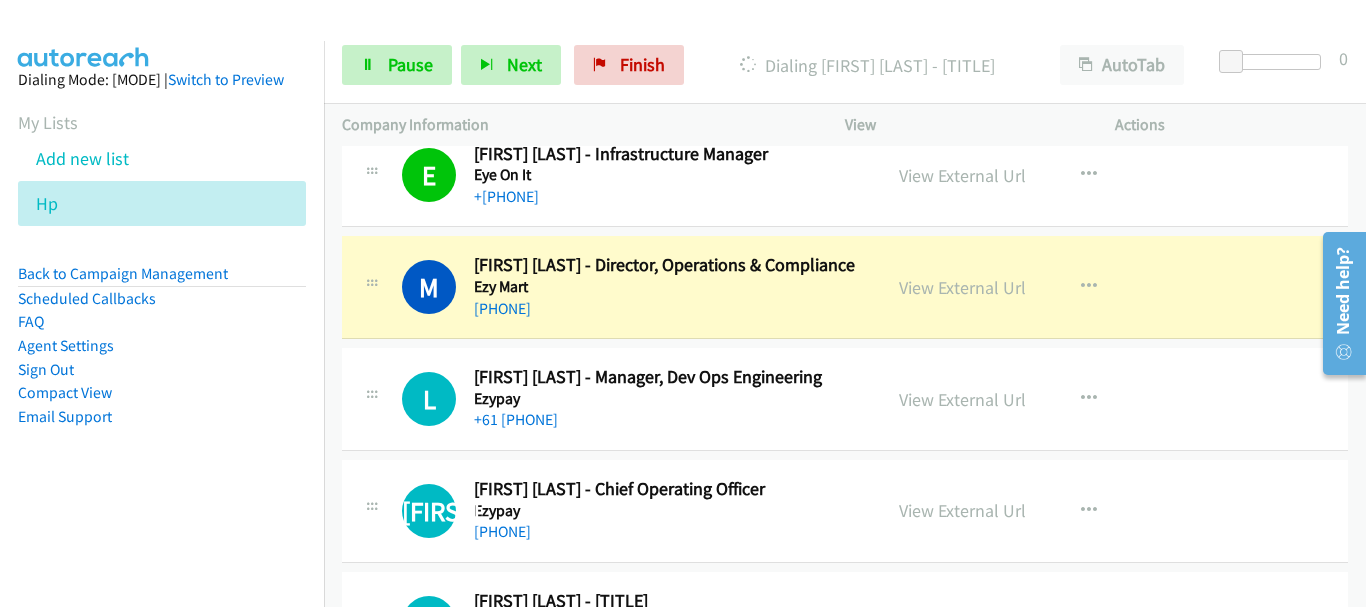 scroll, scrollTop: 600, scrollLeft: 0, axis: vertical 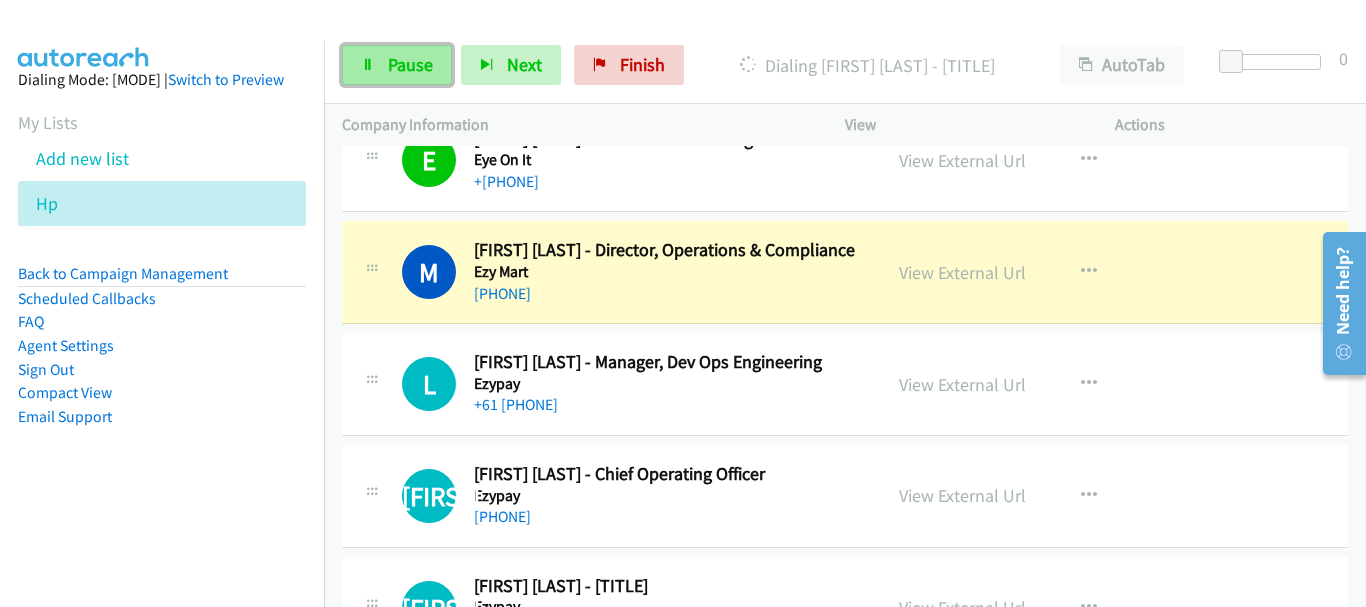 click on "Pause" at bounding box center (410, 64) 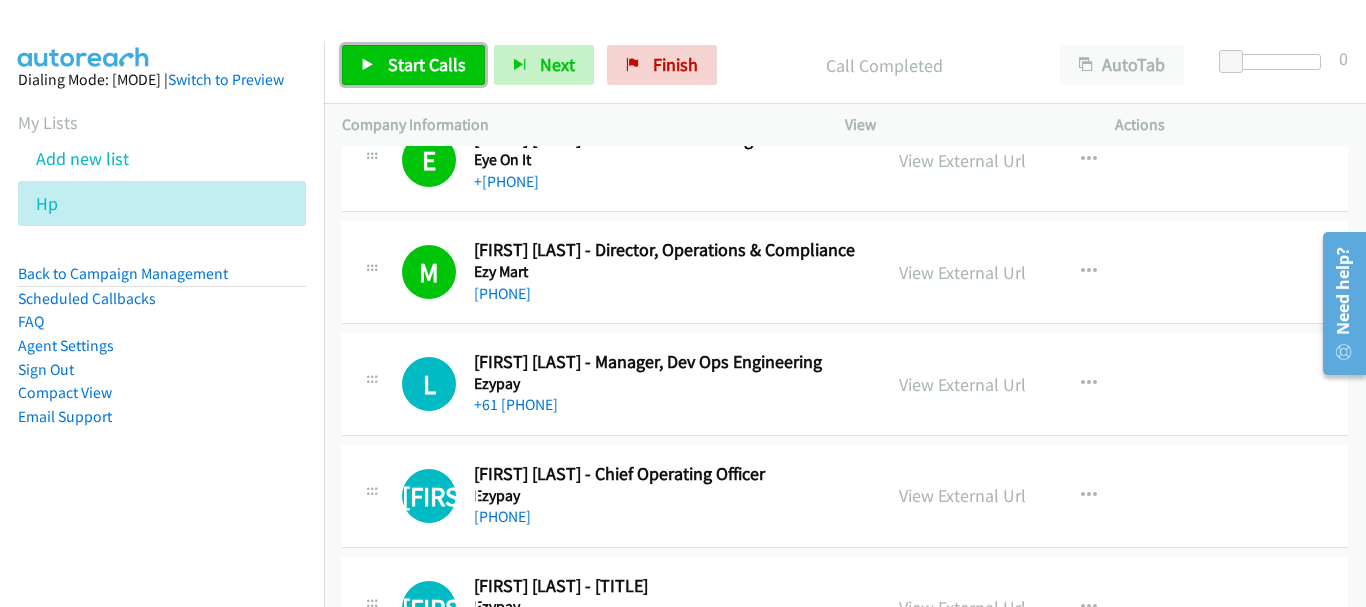 click on "Start Calls" at bounding box center [427, 64] 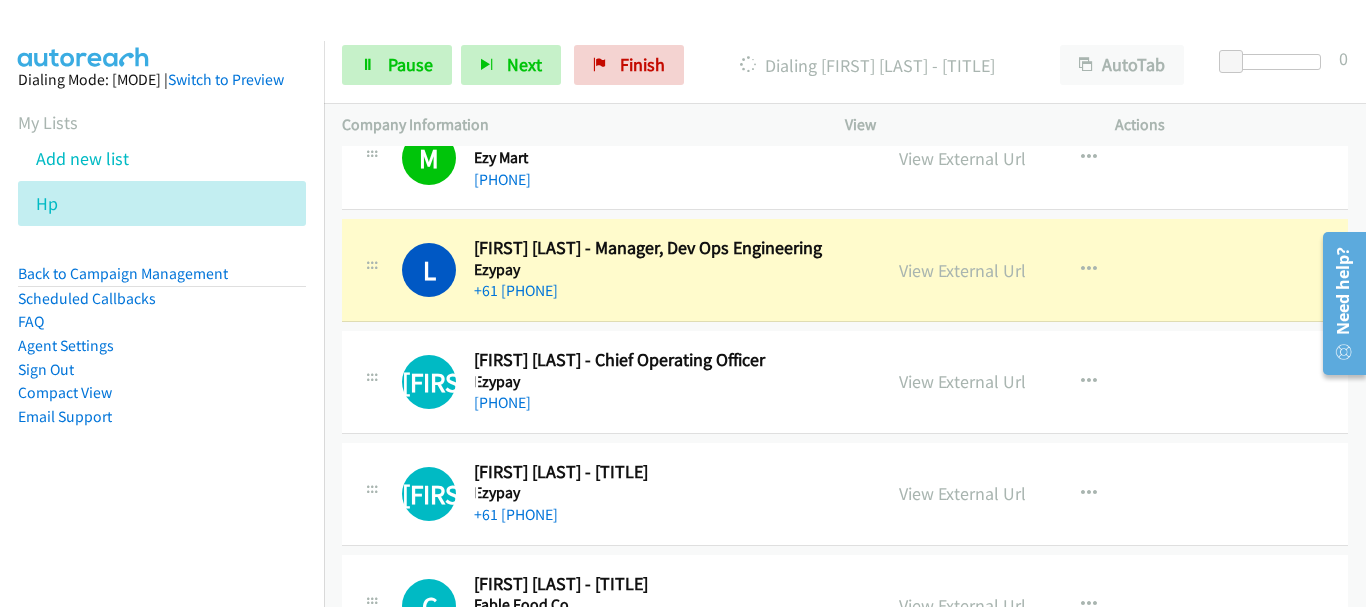 scroll, scrollTop: 800, scrollLeft: 0, axis: vertical 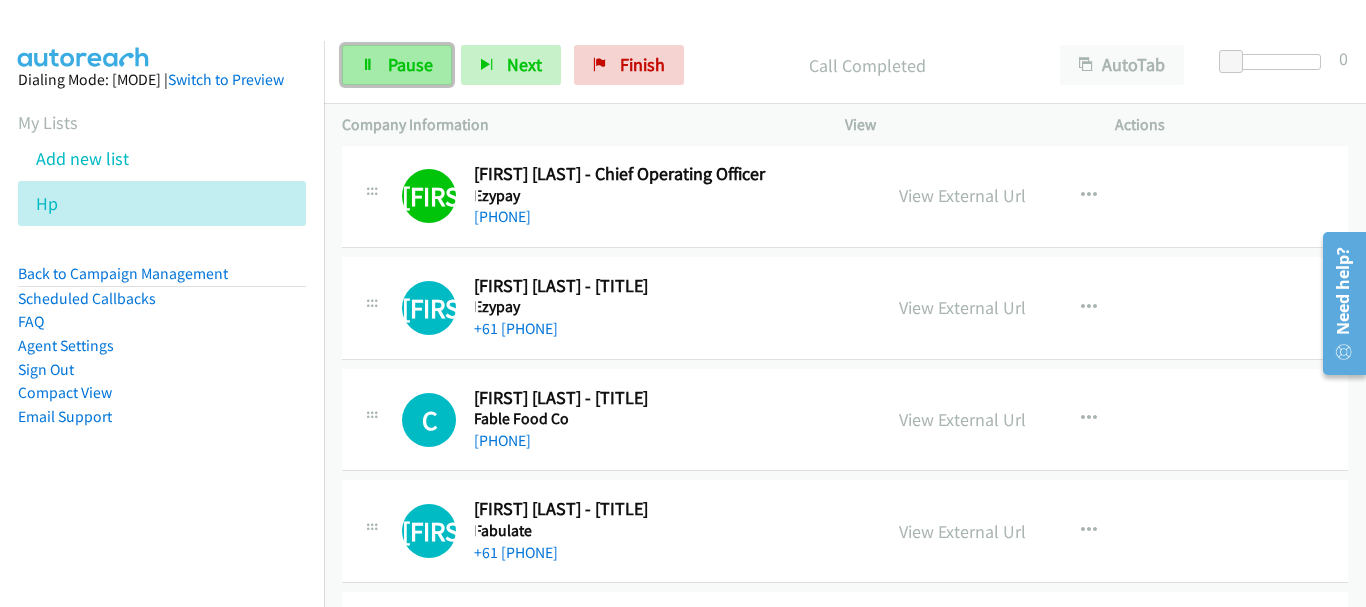 click on "Pause" at bounding box center (397, 65) 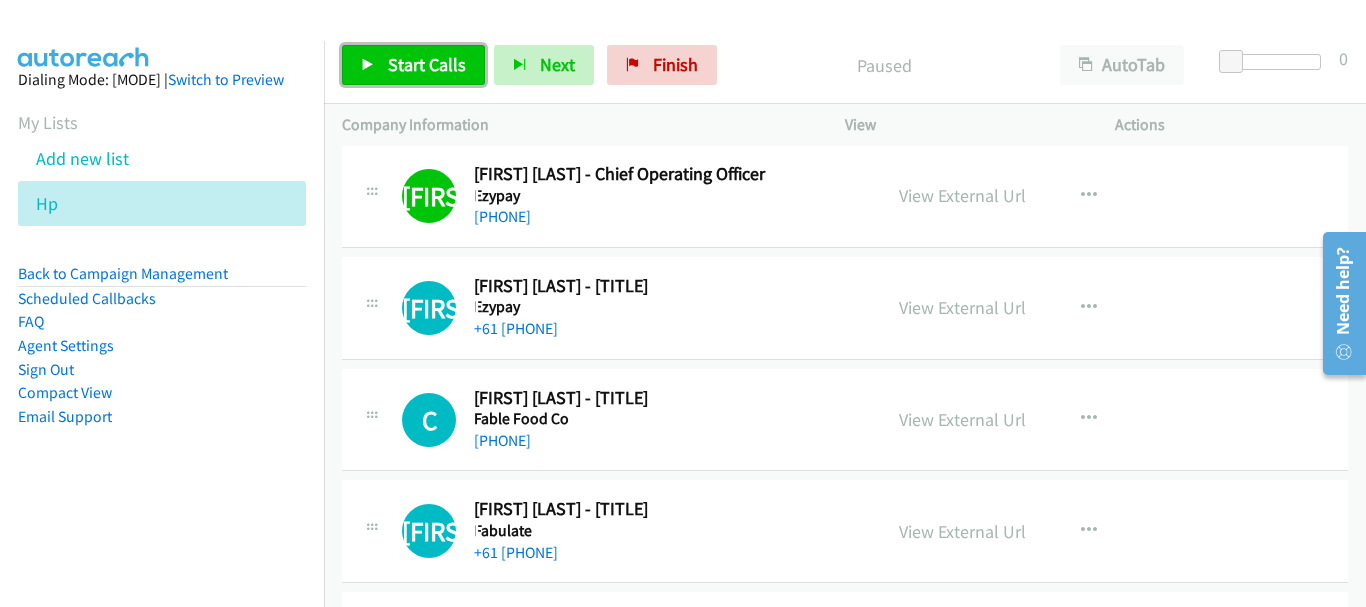 click on "Start Calls" at bounding box center (413, 65) 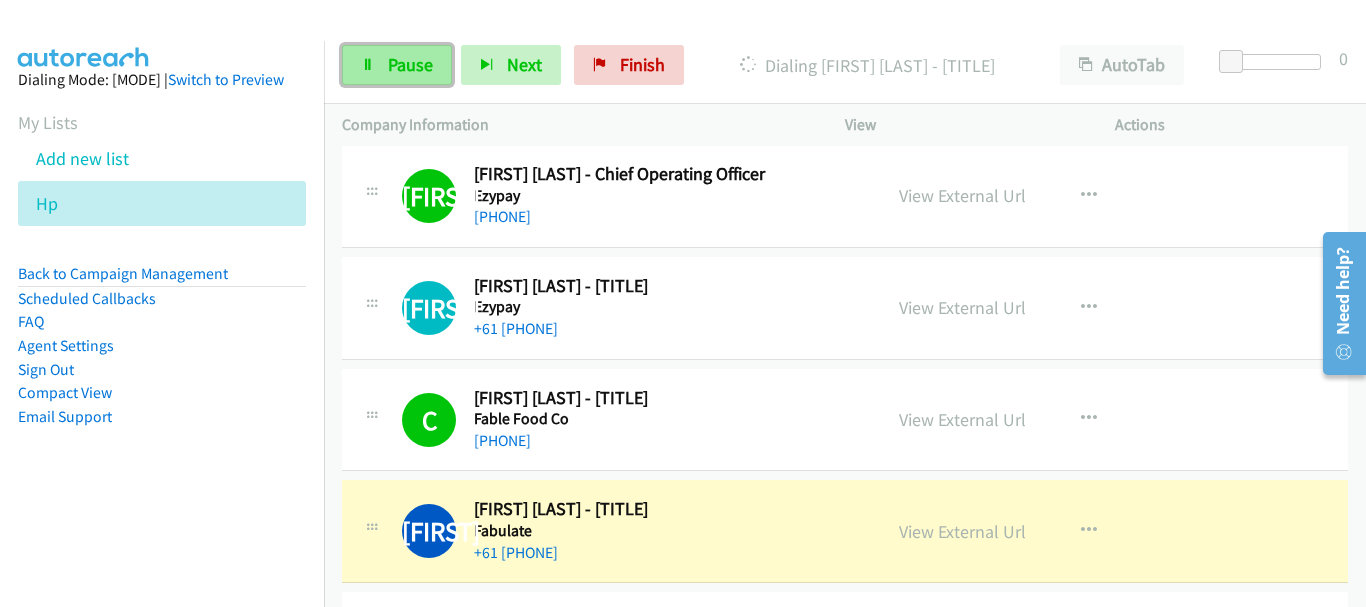 click on "Pause" at bounding box center (397, 65) 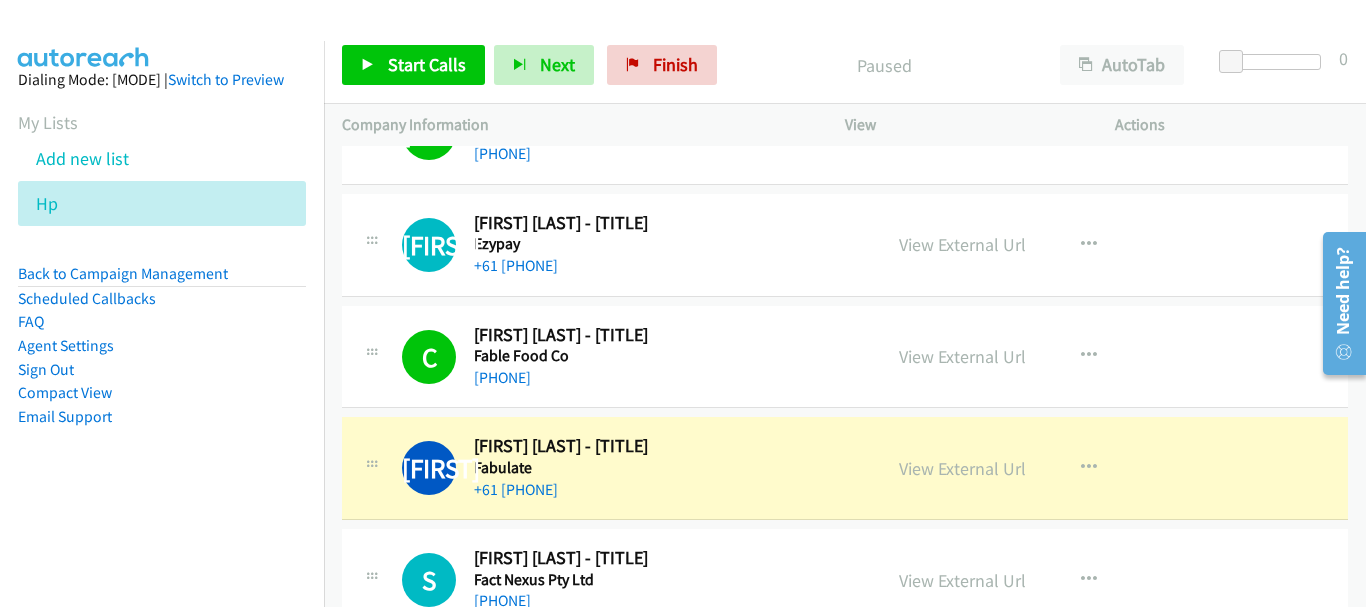 scroll, scrollTop: 1100, scrollLeft: 0, axis: vertical 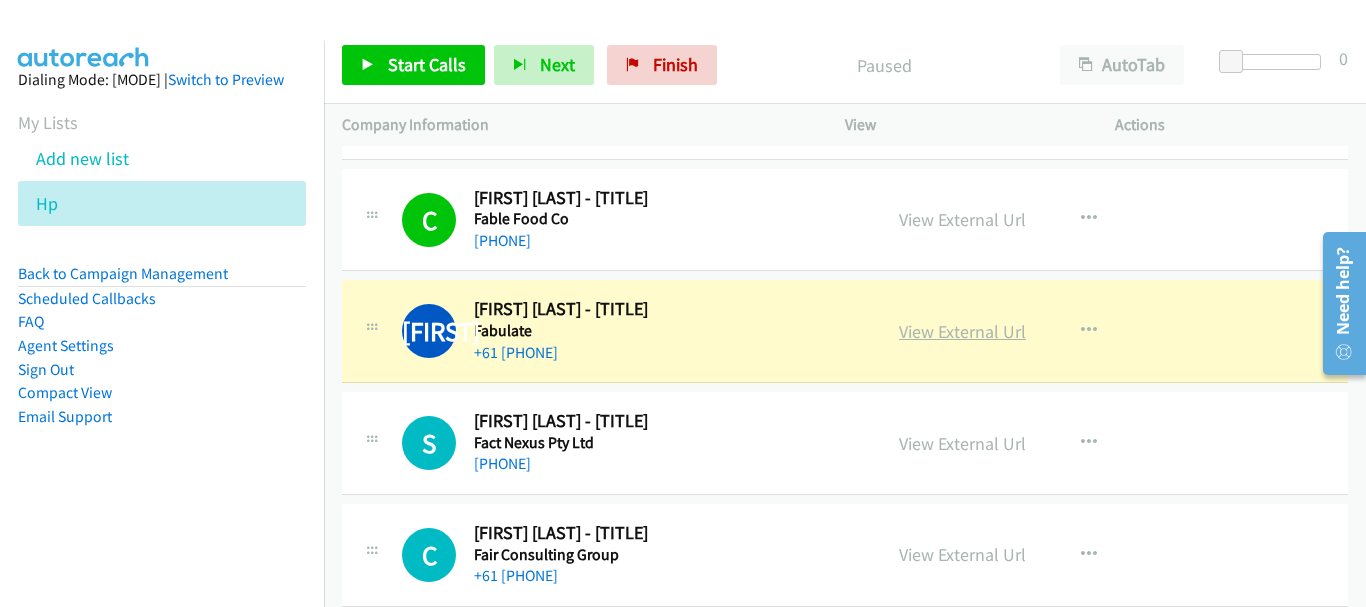 click on "View External Url" at bounding box center (962, 331) 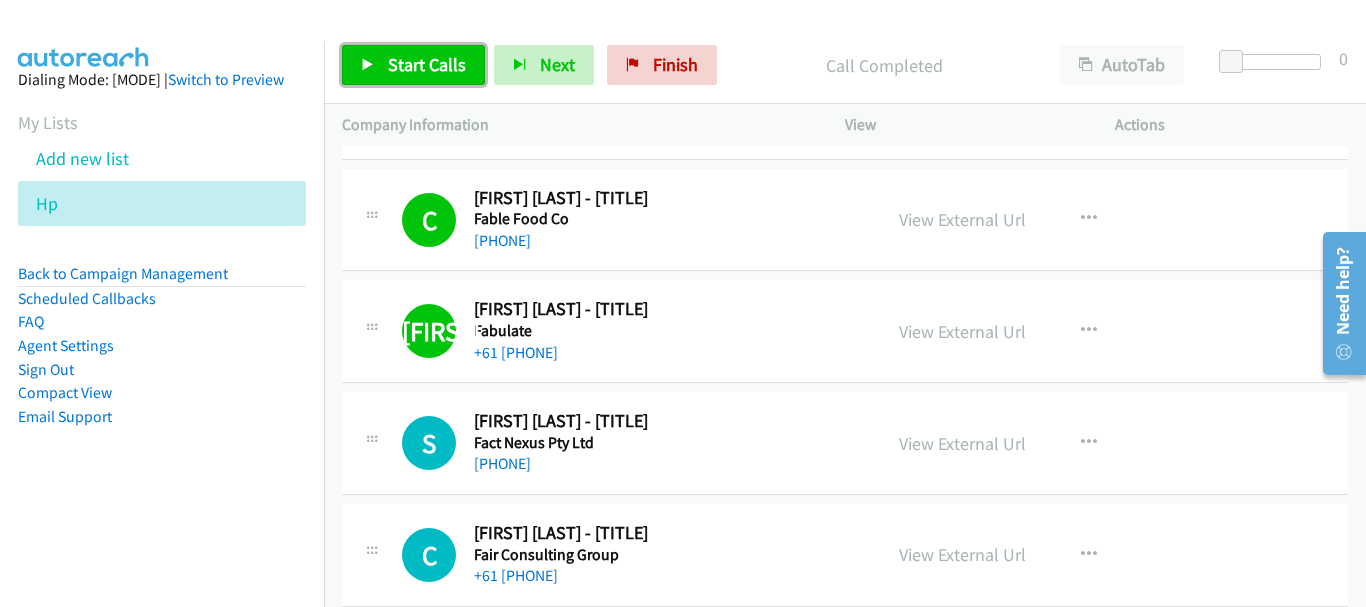 click on "Start Calls" at bounding box center [427, 64] 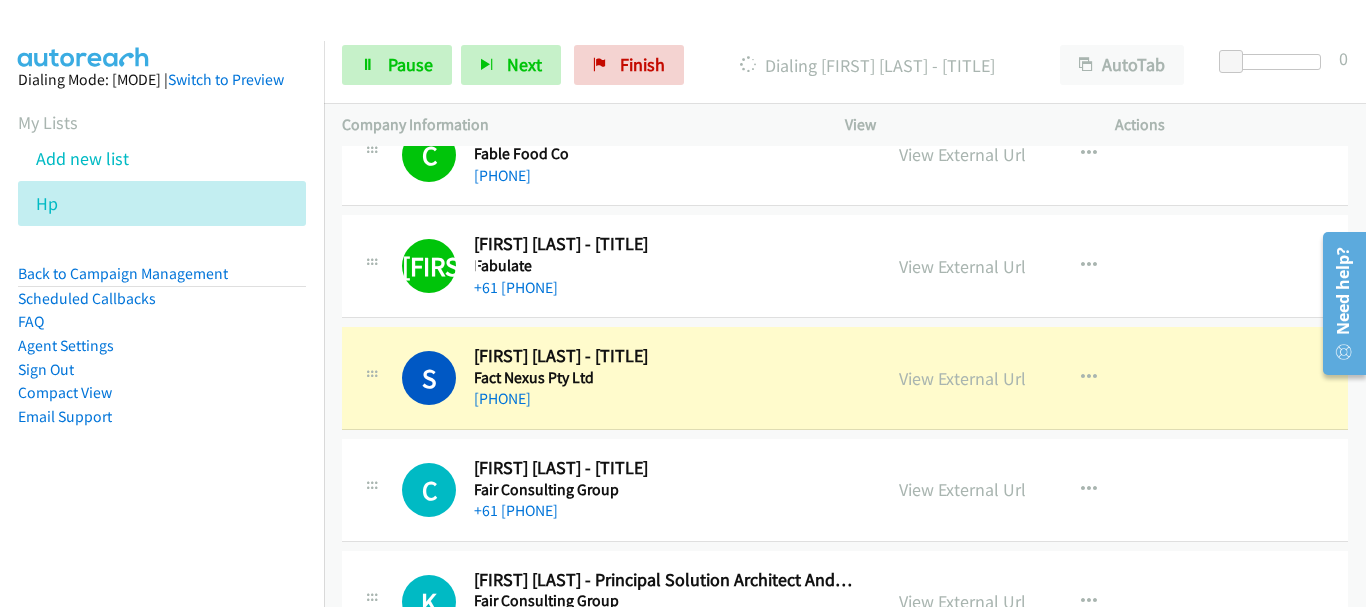scroll, scrollTop: 1200, scrollLeft: 0, axis: vertical 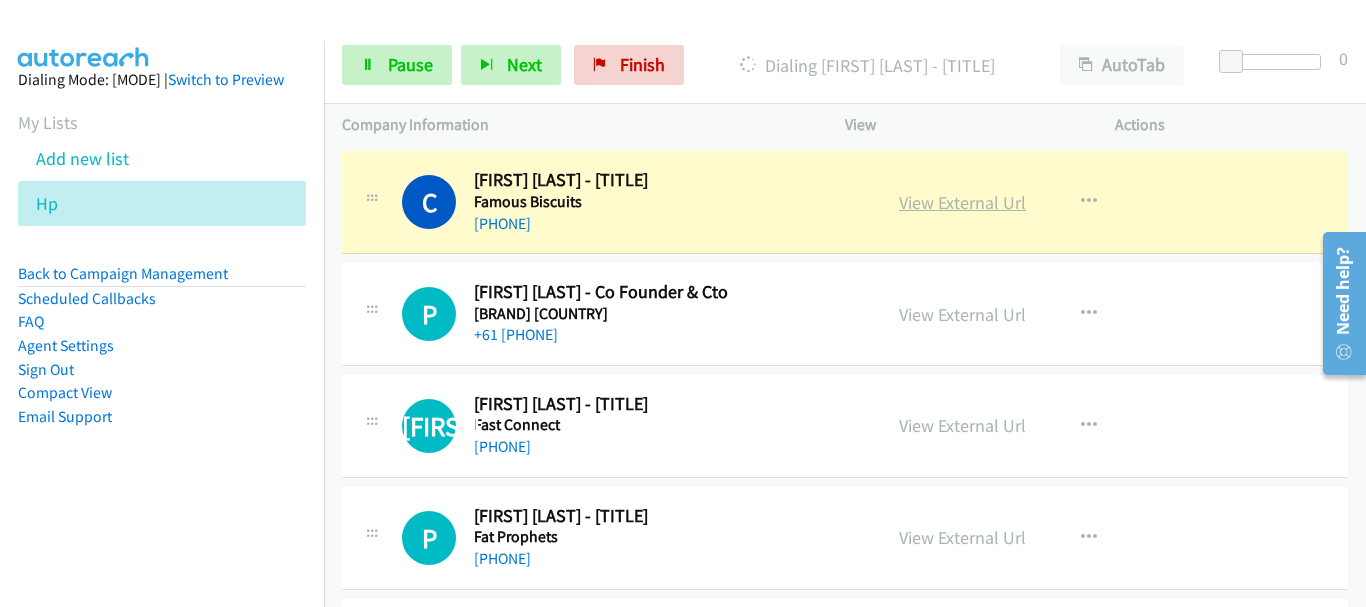 click on "View External Url" at bounding box center (962, 202) 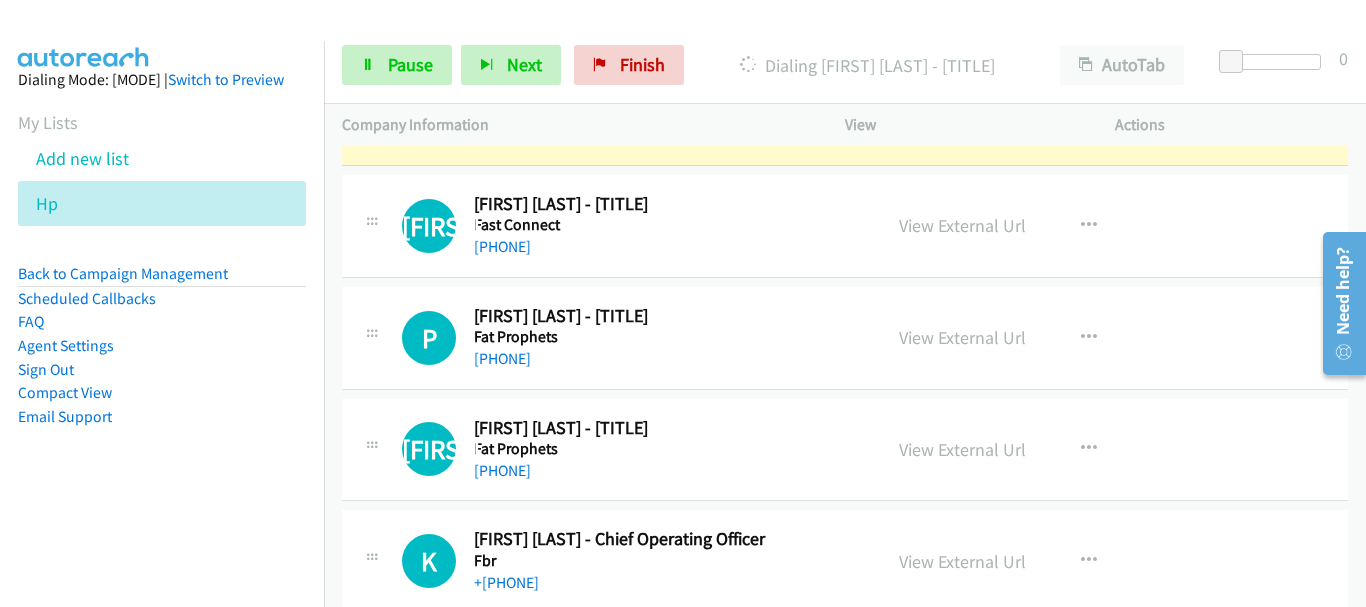 scroll, scrollTop: 2000, scrollLeft: 0, axis: vertical 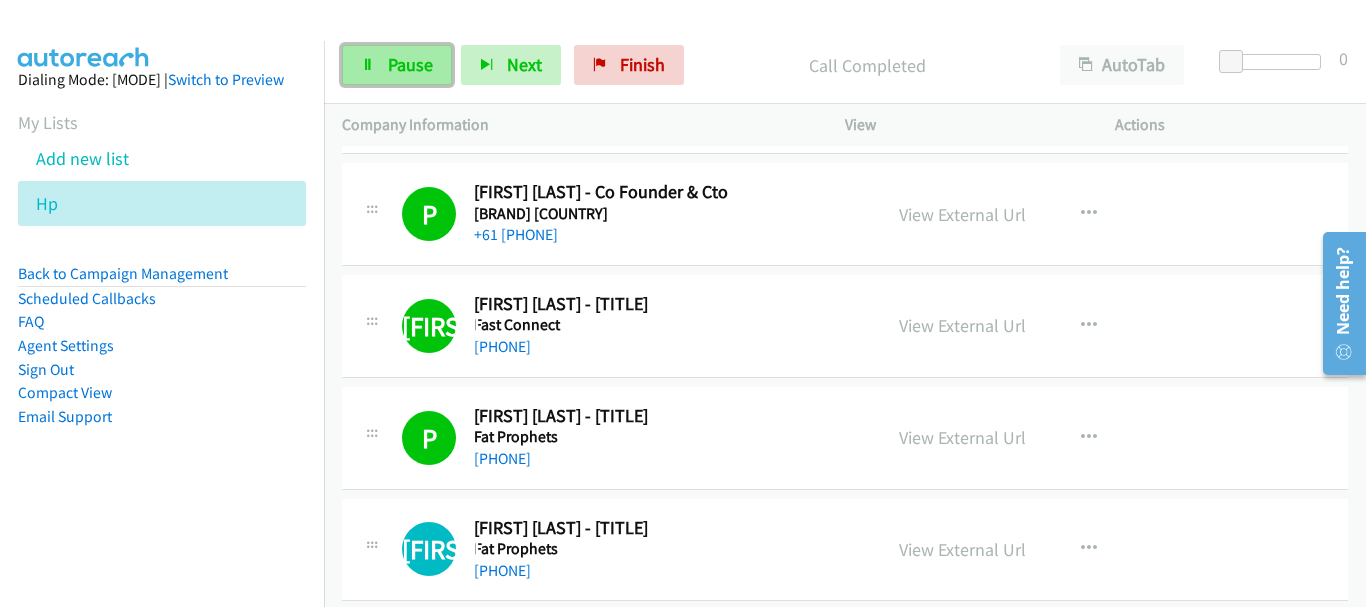 click at bounding box center [368, 66] 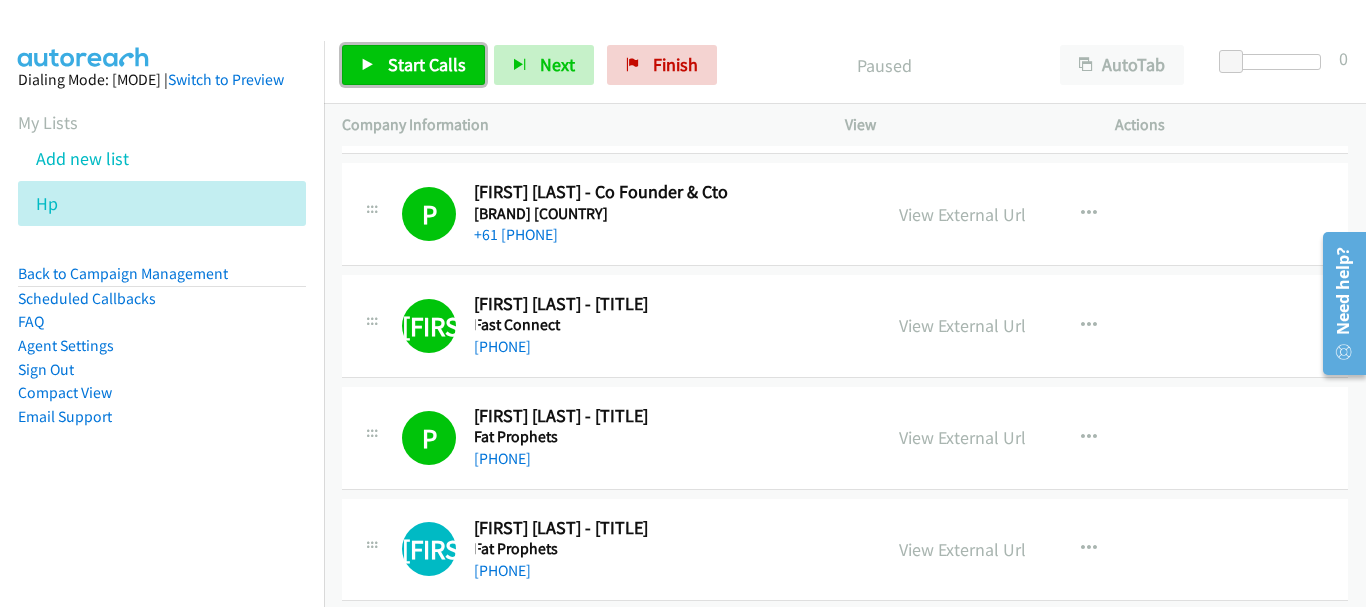 click on "Start Calls" at bounding box center (427, 64) 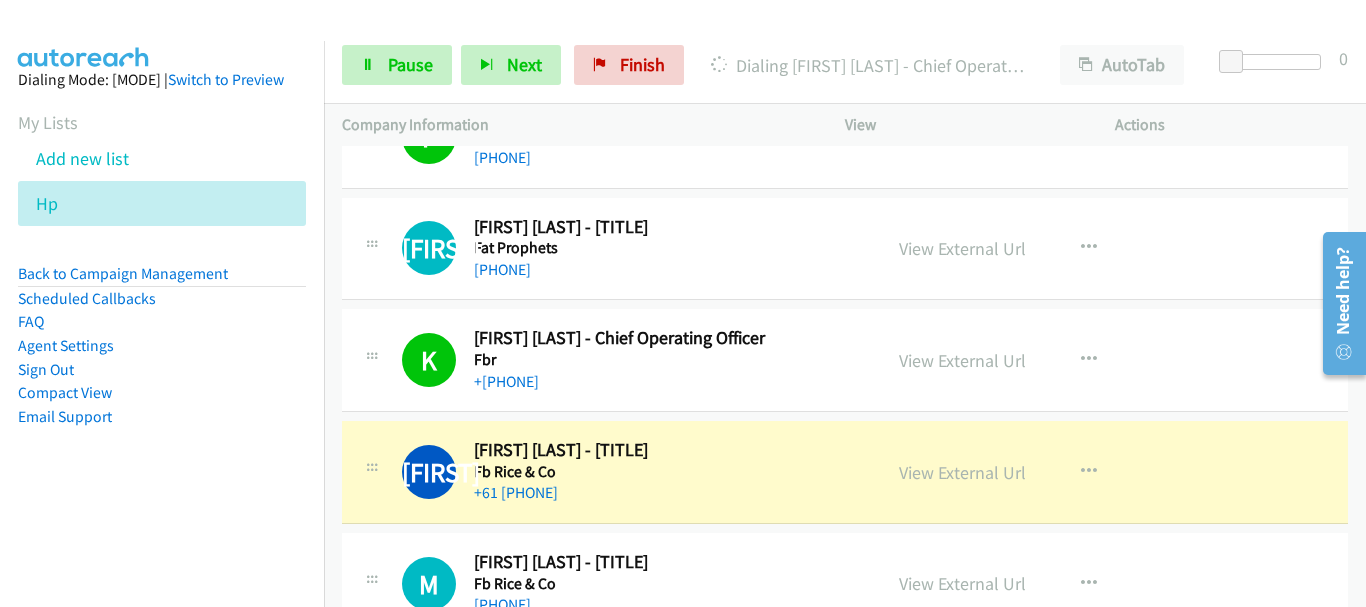 scroll, scrollTop: 2500, scrollLeft: 0, axis: vertical 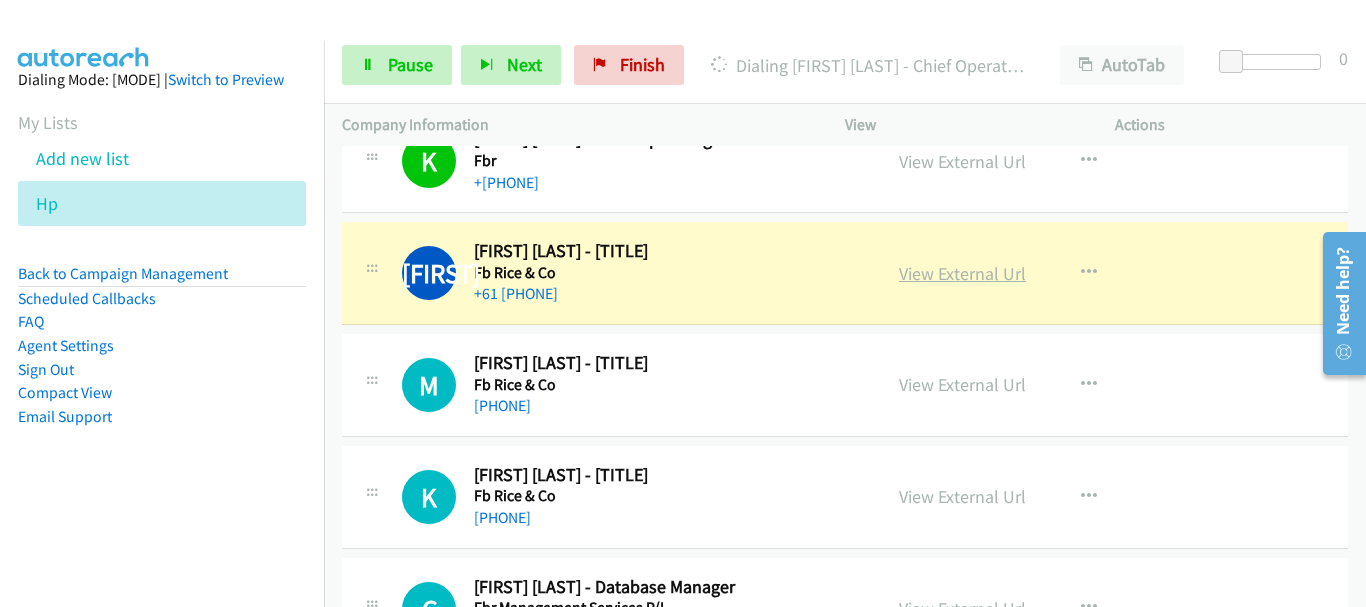 click on "View External Url" at bounding box center [962, 273] 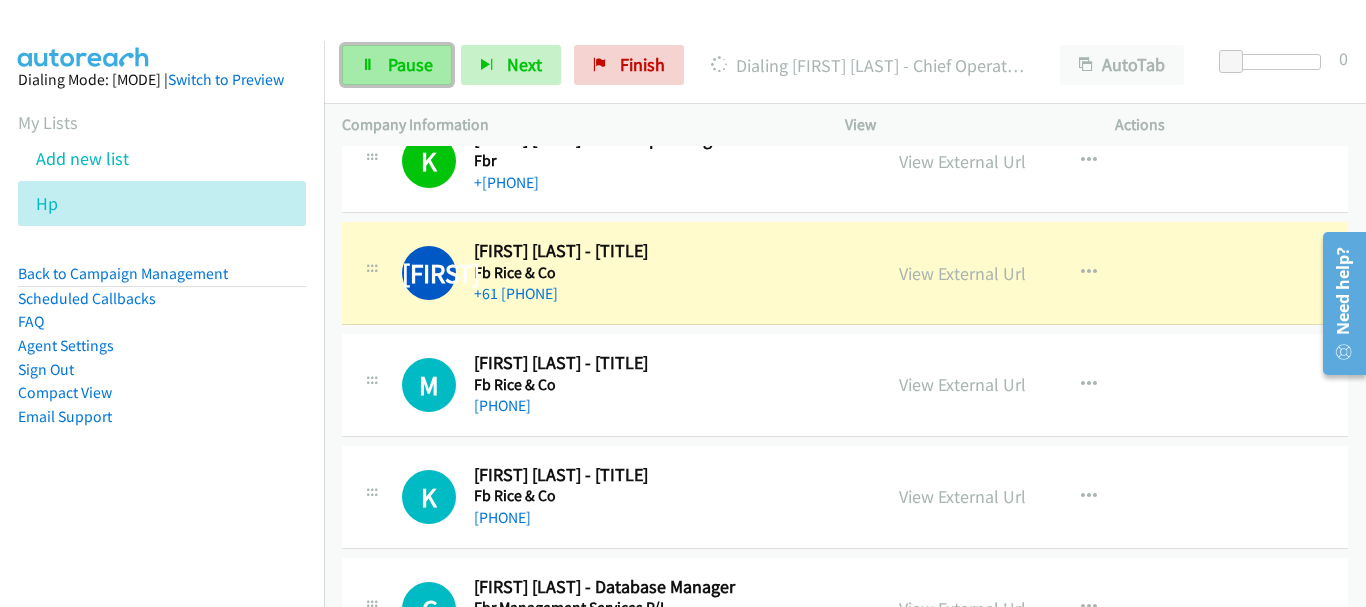 click on "Pause" at bounding box center [410, 64] 